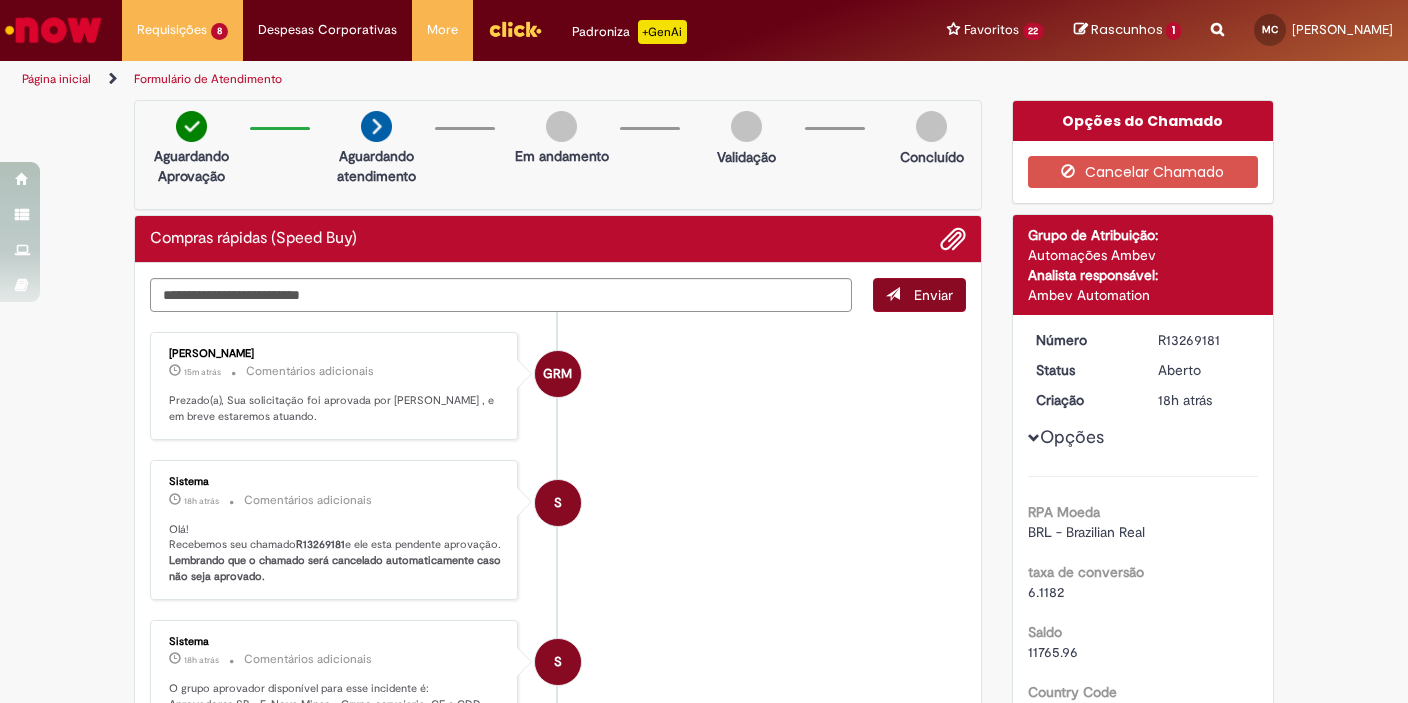 scroll, scrollTop: 0, scrollLeft: 0, axis: both 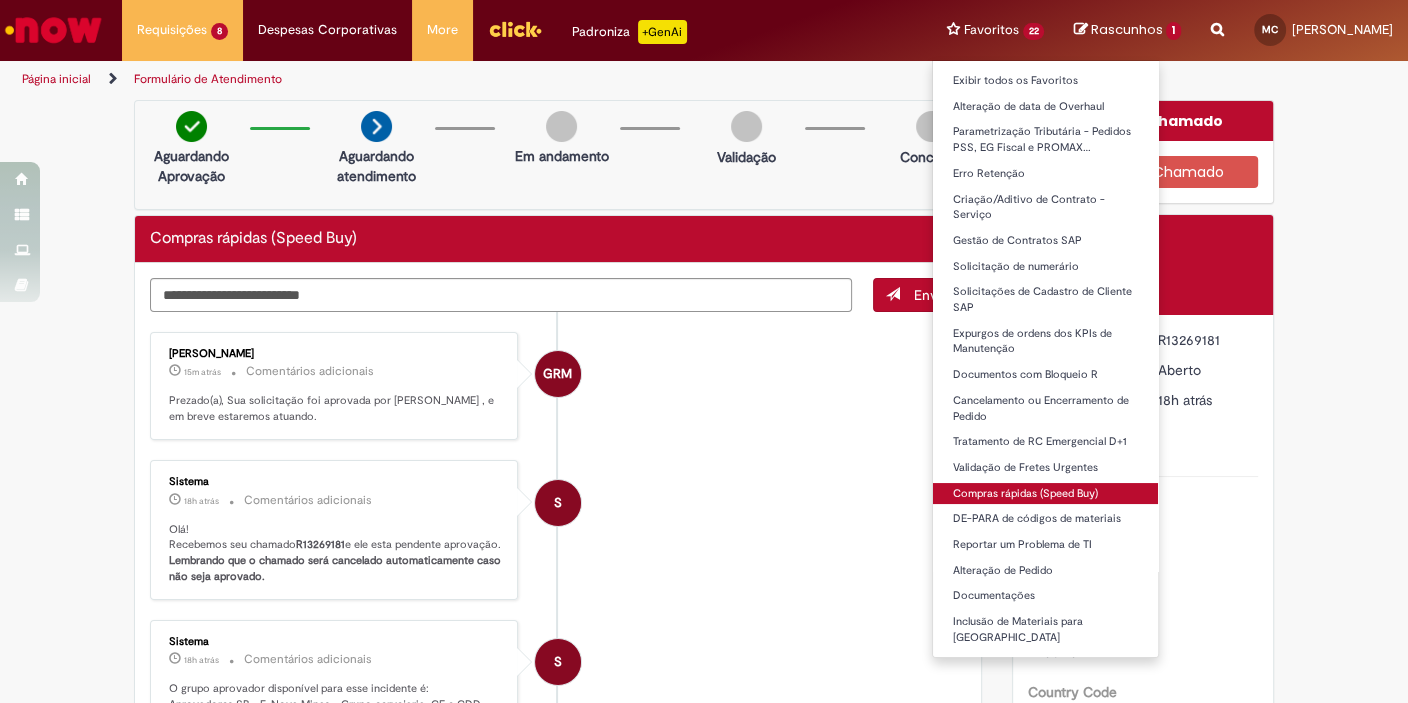 click on "Compras rápidas (Speed Buy)" at bounding box center (1046, 494) 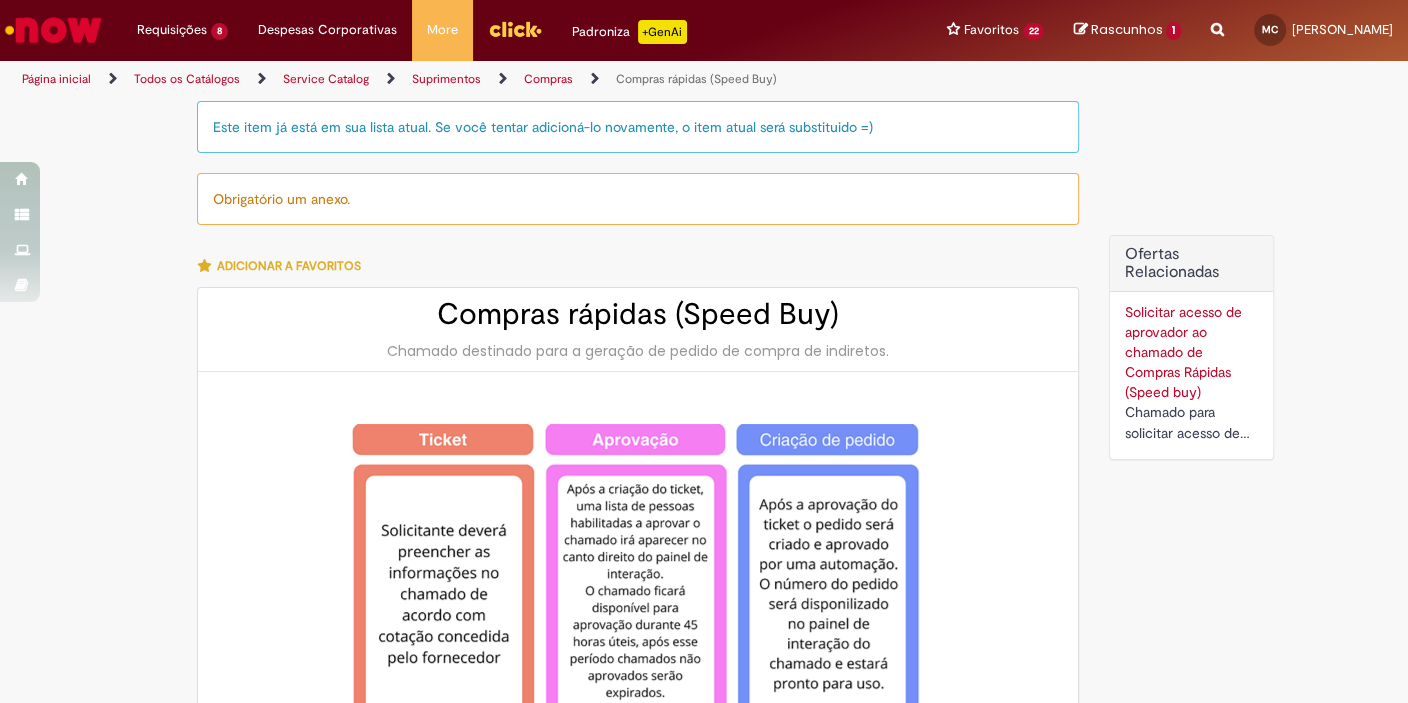 type on "********" 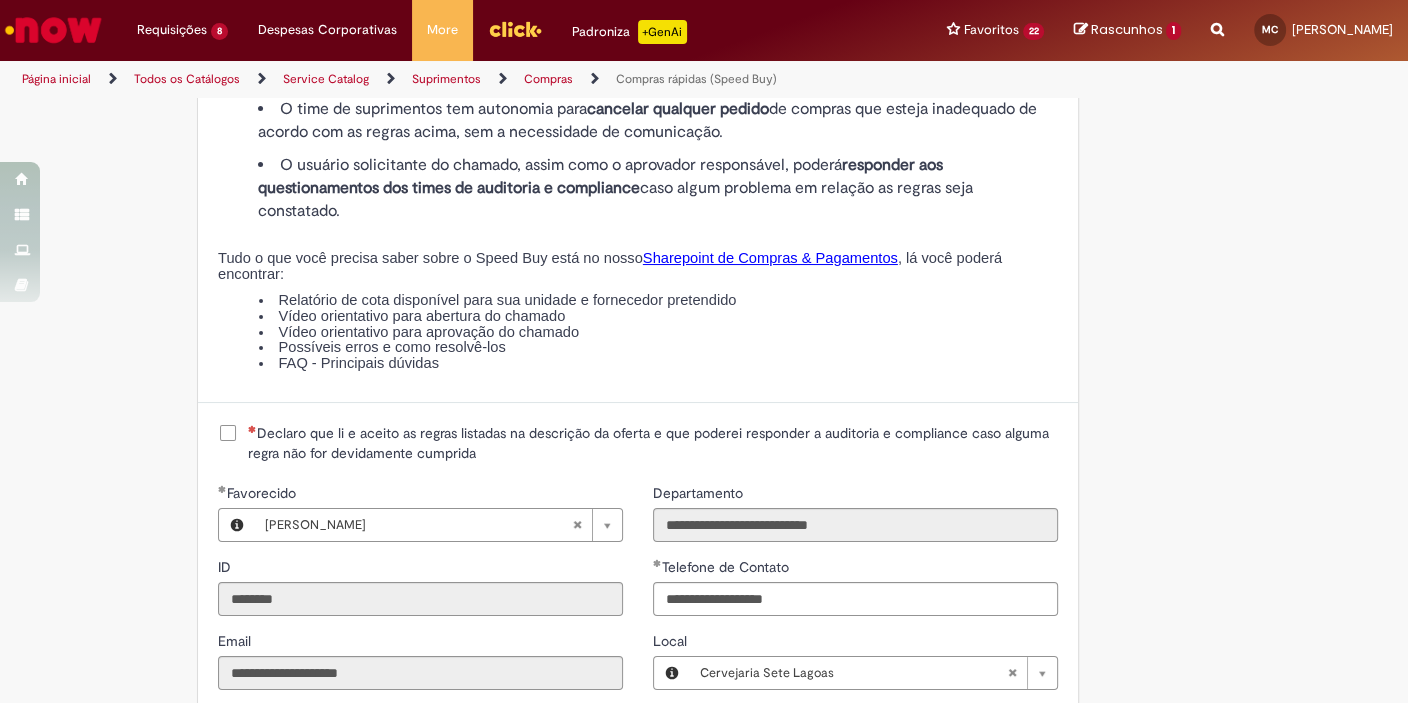 scroll, scrollTop: 2451, scrollLeft: 0, axis: vertical 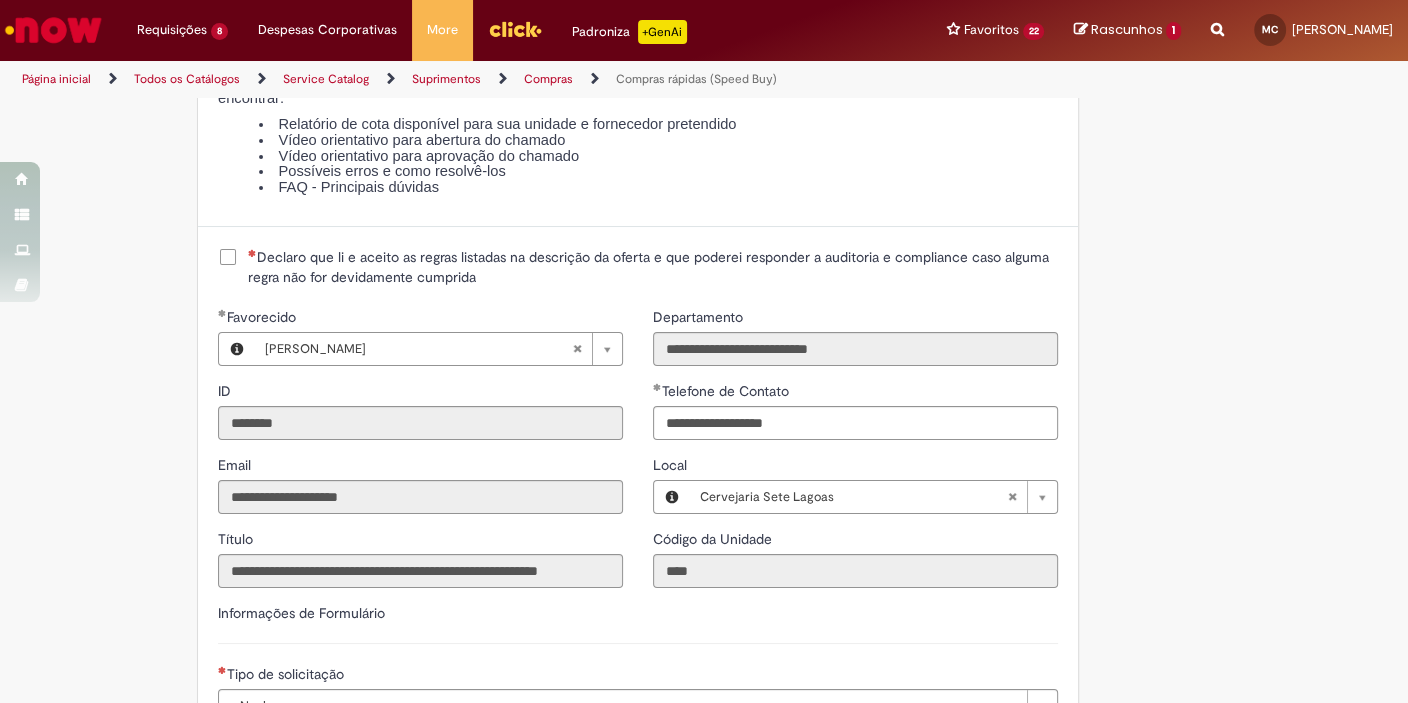 click on "Declaro que li e aceito as regras listadas na descrição da oferta e que poderei responder a auditoria e compliance caso alguma regra não for devidamente cumprida" at bounding box center [653, 267] 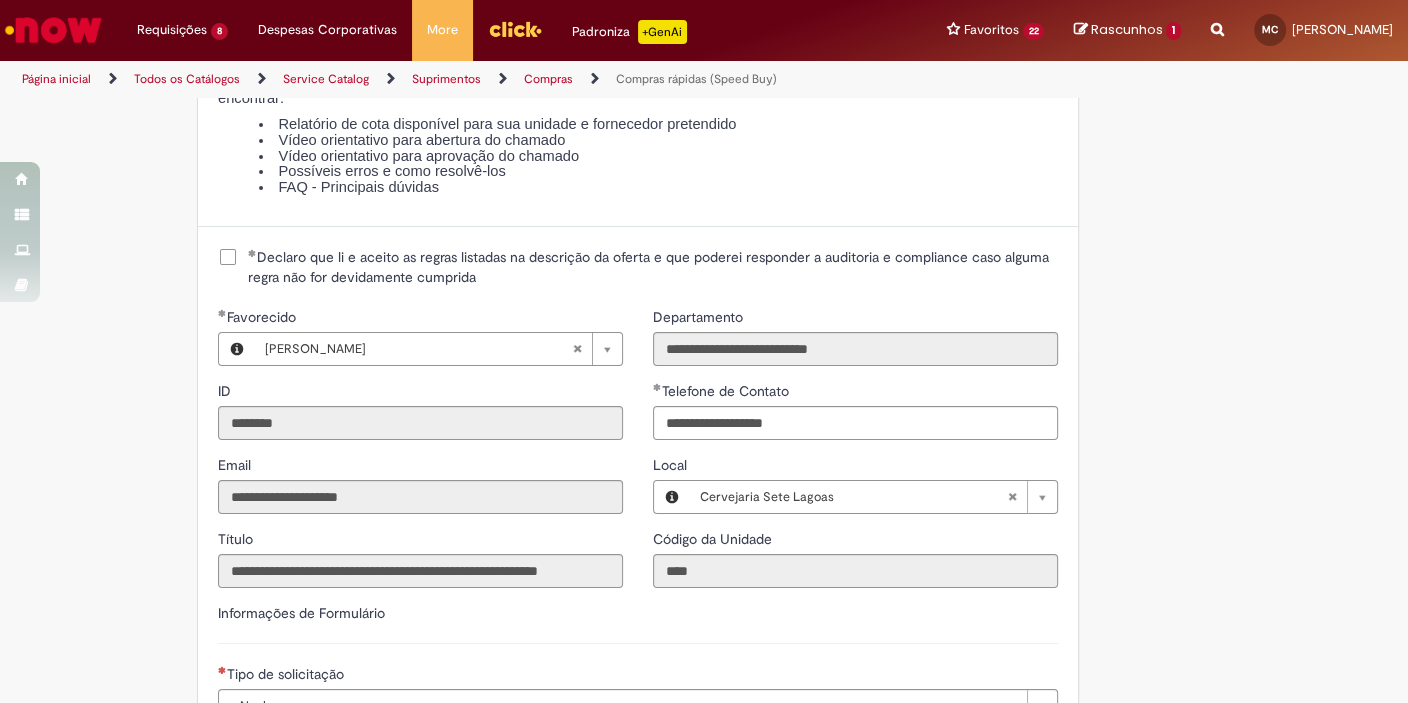 scroll, scrollTop: 2930, scrollLeft: 0, axis: vertical 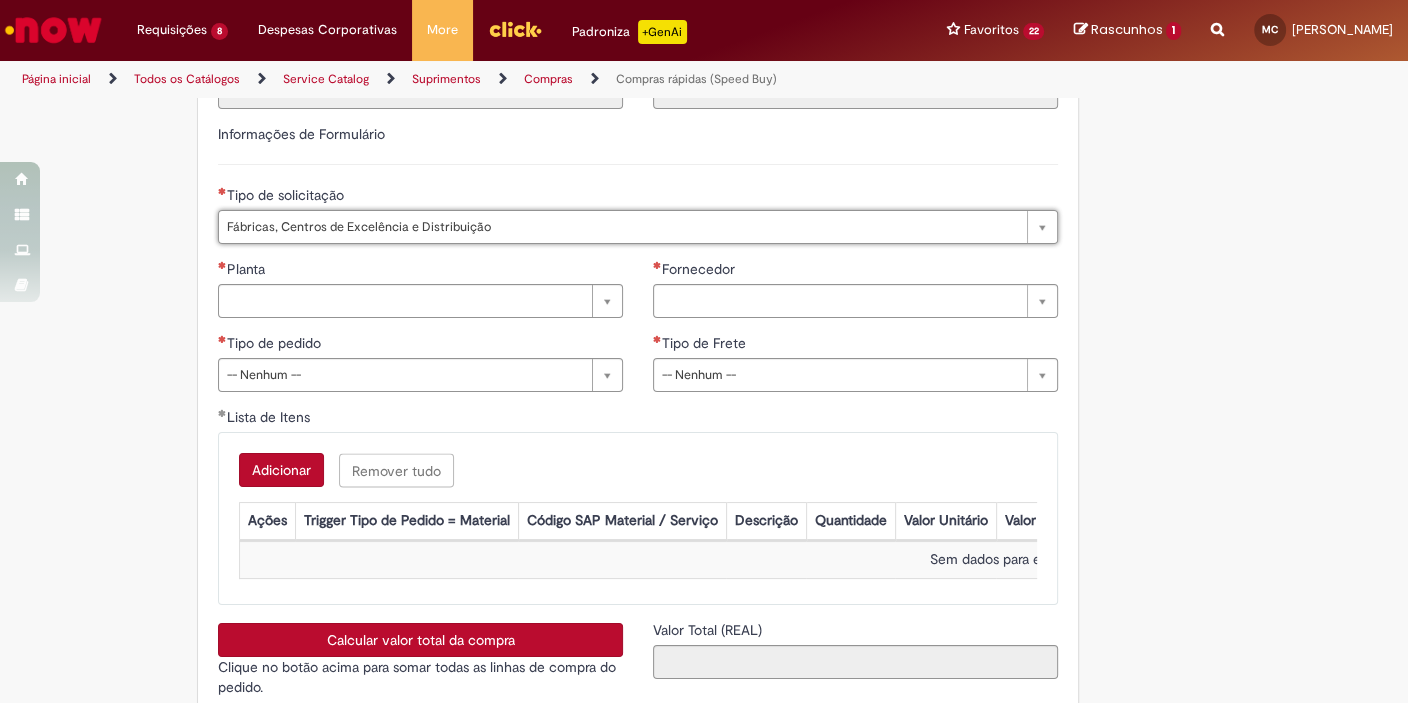 type on "**********" 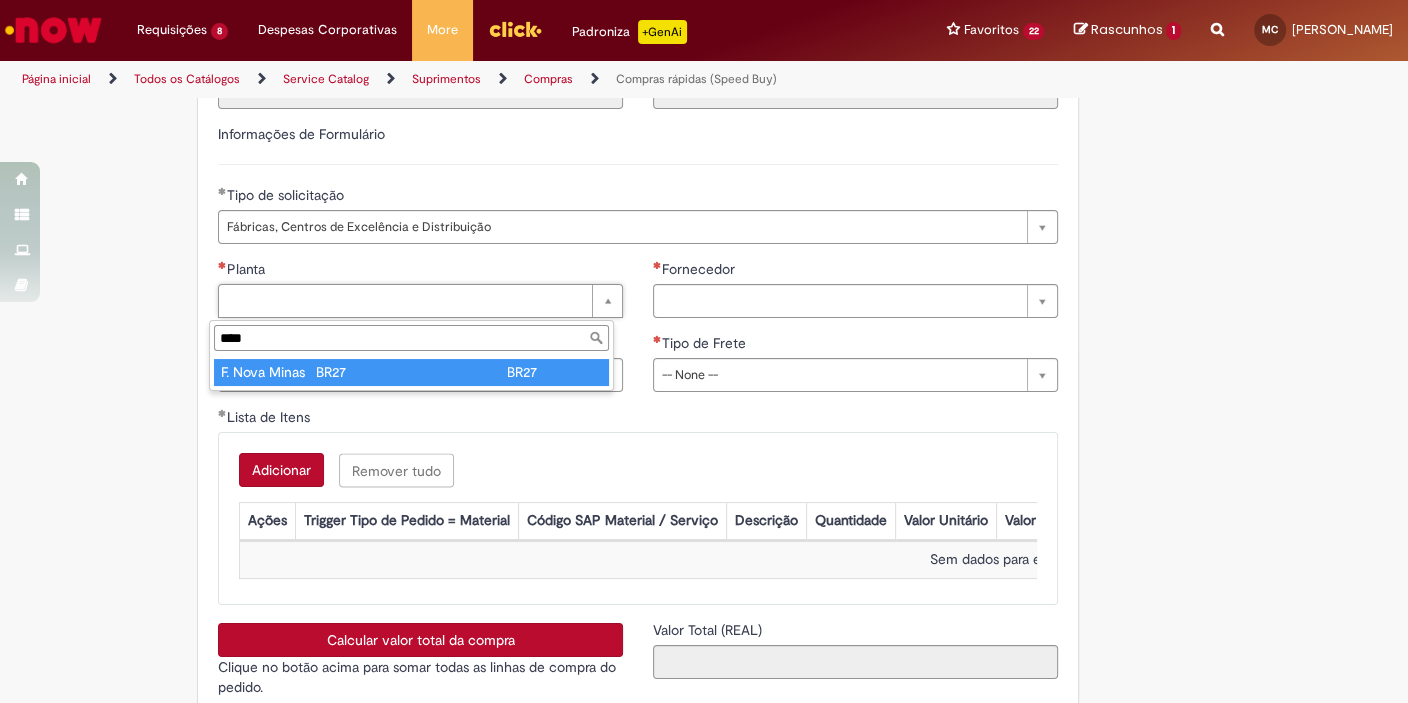 type on "****" 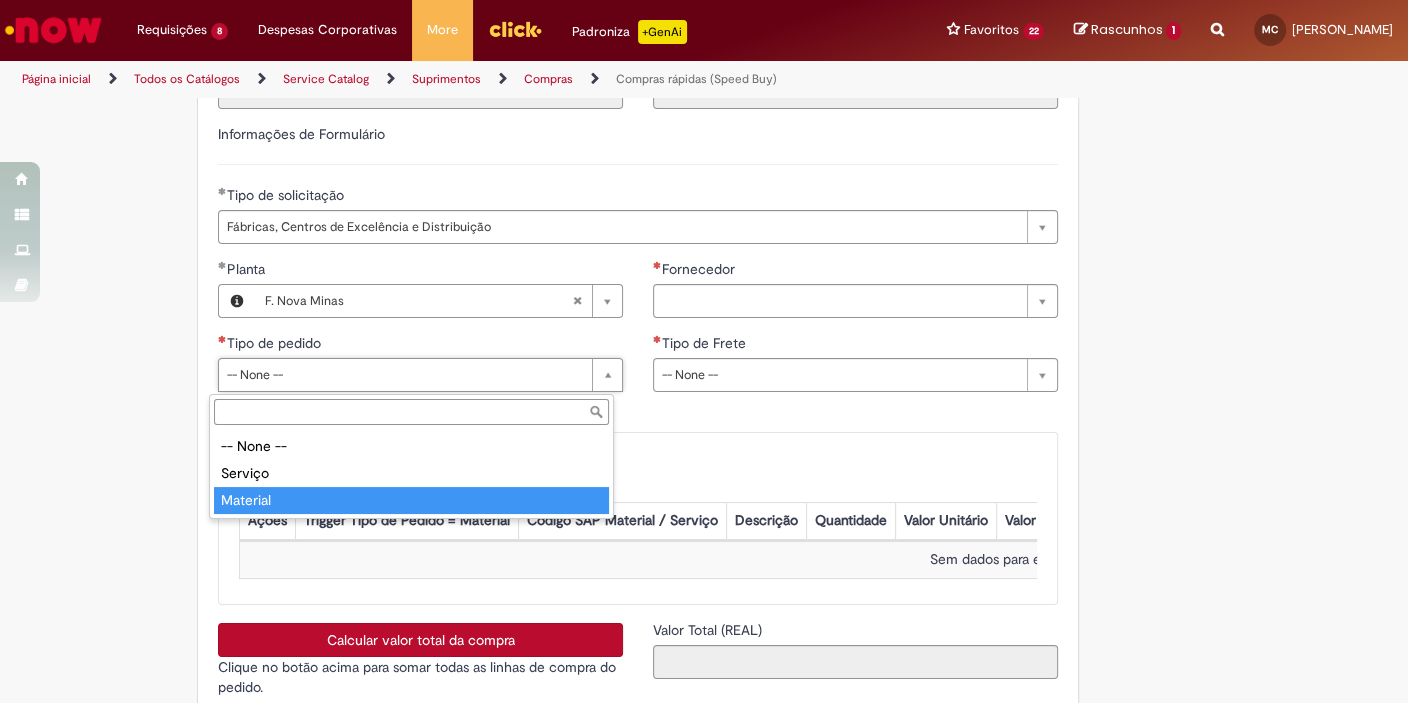 type on "********" 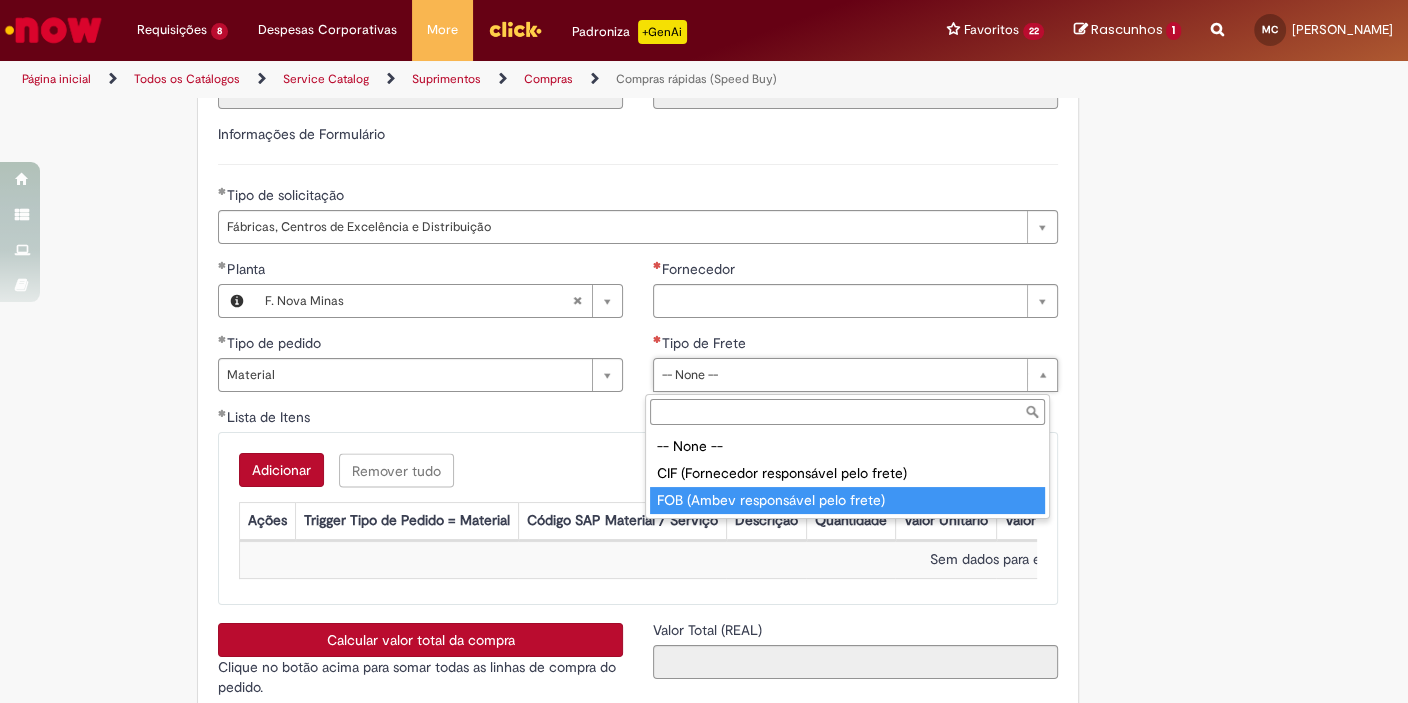 type on "**********" 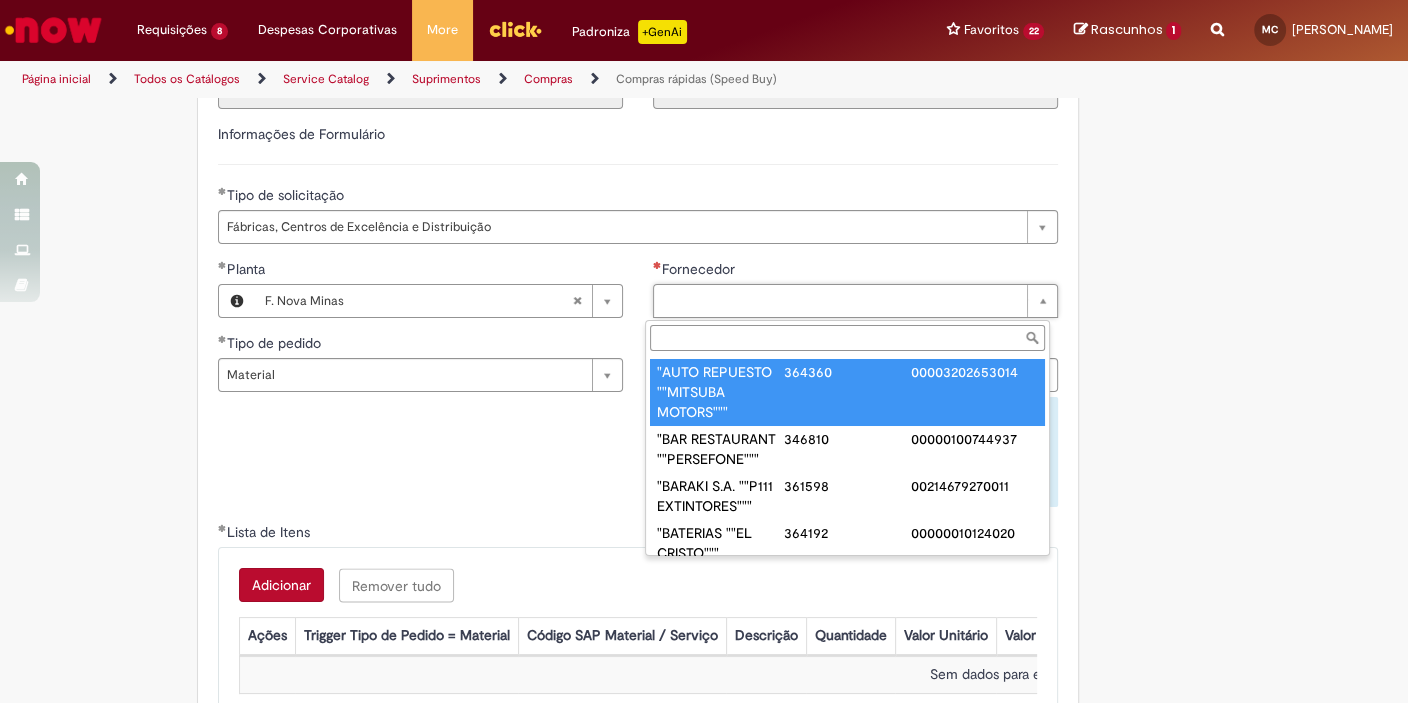 paste on "******" 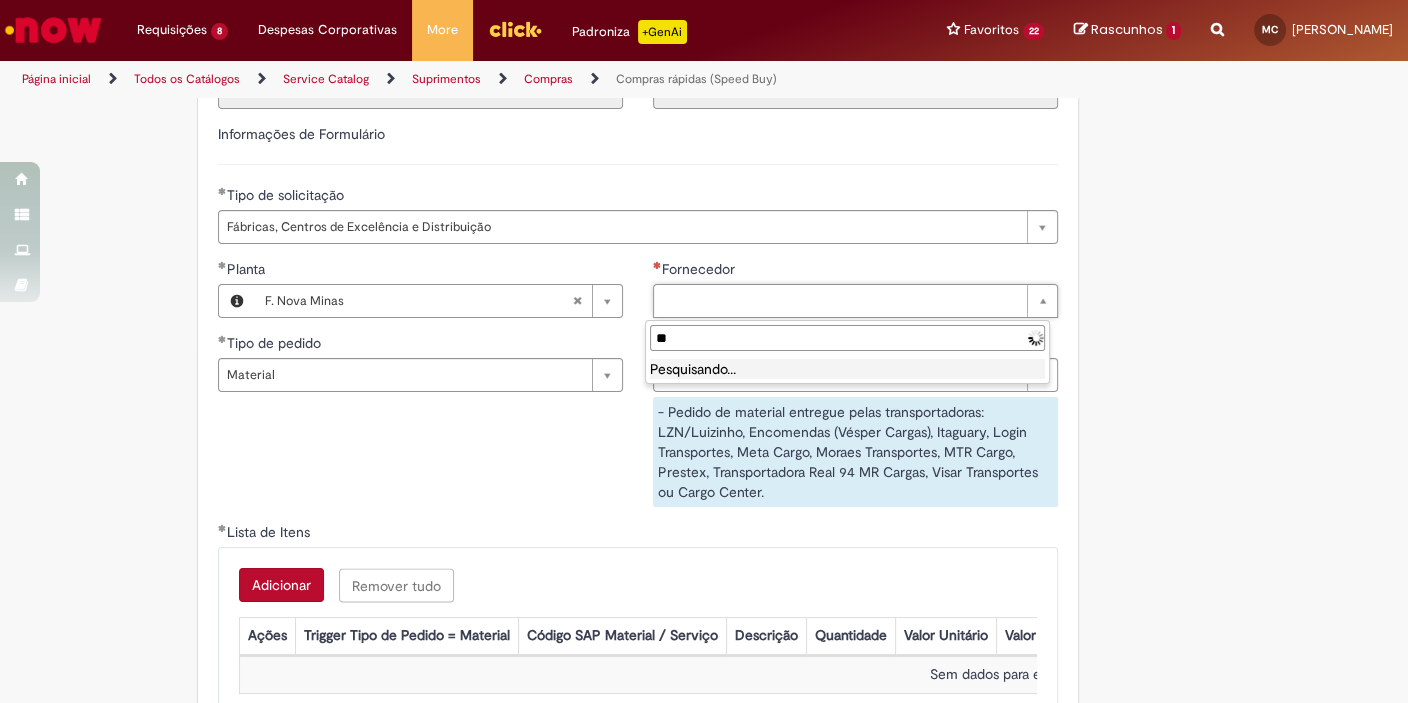 type on "*" 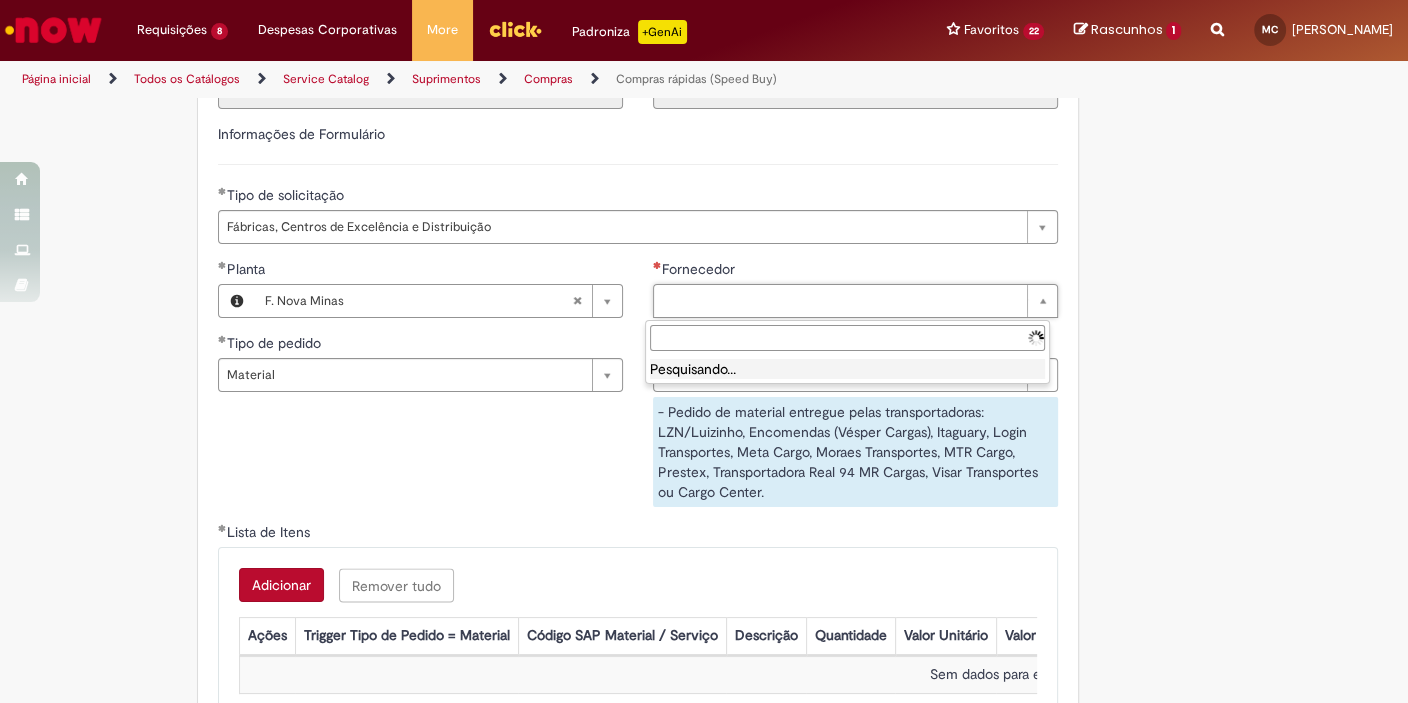 paste on "**********" 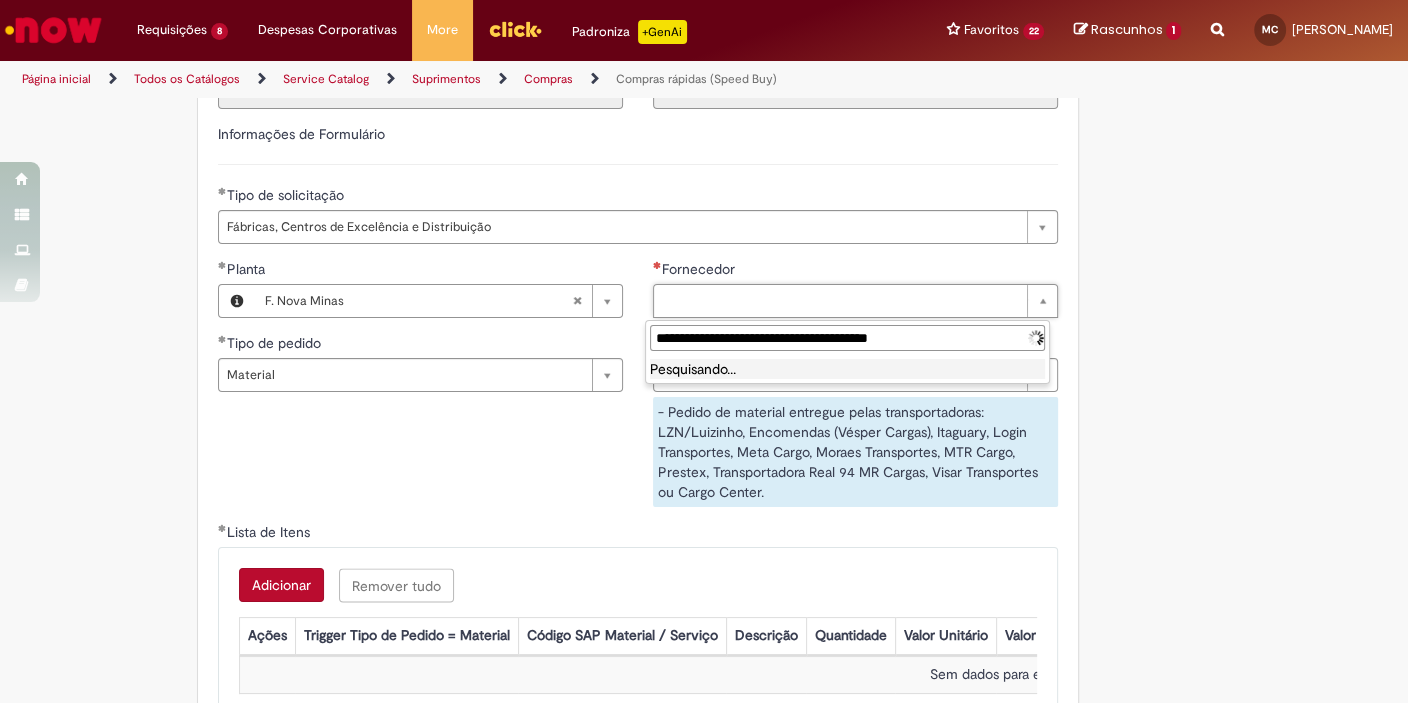 scroll, scrollTop: 0, scrollLeft: 0, axis: both 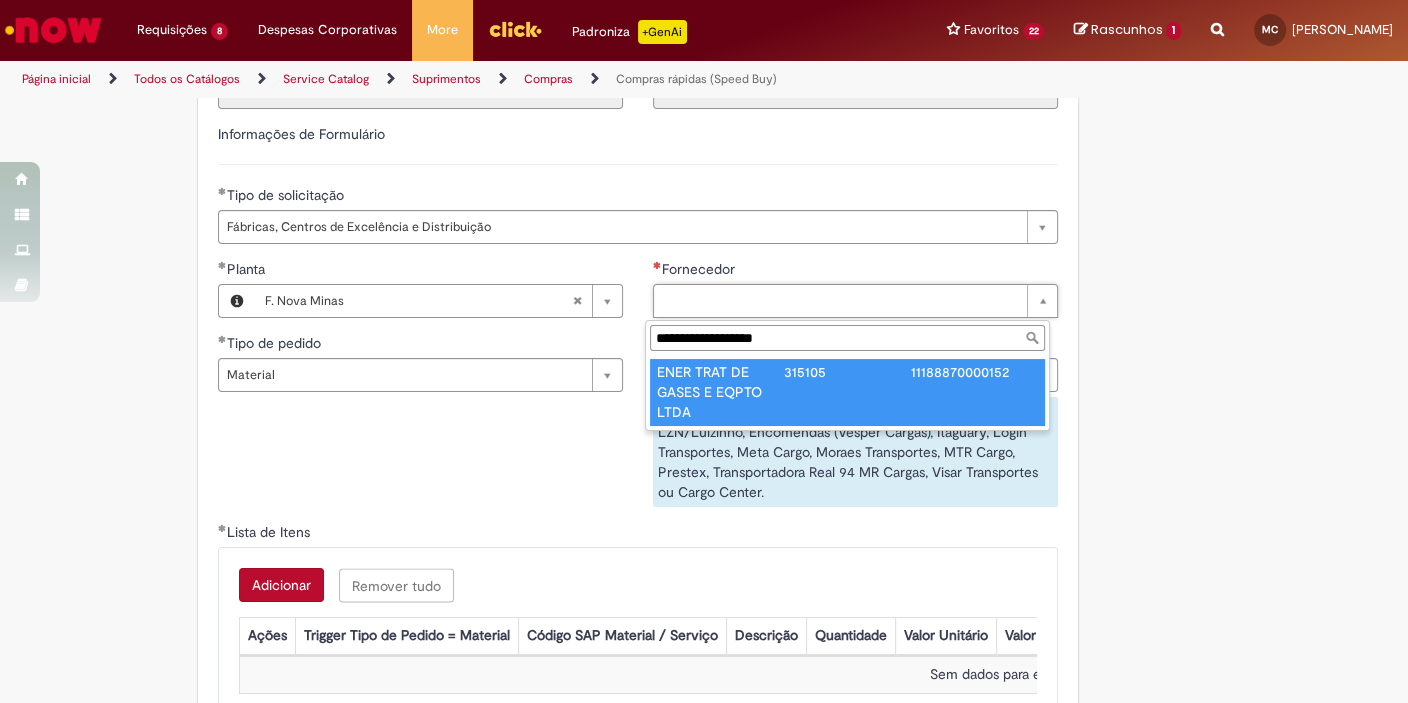 type on "**********" 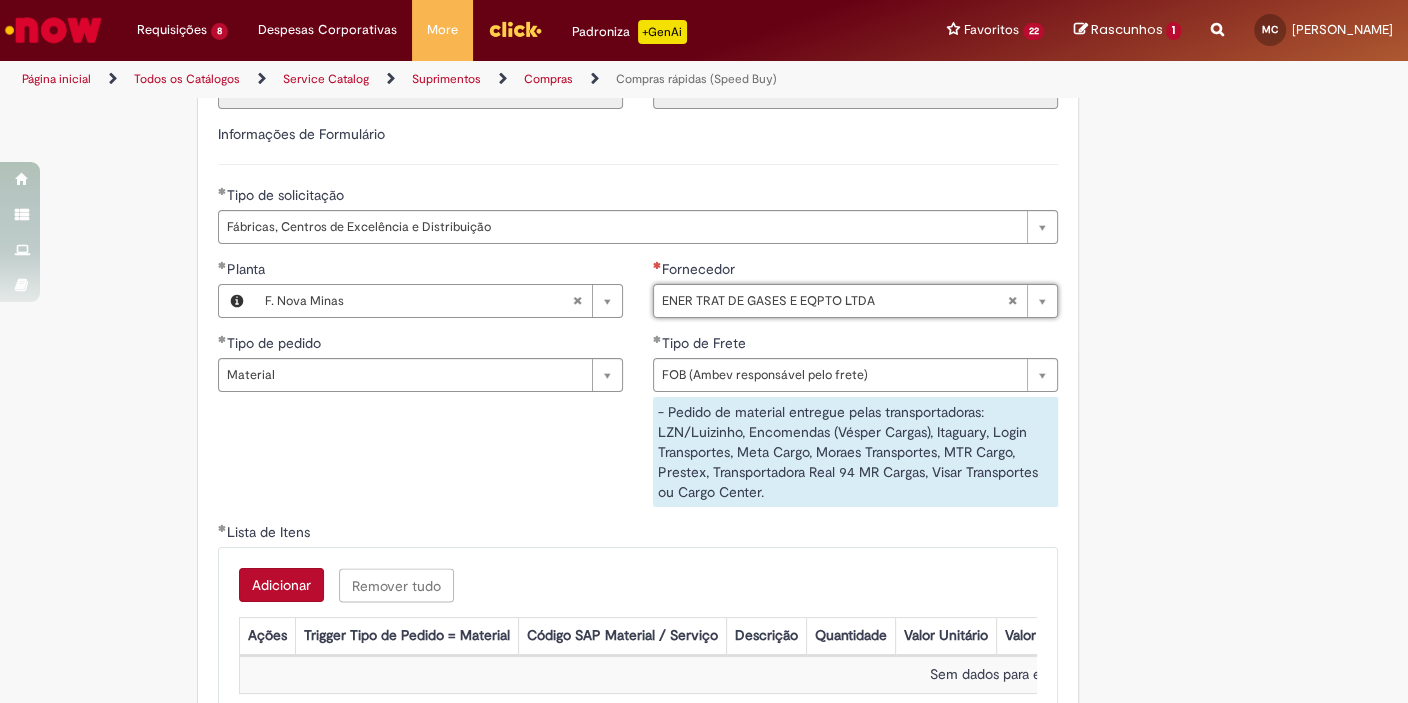 type on "**********" 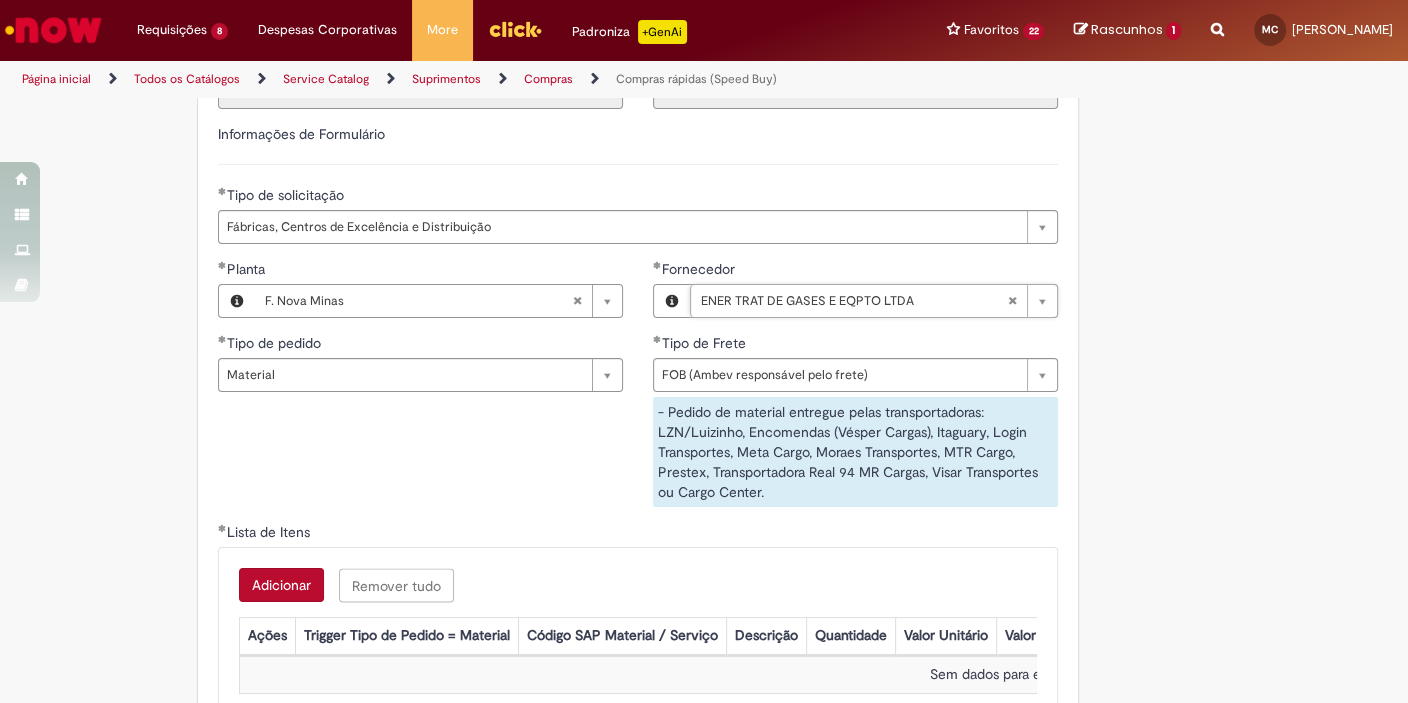 click on "**********" at bounding box center (638, 390) 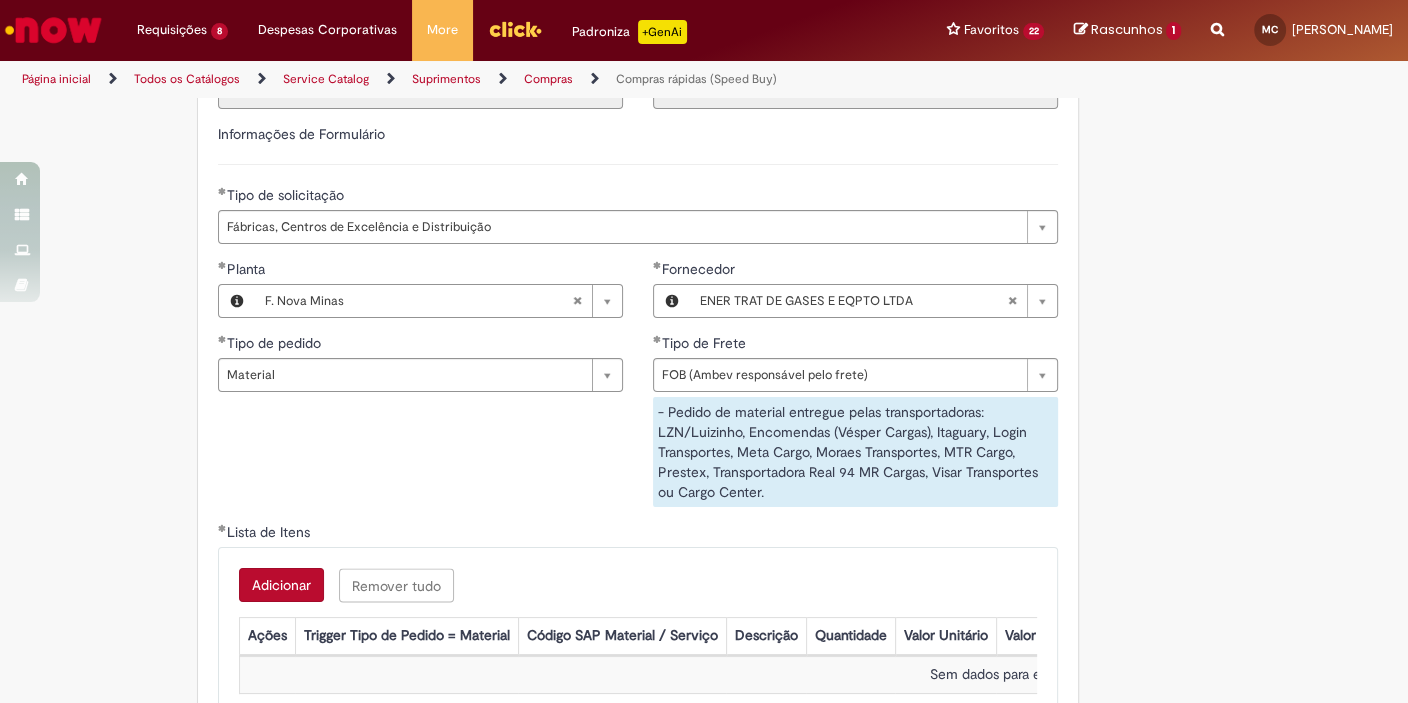 click on "Adicionar" at bounding box center (281, 585) 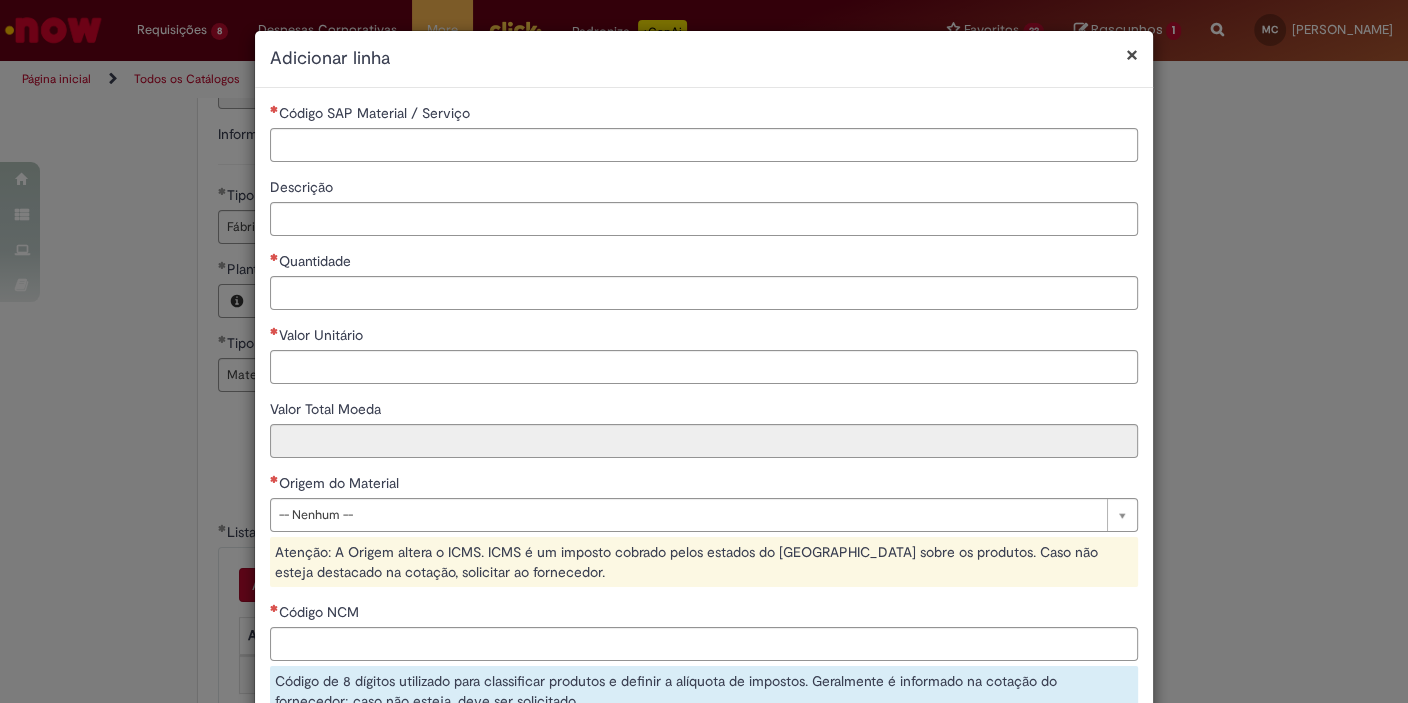 click on "Código SAP Material / Serviço" at bounding box center (704, 115) 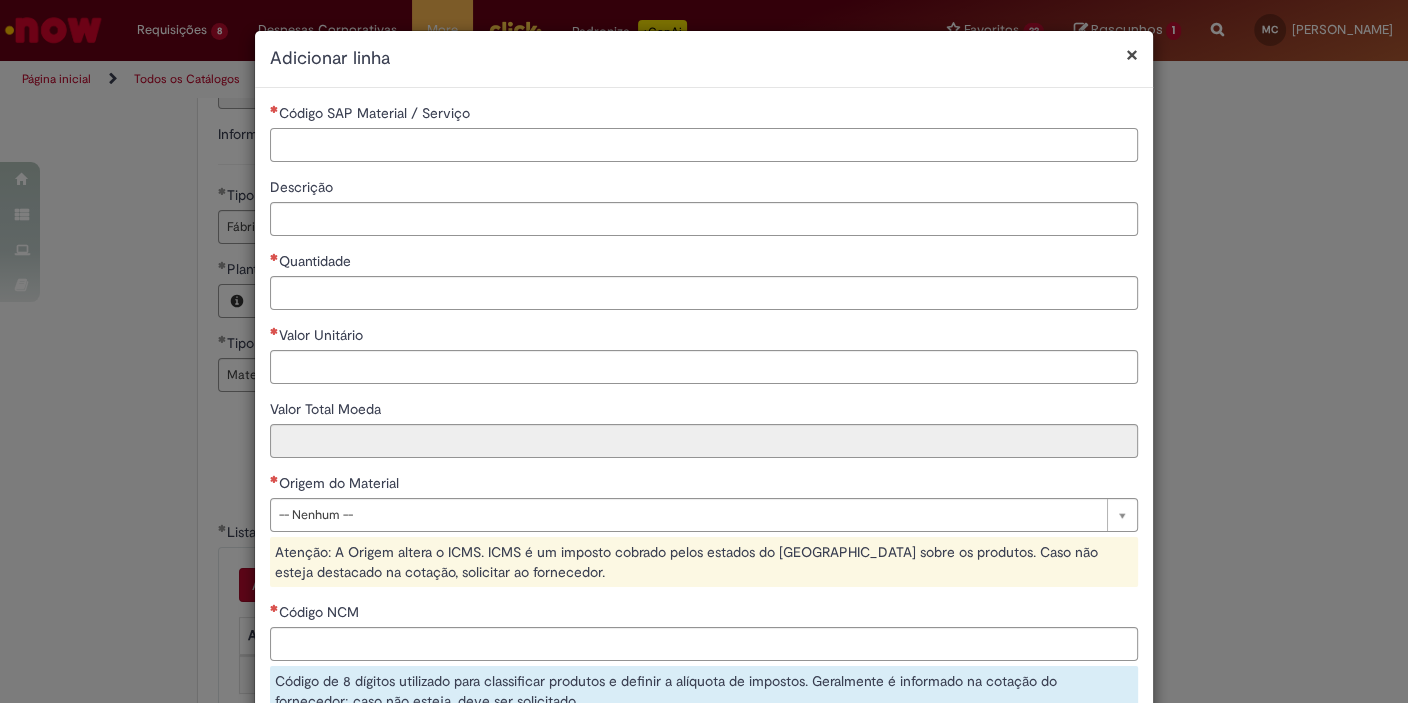 click on "Código SAP Material / Serviço" at bounding box center [704, 145] 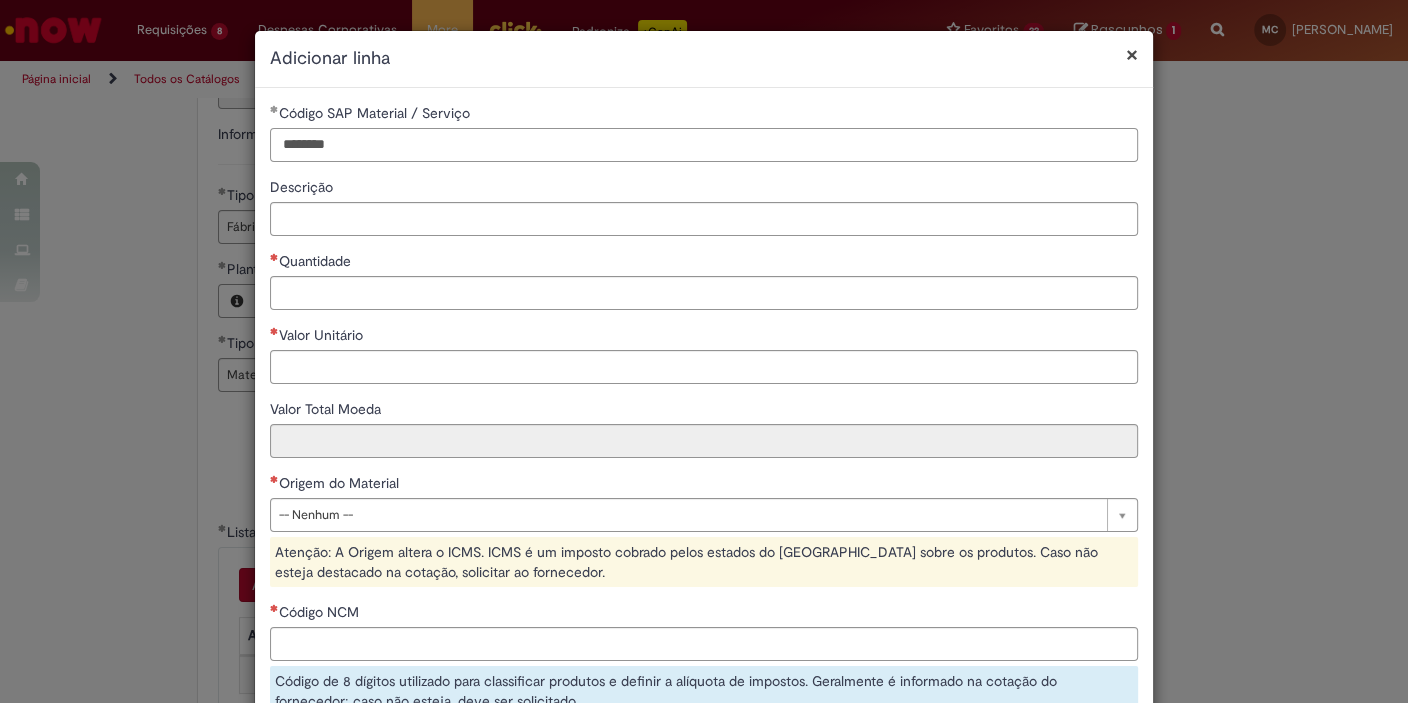 type on "********" 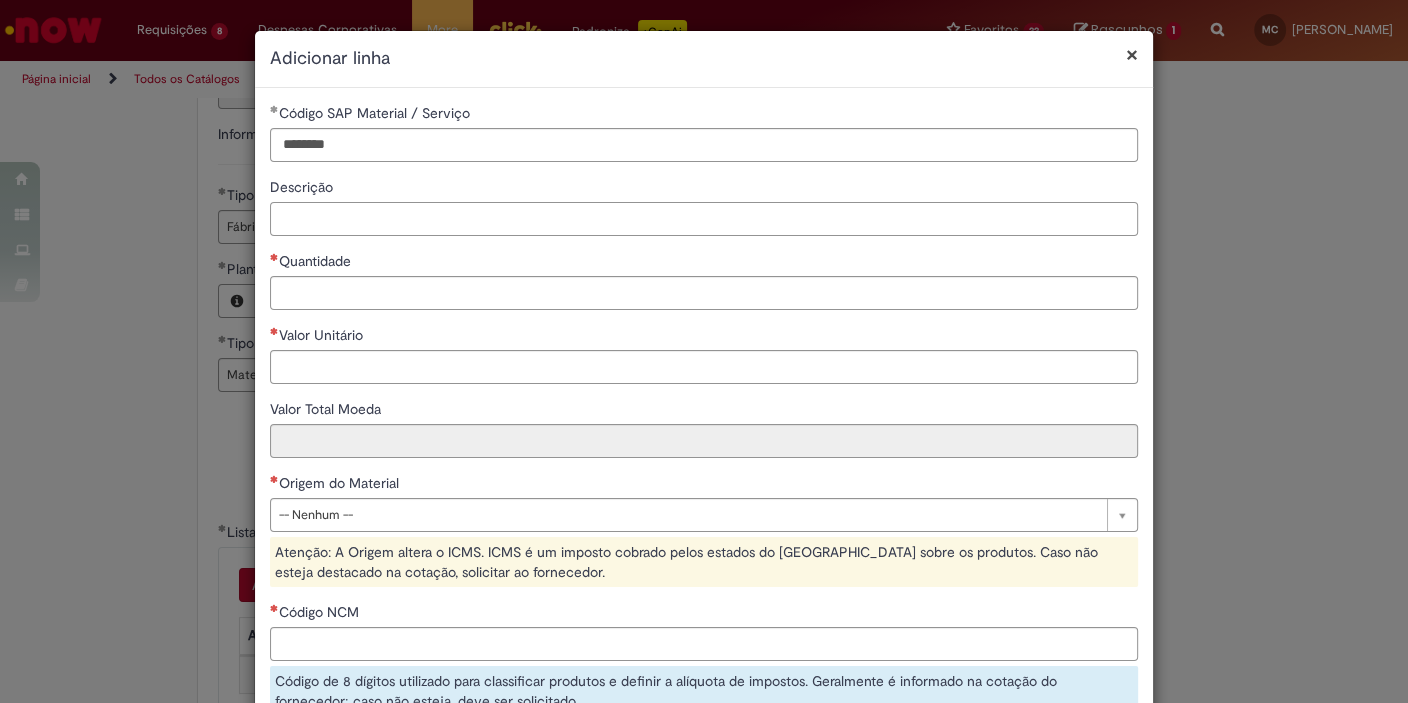paste on "**********" 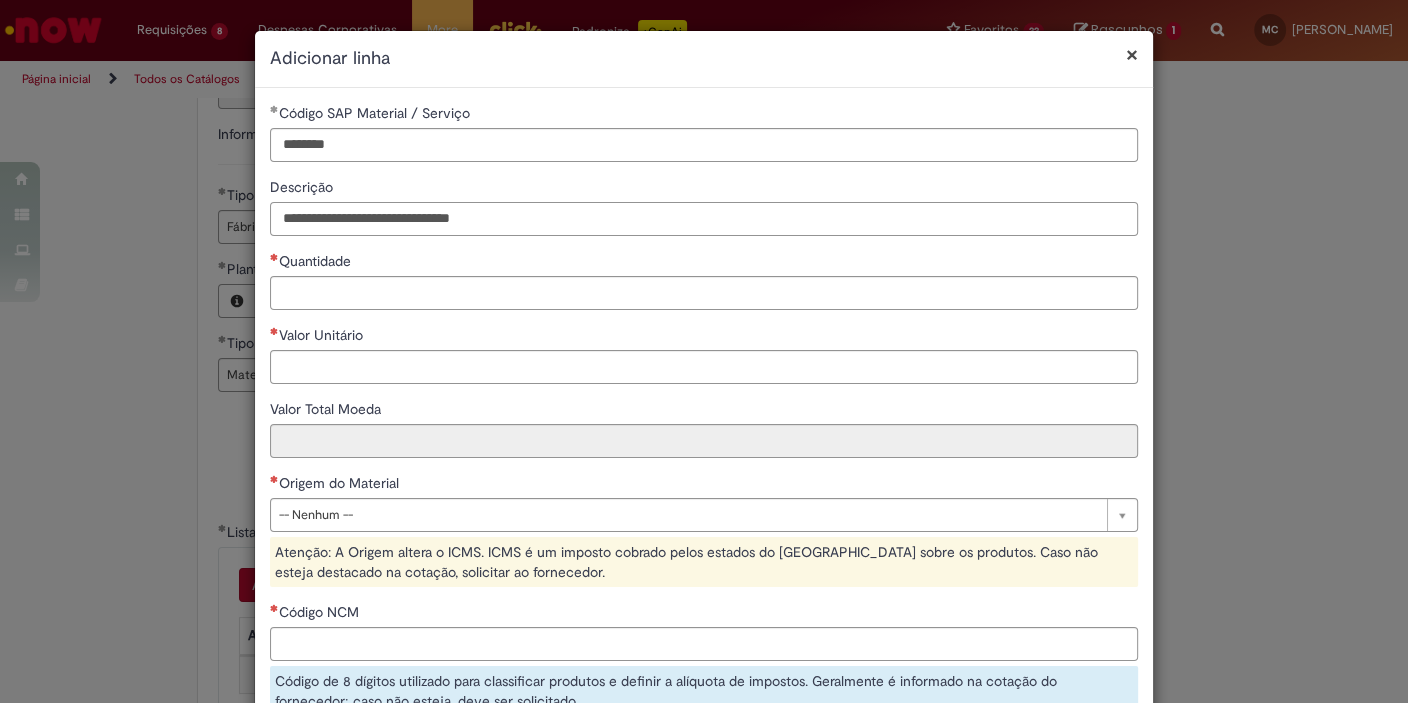 type on "**********" 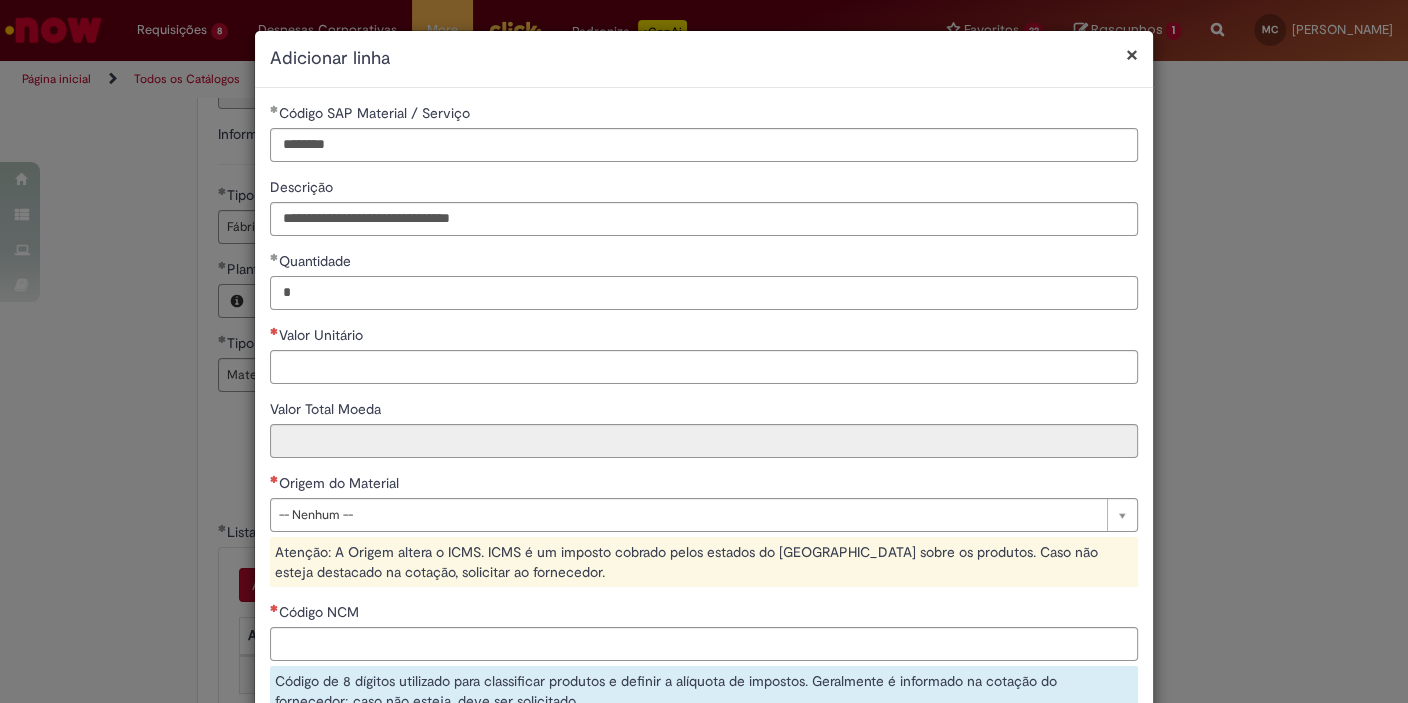type on "*" 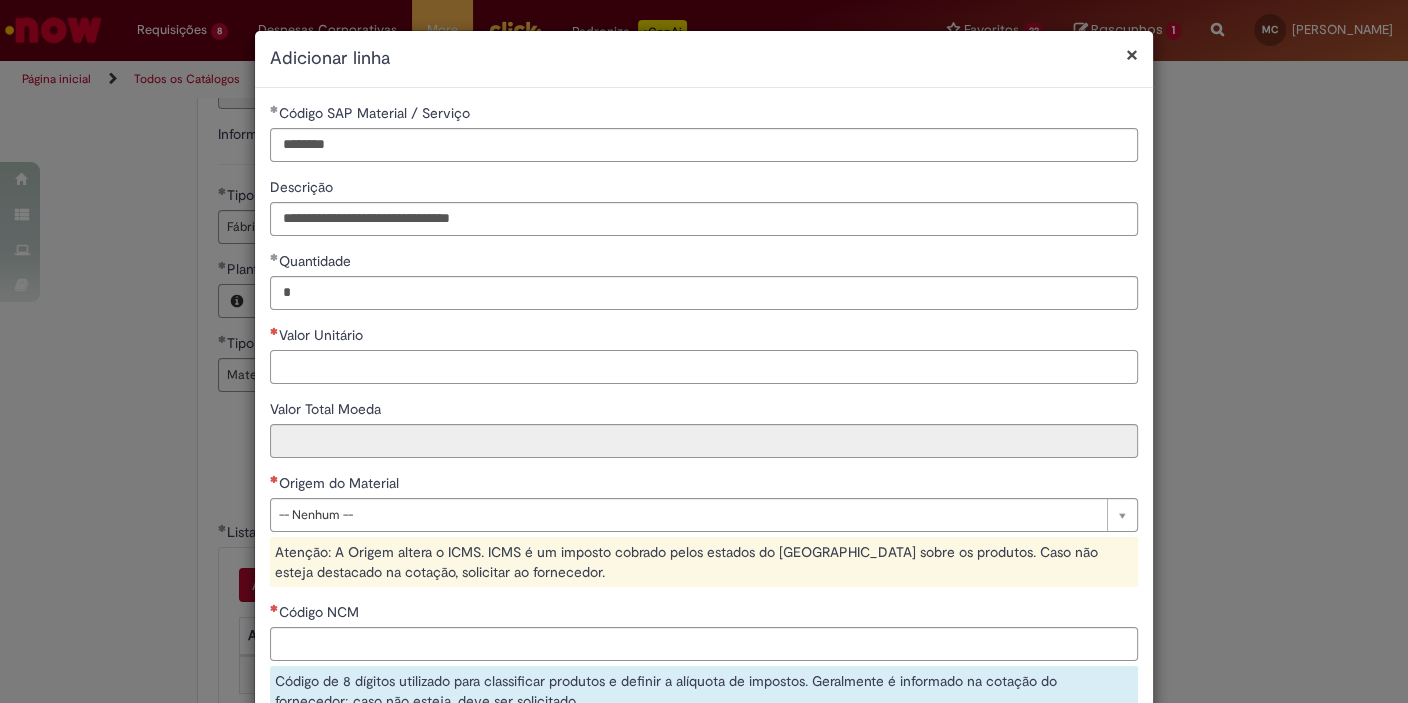 paste on "********" 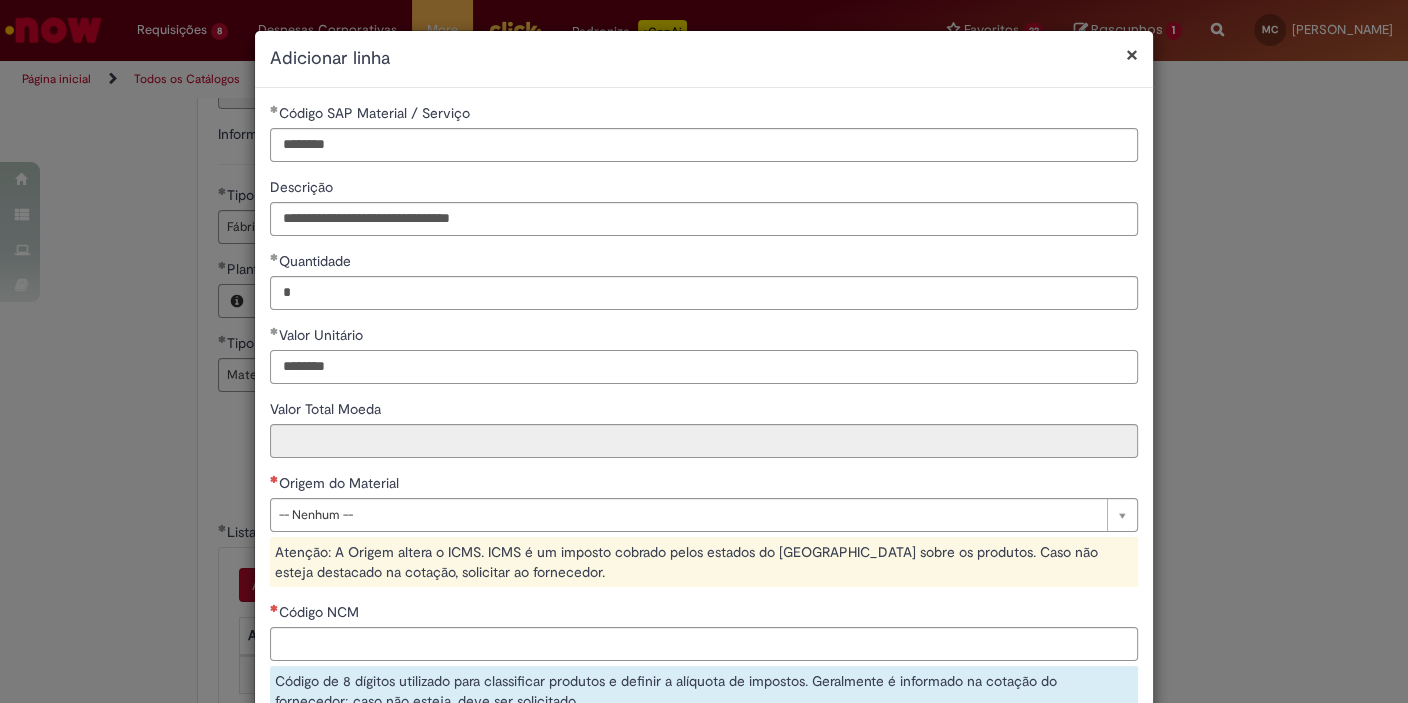 type on "********" 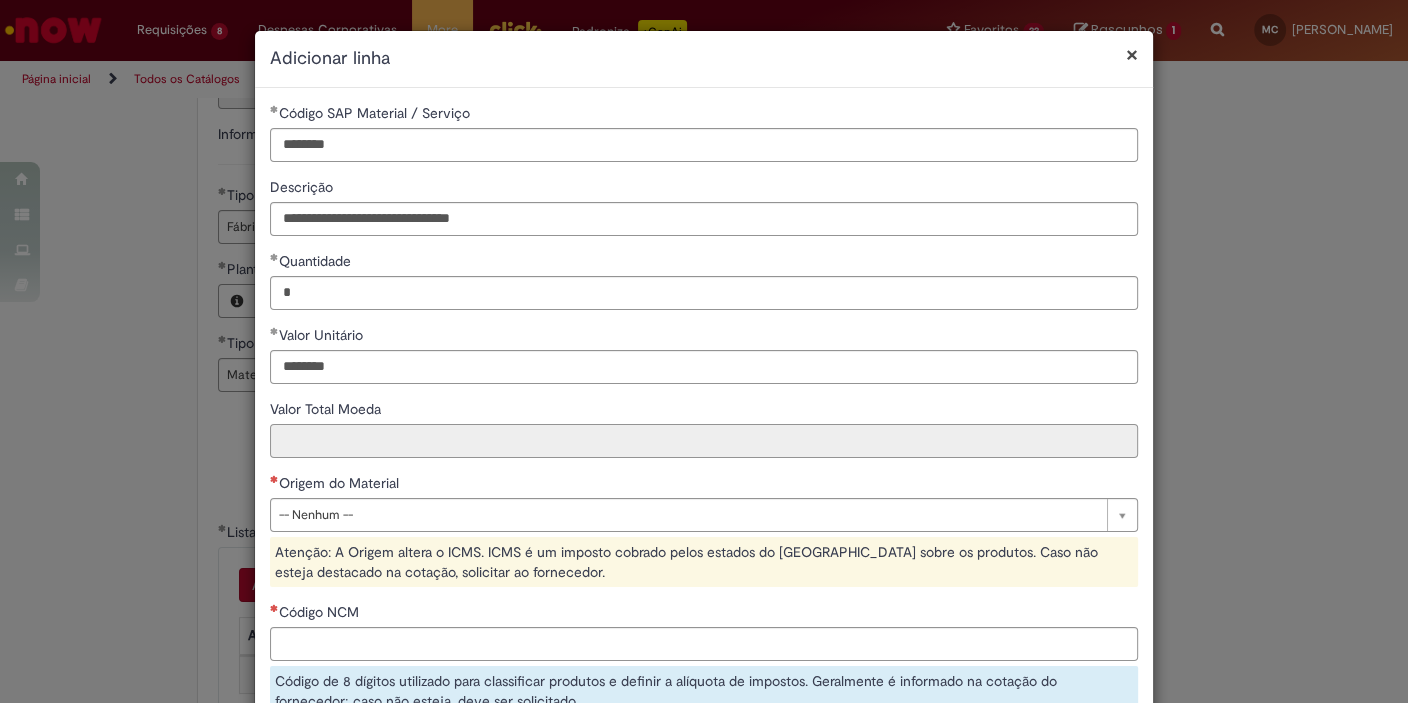 type on "********" 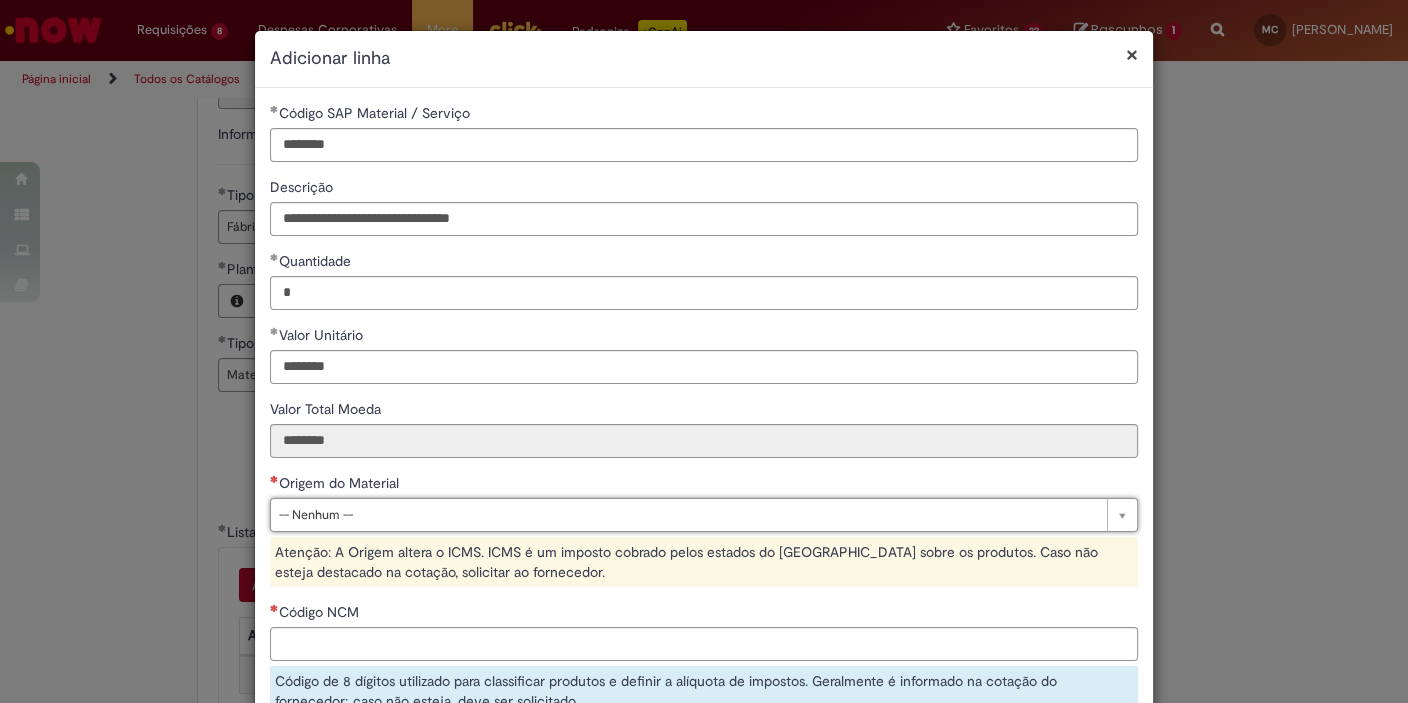 type on "*" 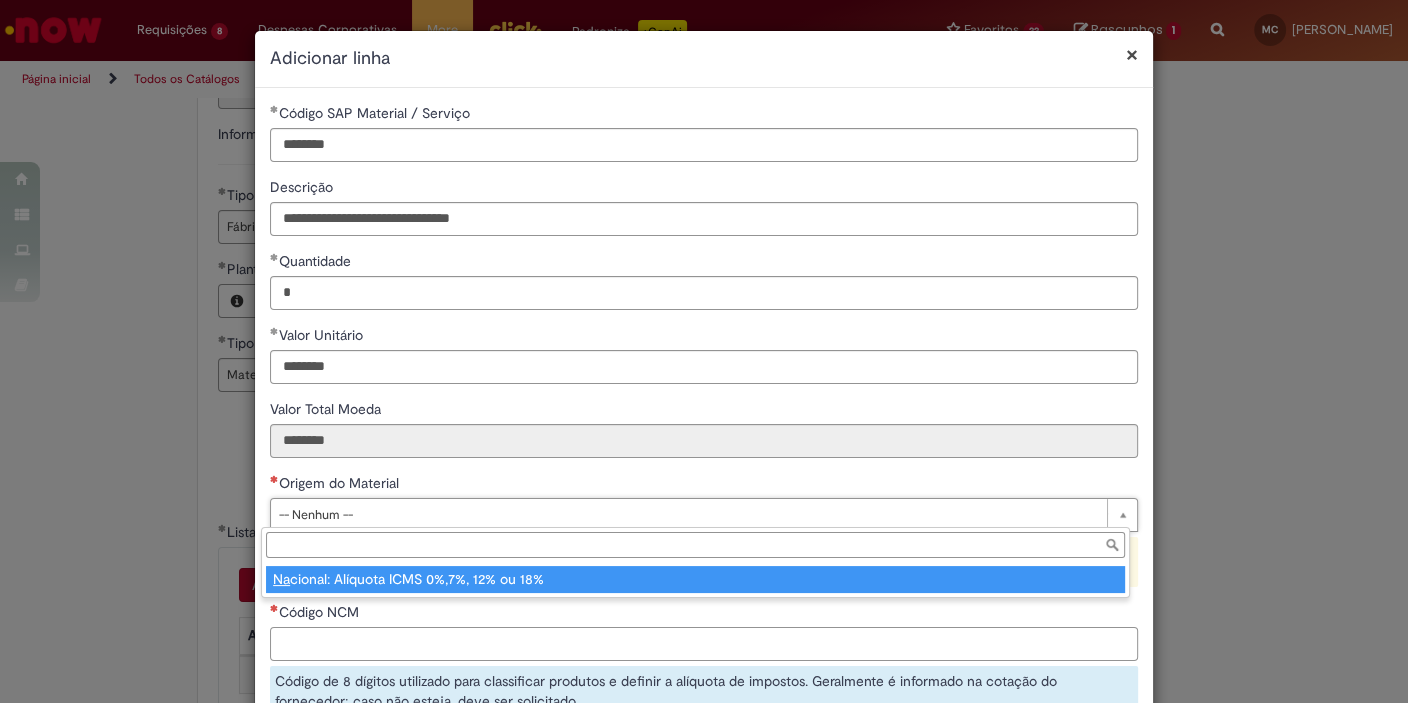type on "**********" 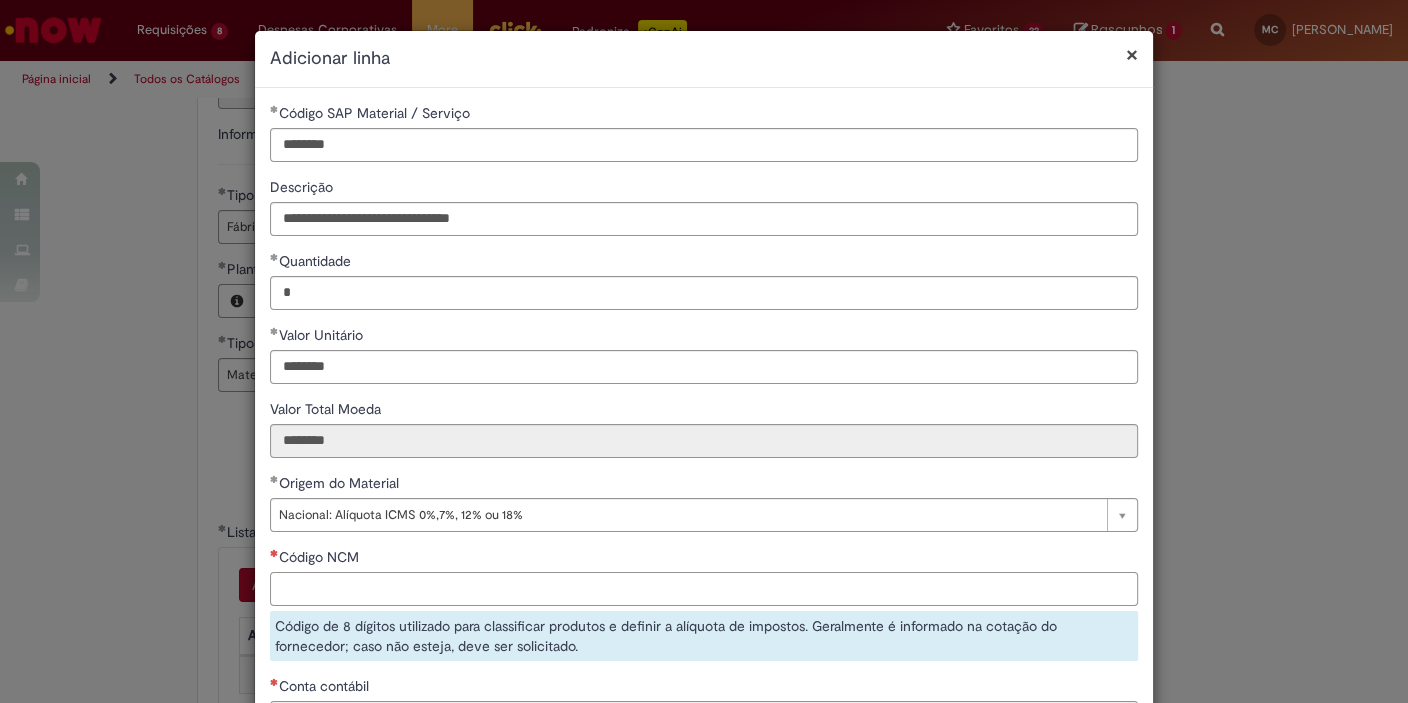 paste on "**********" 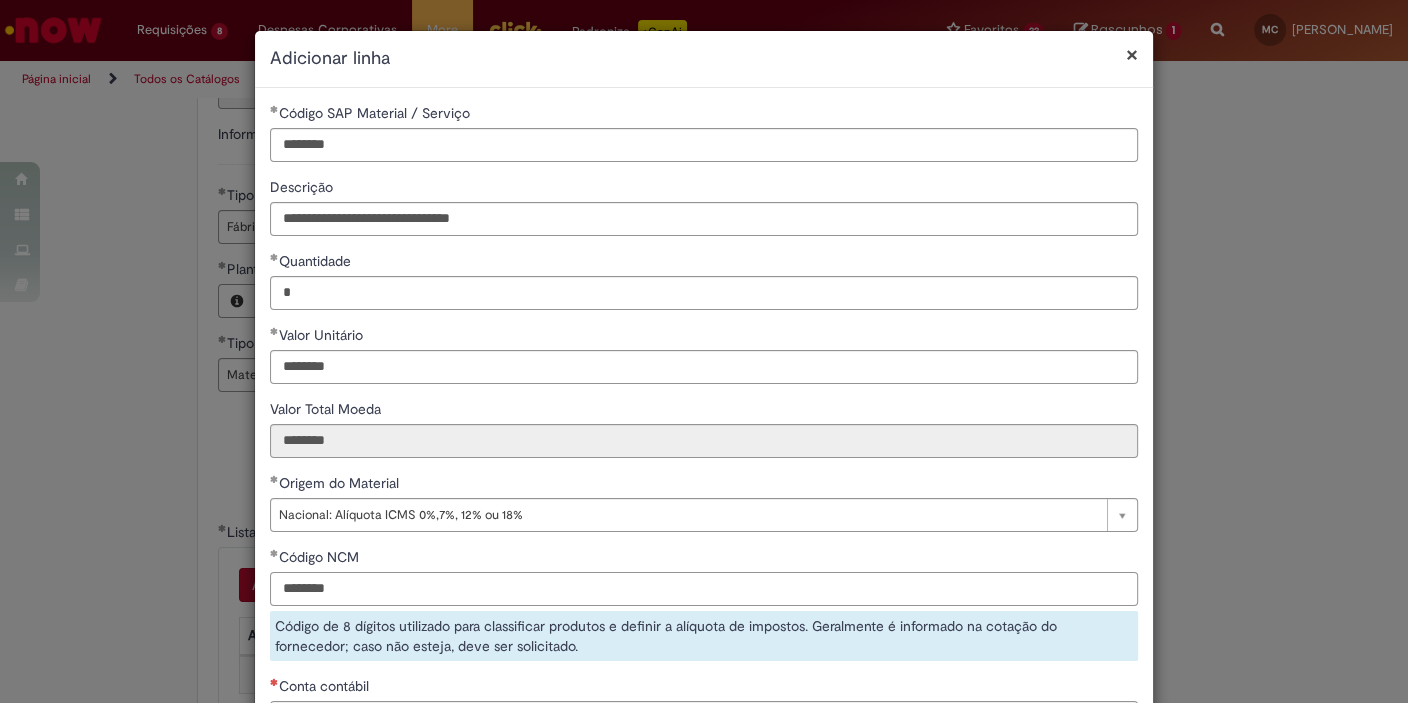 type on "********" 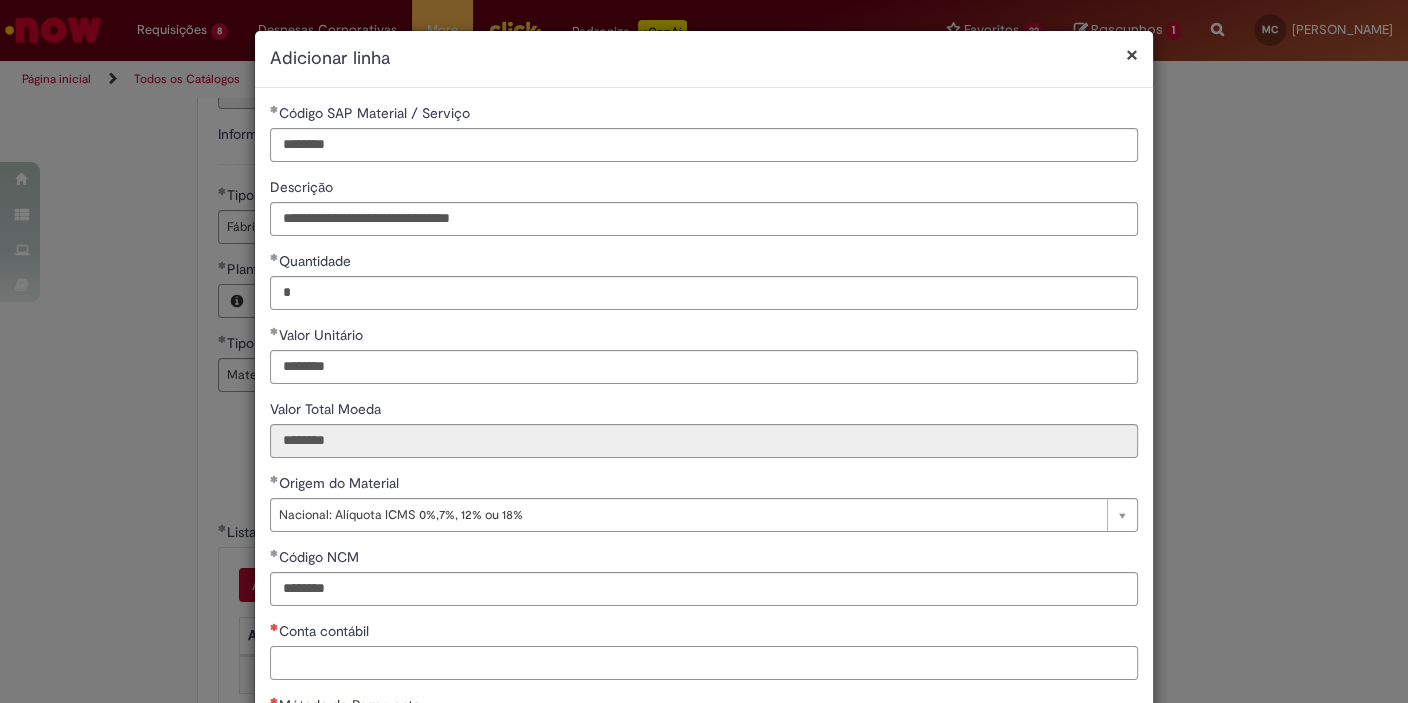 paste on "********" 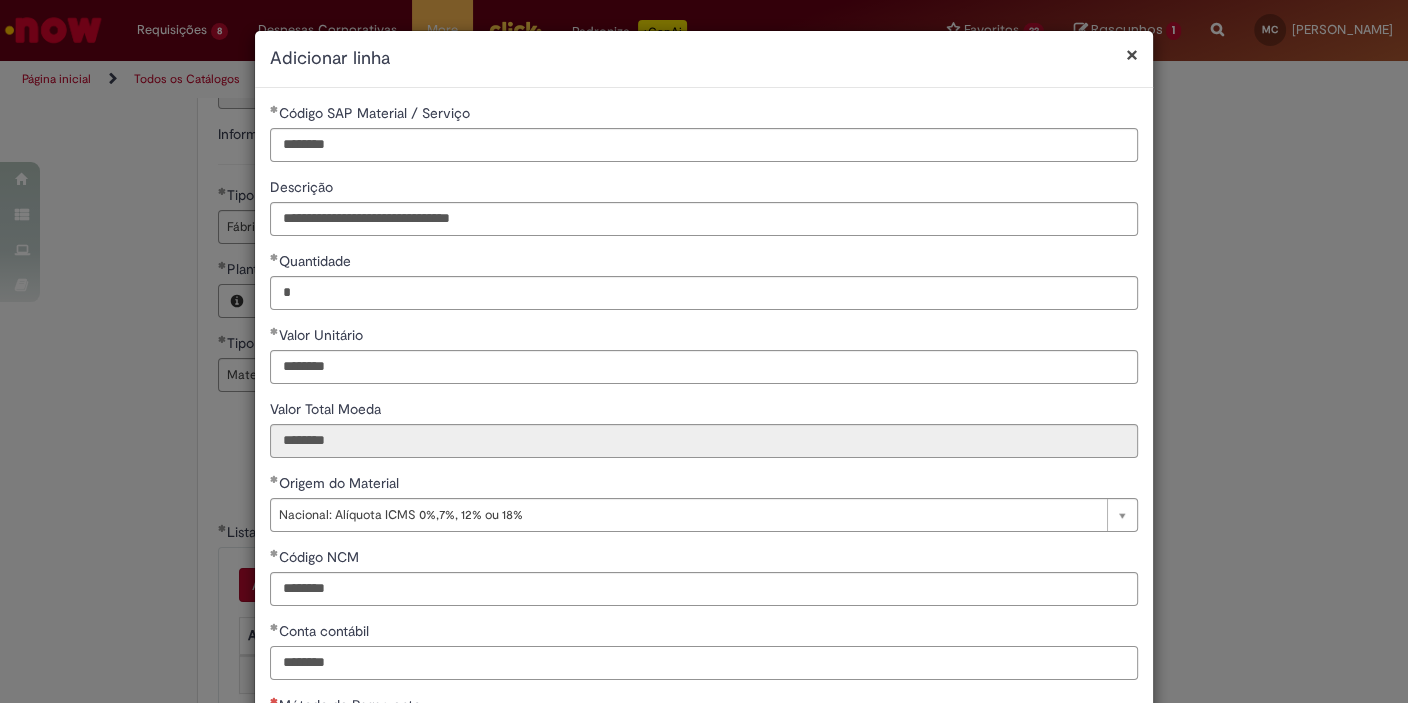 type on "********" 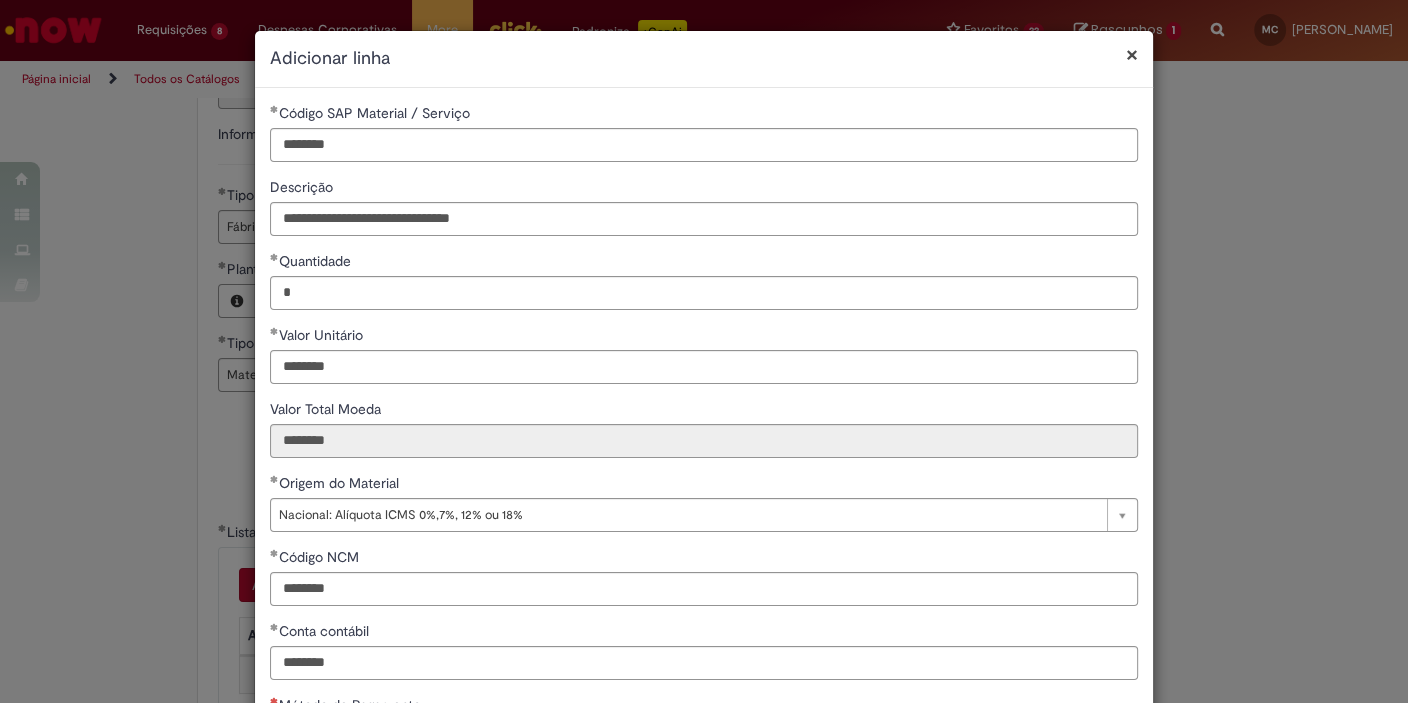 scroll, scrollTop: 173, scrollLeft: 0, axis: vertical 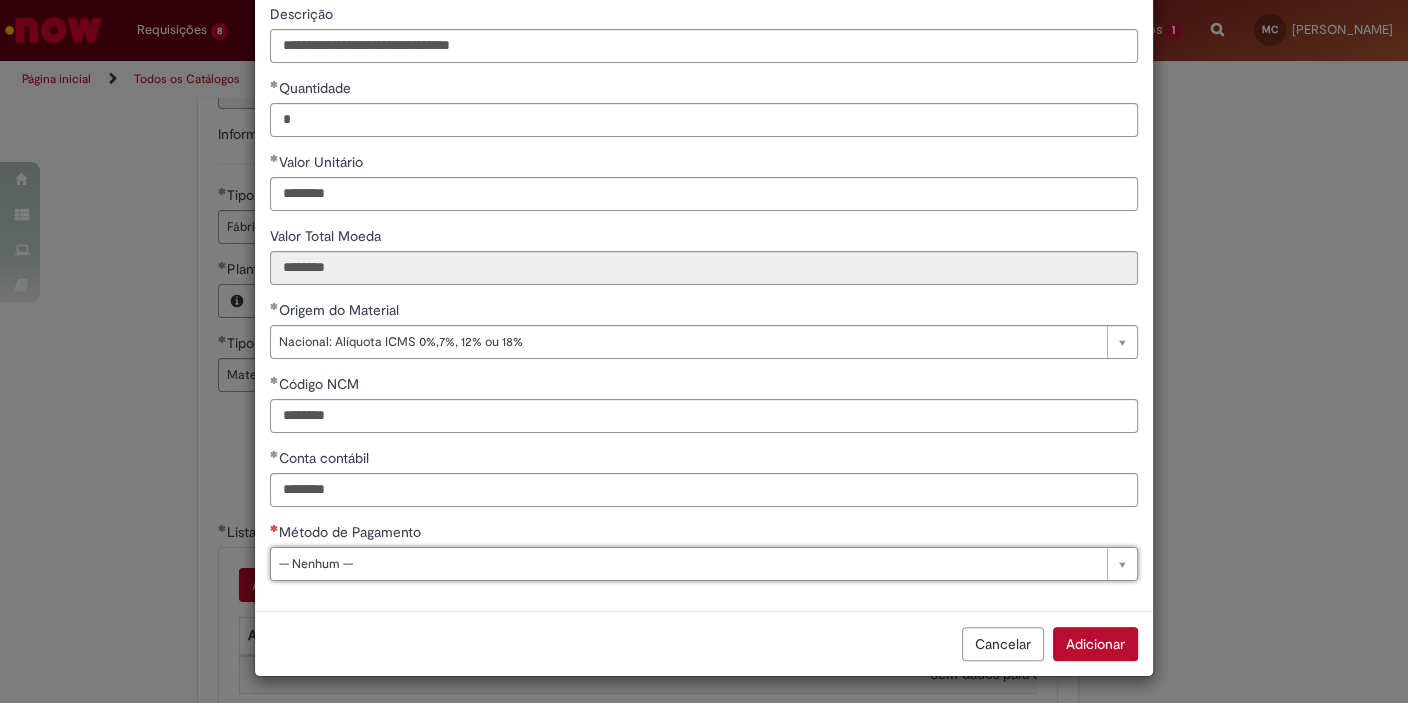 type on "*" 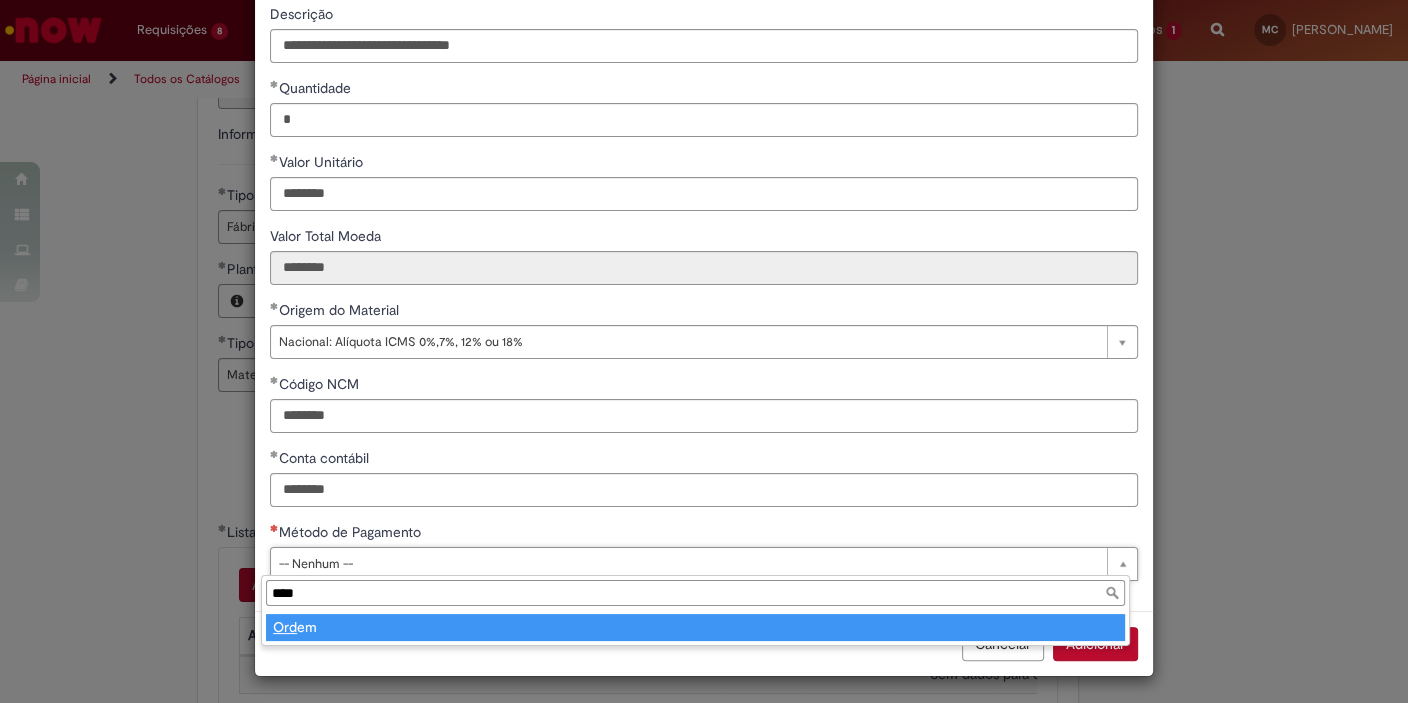 type on "*****" 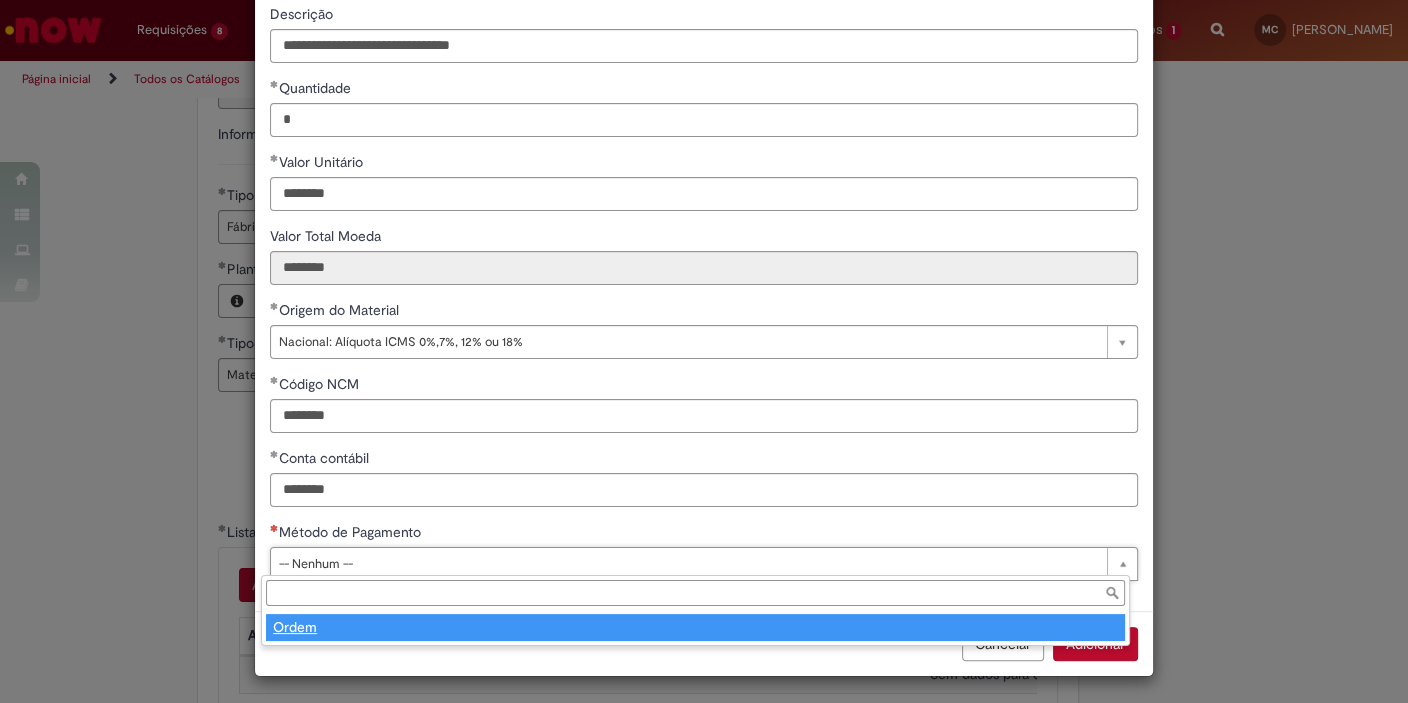 type on "*****" 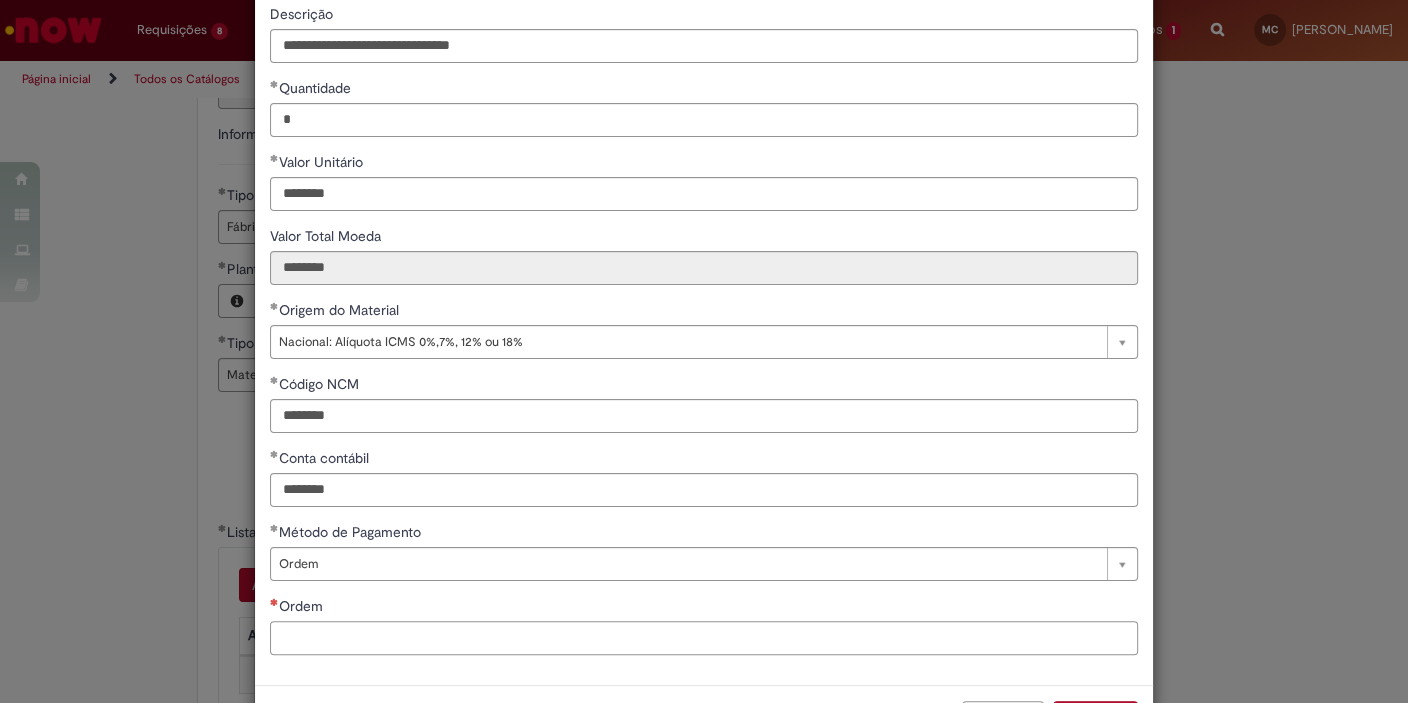 paste on "**********" 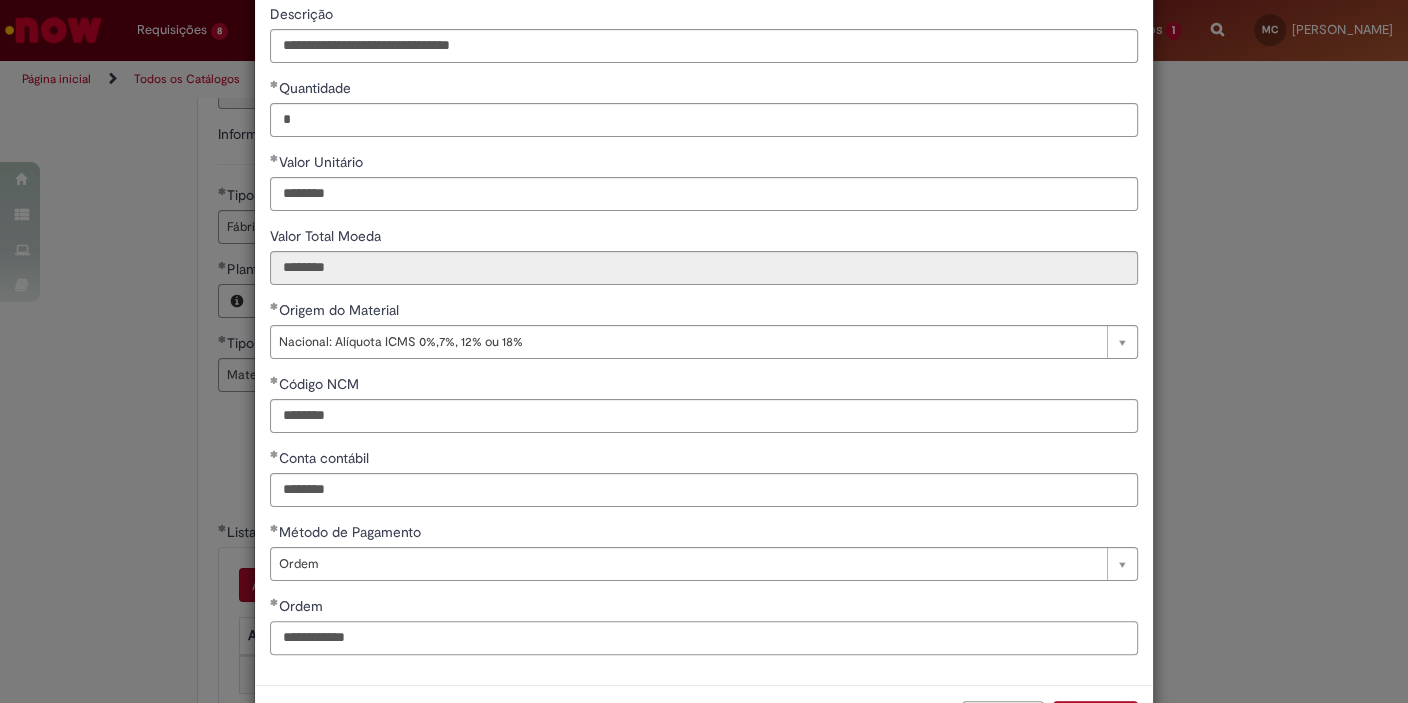 scroll, scrollTop: 247, scrollLeft: 0, axis: vertical 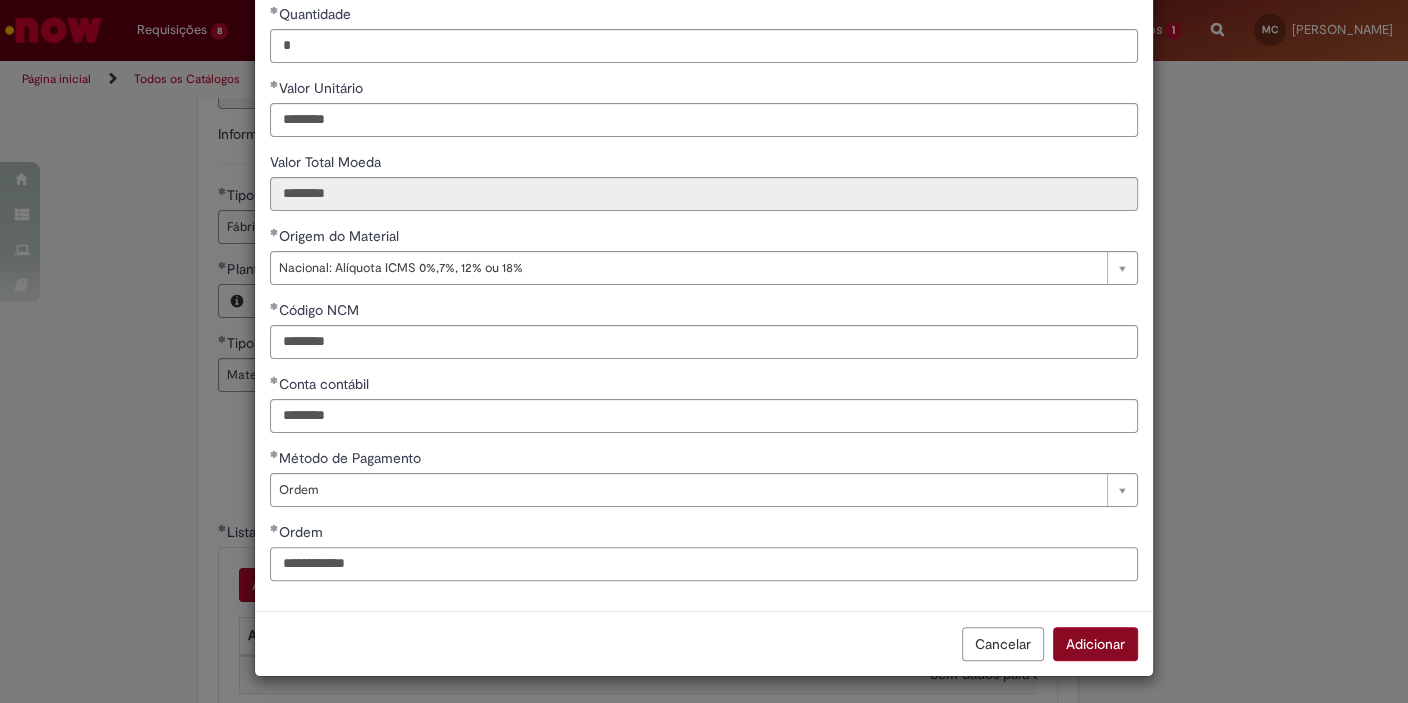 type on "**********" 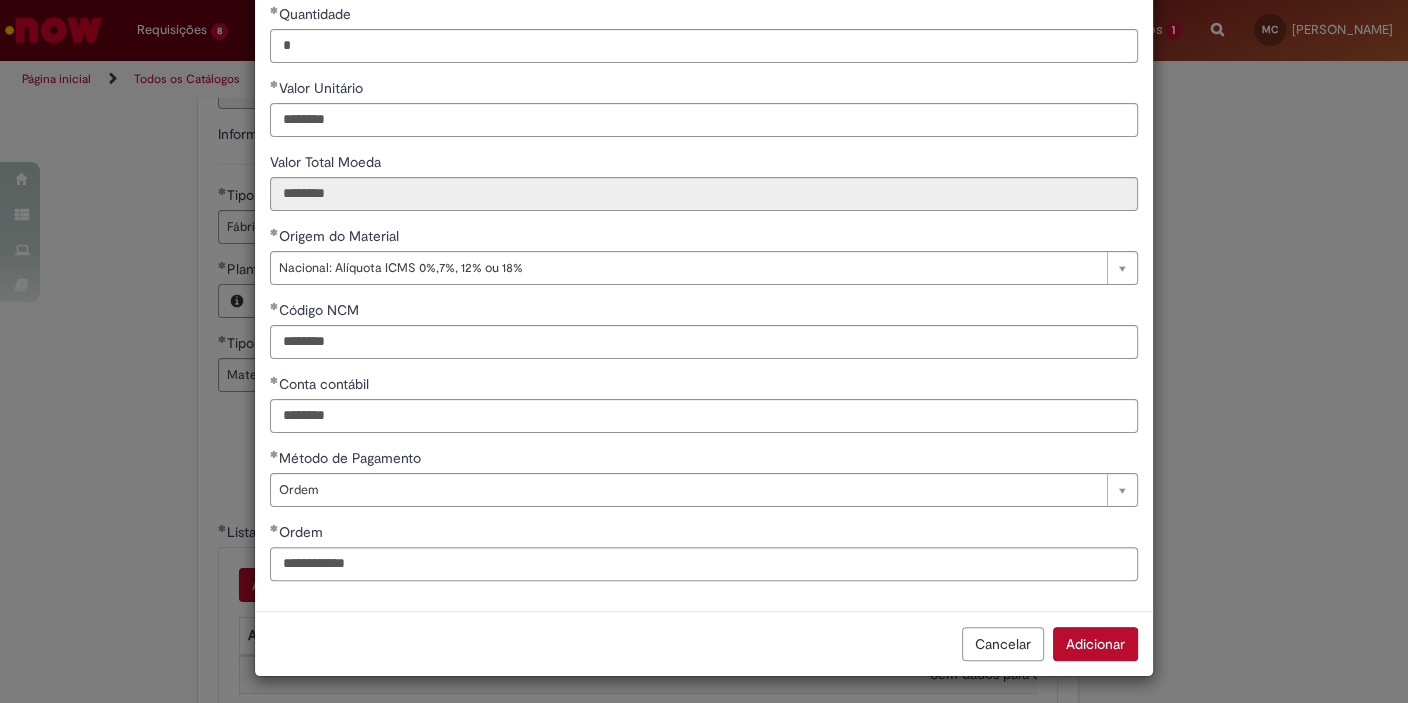 click on "Adicionar" at bounding box center (1095, 644) 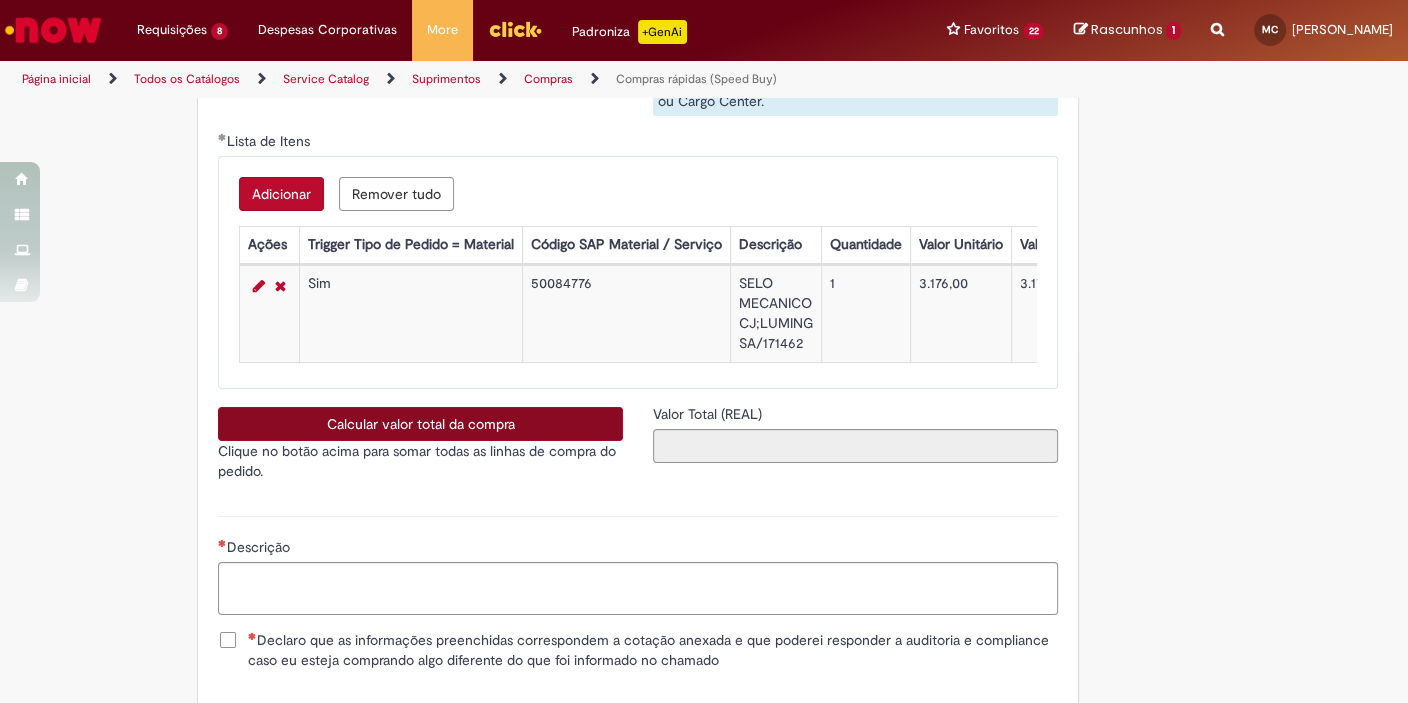 scroll, scrollTop: 3322, scrollLeft: 0, axis: vertical 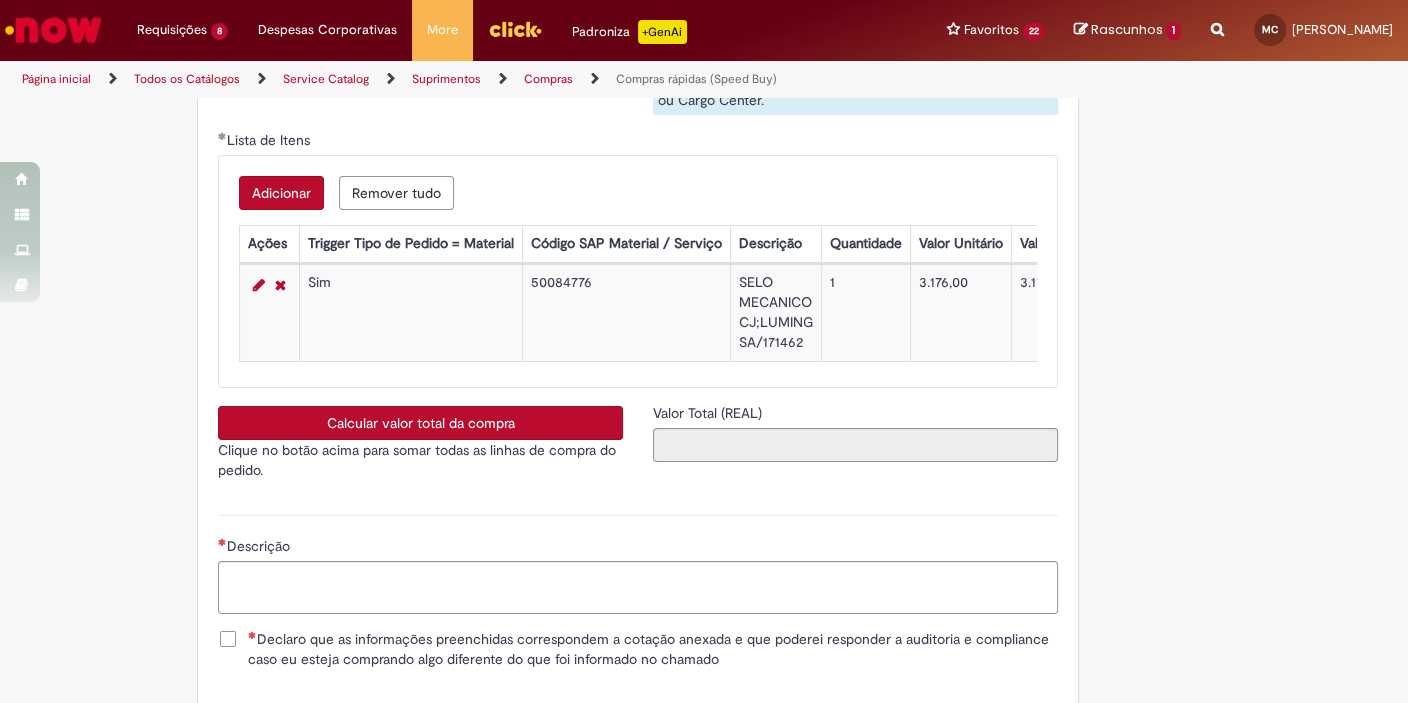 click on "Calcular valor total da compra" at bounding box center [420, 423] 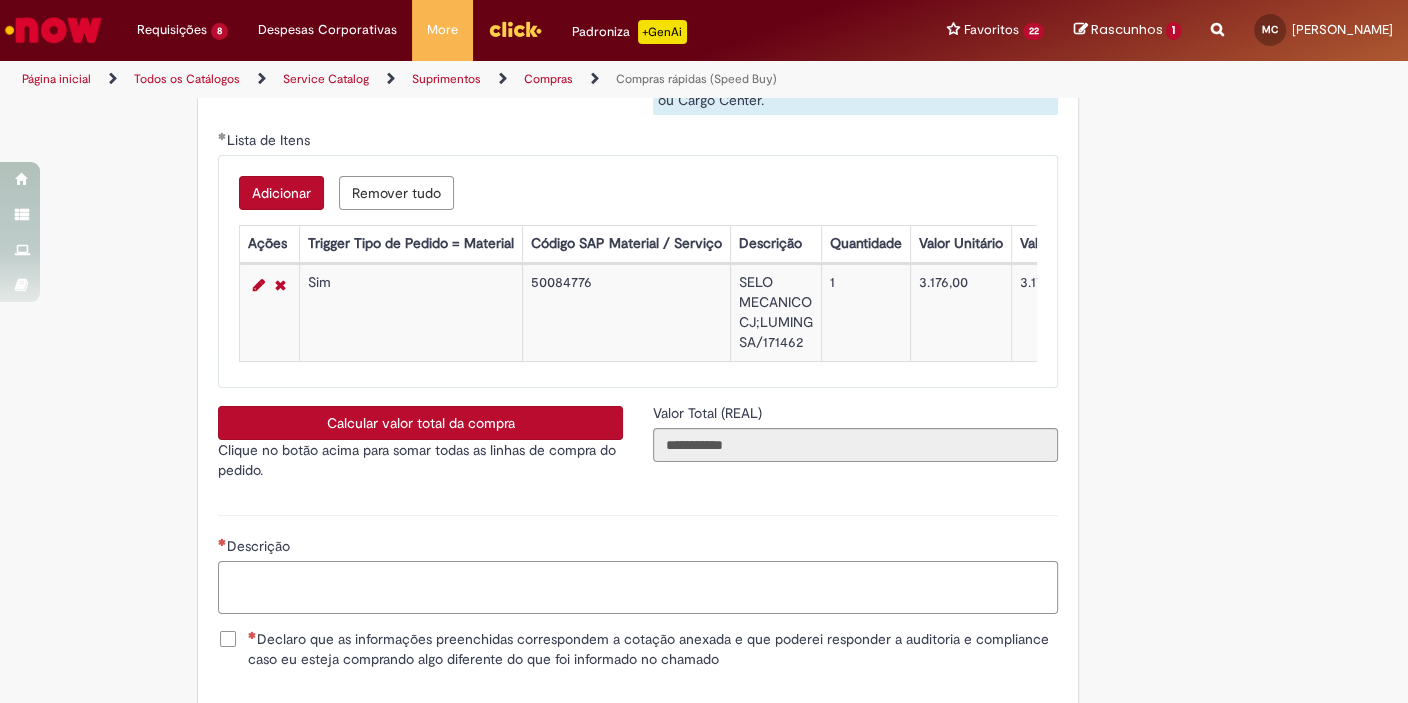 click on "Descrição" at bounding box center (638, 587) 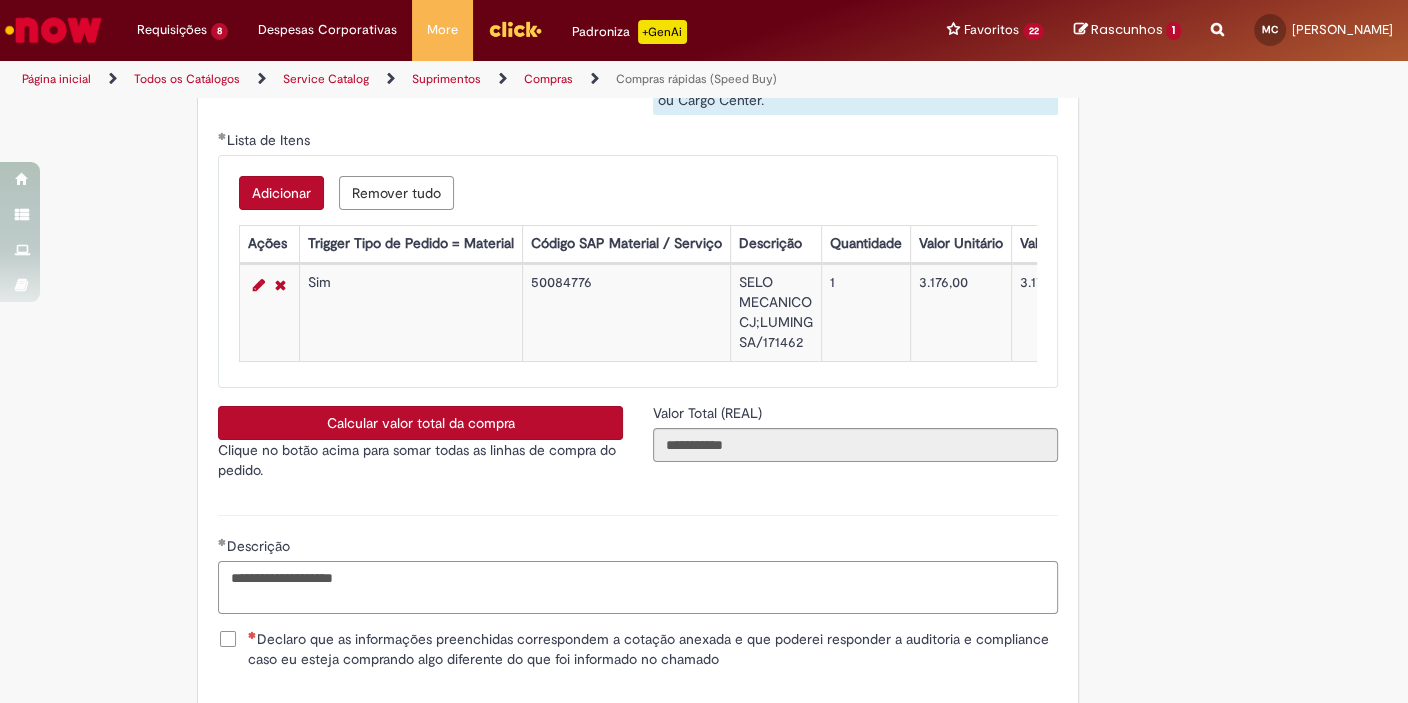 type on "**********" 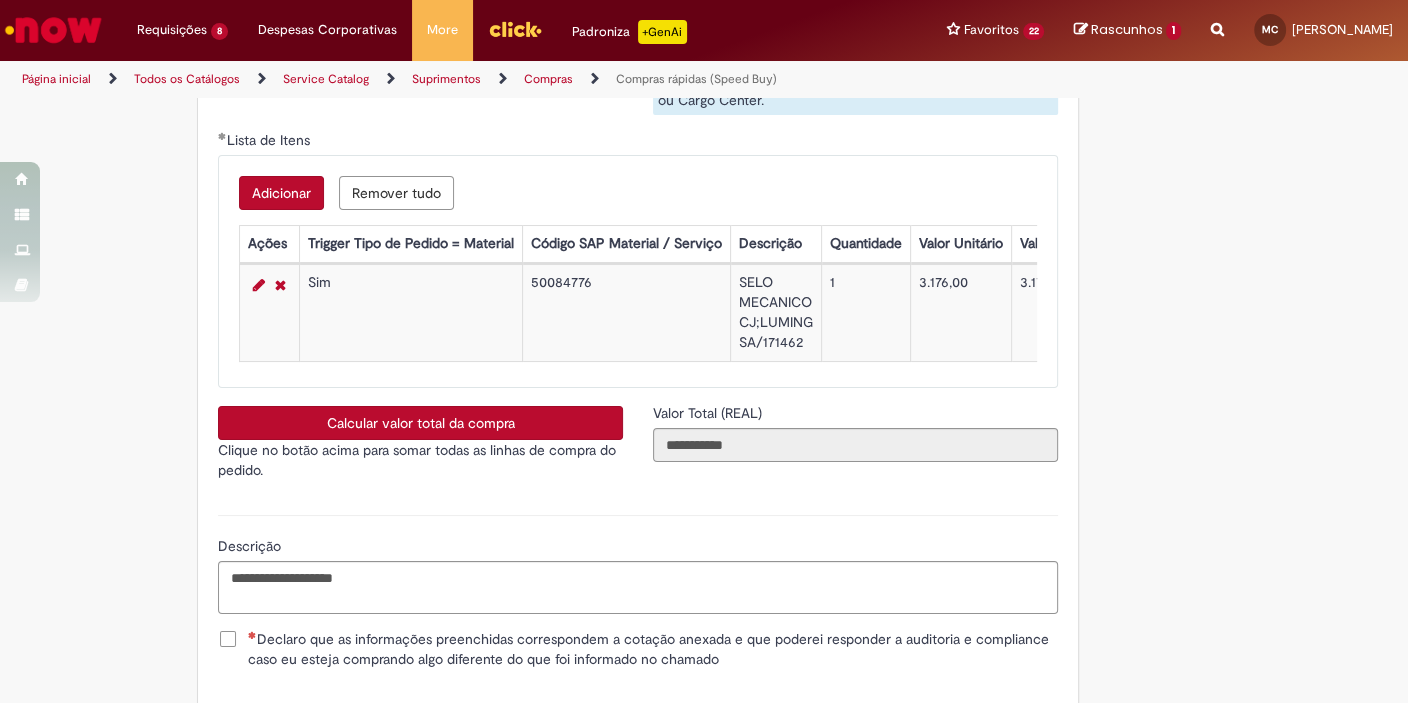 click on "Declaro que as informações preenchidas correspondem a cotação anexada e que poderei responder a auditoria e compliance caso eu esteja comprando algo diferente do que foi informado no chamado" at bounding box center [653, 649] 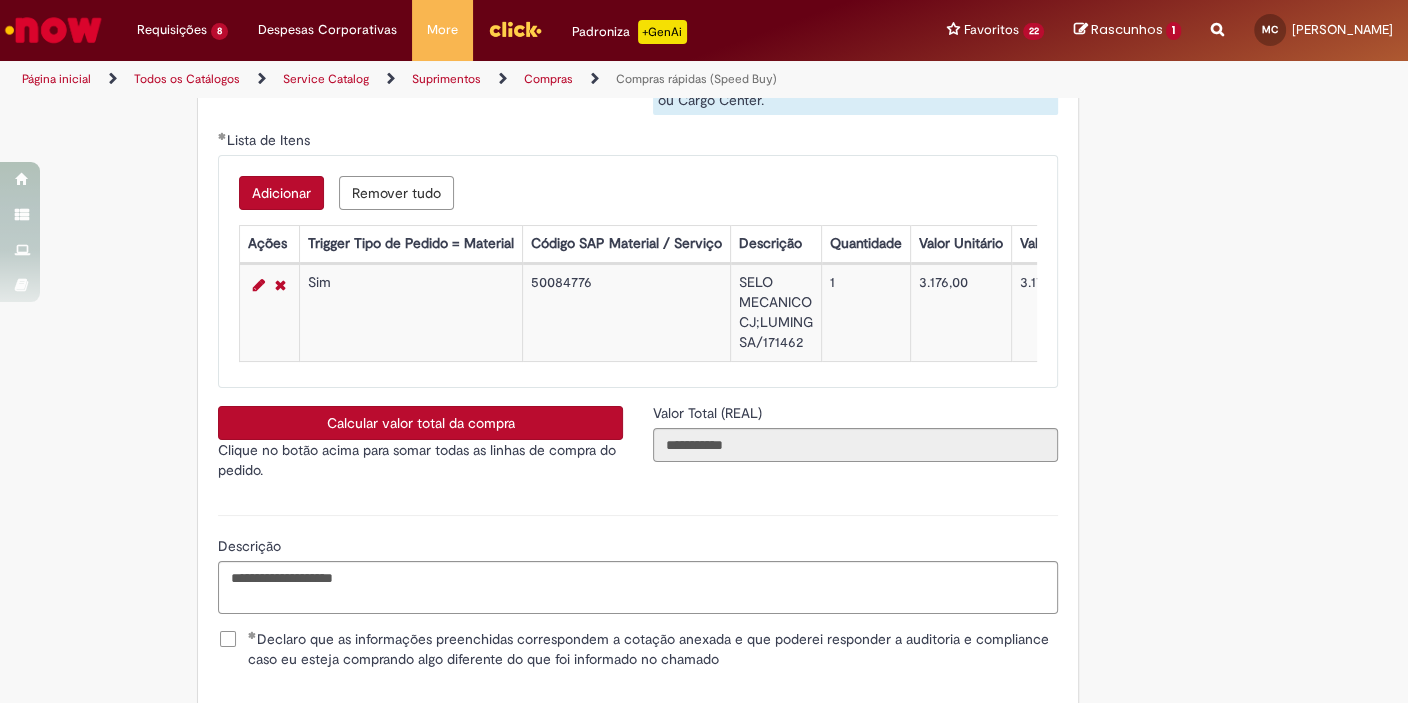 scroll, scrollTop: 3569, scrollLeft: 0, axis: vertical 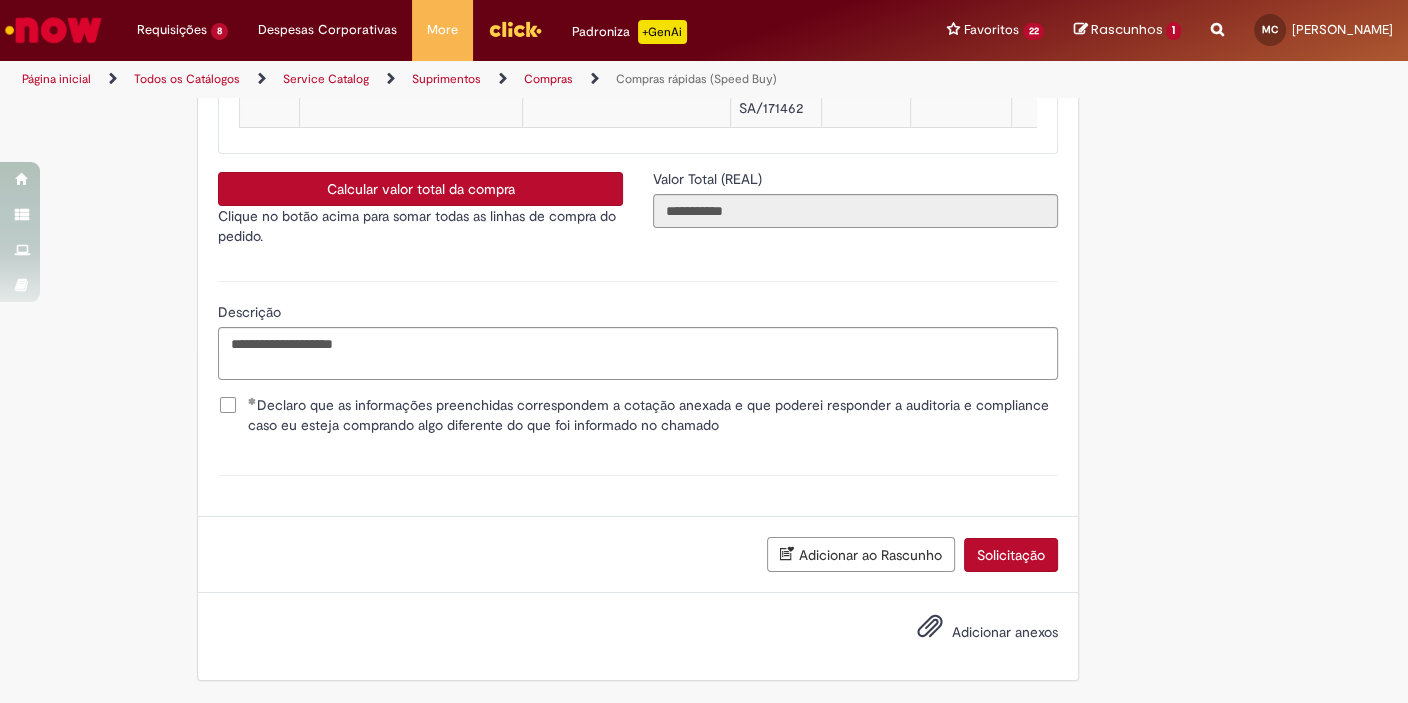 click on "Adicionar anexos" at bounding box center [973, 633] 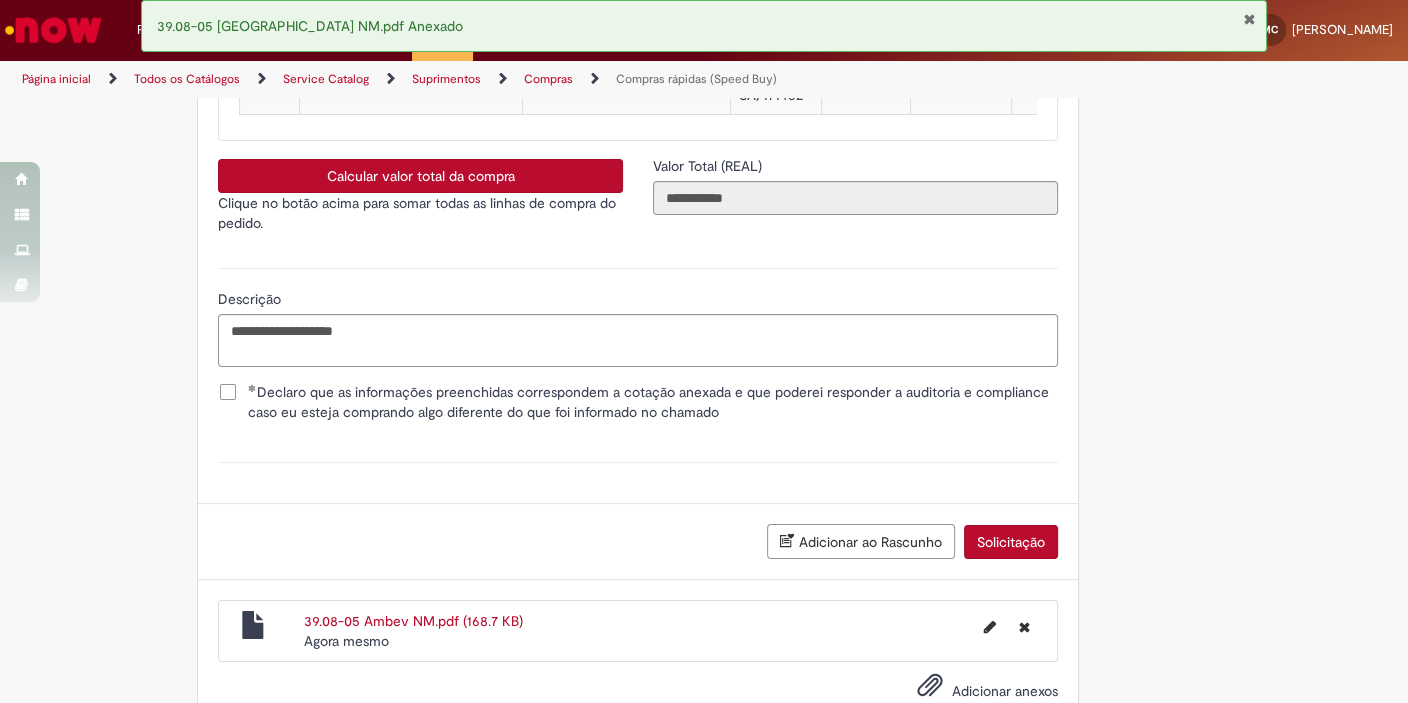click on "Solicitação" at bounding box center [1011, 542] 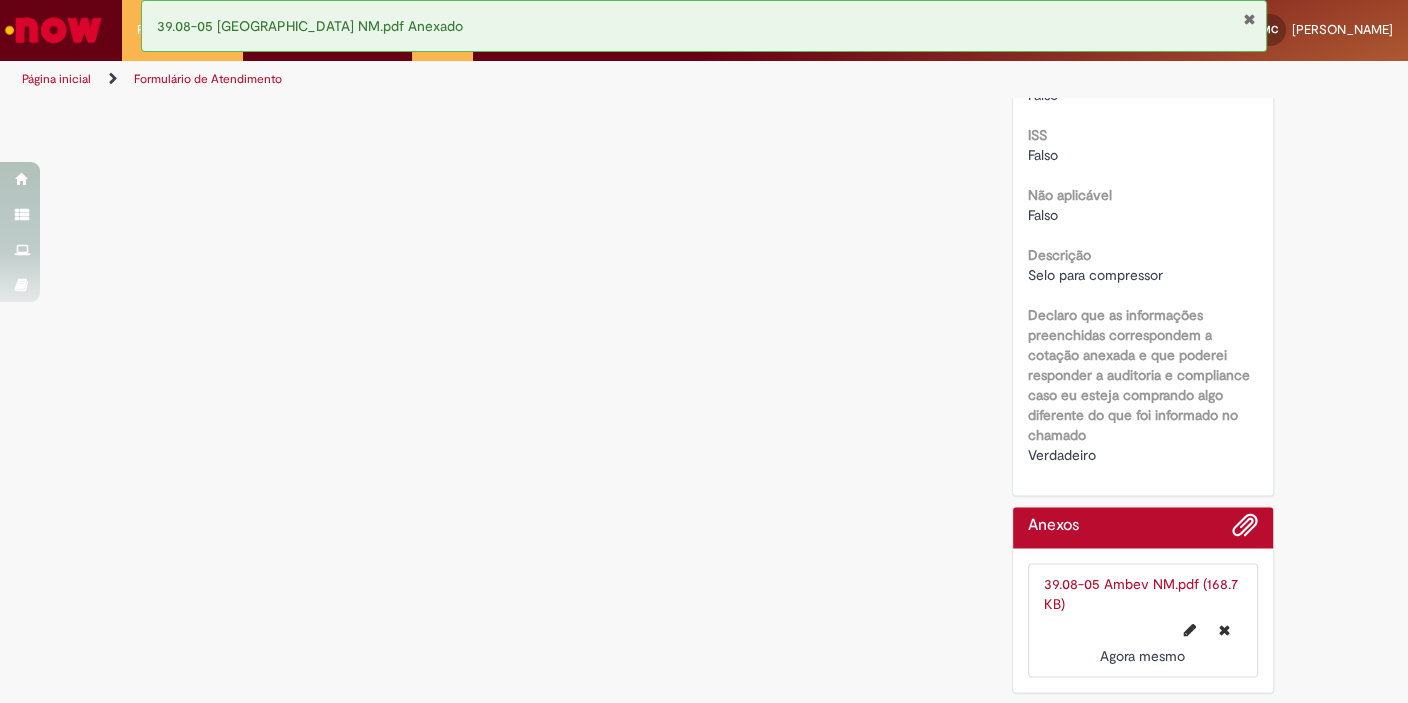 scroll, scrollTop: 0, scrollLeft: 0, axis: both 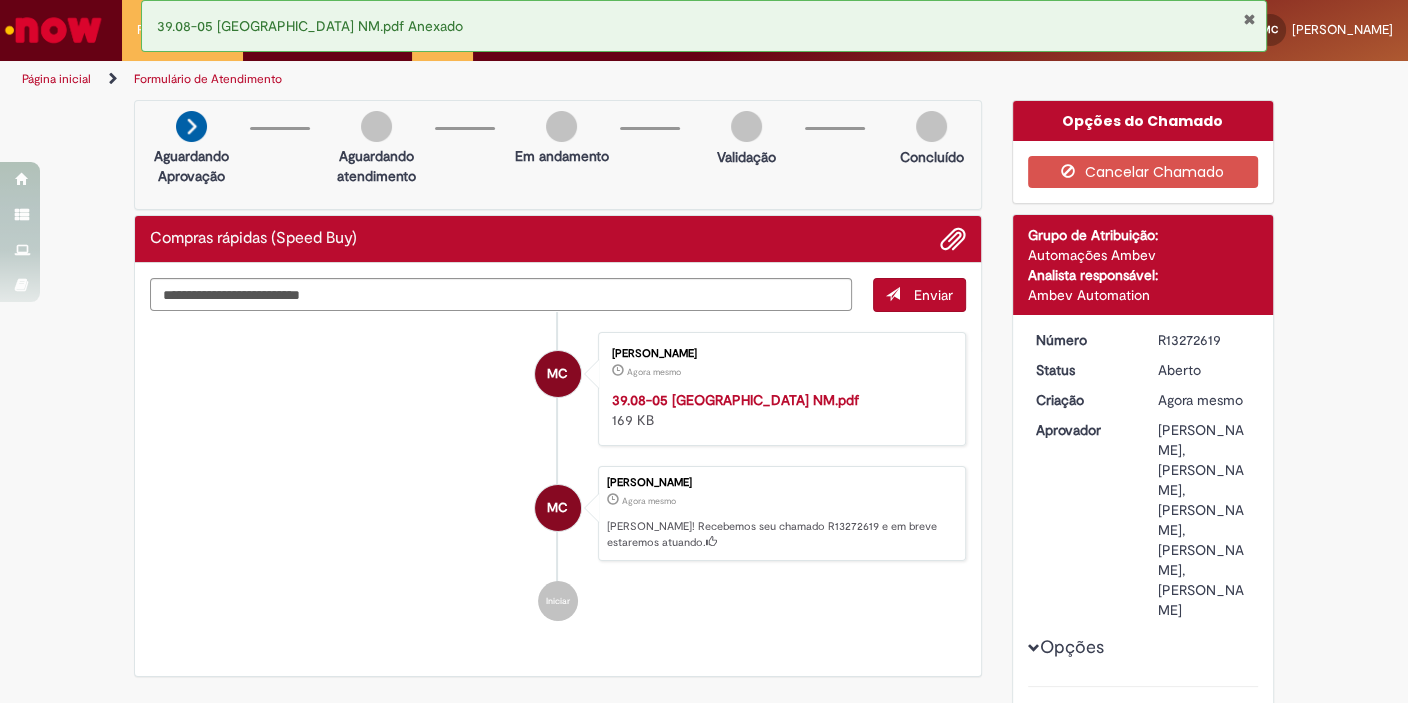 click on "R13272619" at bounding box center [1204, 340] 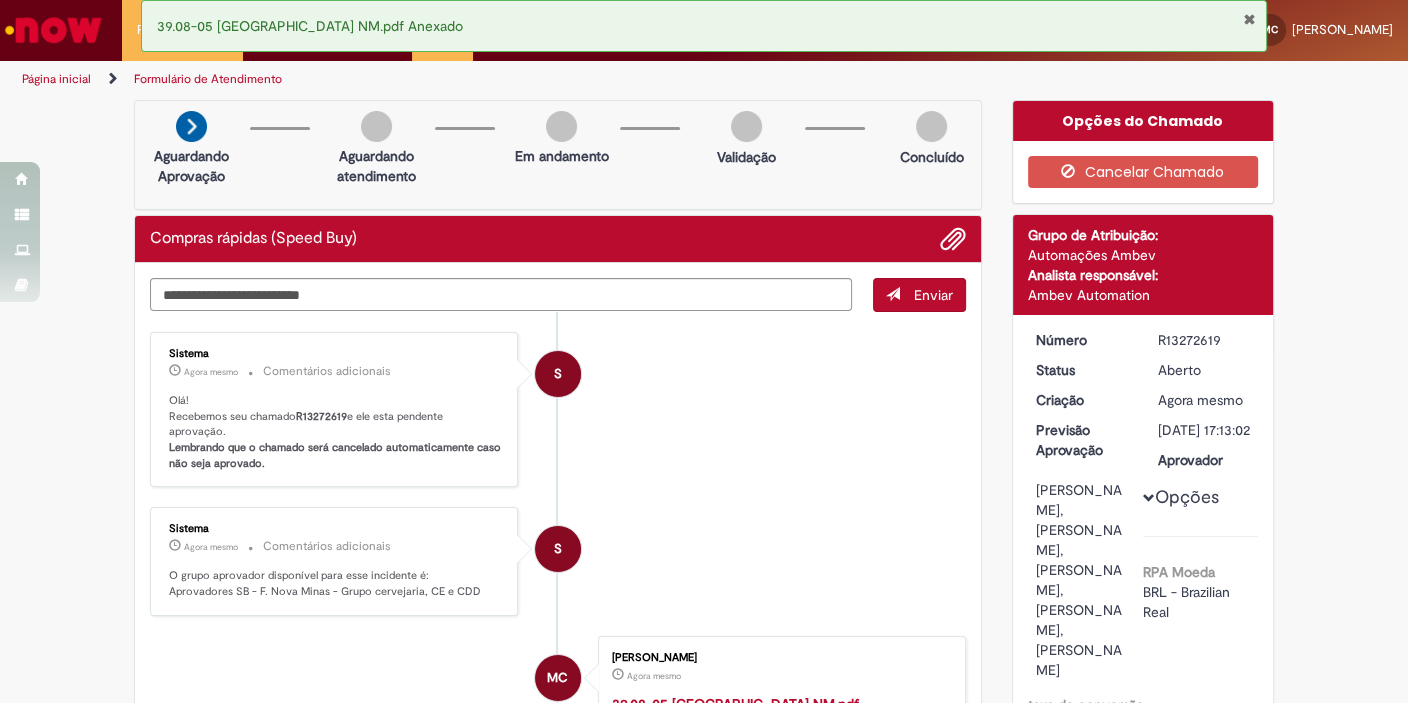 click at bounding box center (1249, 19) 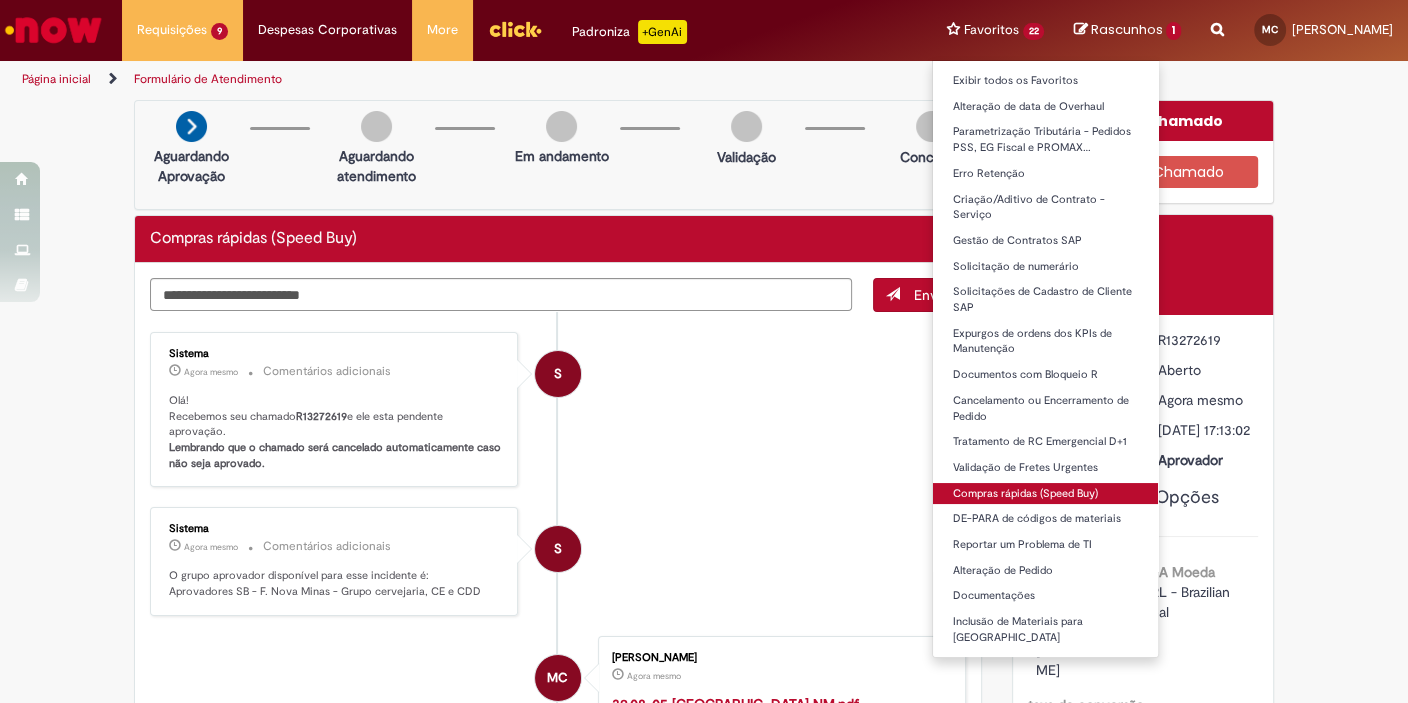 click on "Compras rápidas (Speed Buy)" at bounding box center [1046, 494] 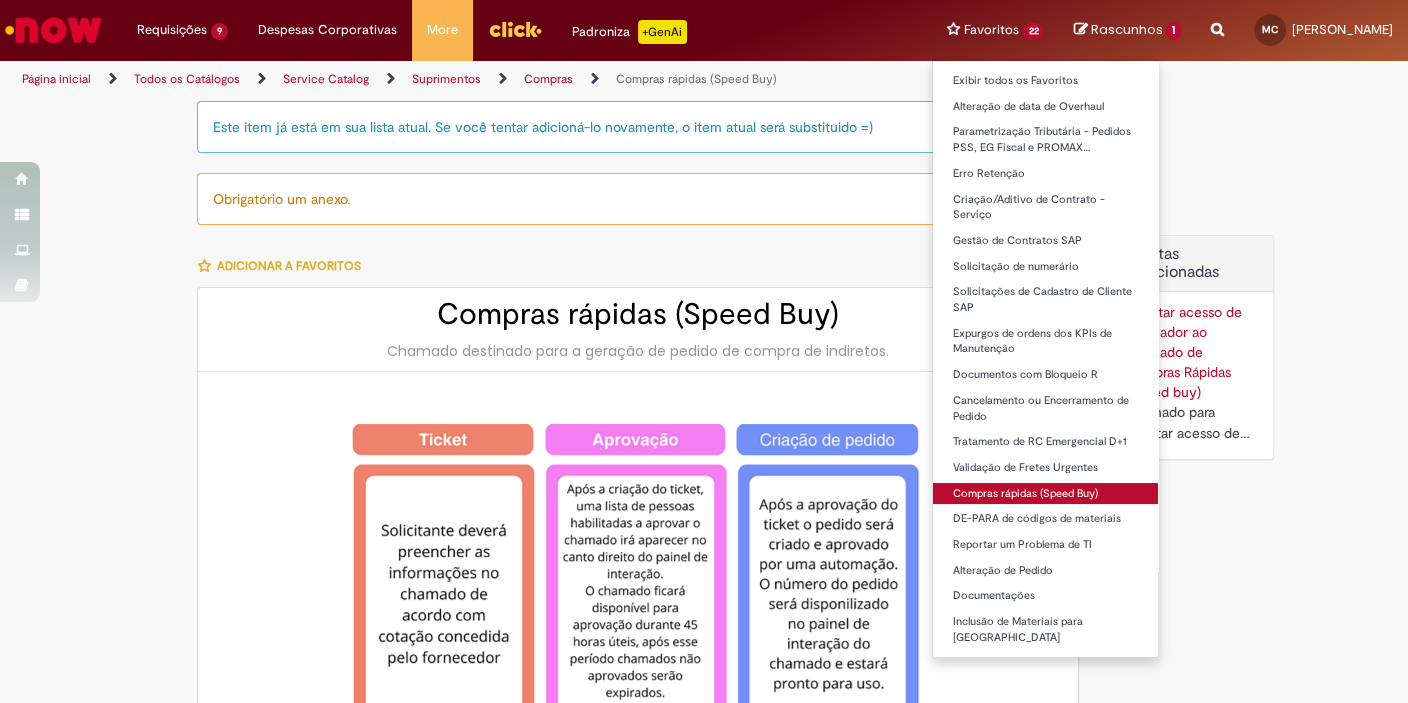 type on "********" 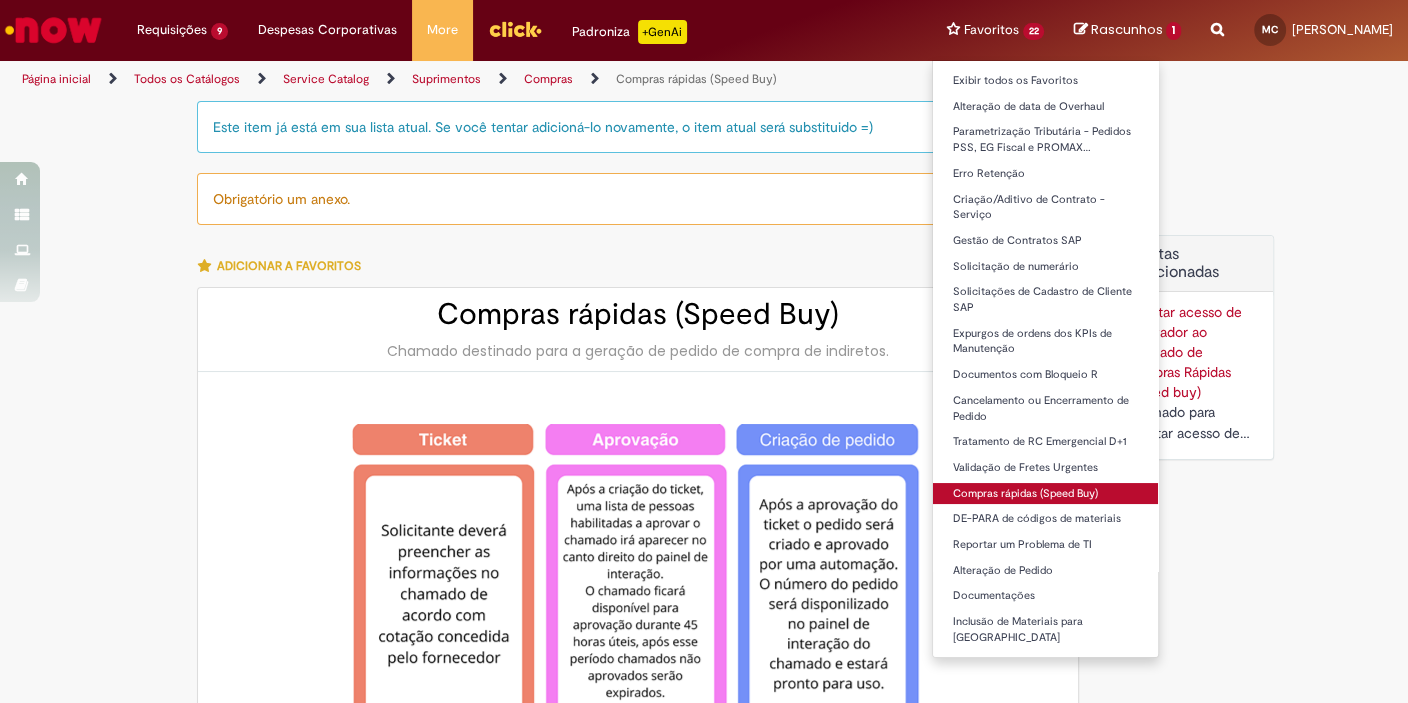 type on "**********" 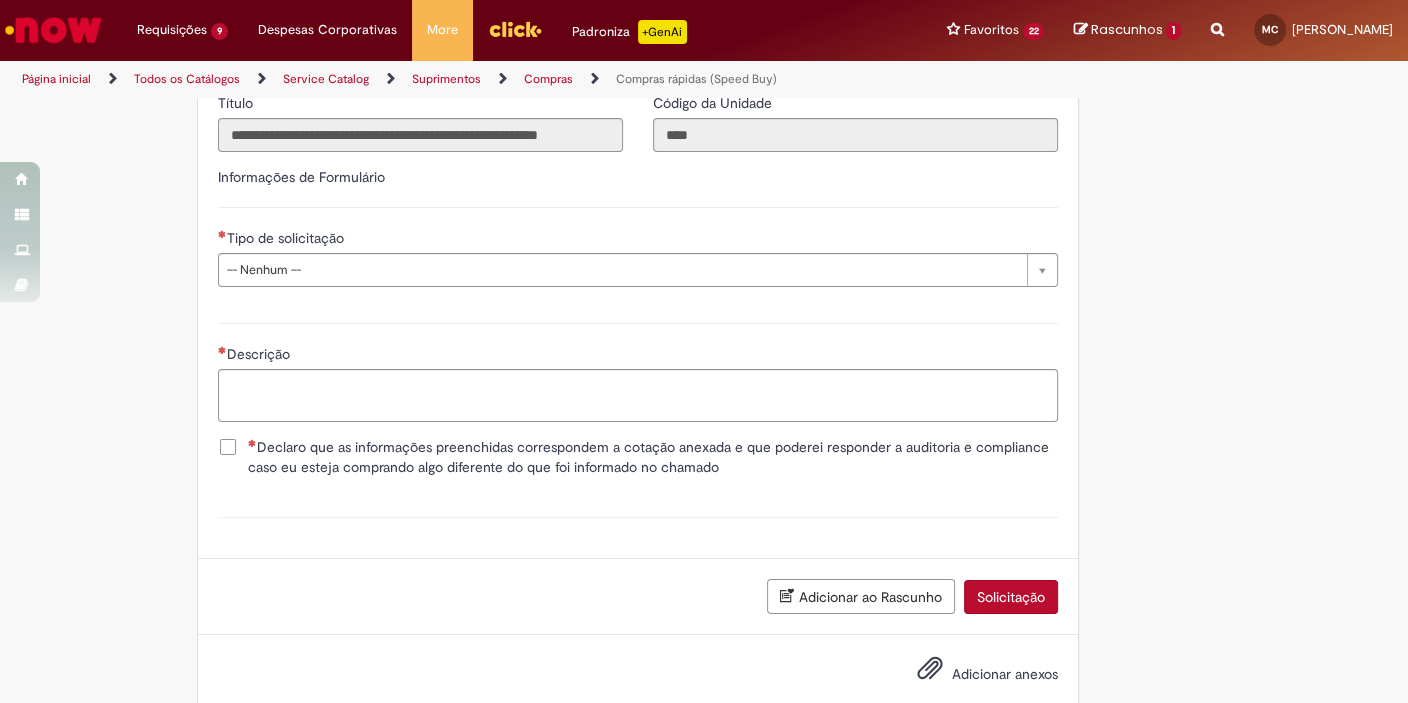 scroll, scrollTop: 2893, scrollLeft: 0, axis: vertical 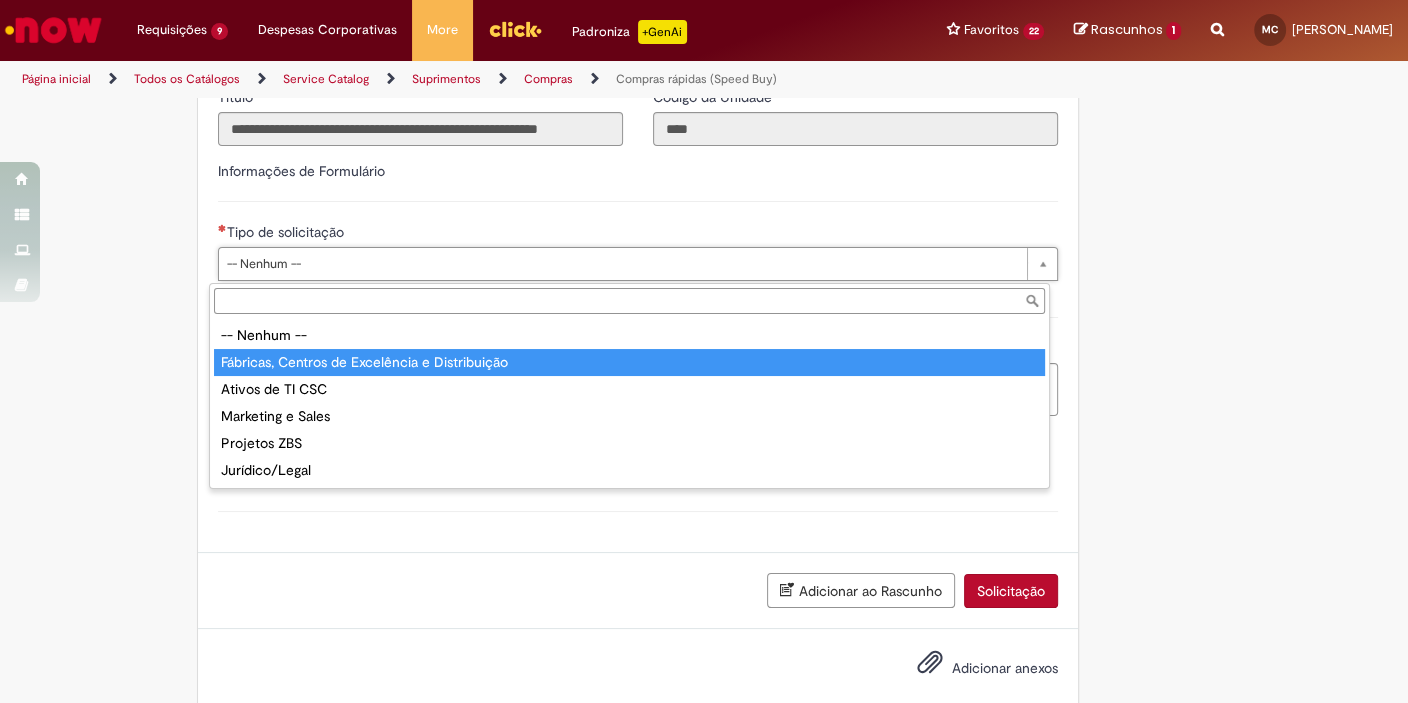 type on "**********" 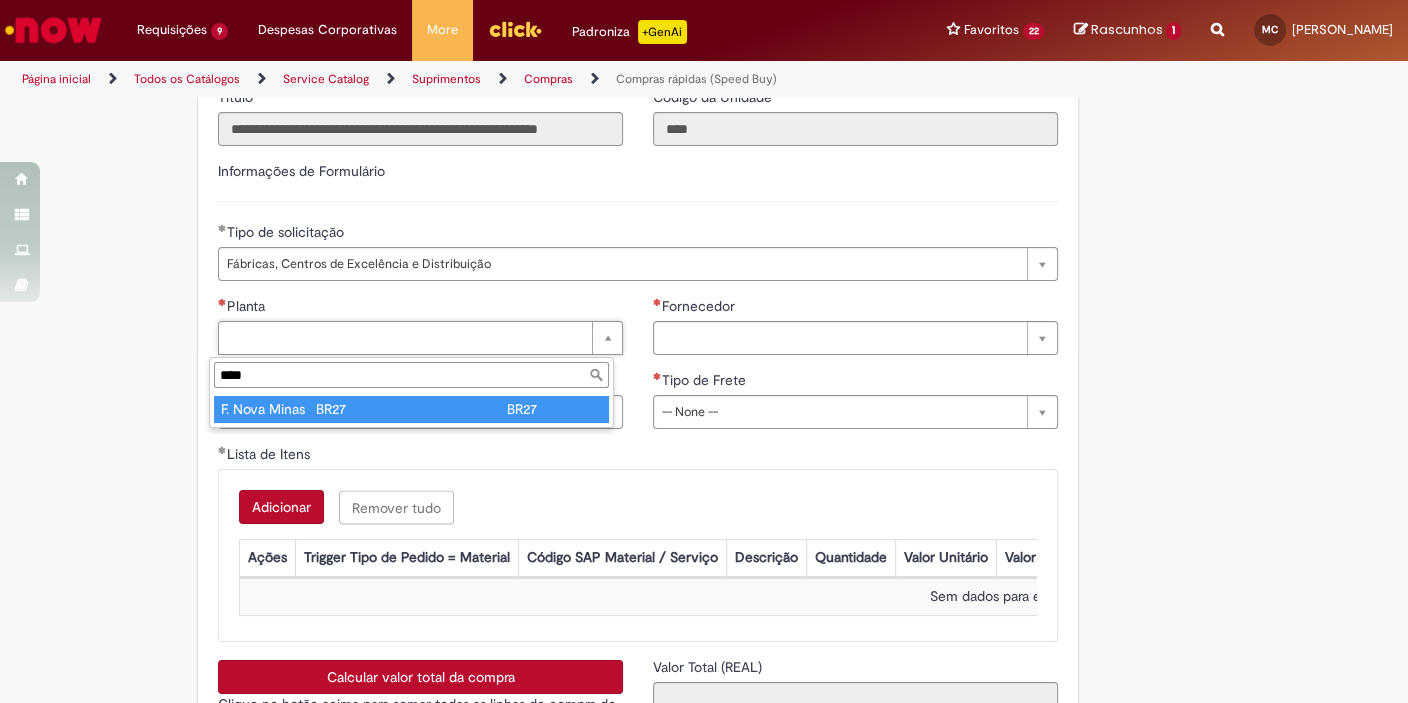 type on "****" 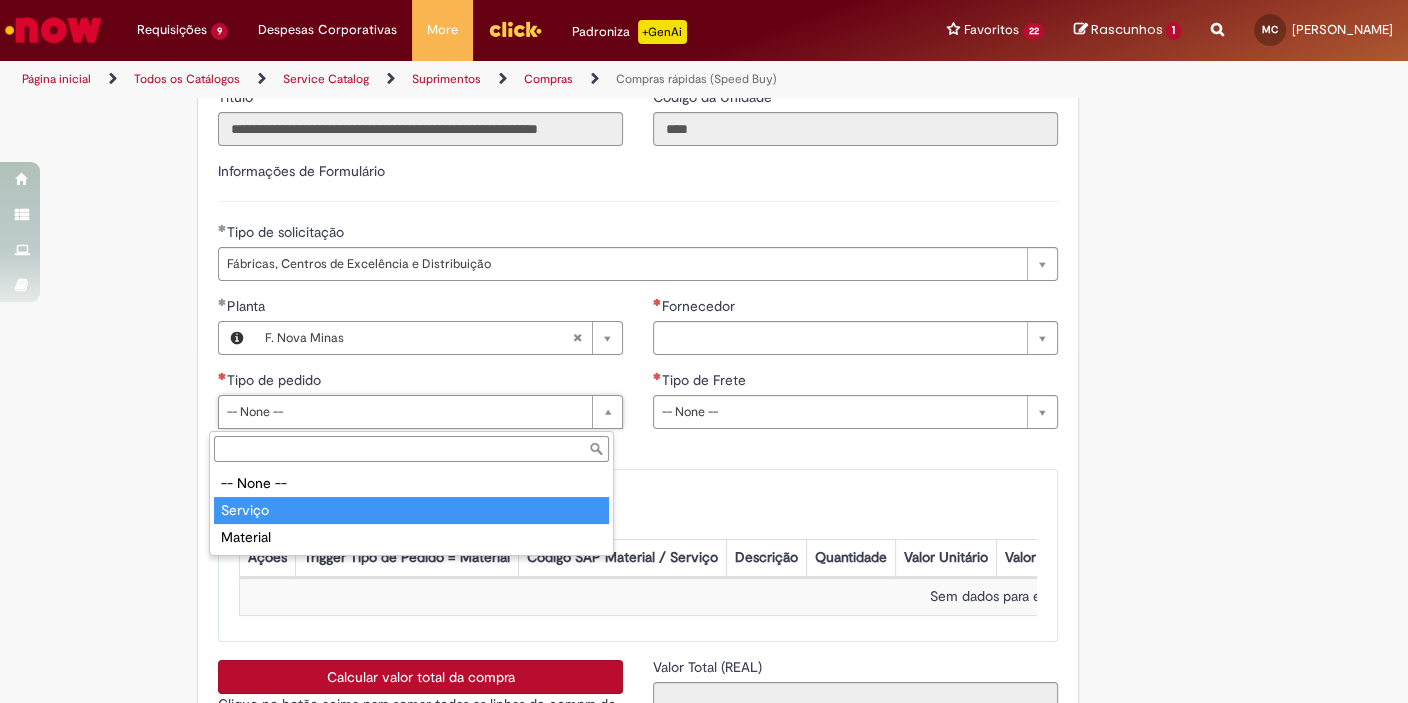 type on "*******" 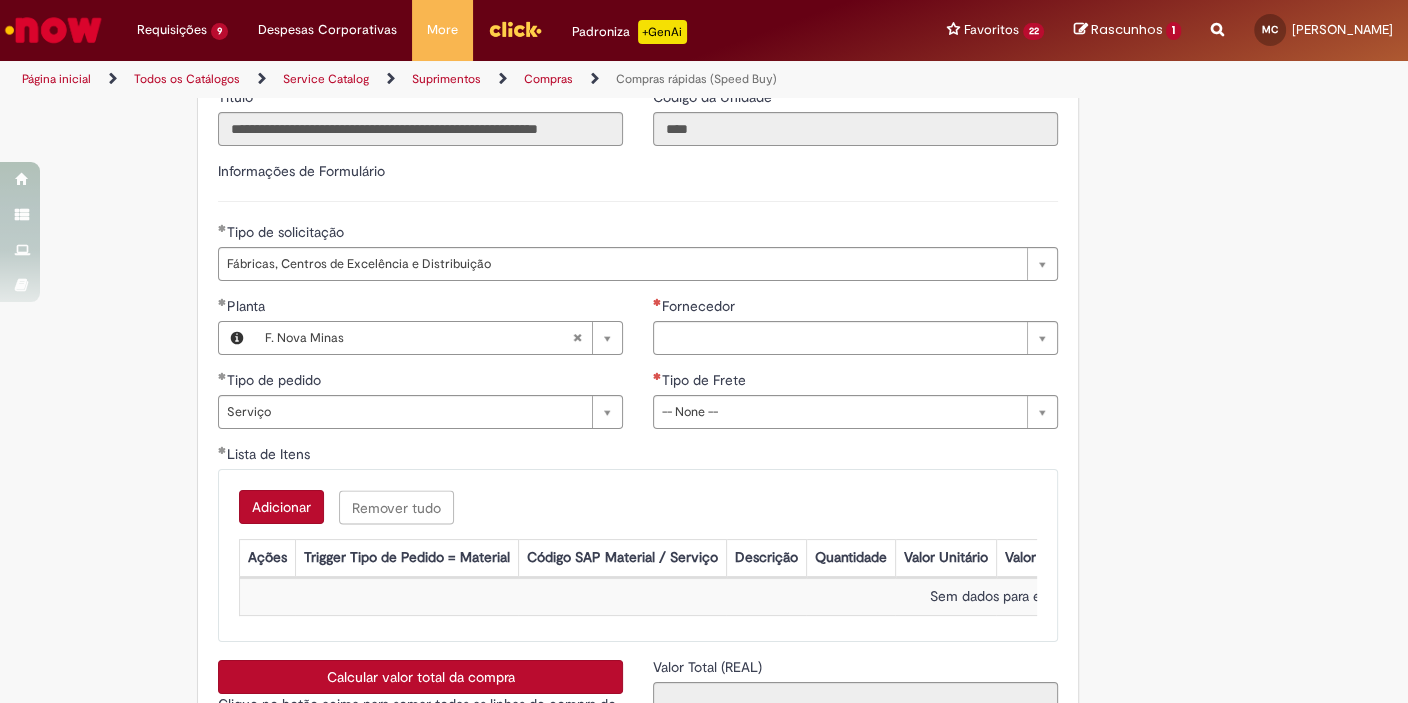 click on "Tipo de Frete" at bounding box center [855, 382] 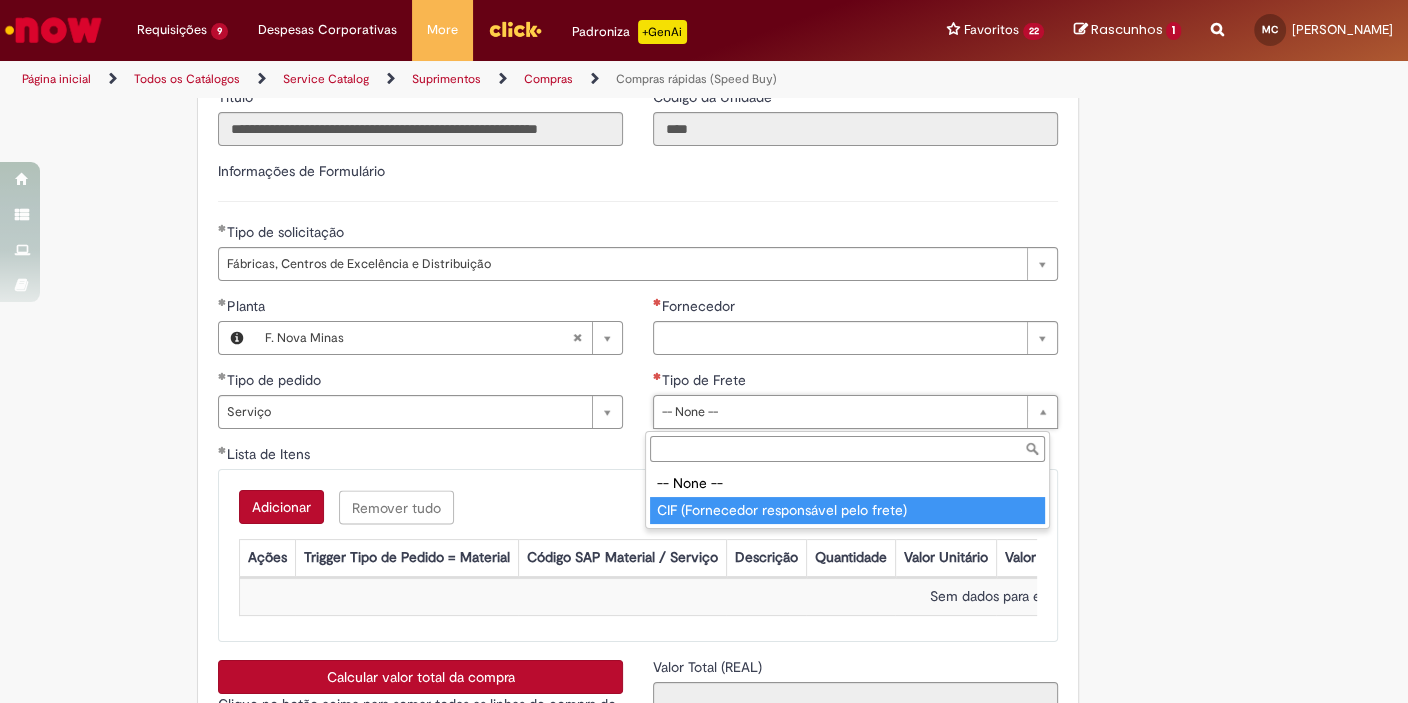 type on "**********" 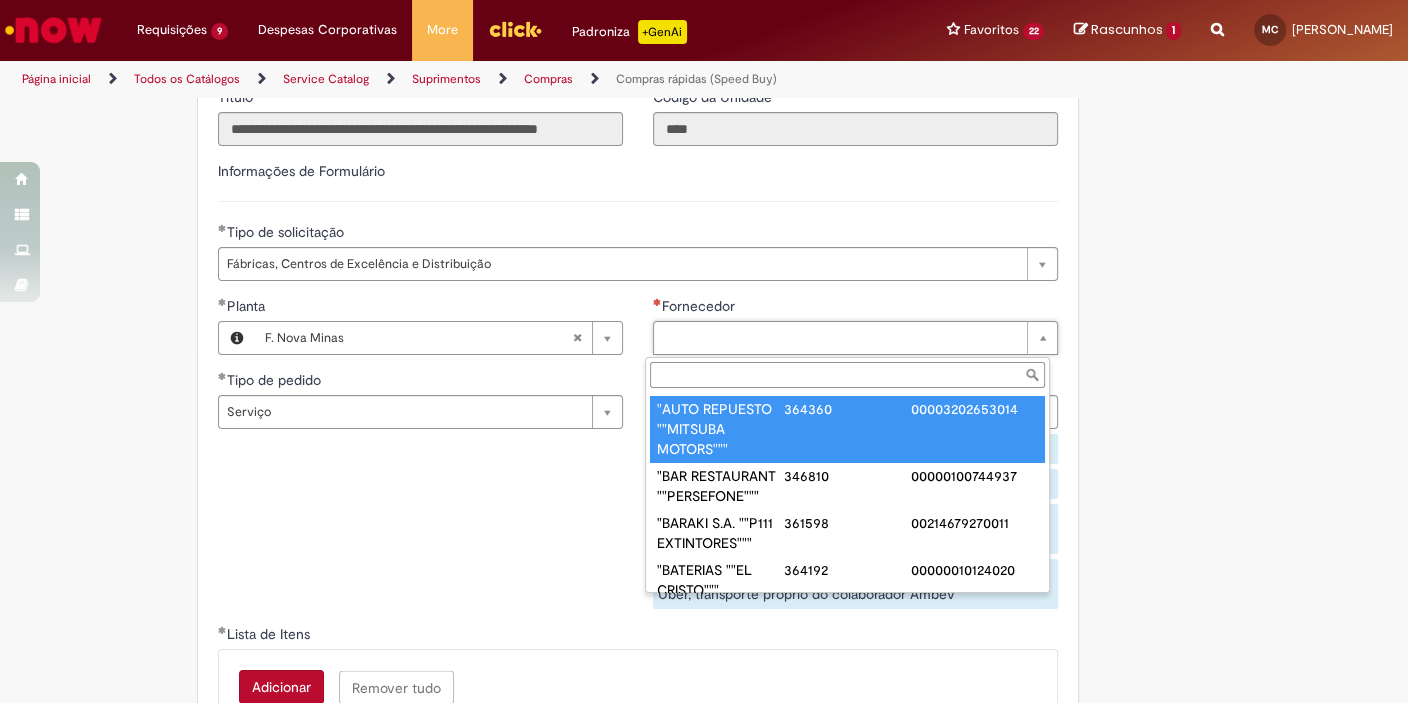 paste on "******" 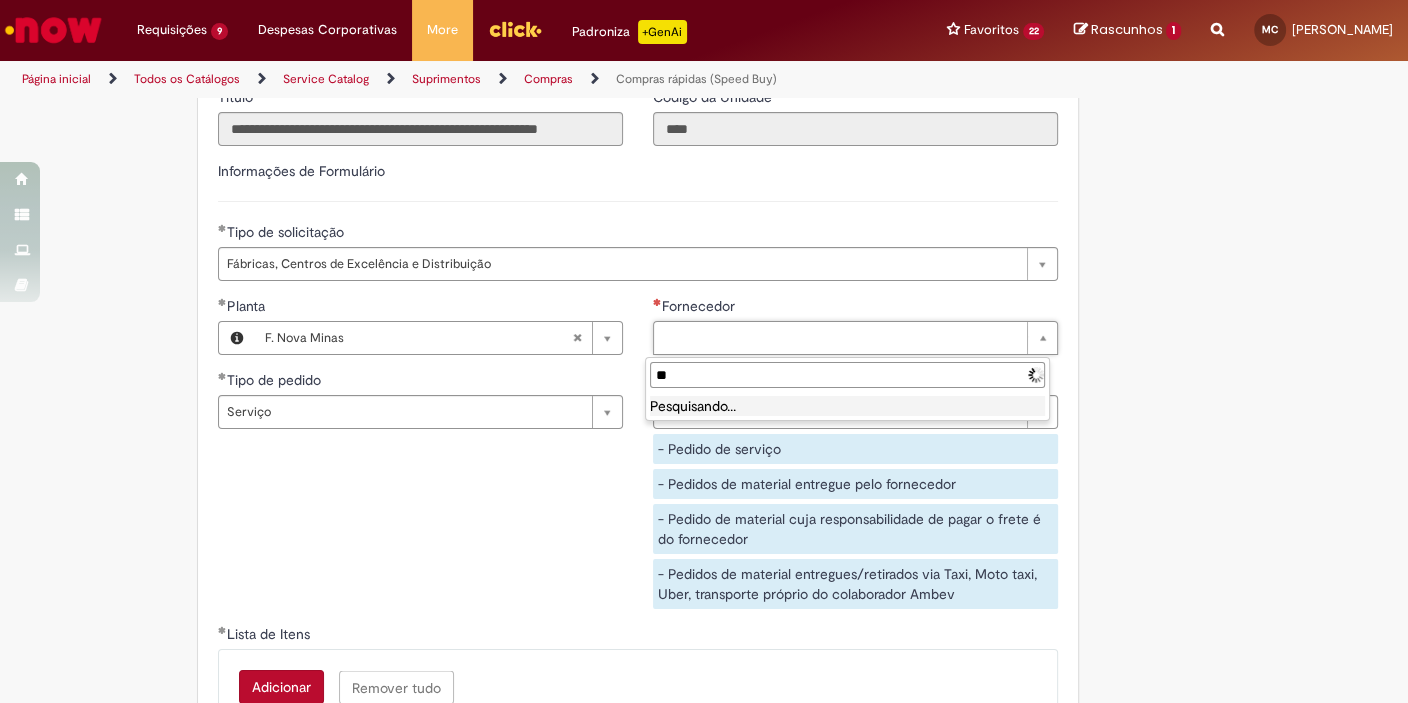 type on "*" 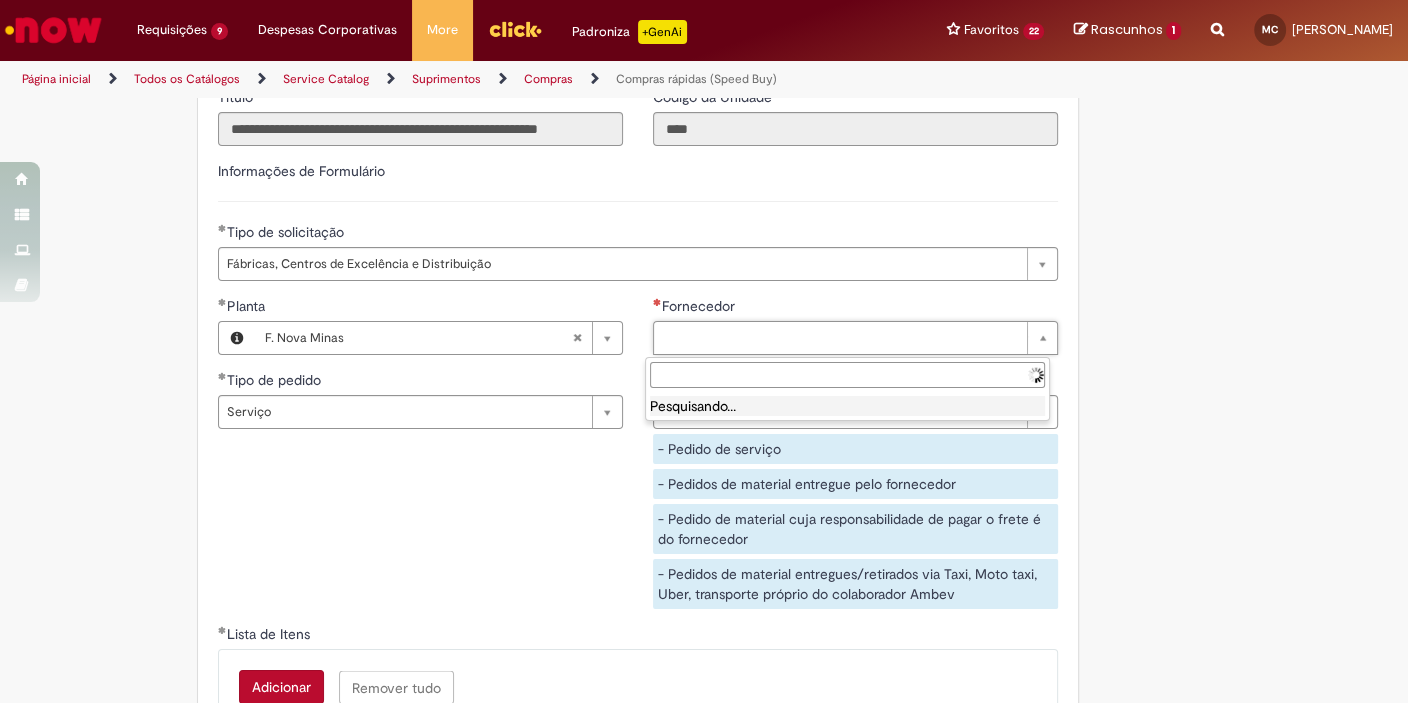 paste on "**********" 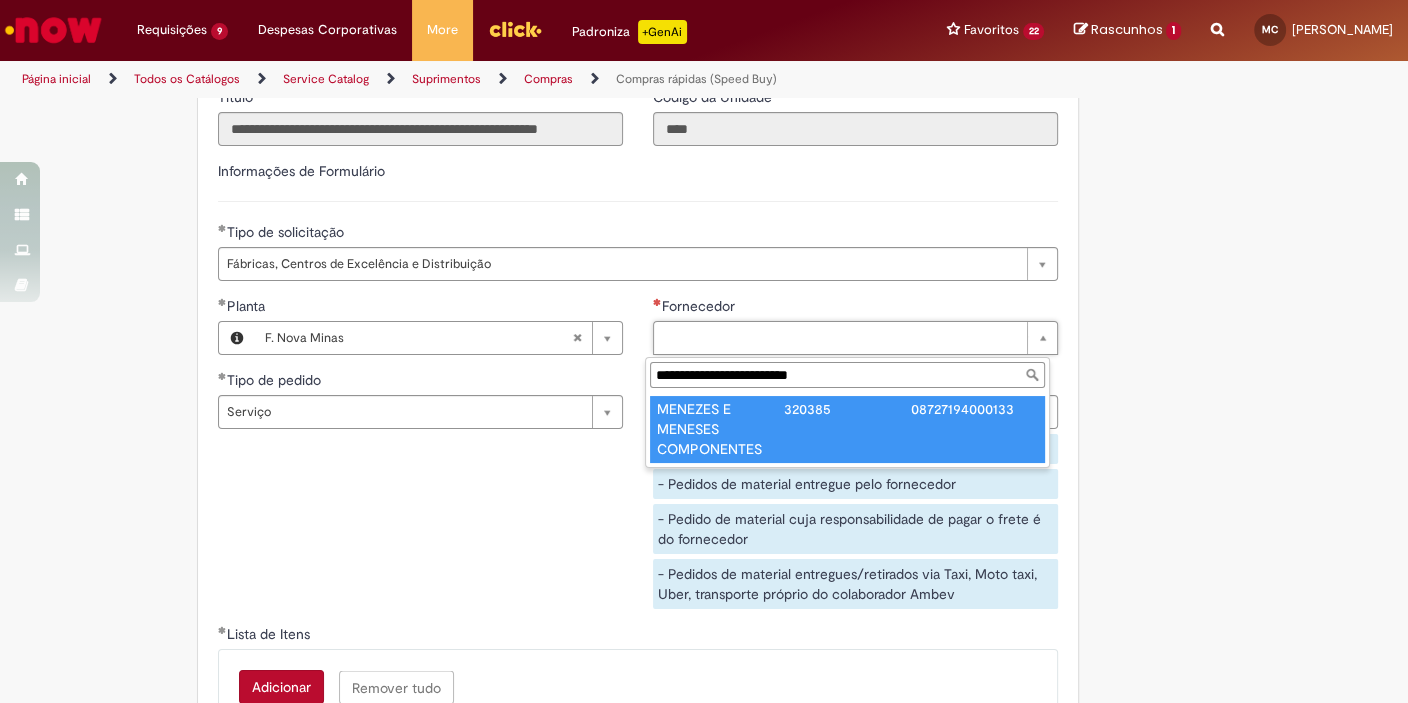 type on "**********" 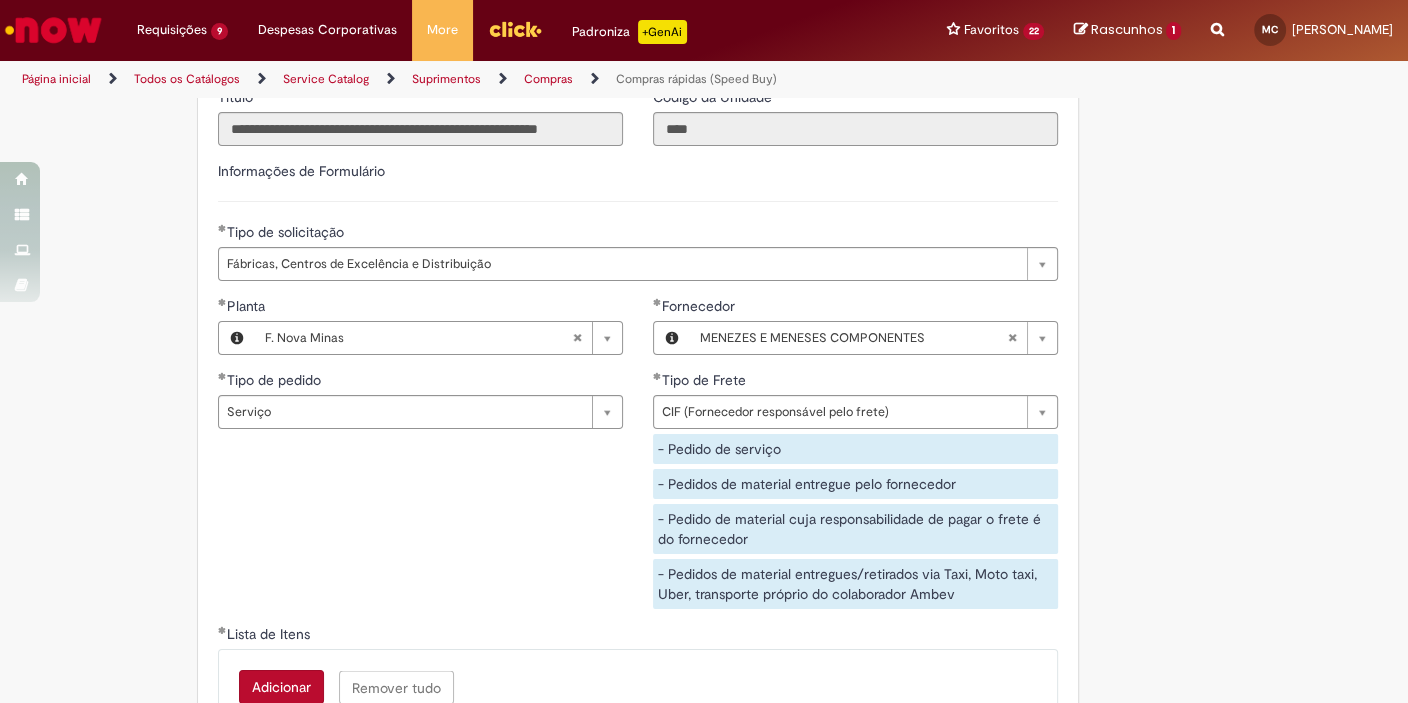 click on "**********" at bounding box center (638, 460) 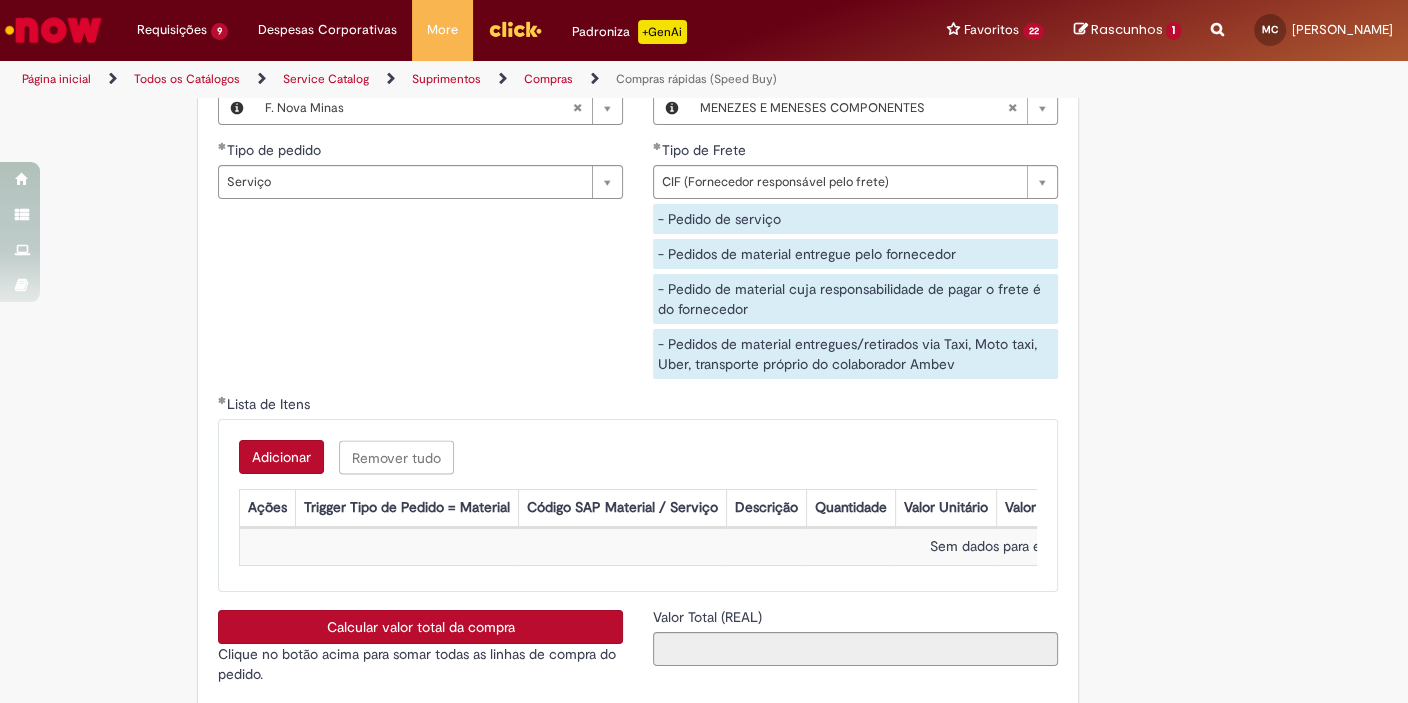 scroll, scrollTop: 3137, scrollLeft: 0, axis: vertical 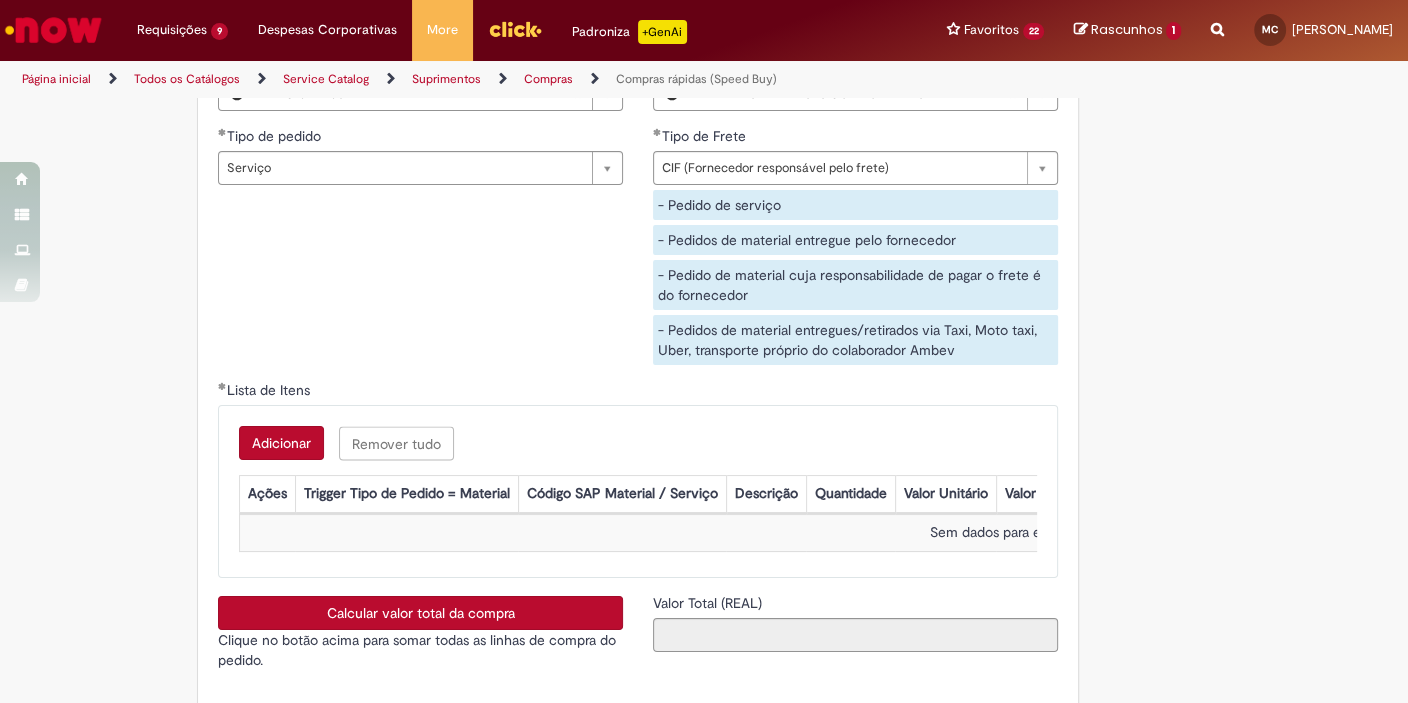 click on "Adicionar" at bounding box center [281, 443] 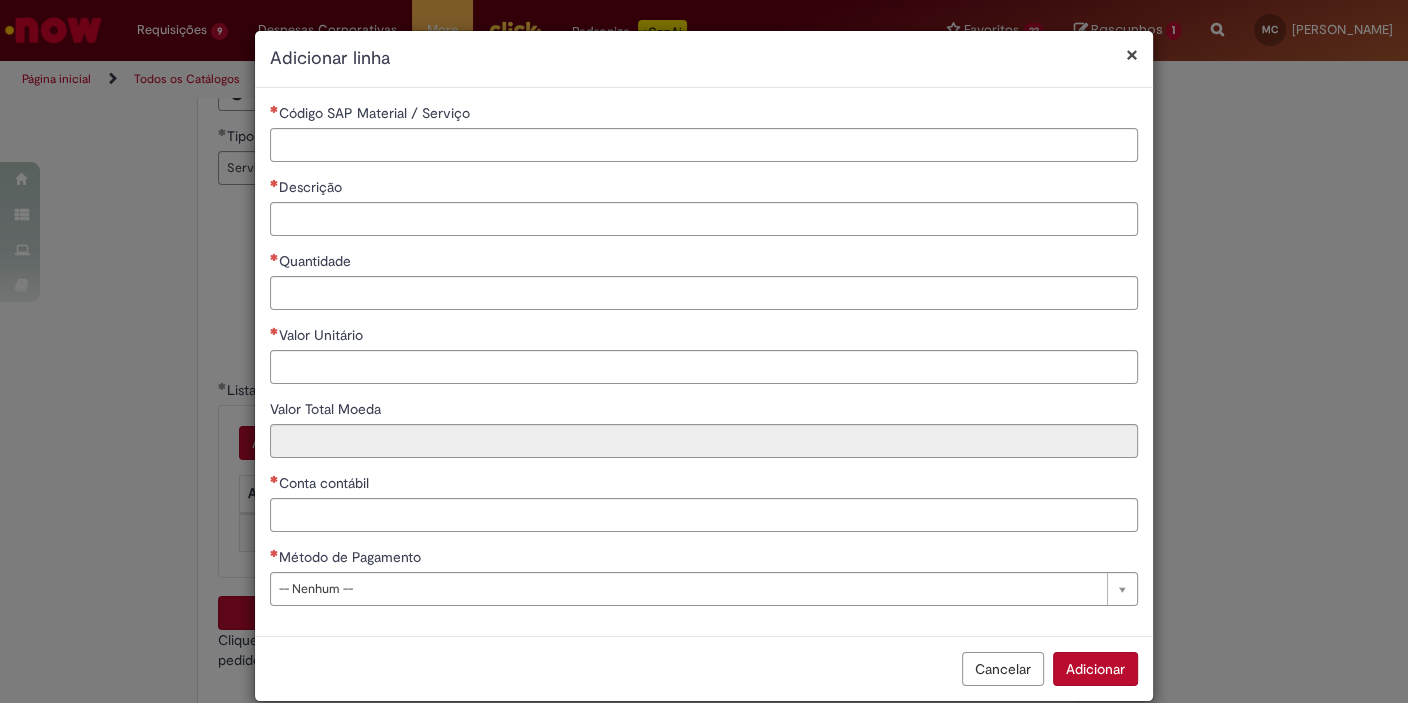 click on "Código SAP Material / Serviço" at bounding box center (704, 145) 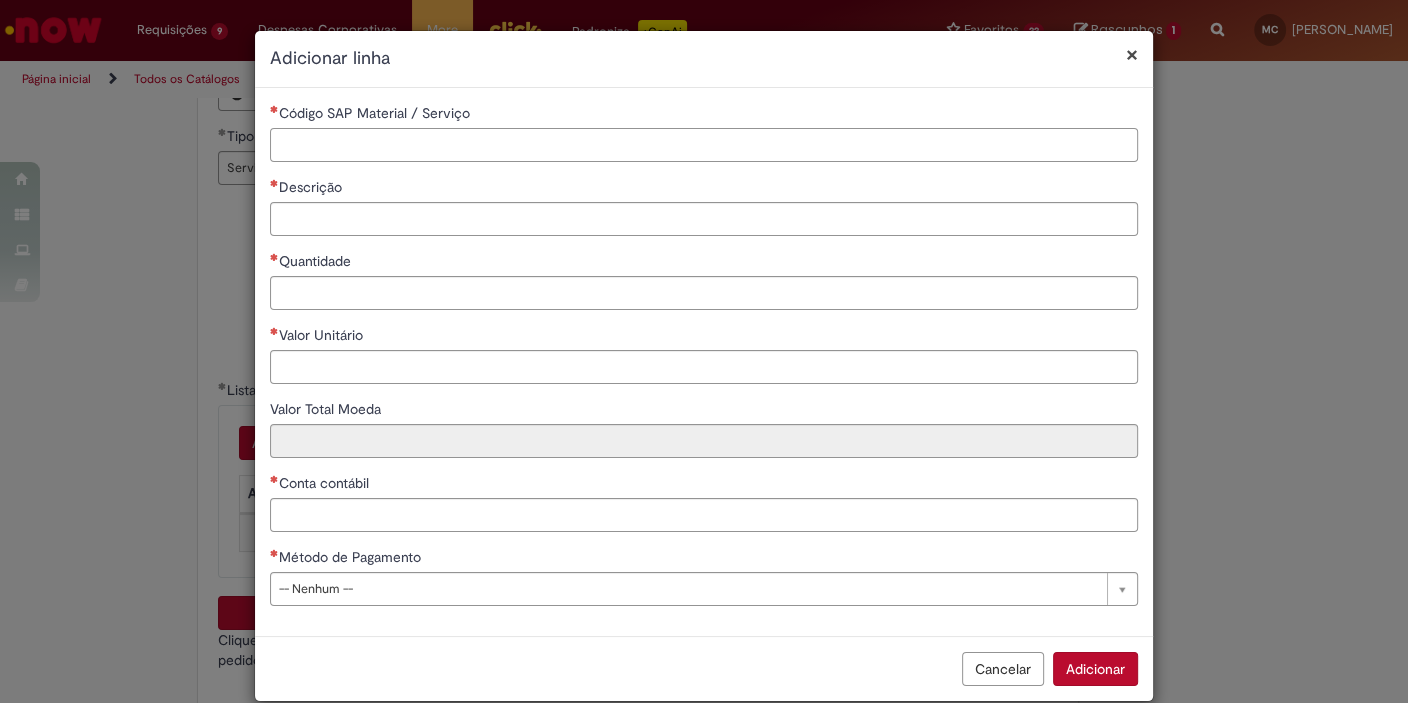 paste on "********" 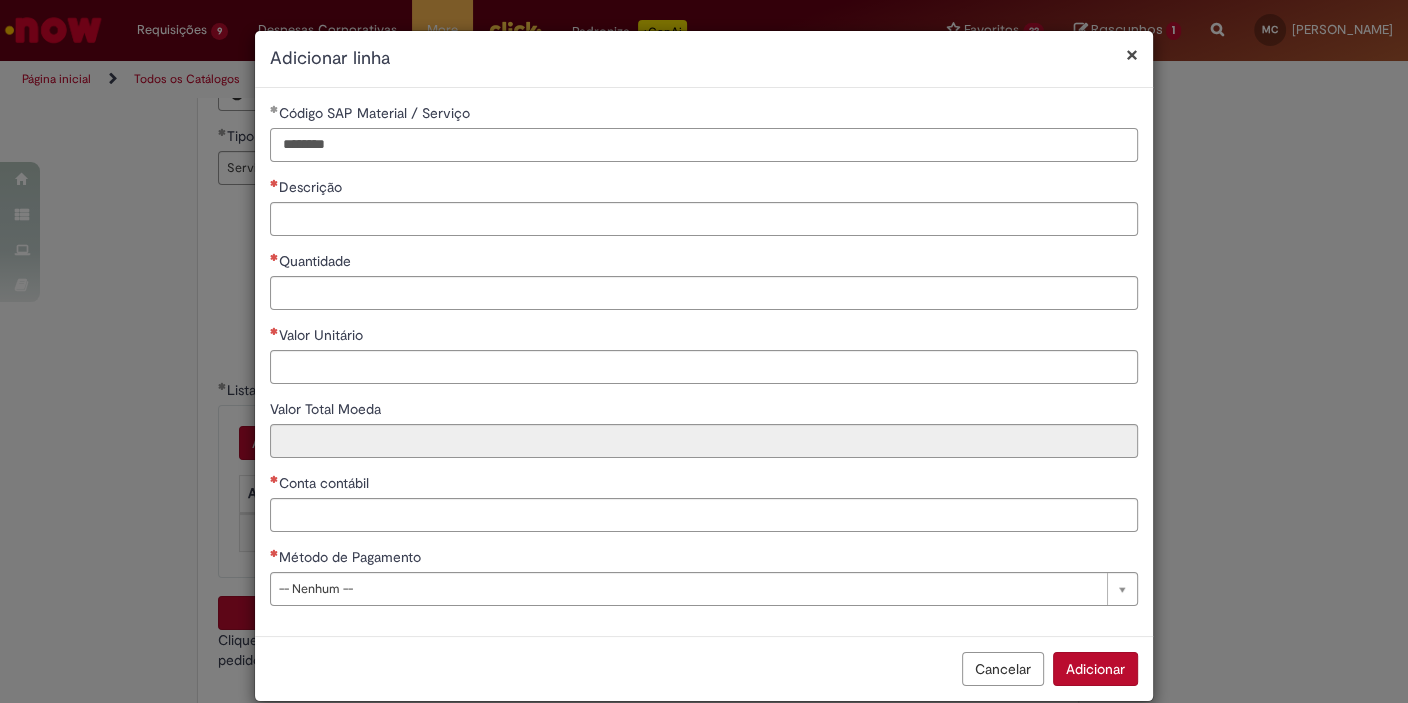 type on "********" 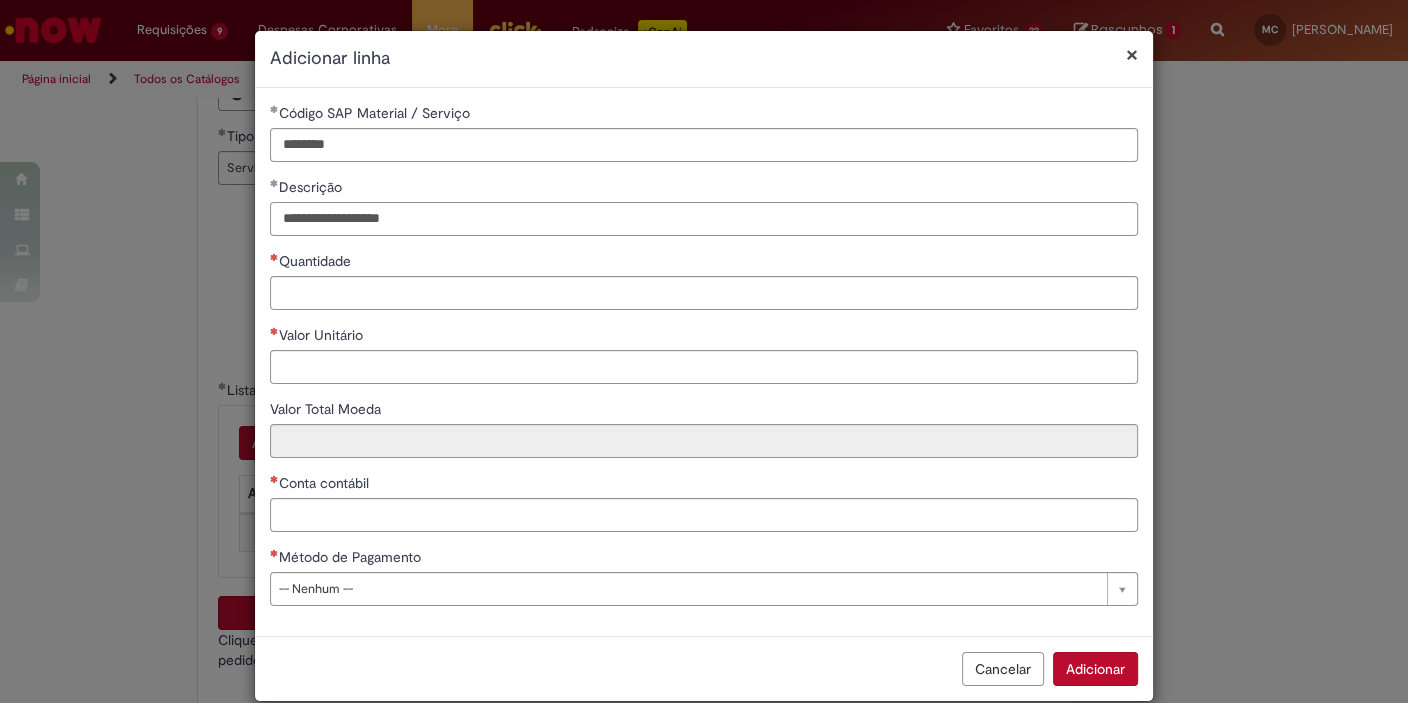 type on "**********" 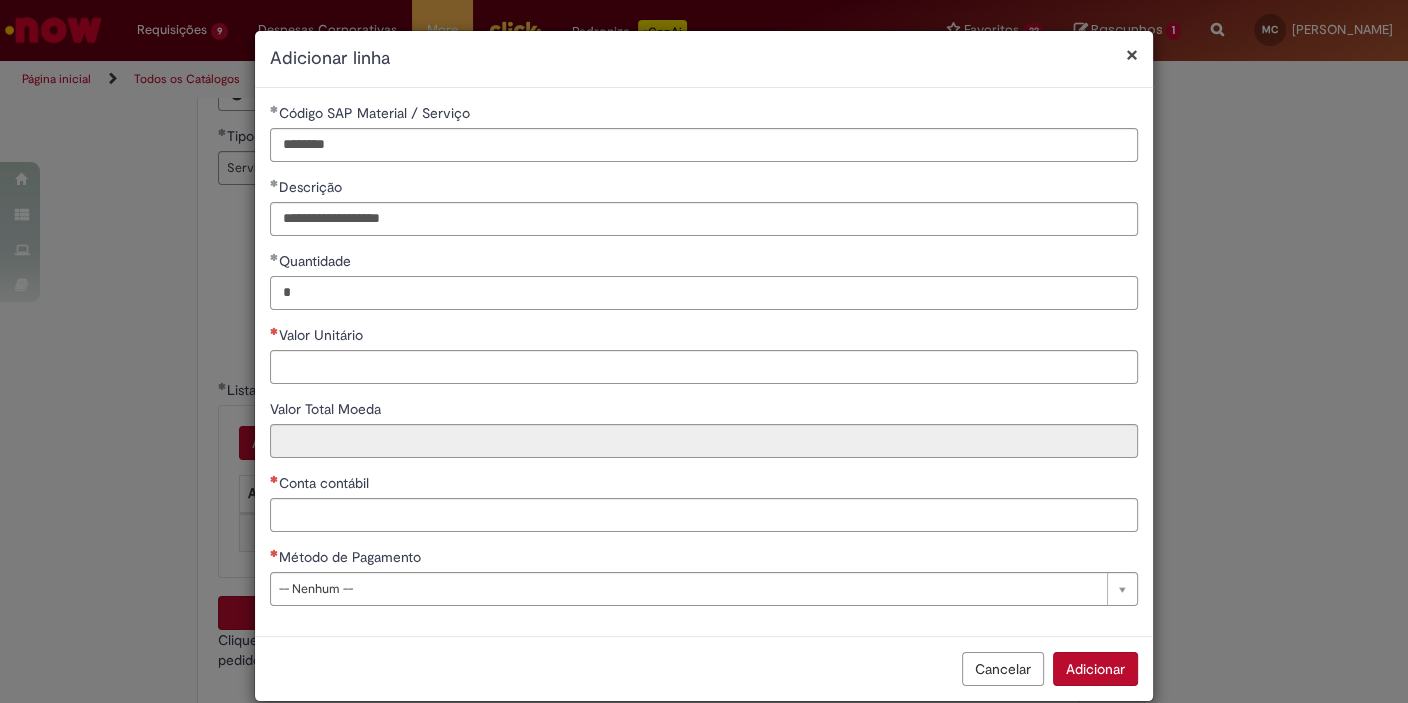 type on "*" 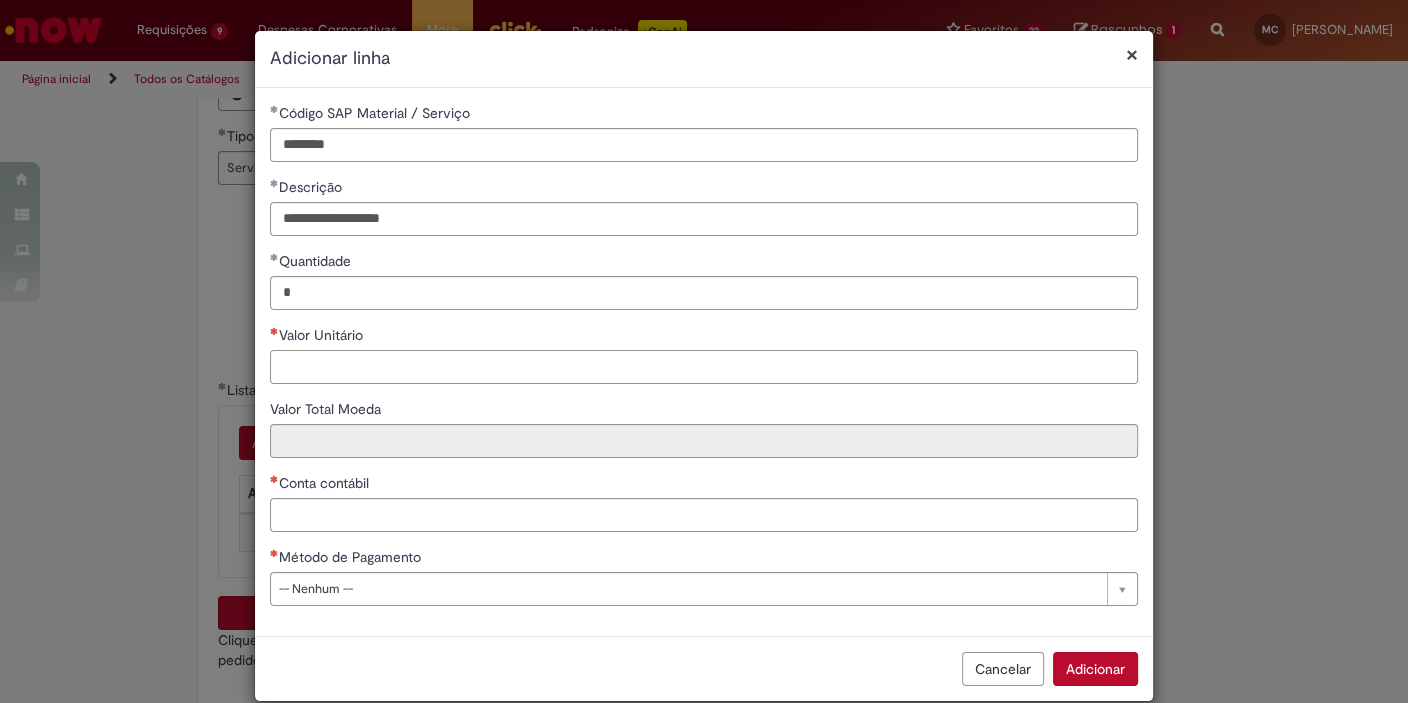 paste on "*********" 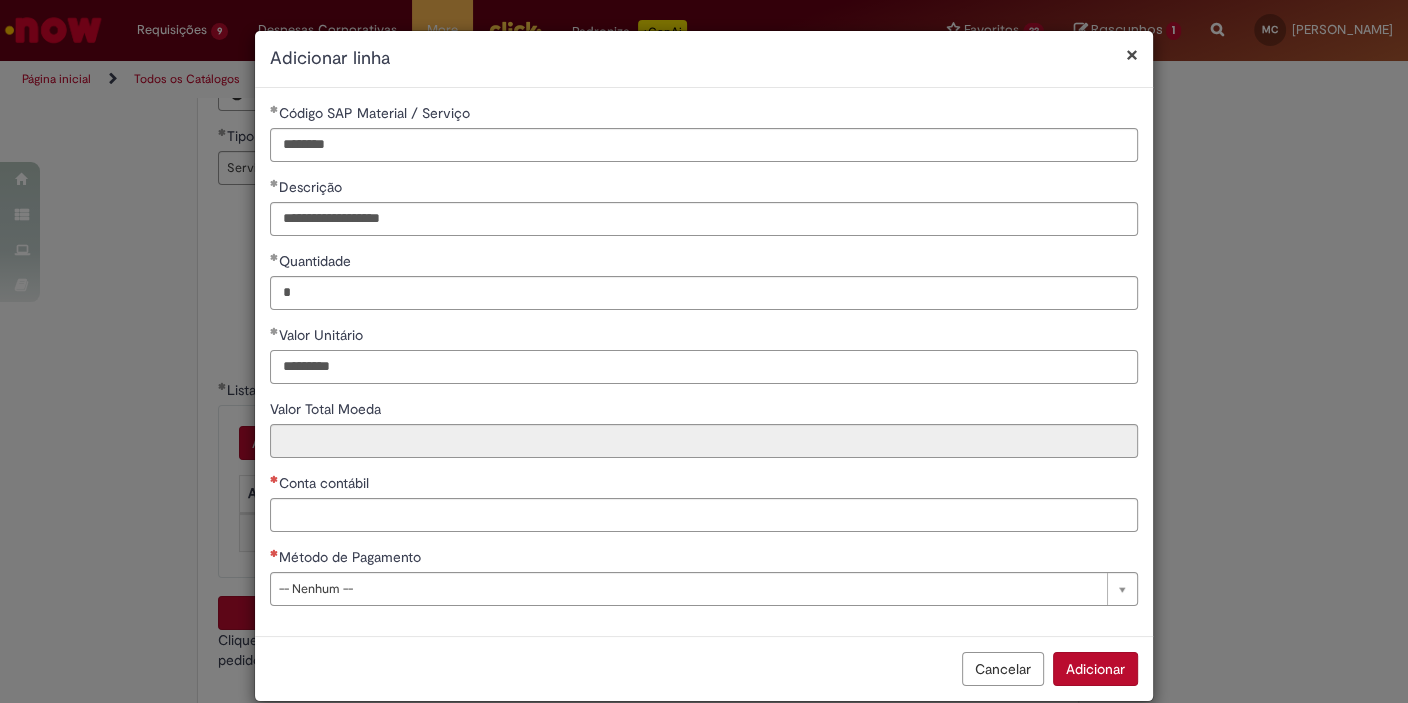 type on "*********" 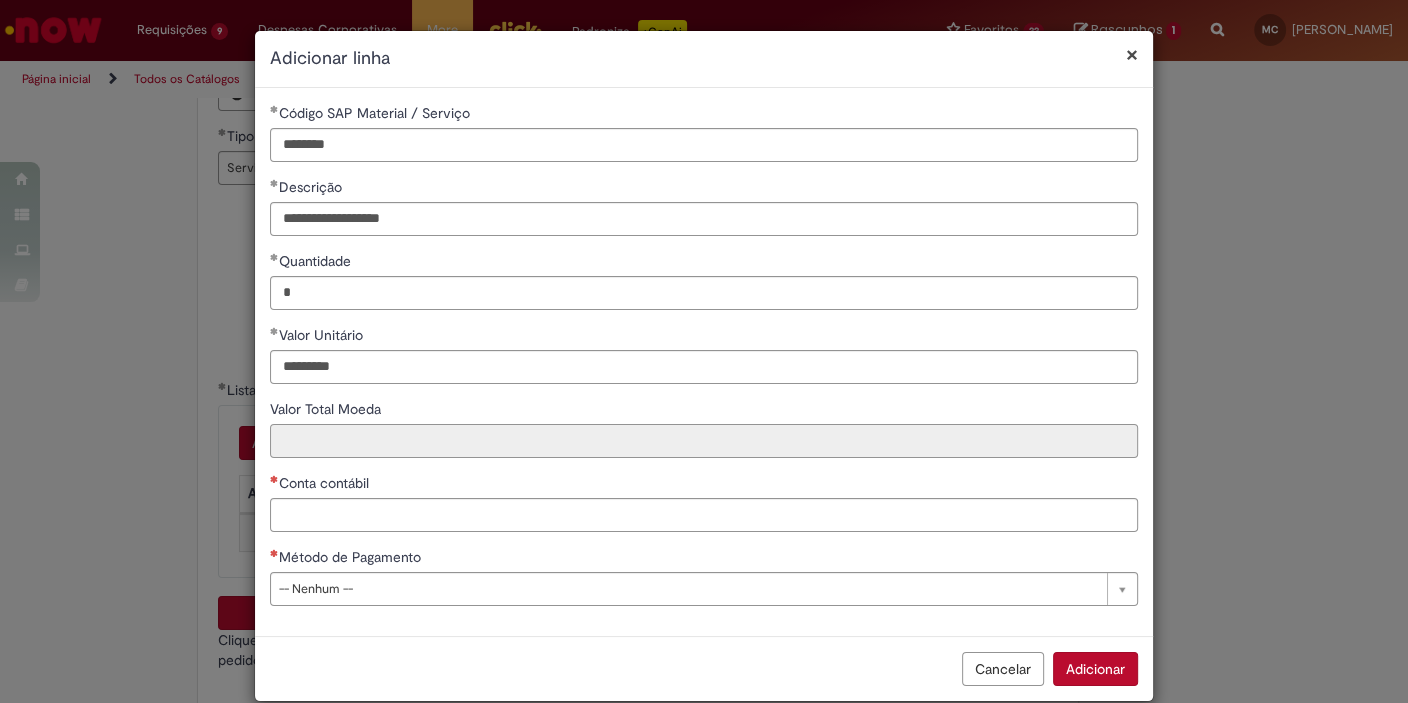 type on "*********" 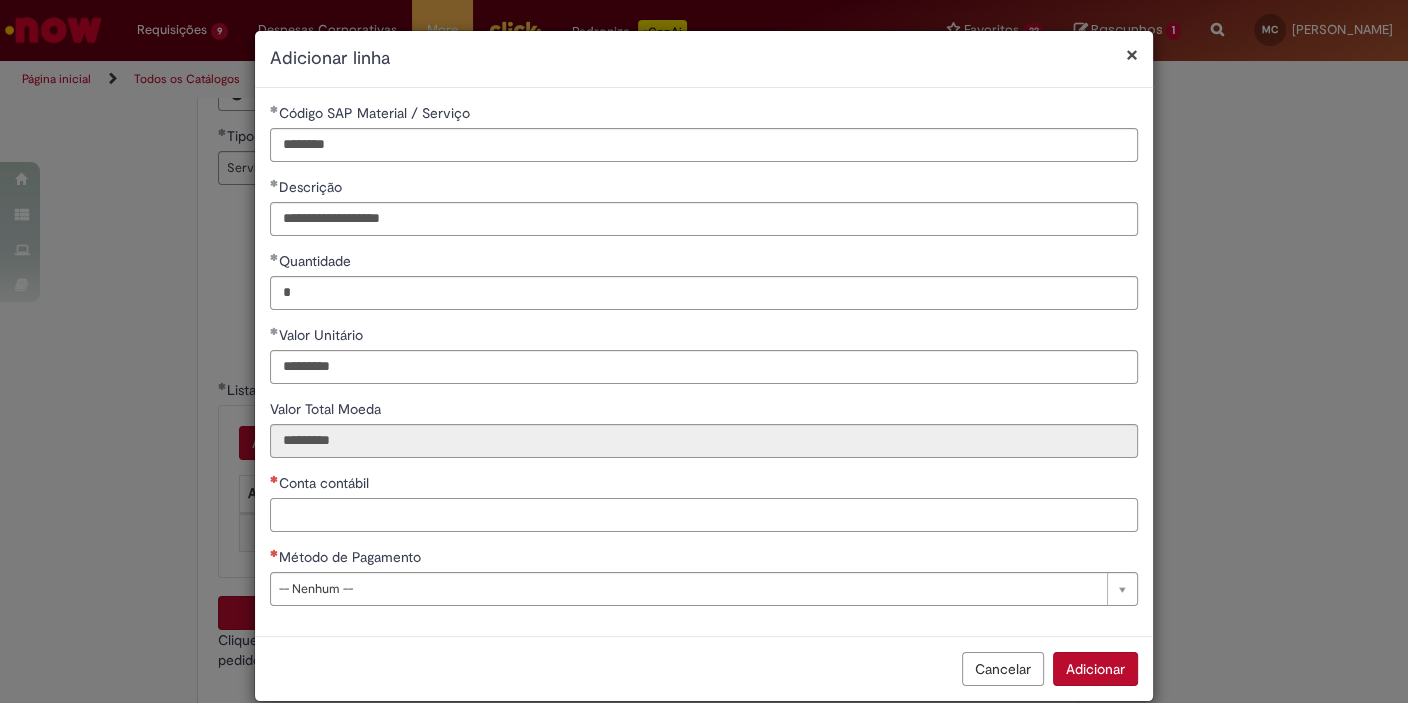 paste on "********" 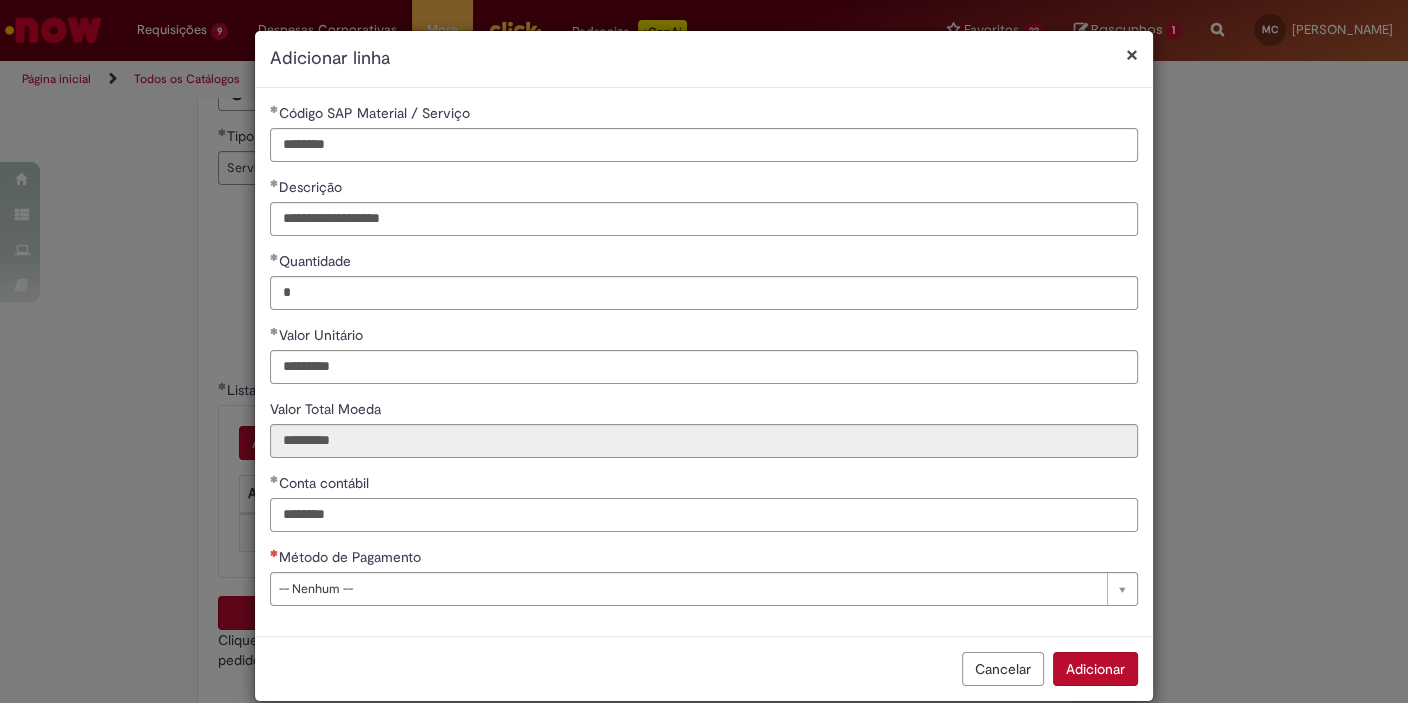 type on "********" 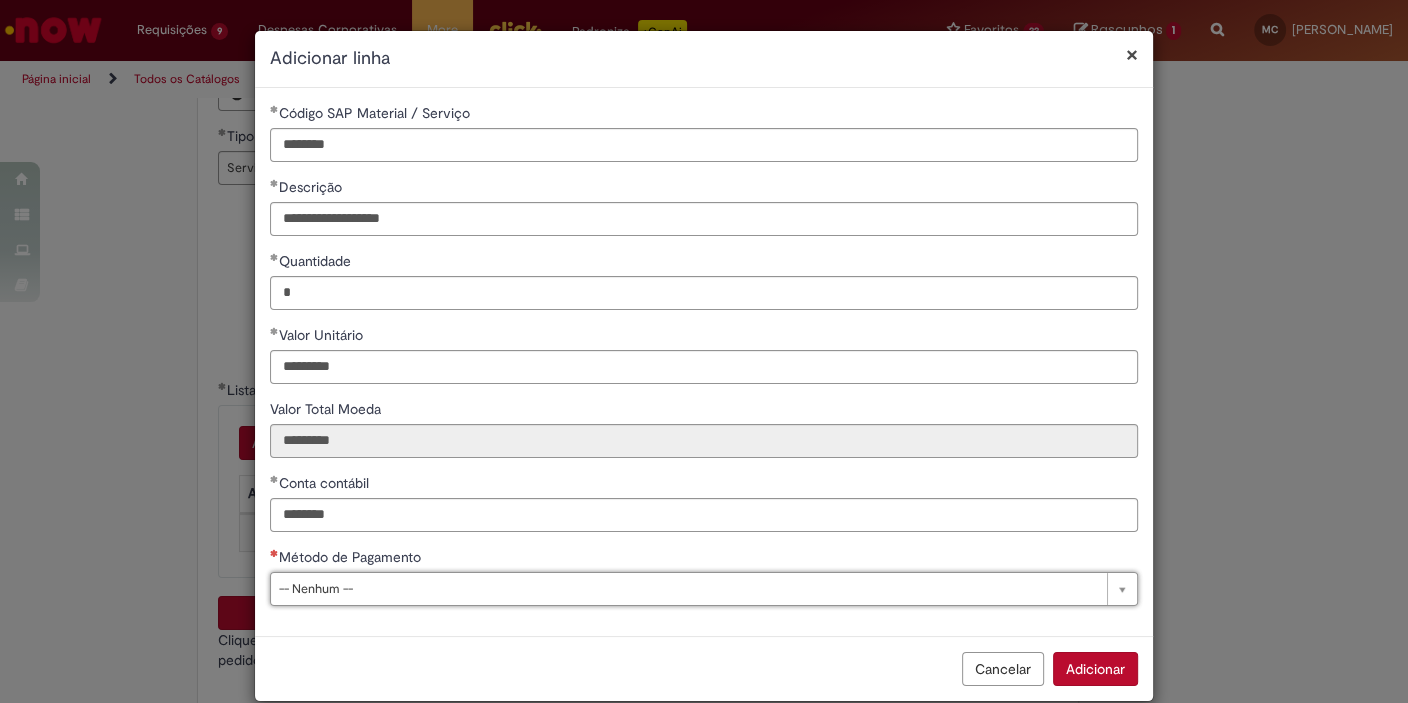 type on "*" 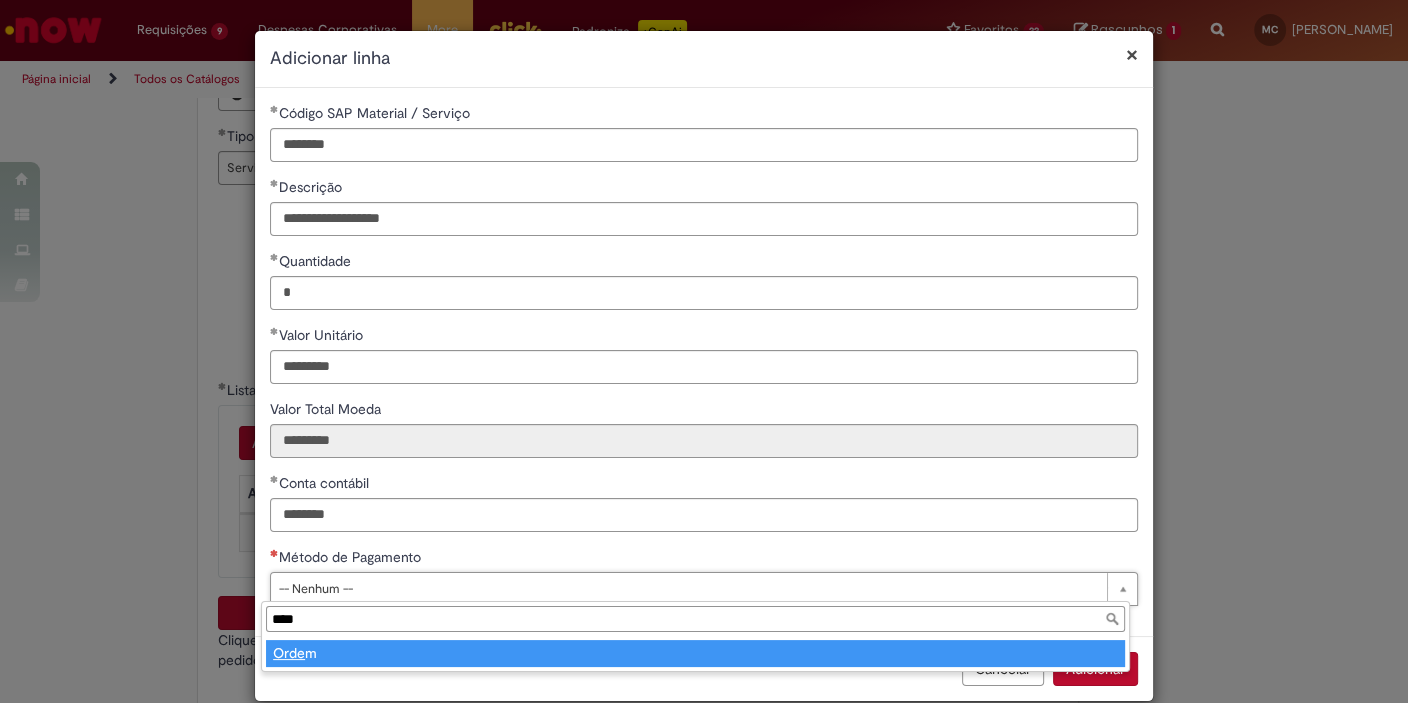 type on "*****" 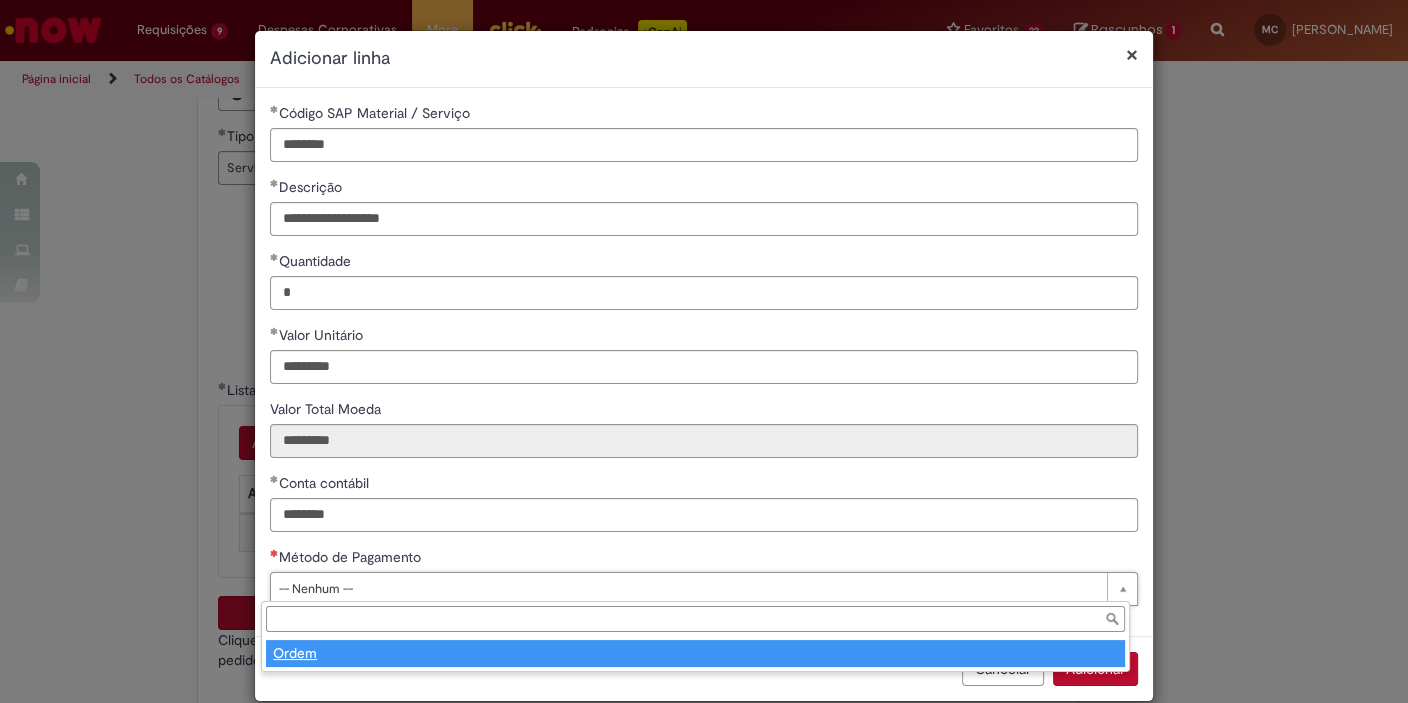 type on "*****" 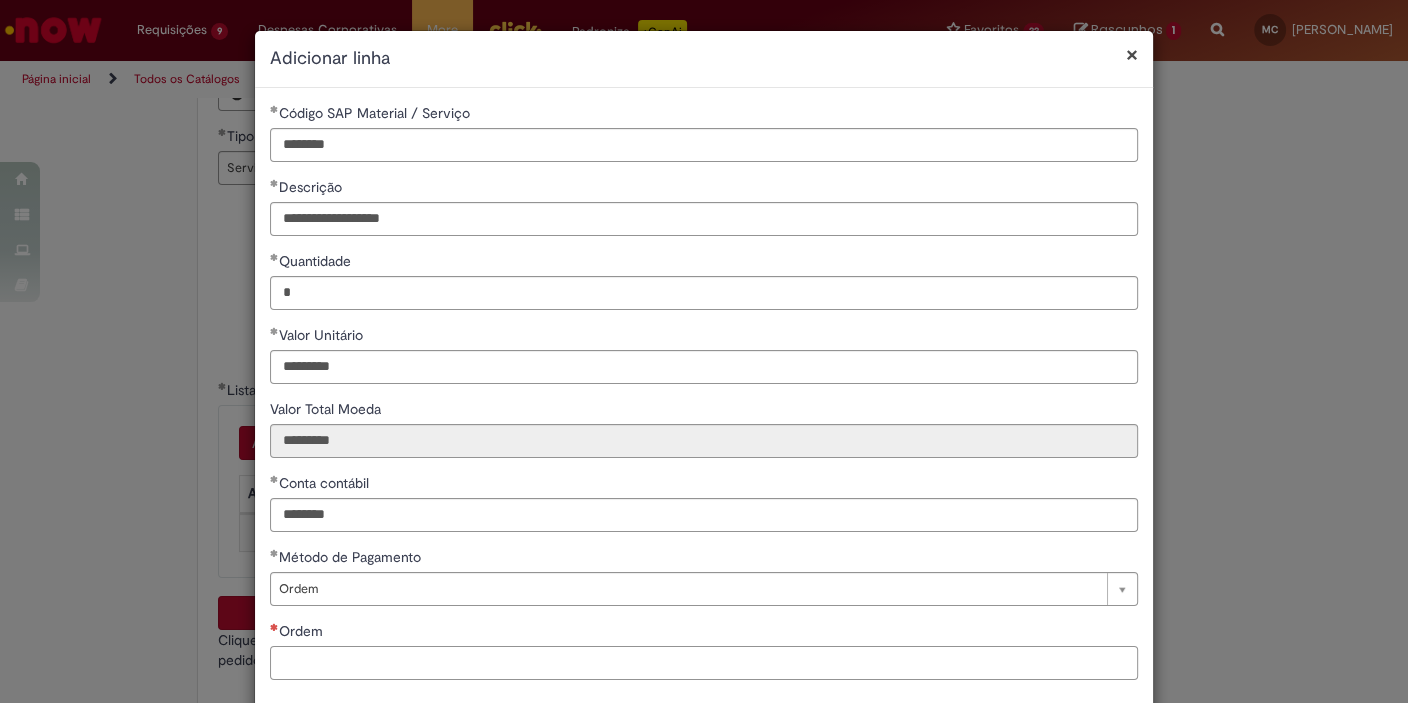 paste on "**********" 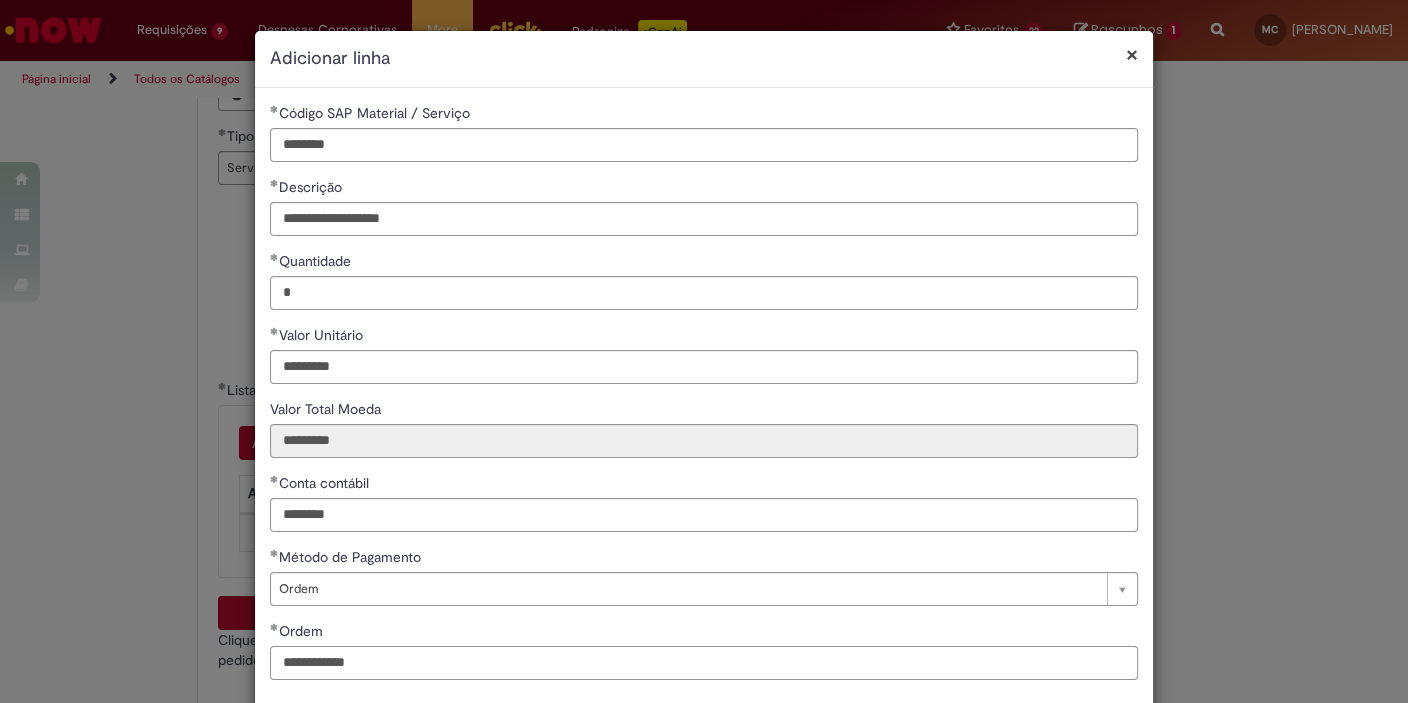 scroll, scrollTop: 99, scrollLeft: 0, axis: vertical 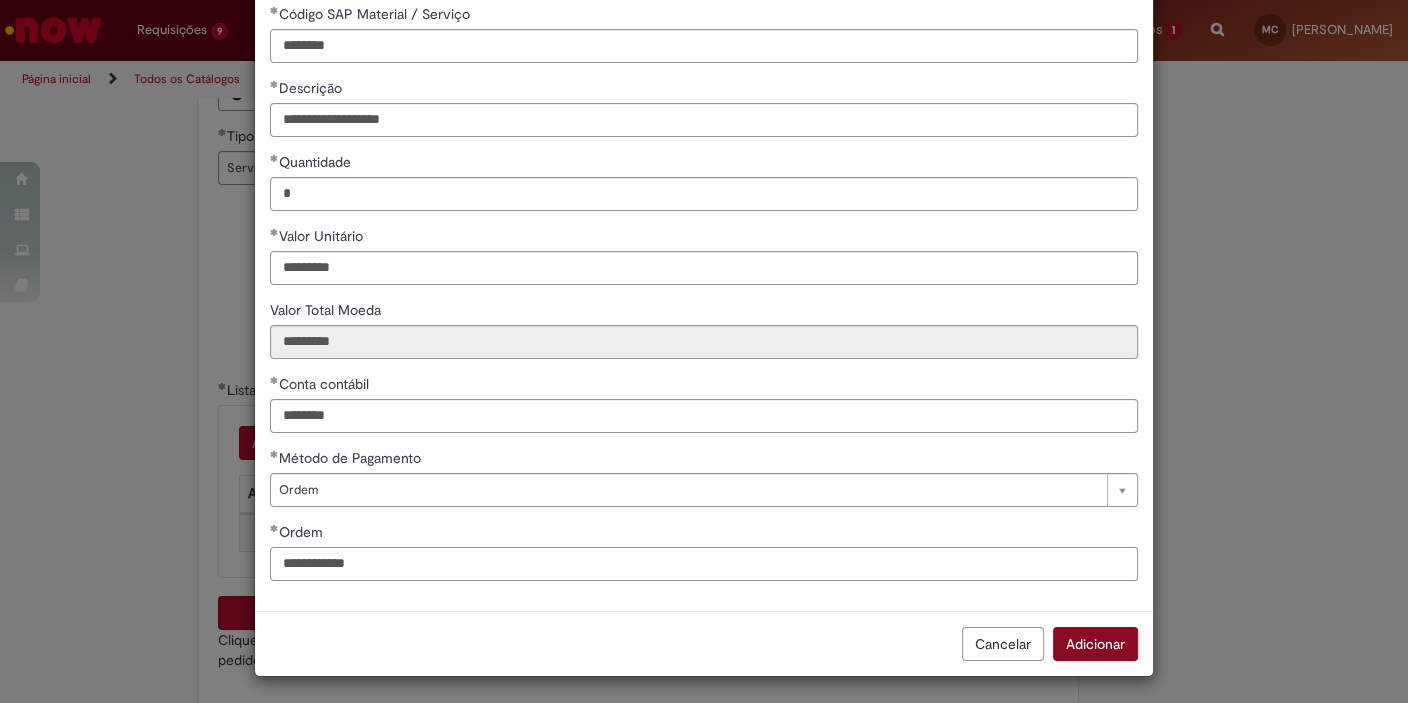 type on "**********" 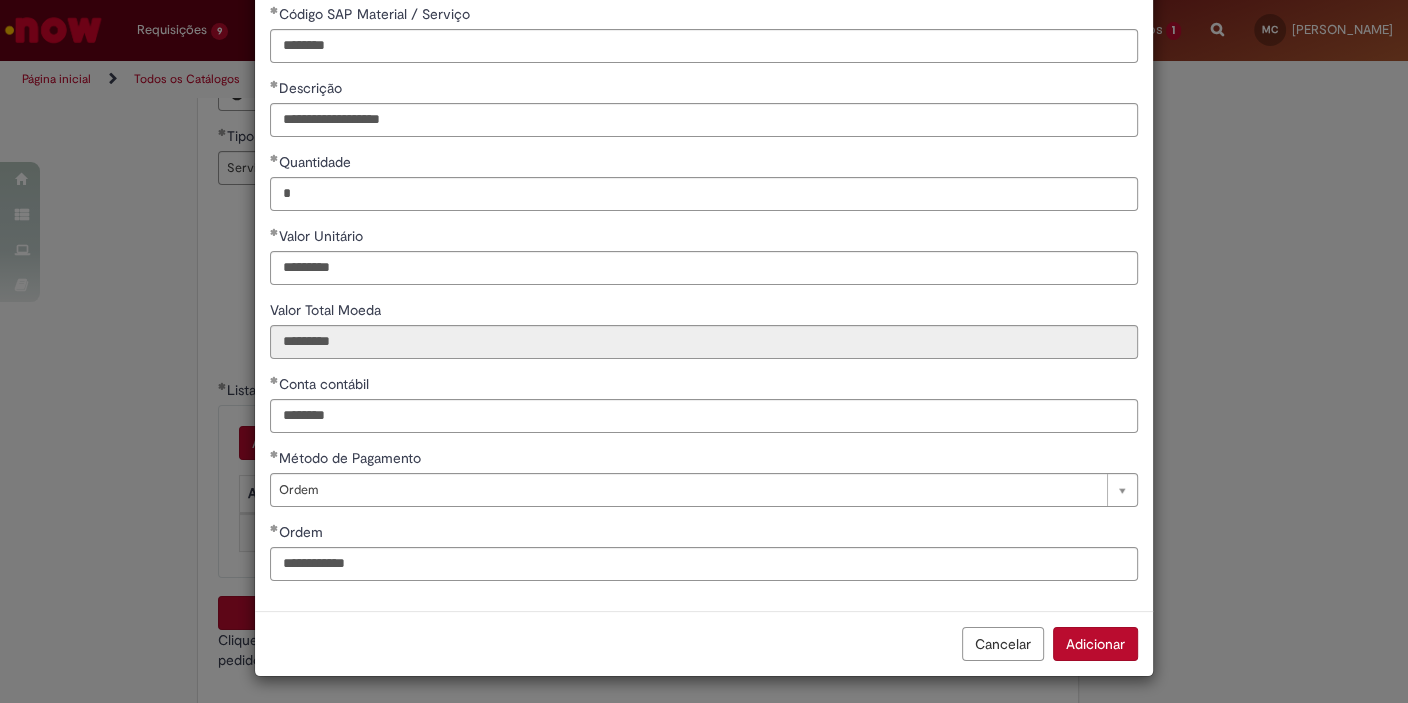 click on "Adicionar" at bounding box center (1095, 644) 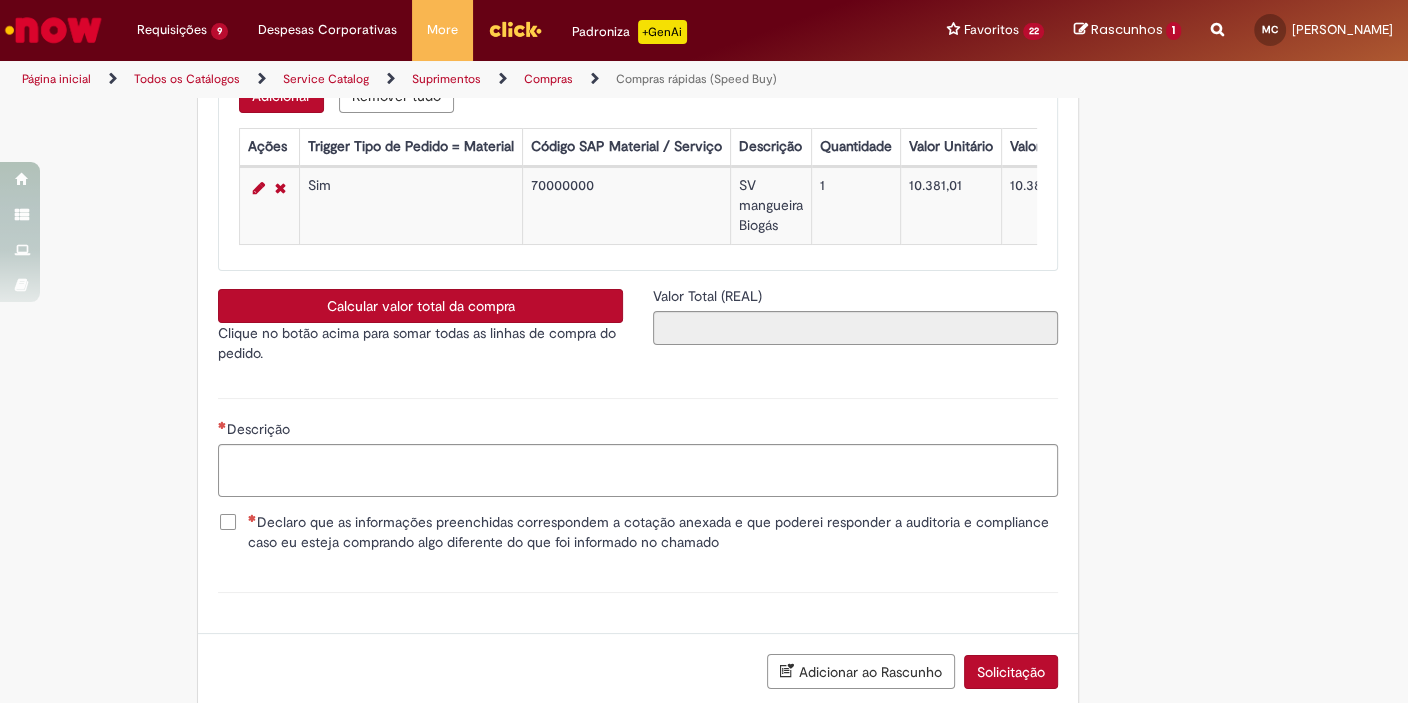 scroll, scrollTop: 3487, scrollLeft: 0, axis: vertical 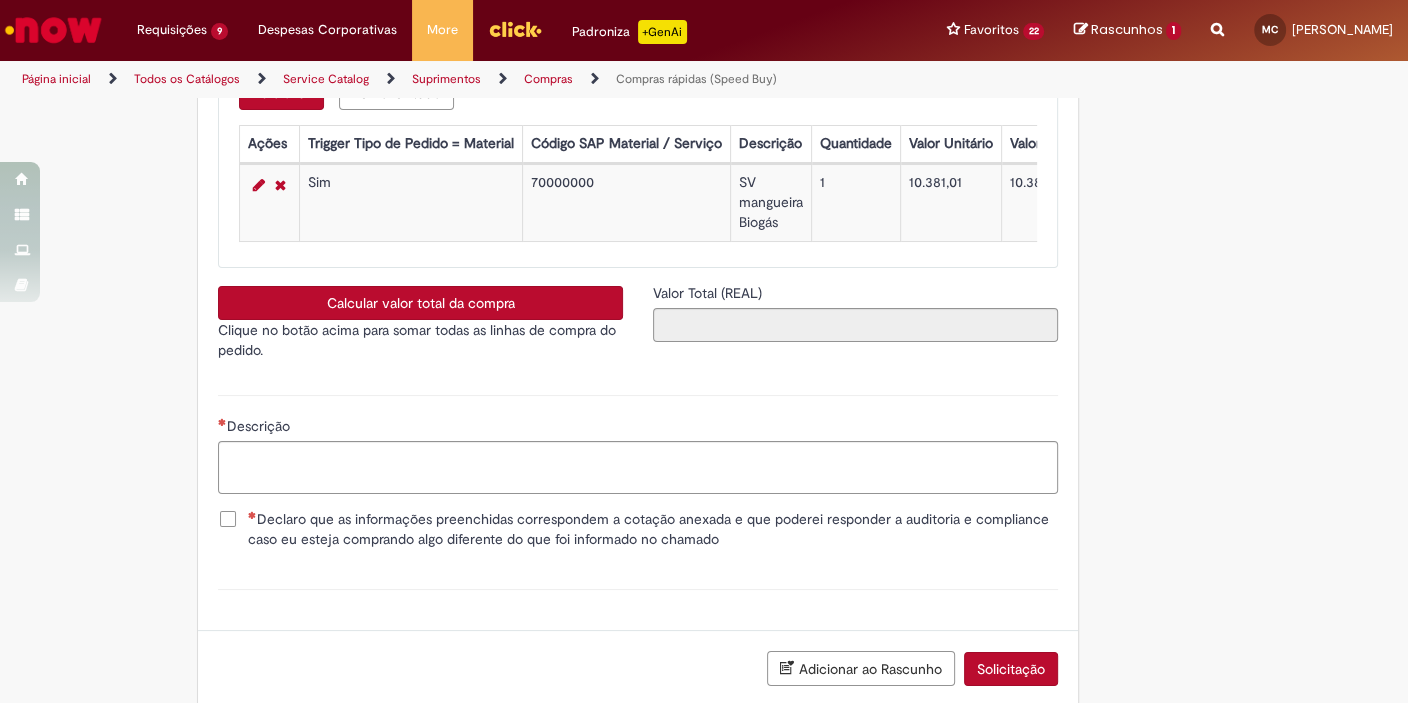 click on "Calcular valor total da compra" at bounding box center [420, 303] 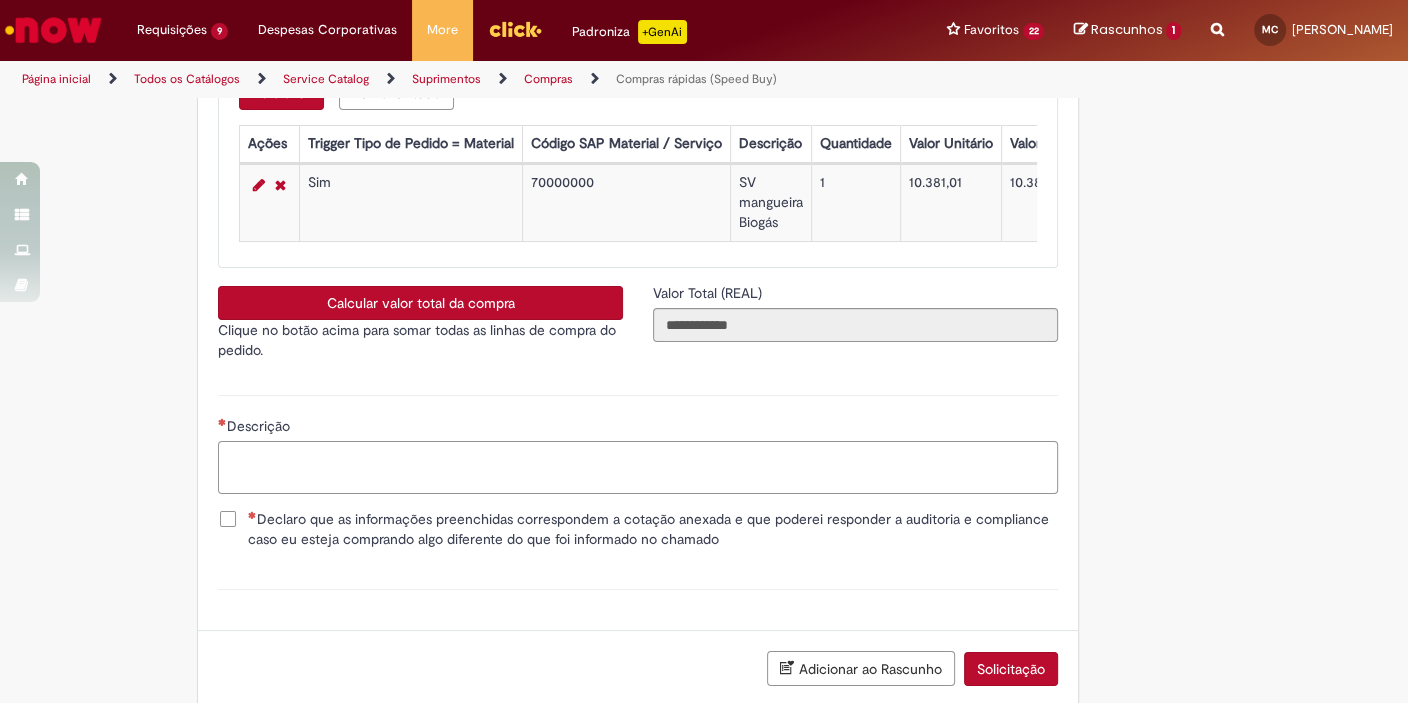 click on "Descrição" at bounding box center [638, 467] 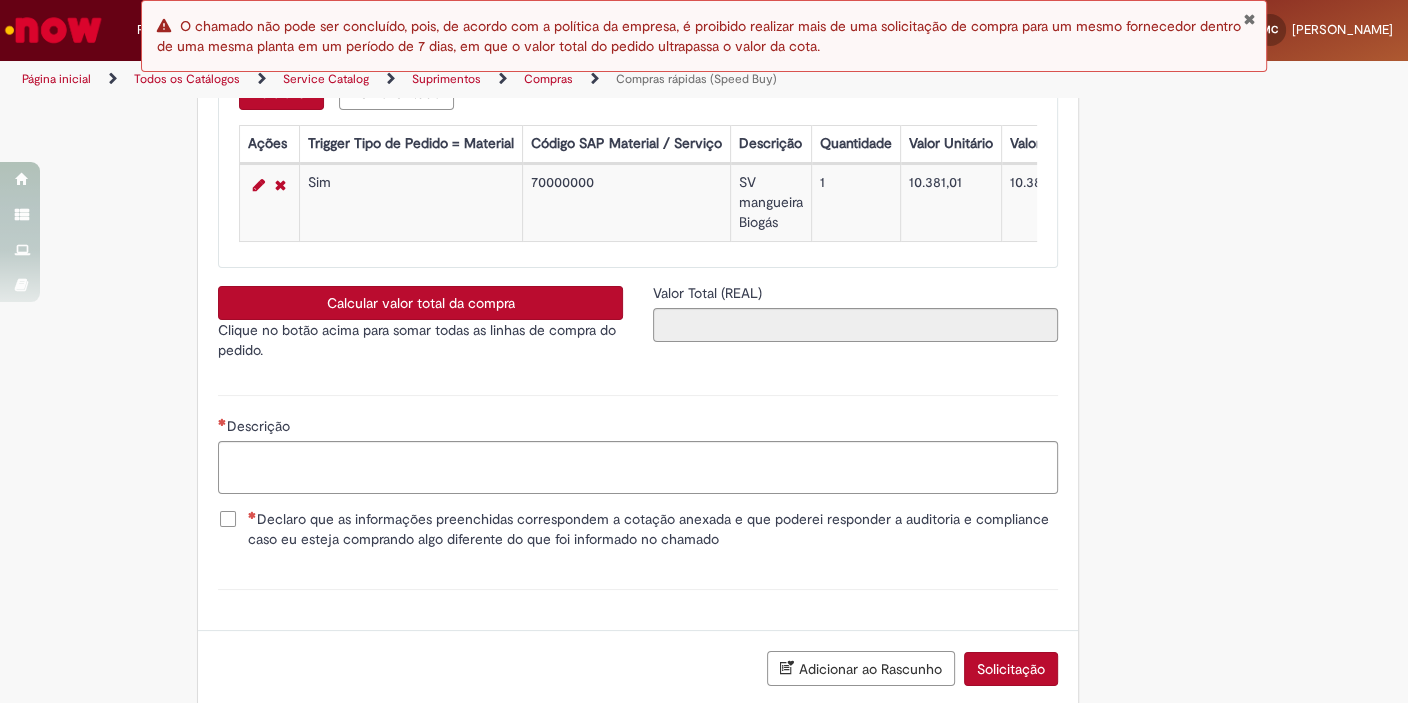 type 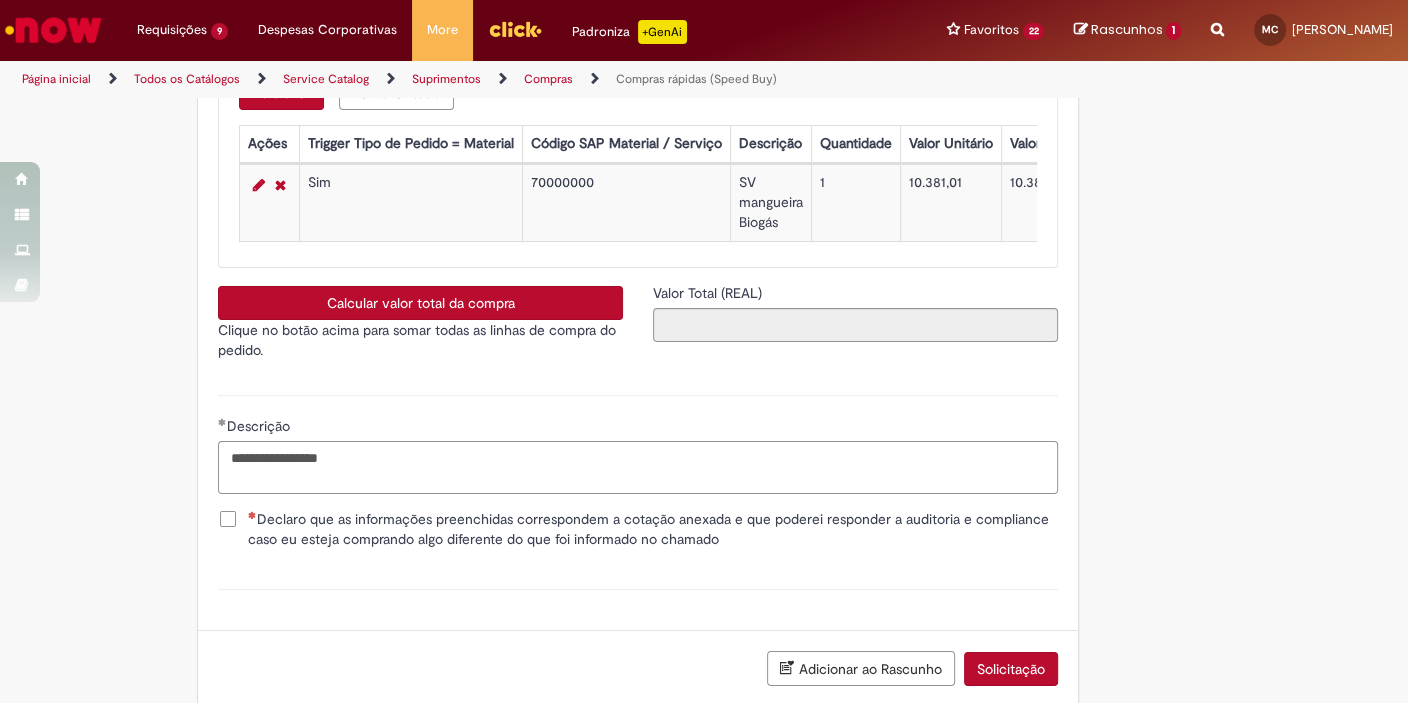 type on "**********" 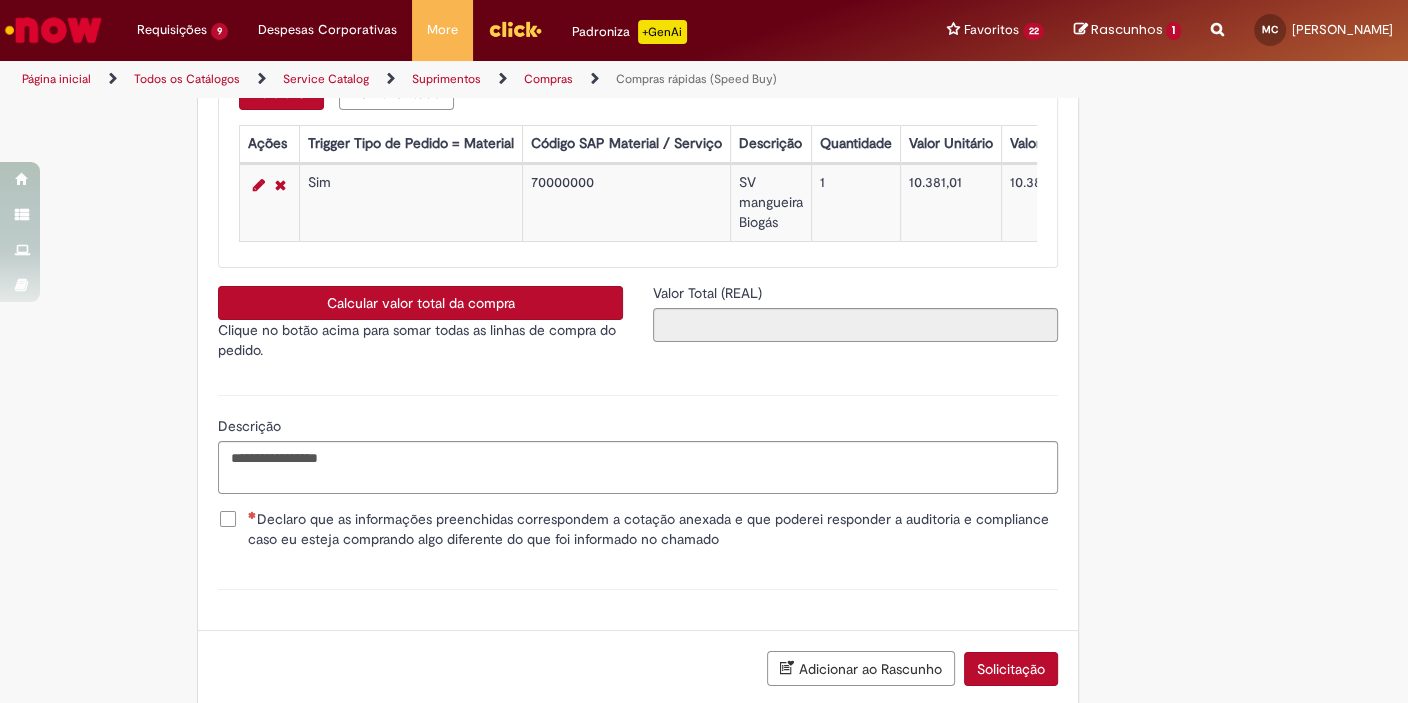 click on "Declaro que as informações preenchidas correspondem a cotação anexada e que poderei responder a auditoria e compliance caso eu esteja comprando algo diferente do que foi informado no chamado" at bounding box center [653, 529] 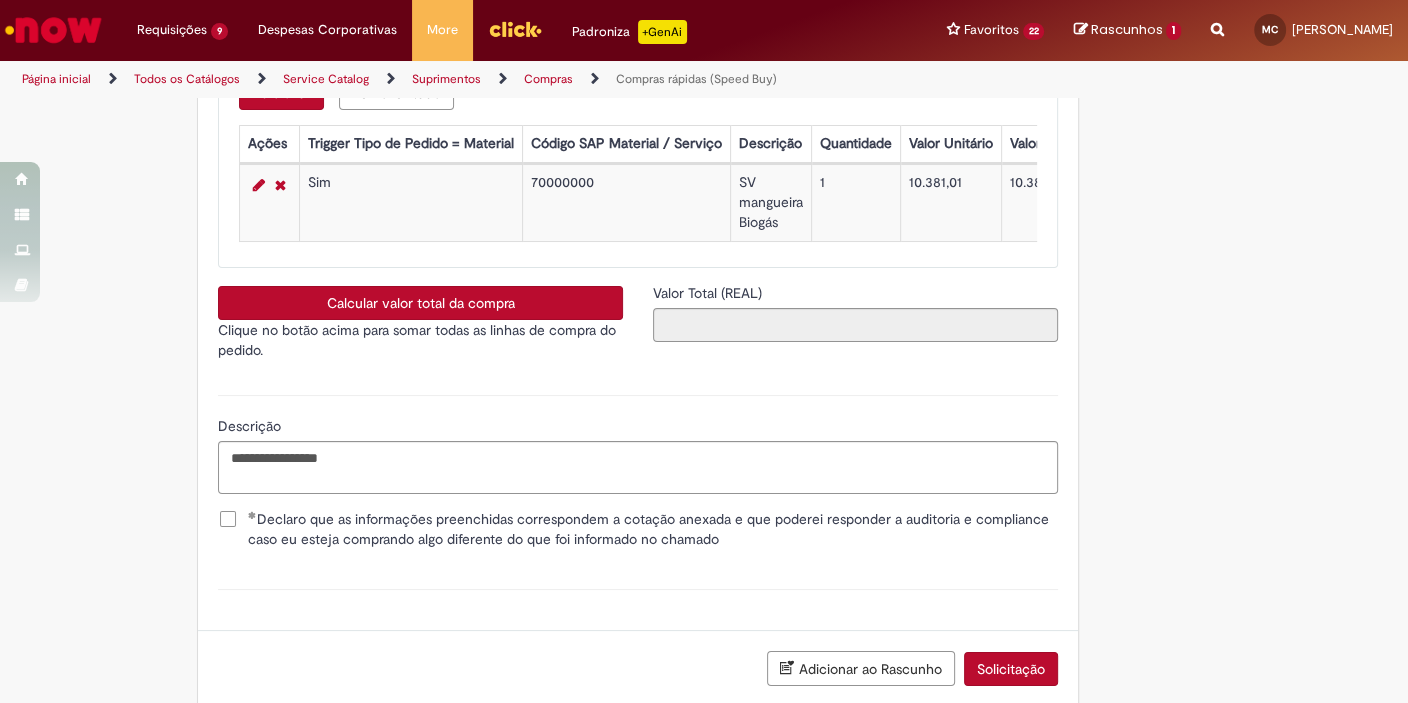 scroll, scrollTop: 3614, scrollLeft: 0, axis: vertical 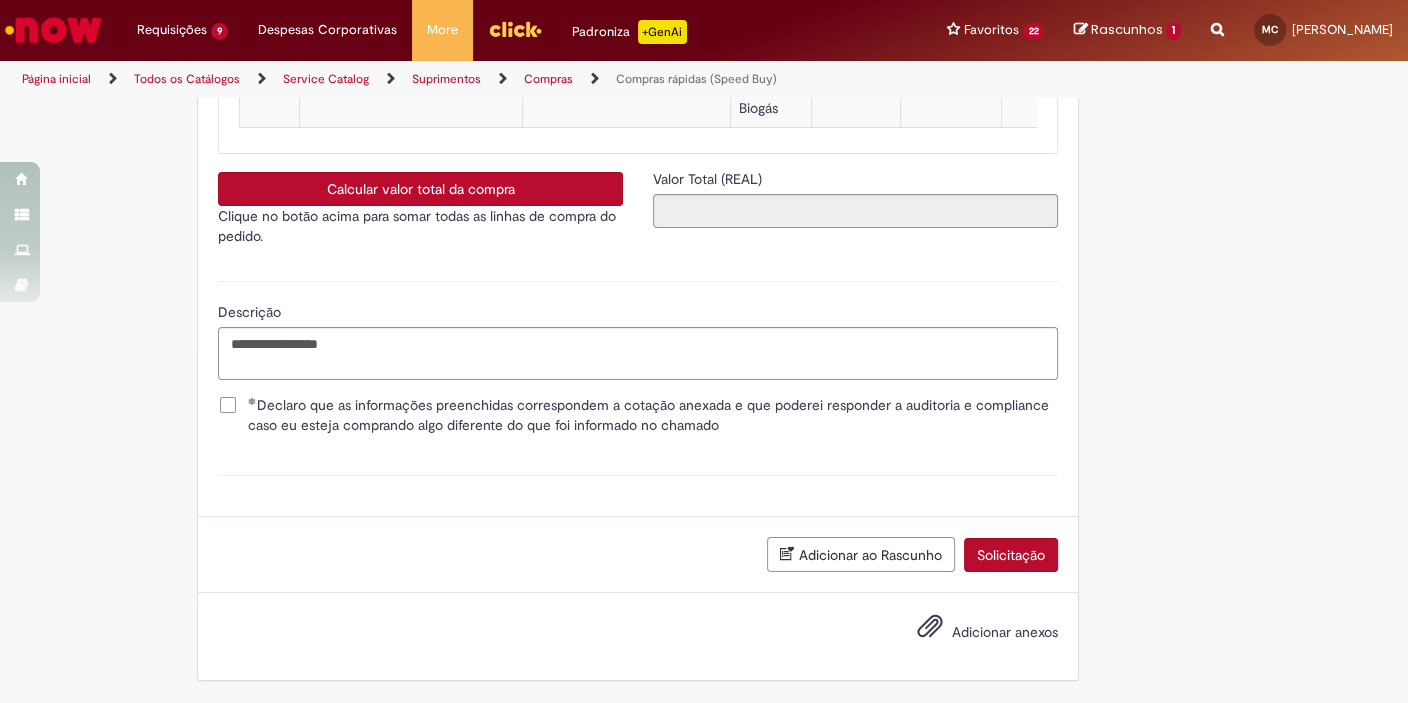 click on "Adicionar anexos" at bounding box center [1005, 633] 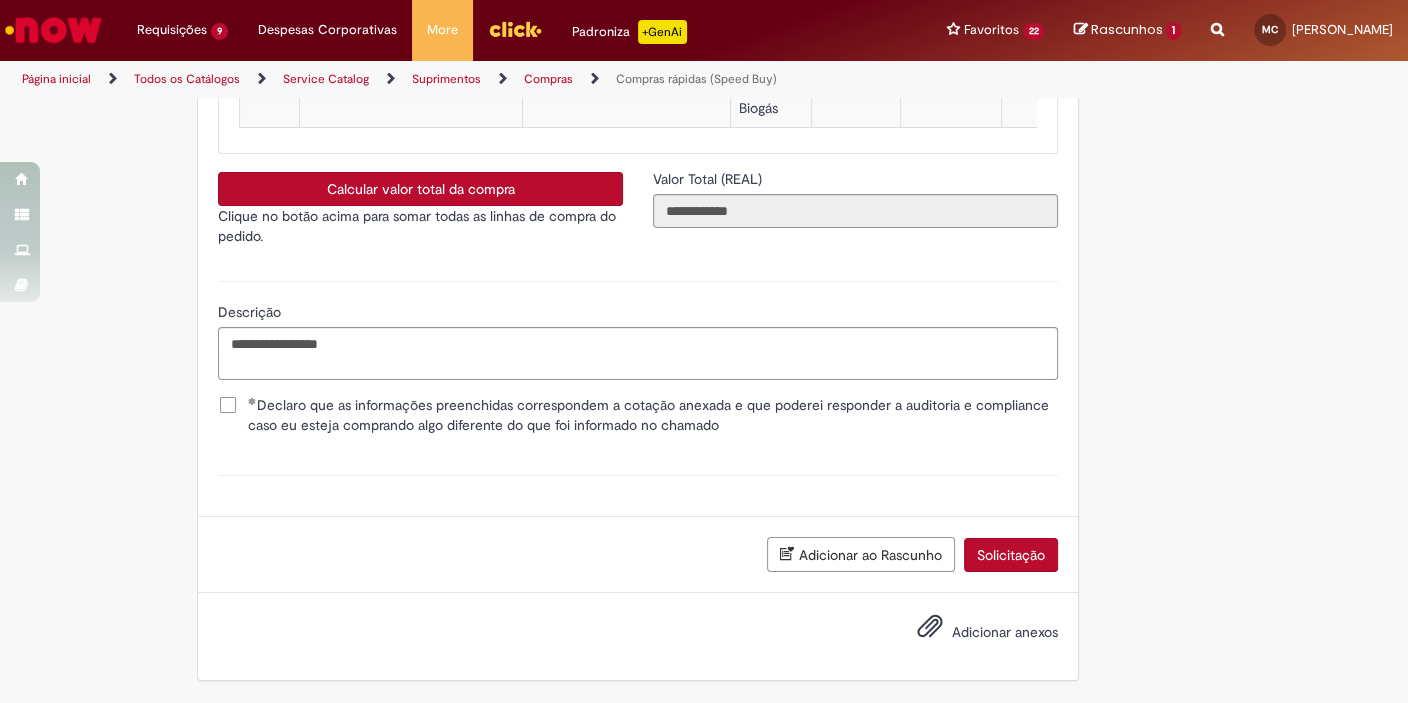 type 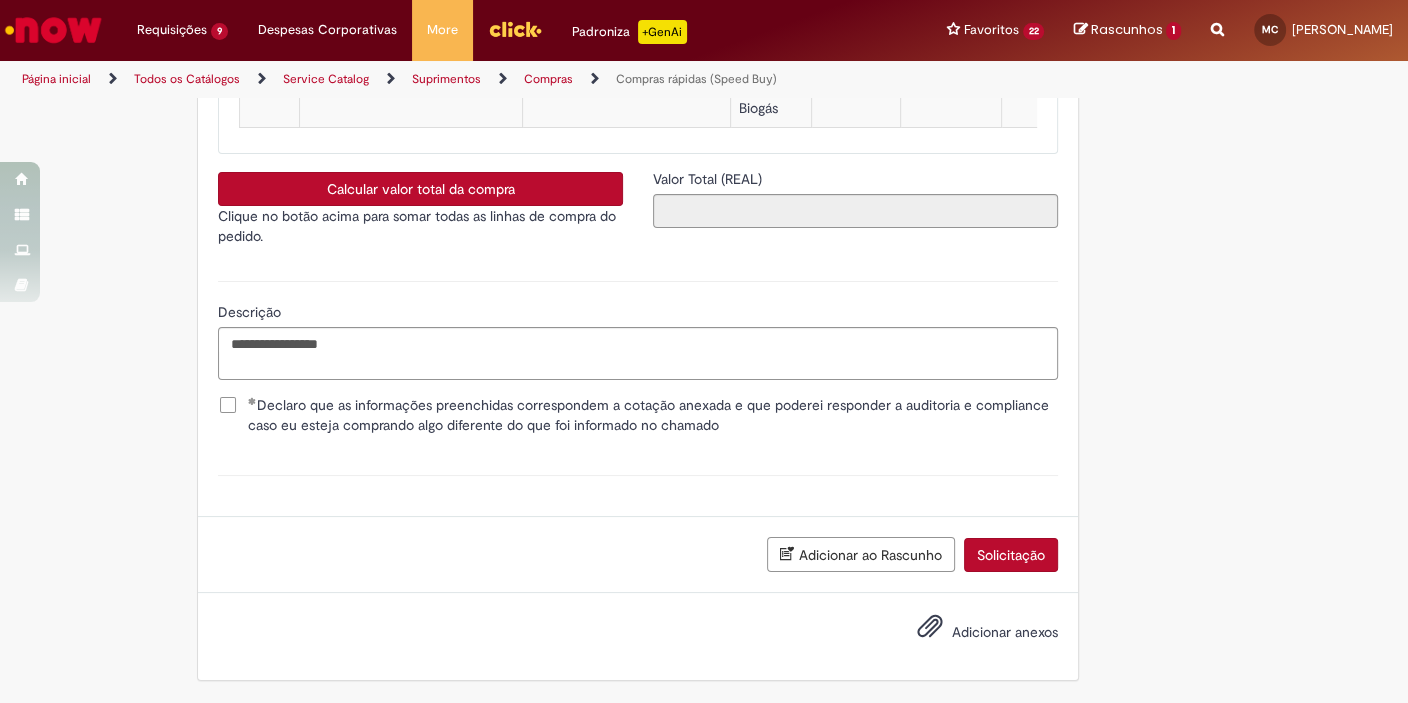 click on "Adicionar anexos" at bounding box center [1005, 633] 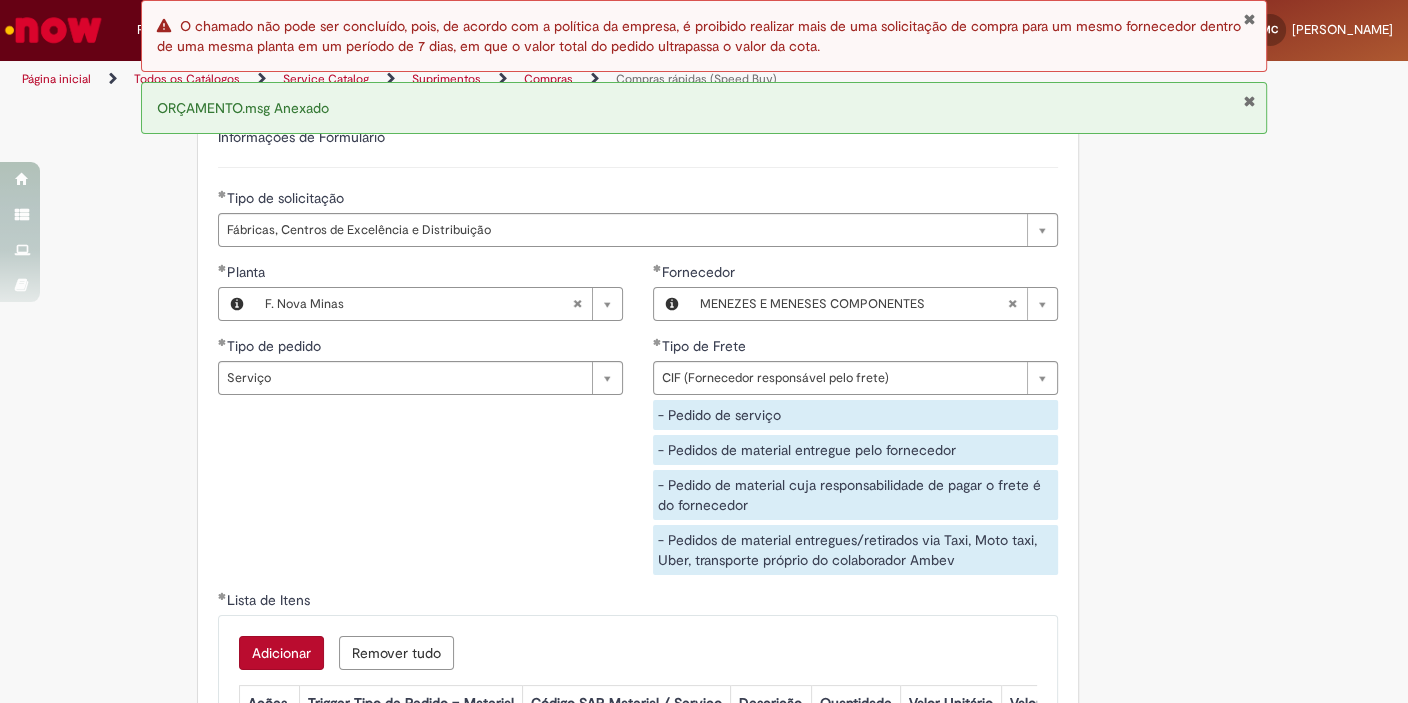 scroll, scrollTop: 2926, scrollLeft: 0, axis: vertical 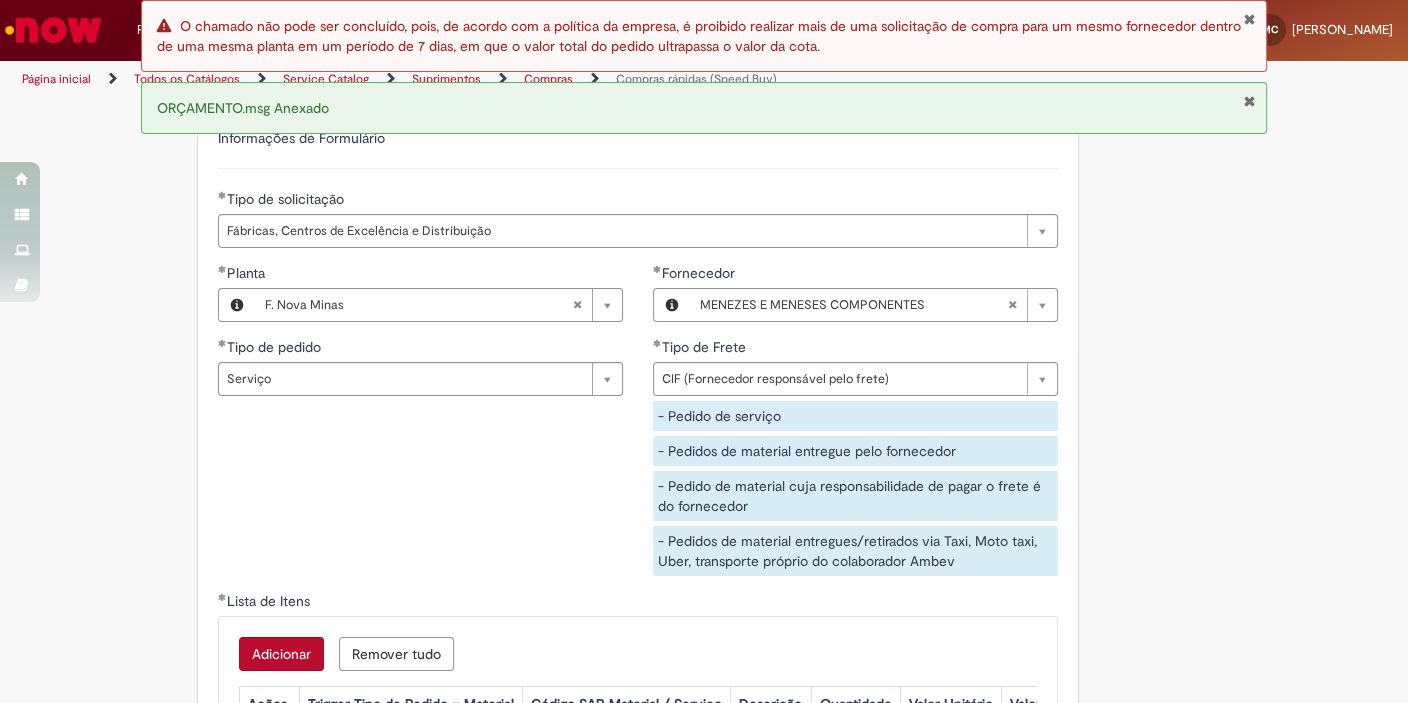 type 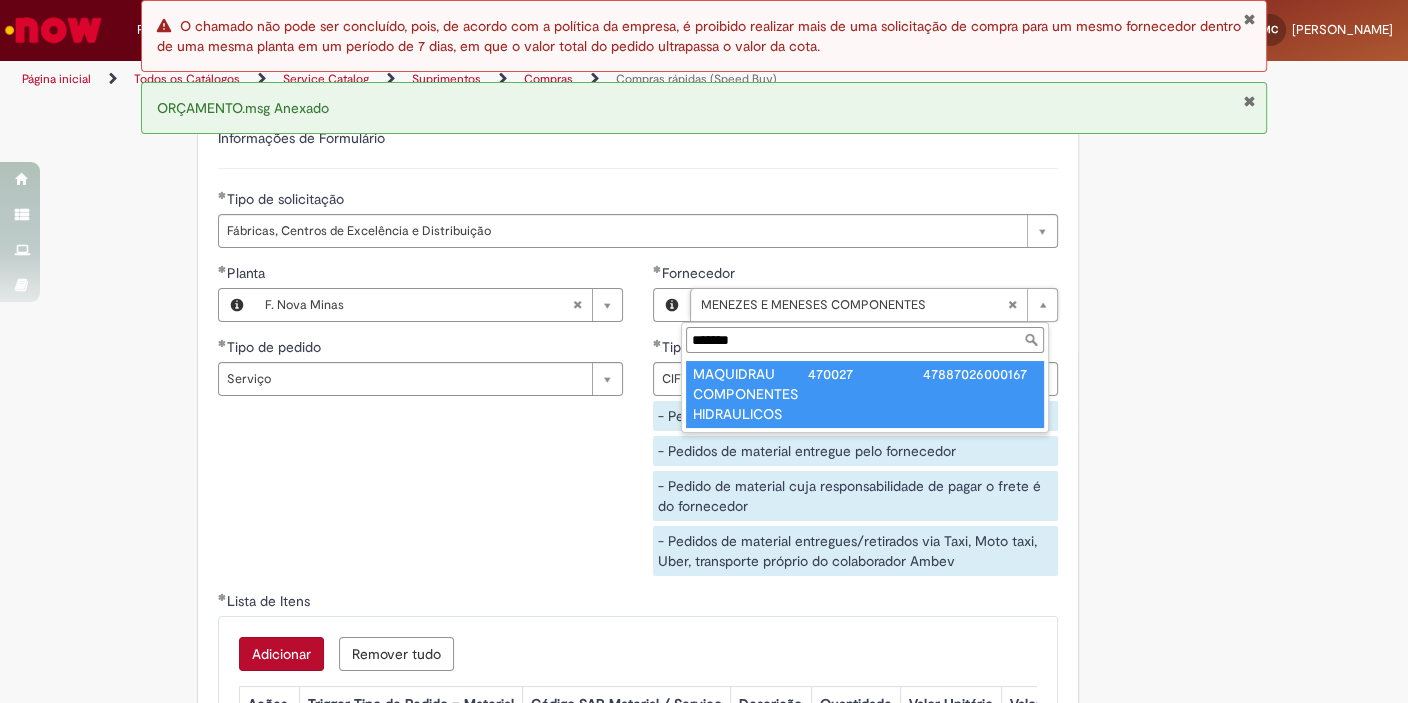 type on "*******" 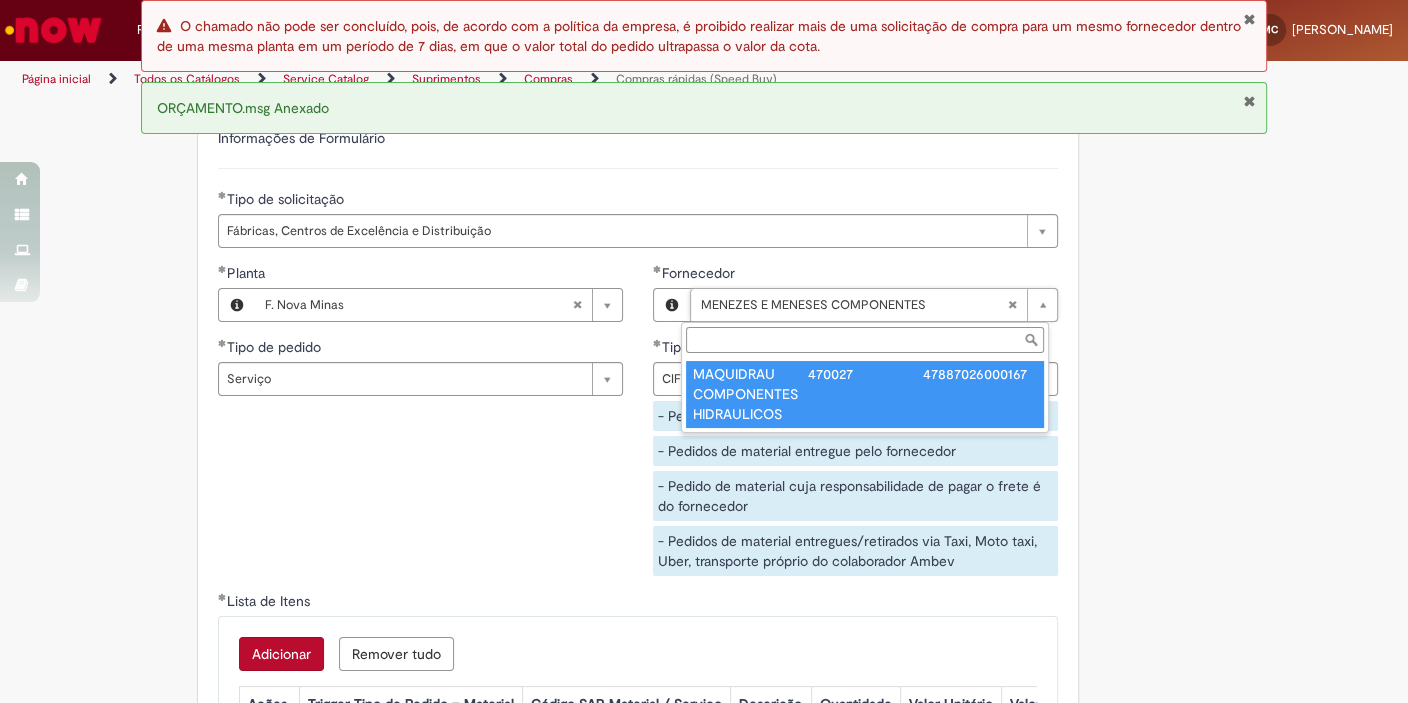 scroll, scrollTop: 0, scrollLeft: 249, axis: horizontal 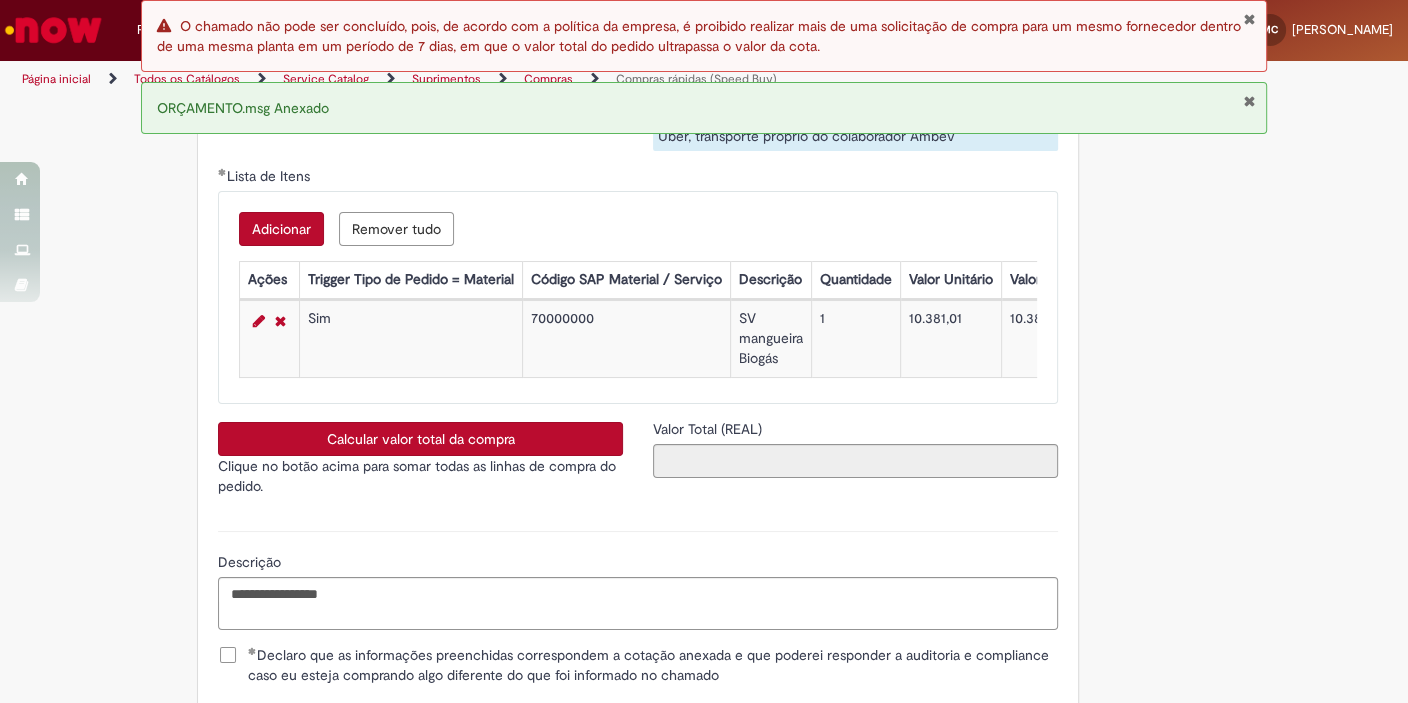 click on "Calcular valor total da compra" at bounding box center [420, 439] 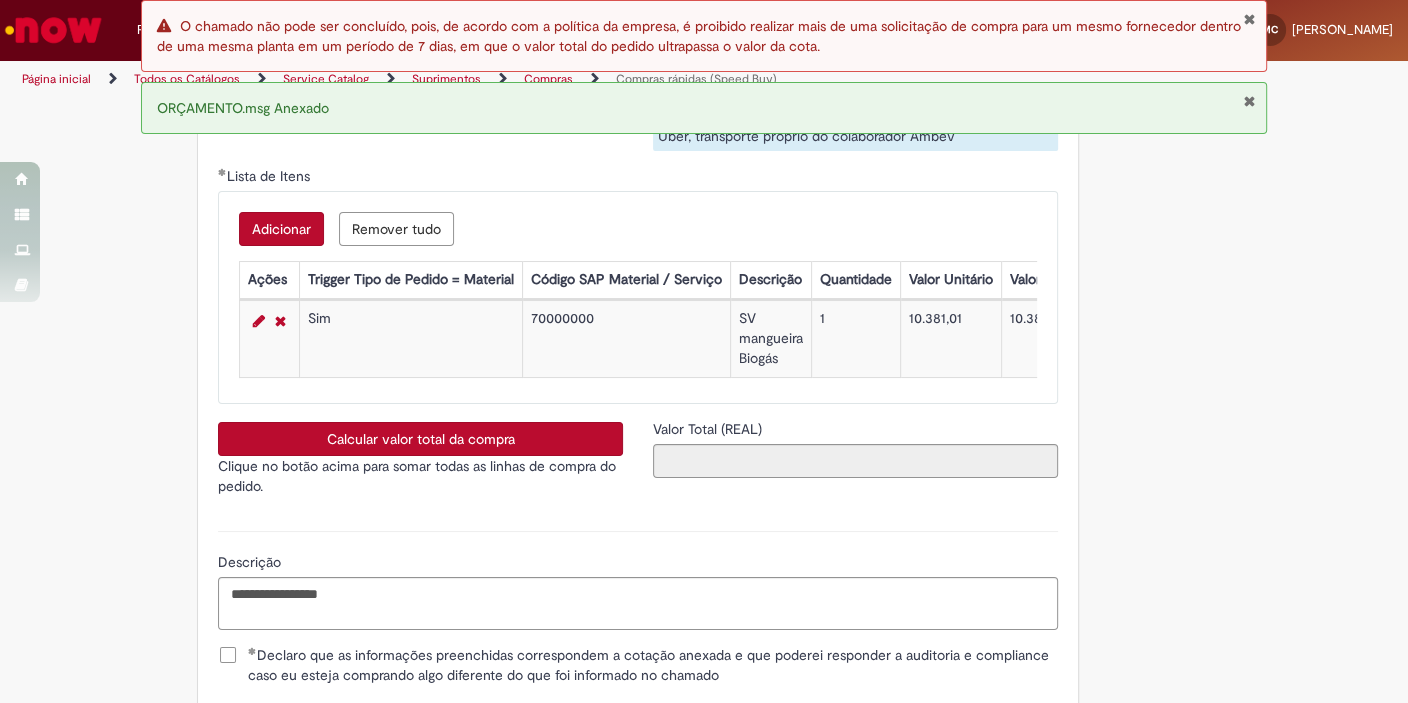 click at bounding box center (1249, 19) 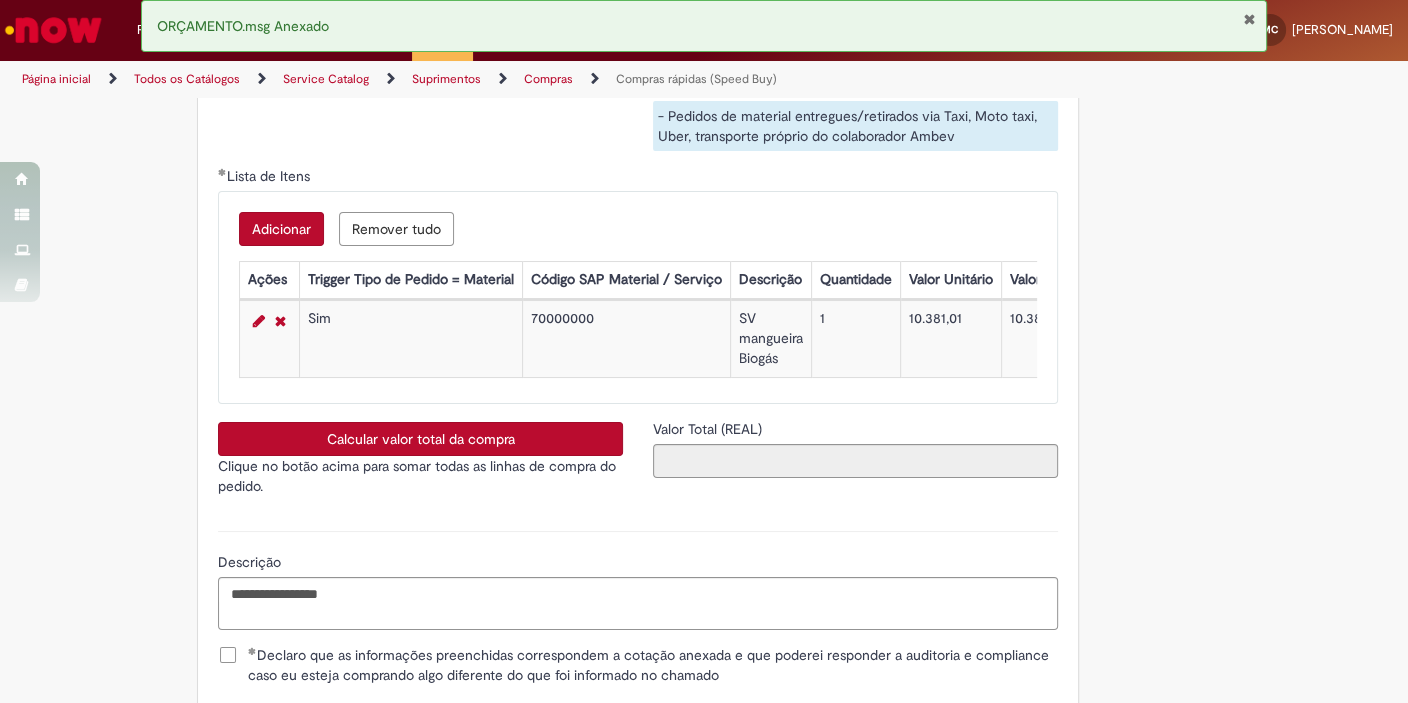 click on "Calcular valor total da compra" at bounding box center [420, 439] 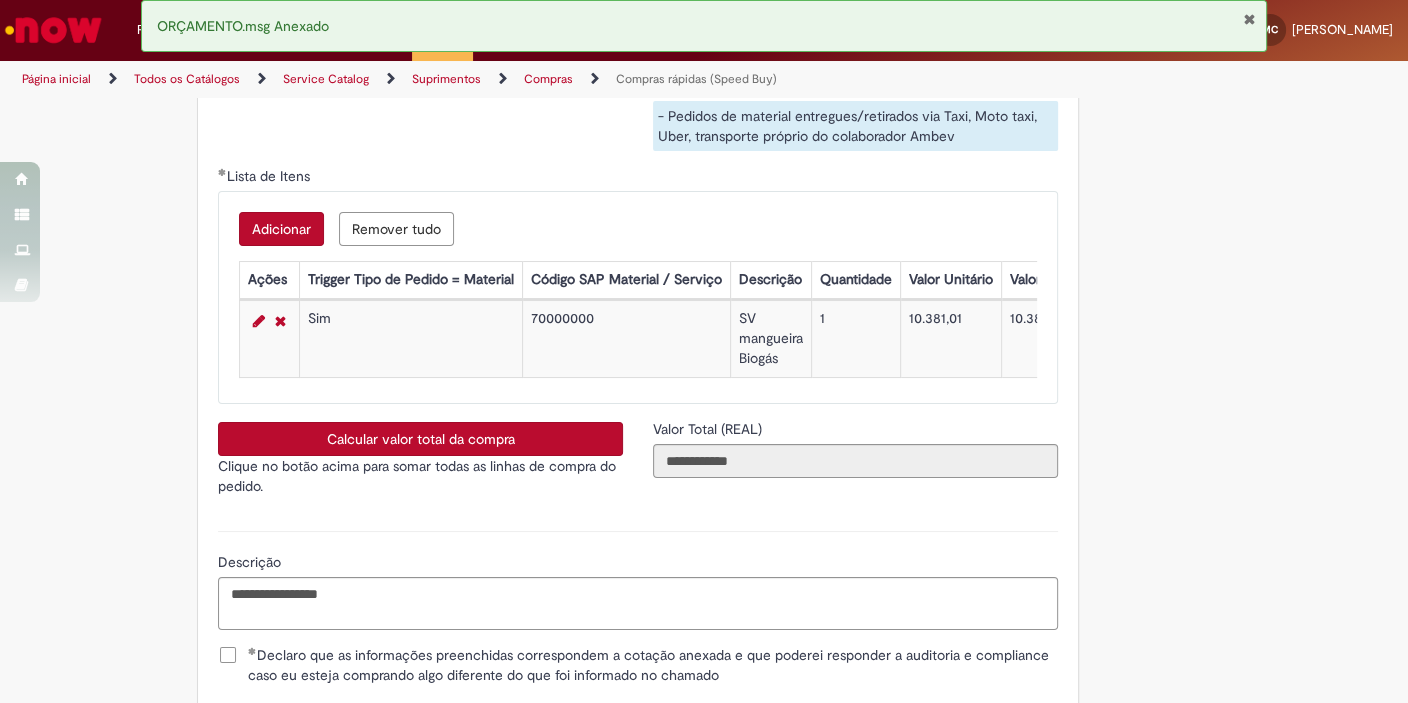 type 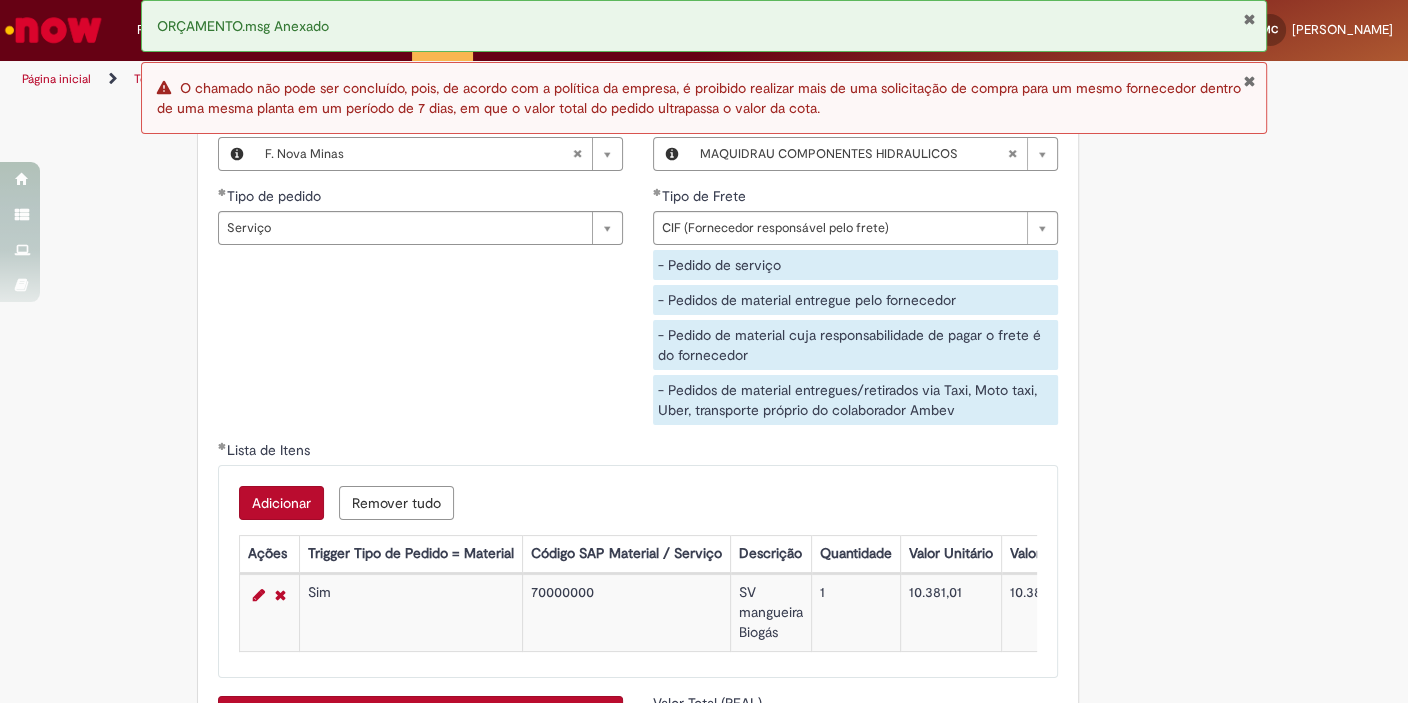 scroll, scrollTop: 3121, scrollLeft: 0, axis: vertical 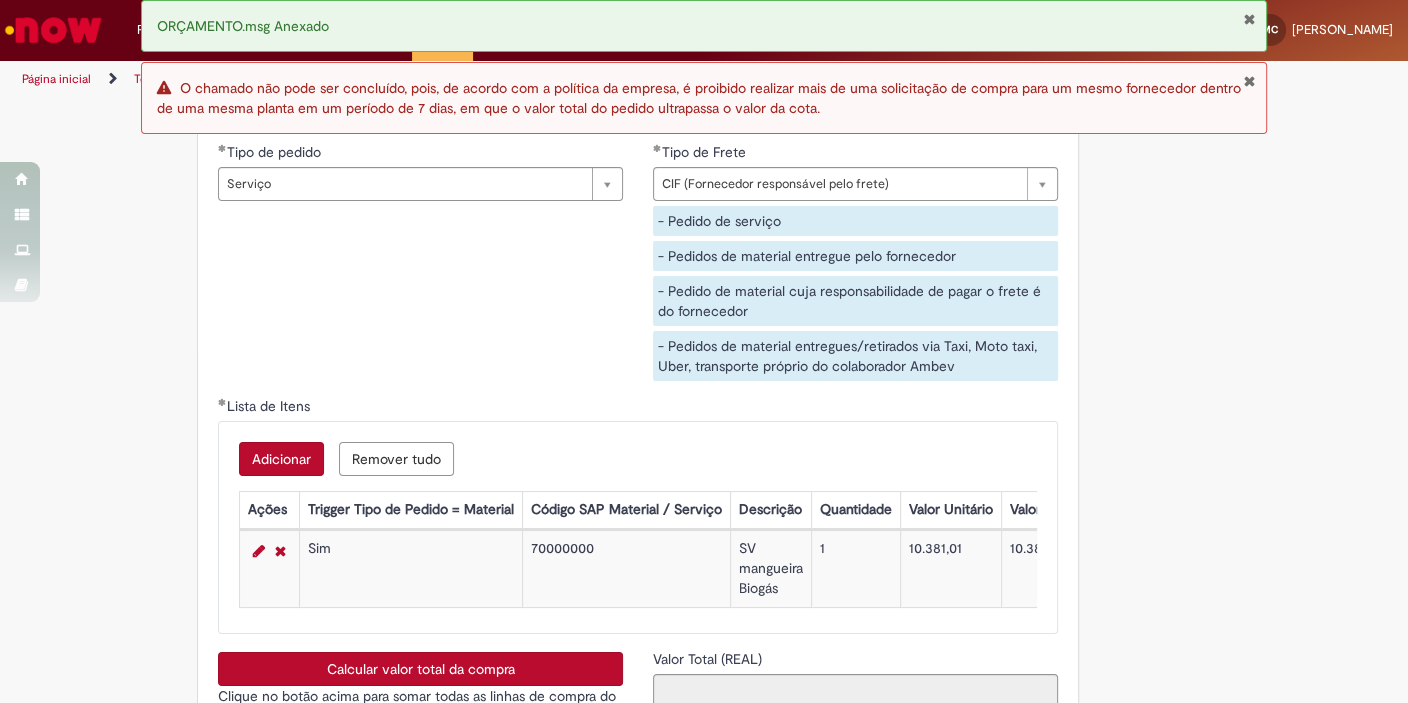 type 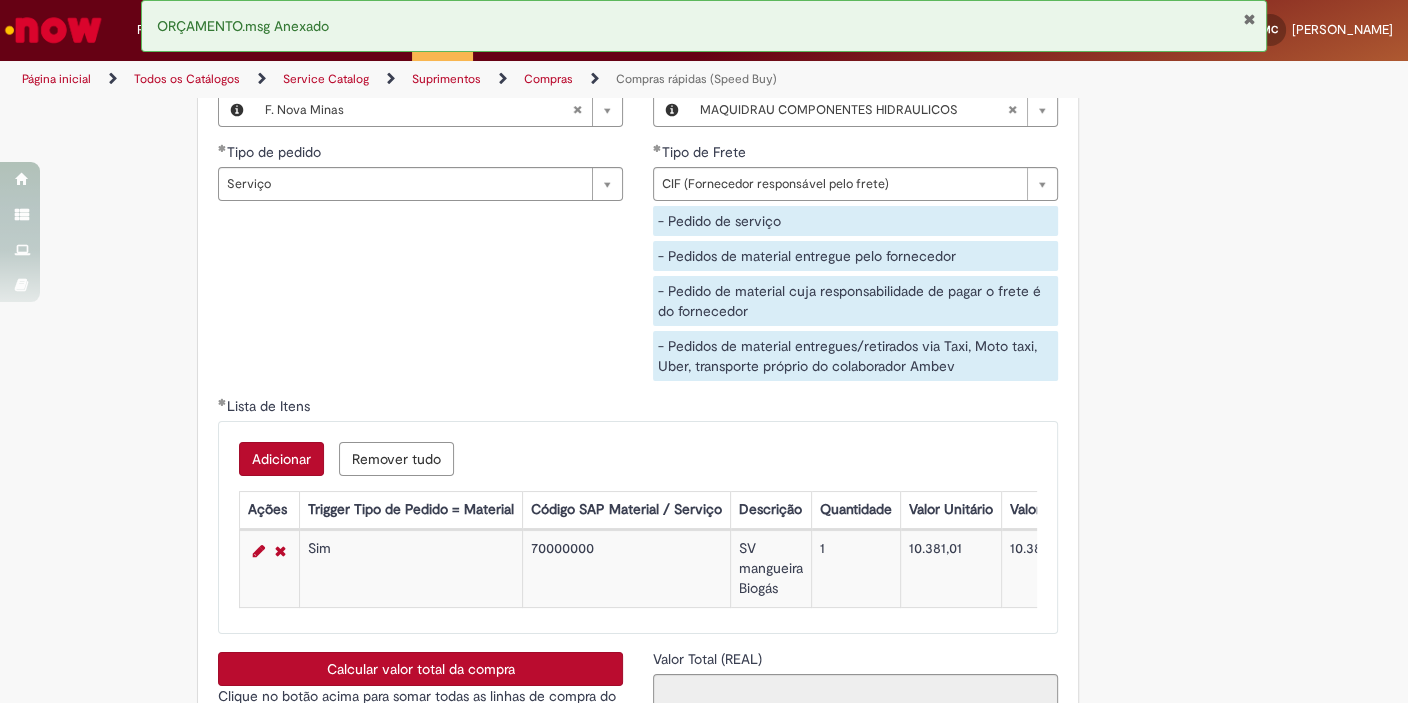 click at bounding box center (1249, 19) 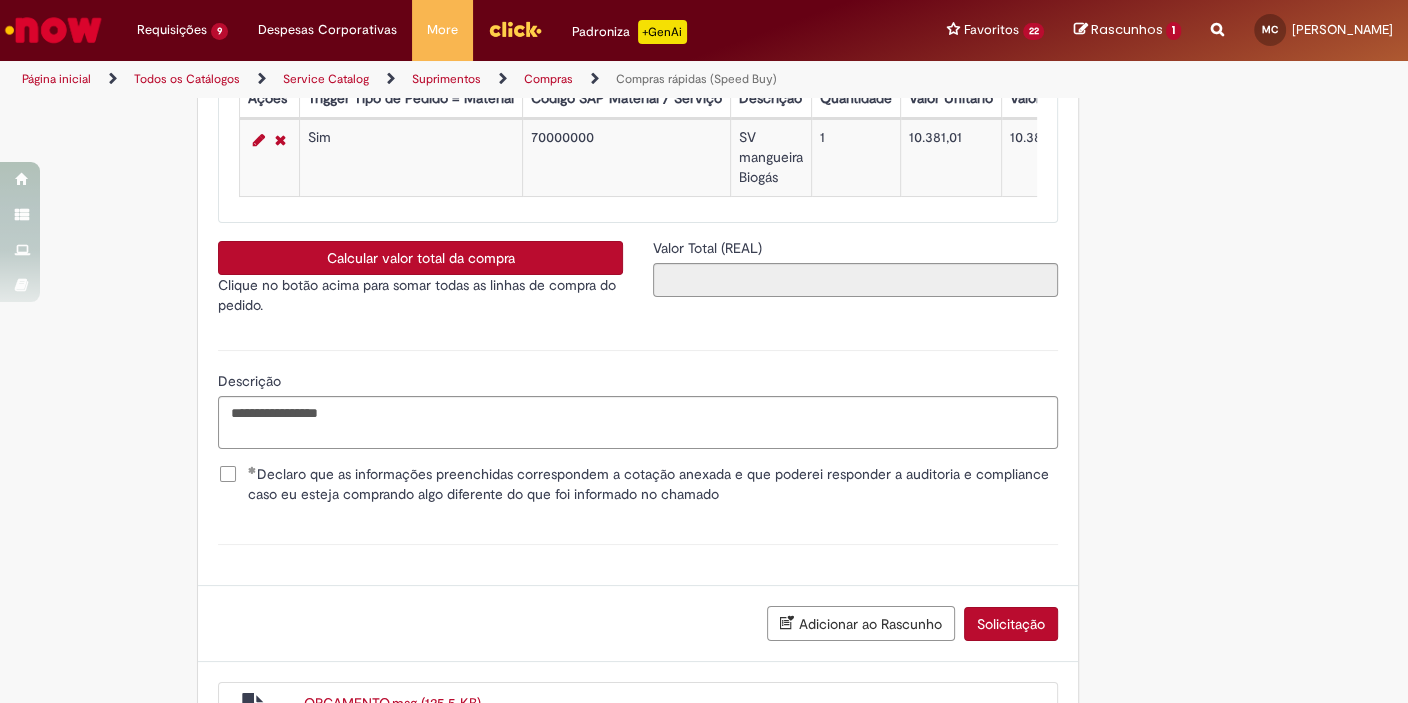scroll, scrollTop: 3685, scrollLeft: 0, axis: vertical 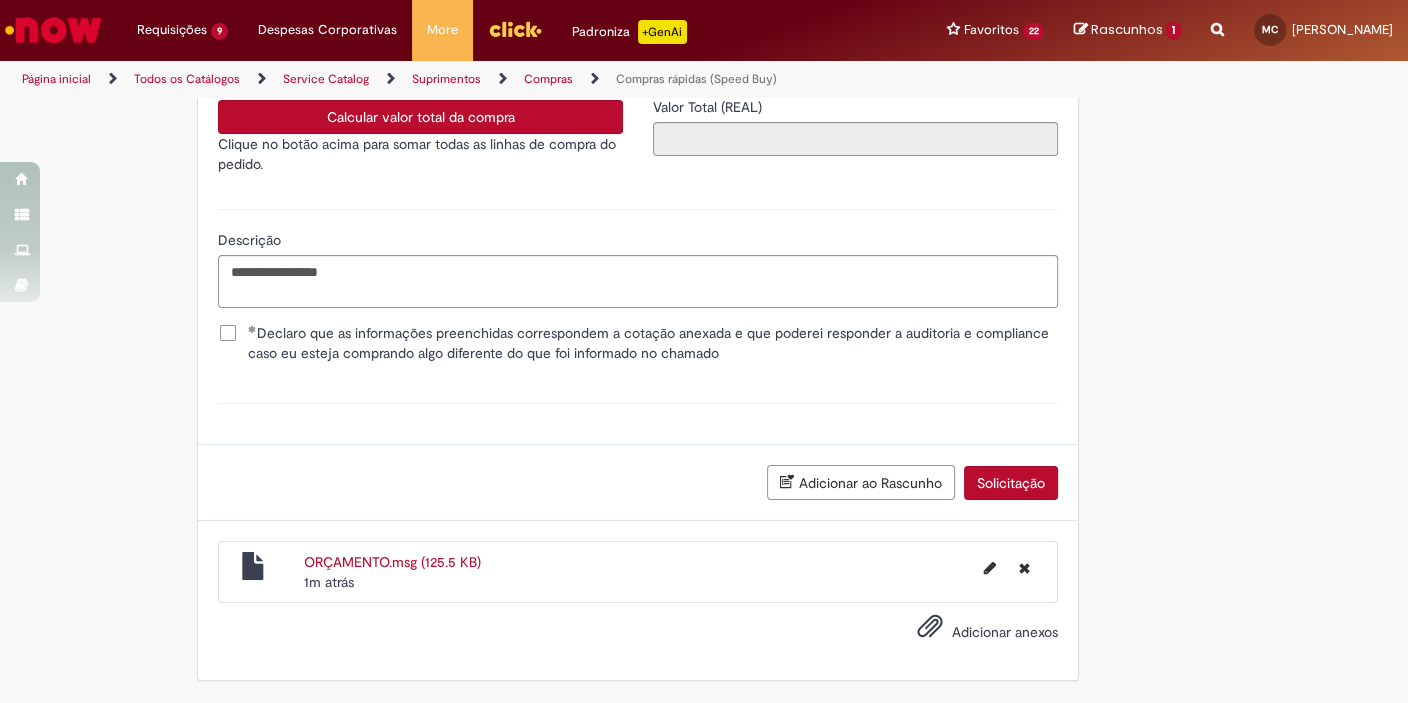 click on "Adicionar ao Rascunho" at bounding box center (861, 482) 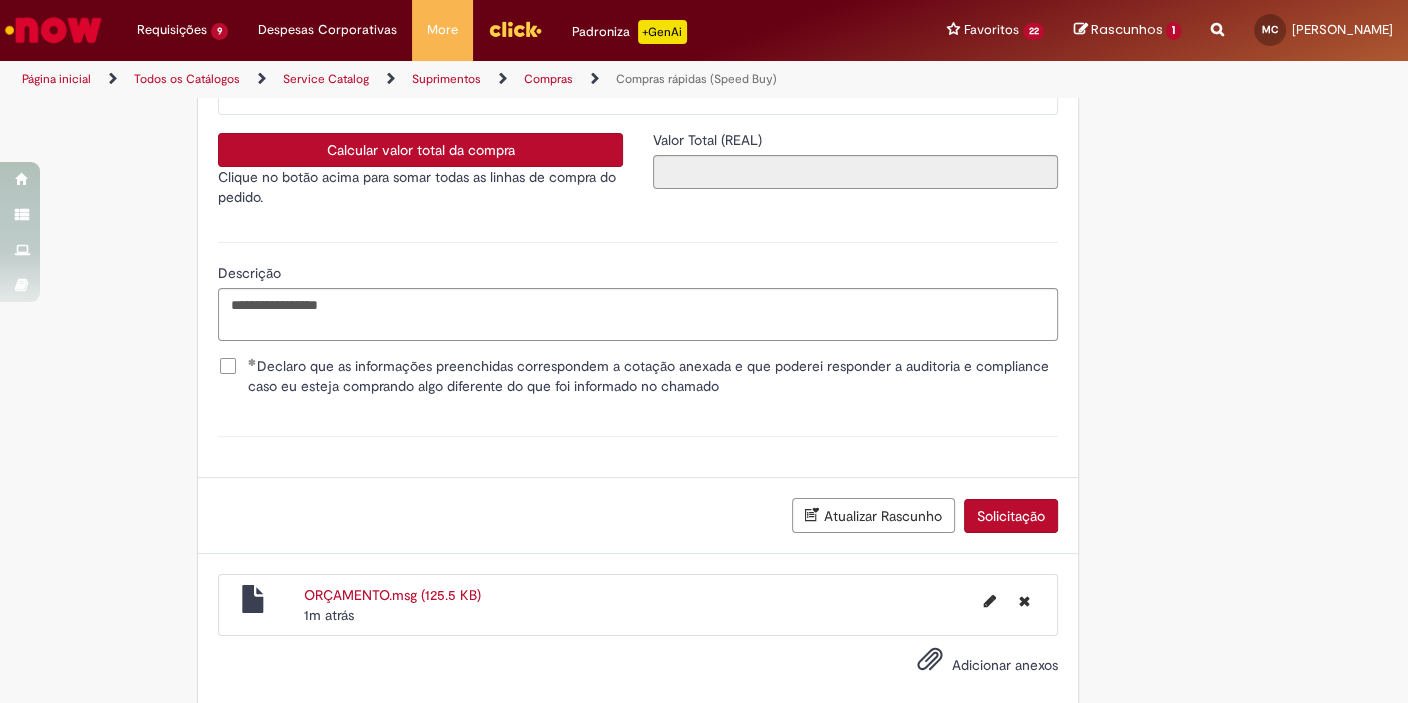 scroll, scrollTop: 0, scrollLeft: 0, axis: both 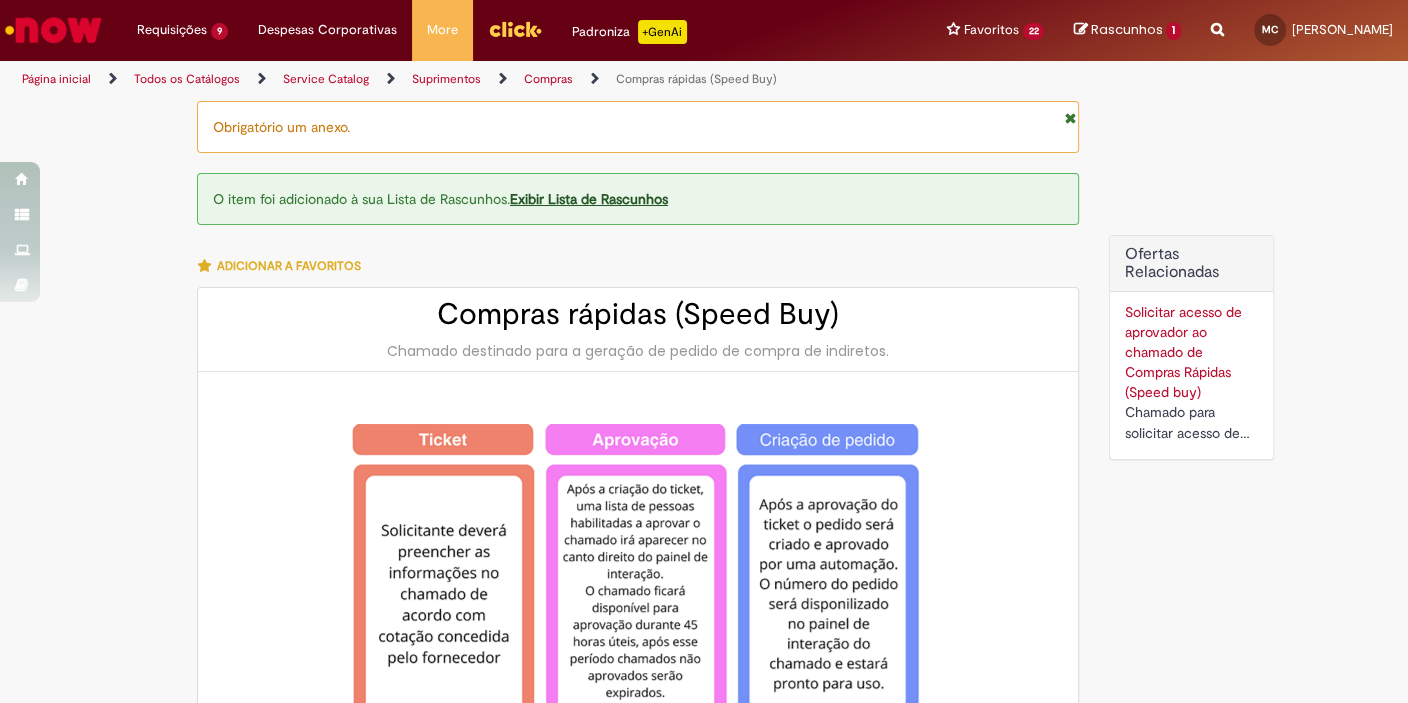 click on "Rascunhos" at bounding box center [1127, 29] 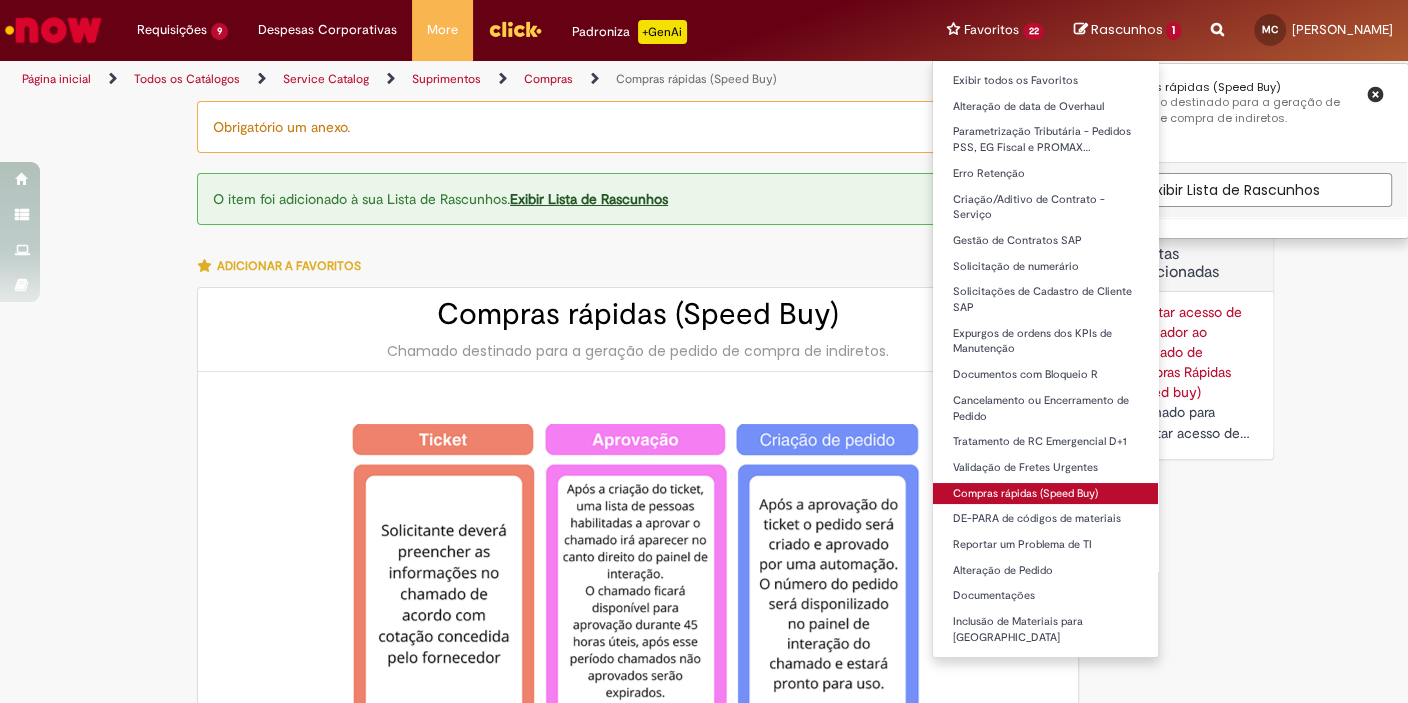 click on "Compras rápidas (Speed Buy)" at bounding box center (1046, 494) 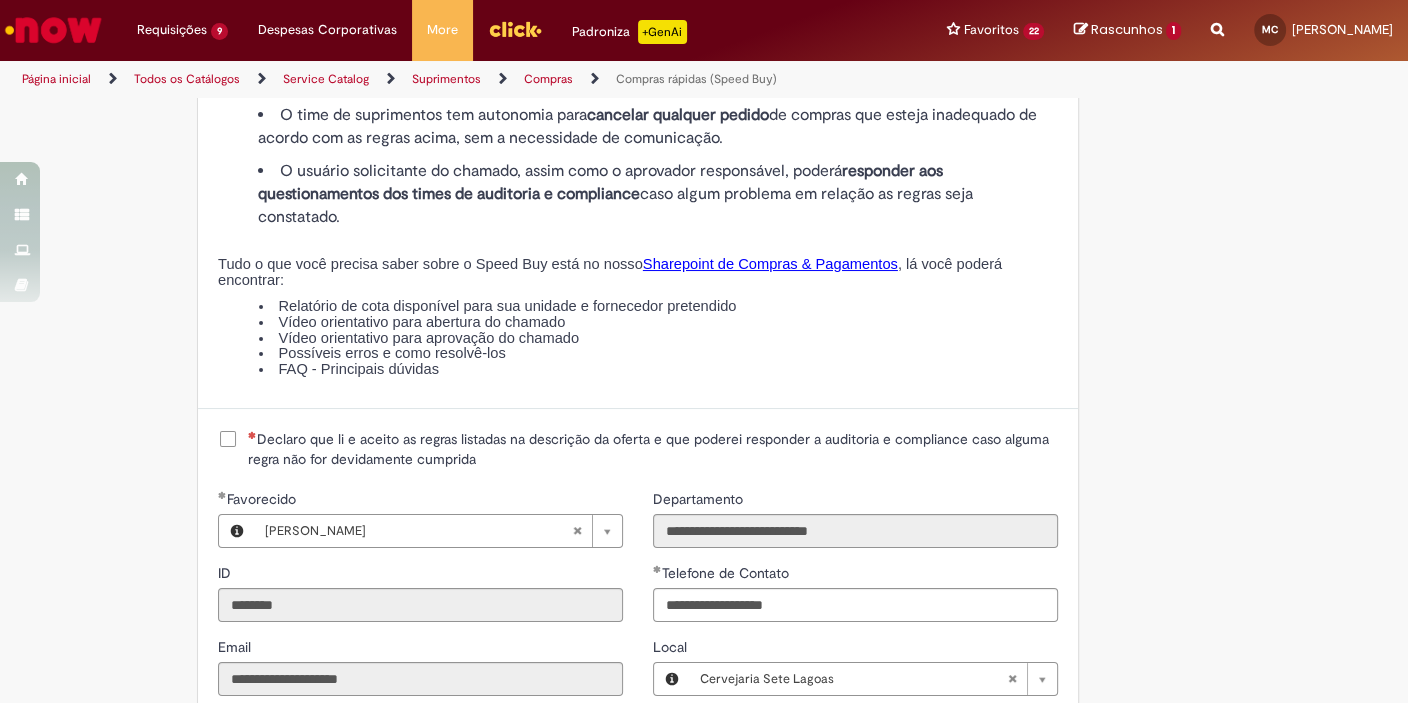 scroll, scrollTop: 2467, scrollLeft: 0, axis: vertical 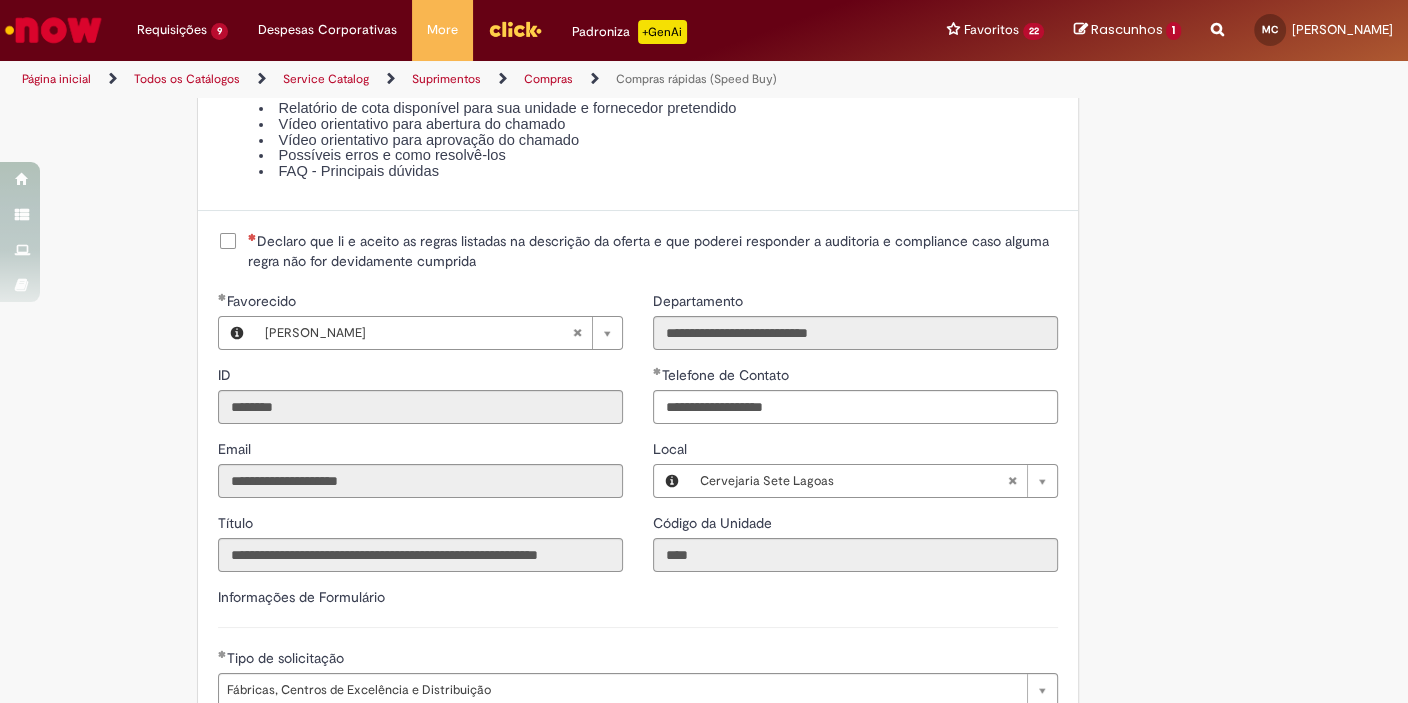 click on "Declaro que li e aceito as regras listadas na descrição da oferta e que poderei responder a auditoria e compliance caso alguma regra não for devidamente cumprida" at bounding box center [653, 251] 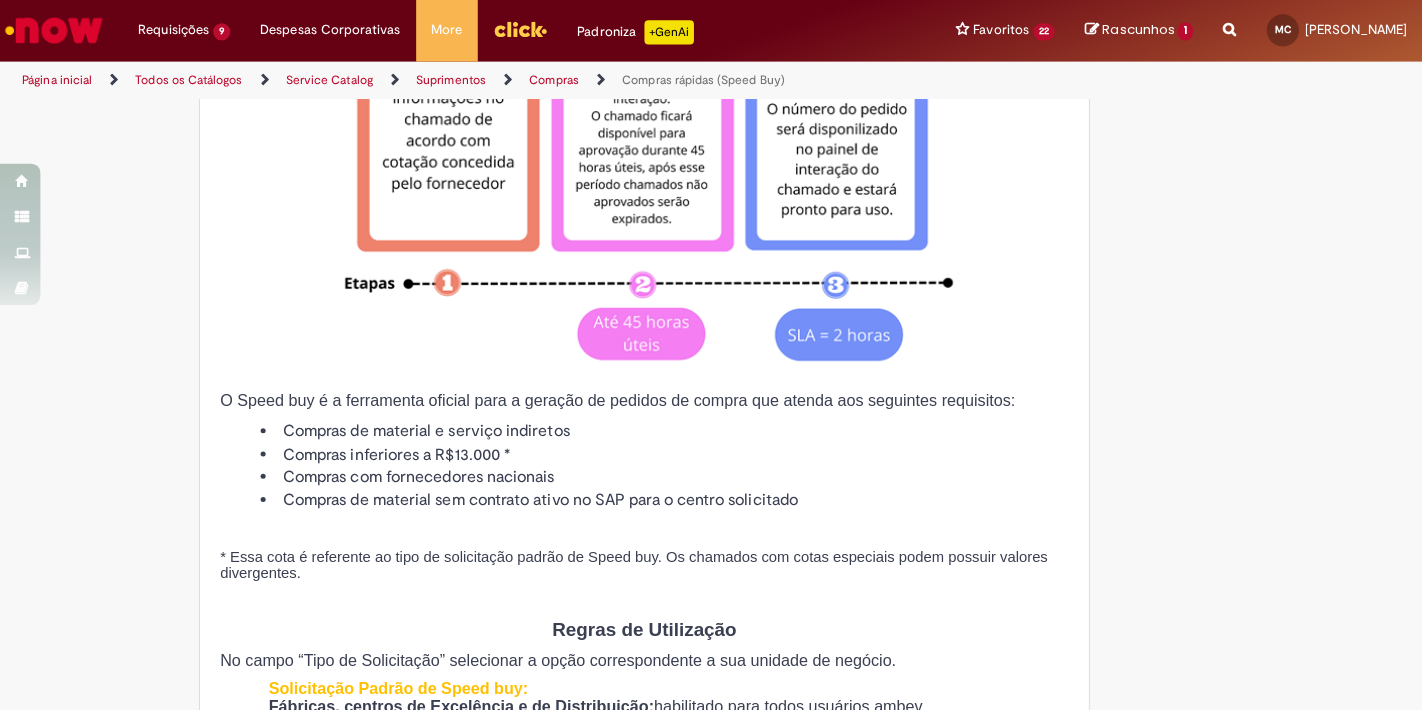scroll, scrollTop: 0, scrollLeft: 0, axis: both 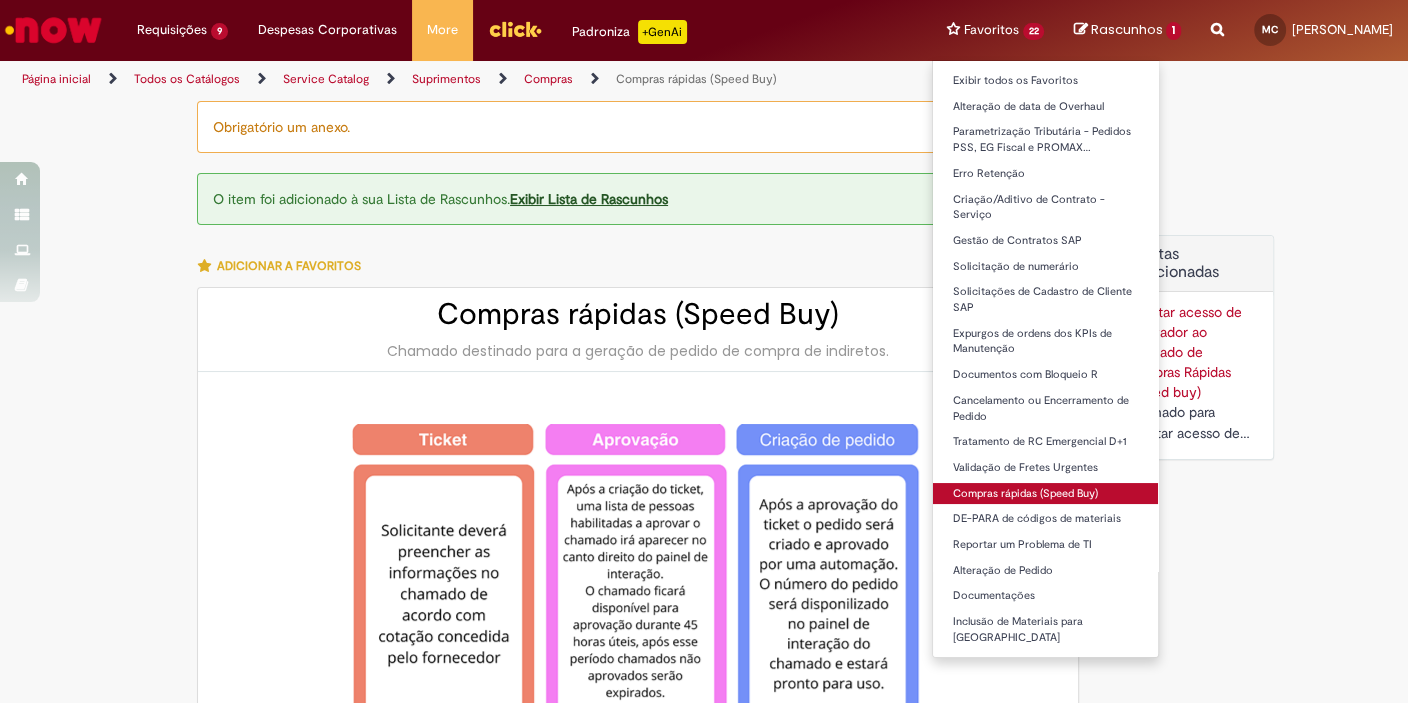 click on "Compras rápidas (Speed Buy)" at bounding box center [1046, 494] 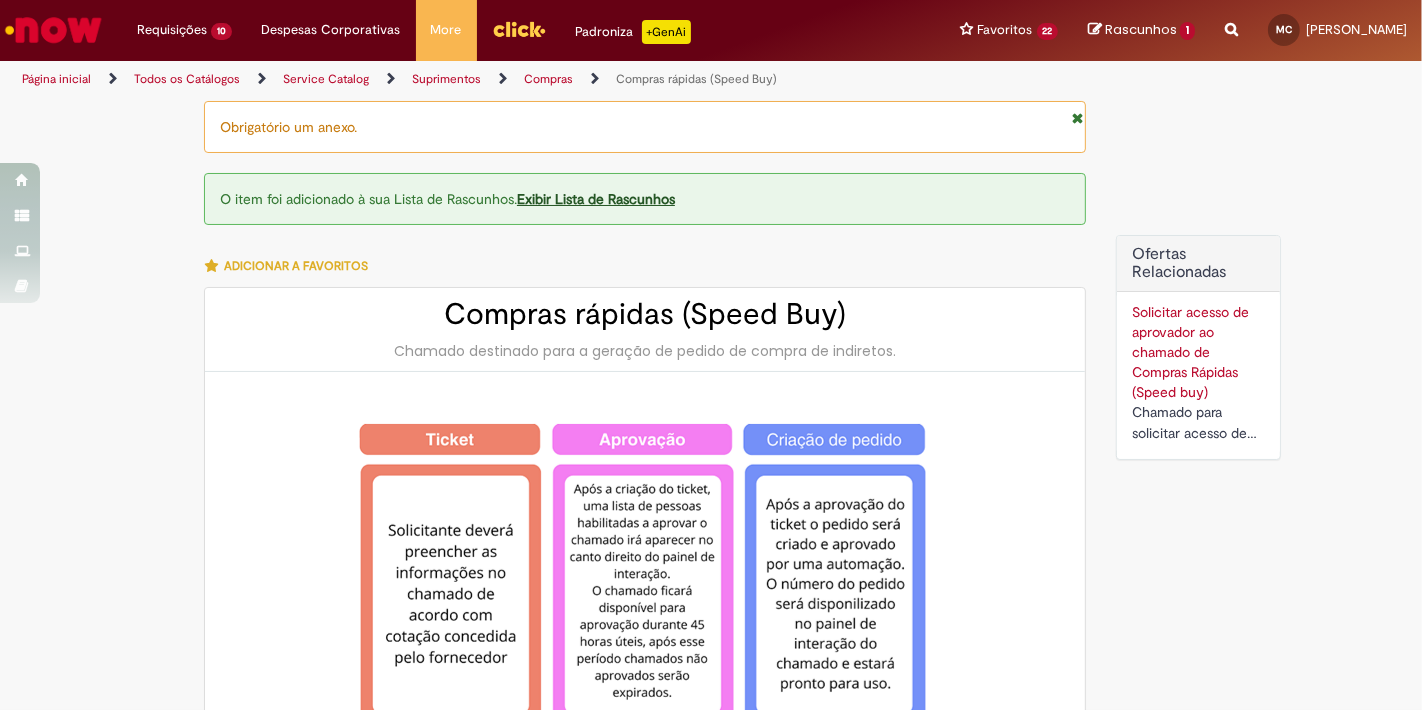 click on "Rascunhos" at bounding box center (1141, 29) 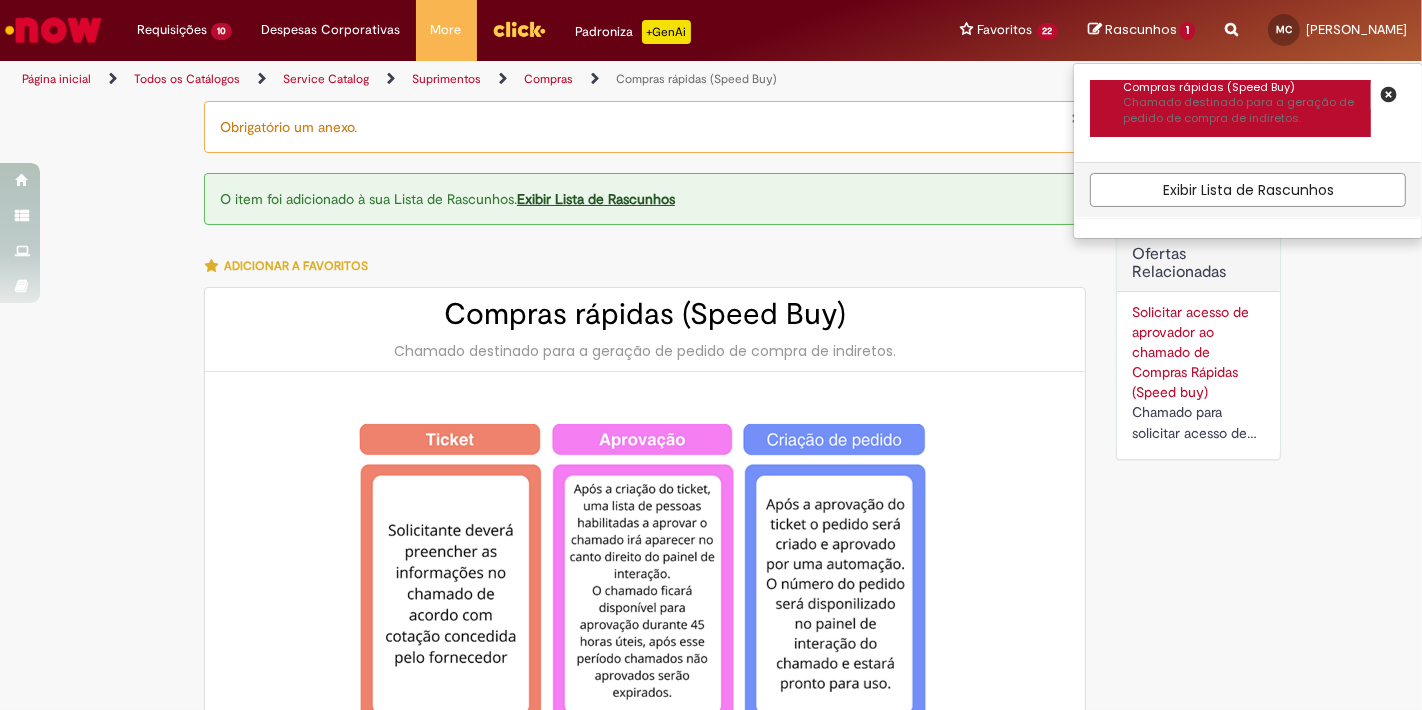 click on "Compras rápidas (Speed Buy)" at bounding box center [1247, 88] 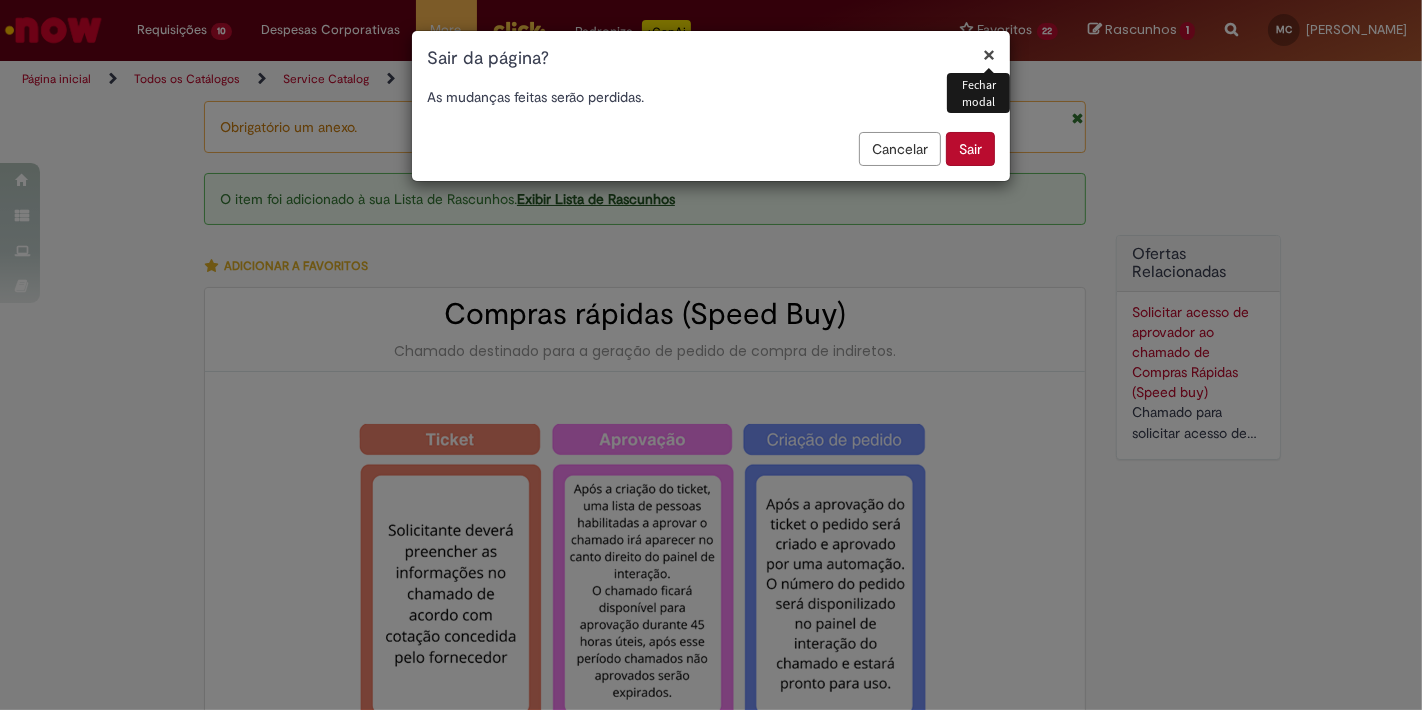 click on "Cancelar" at bounding box center (900, 149) 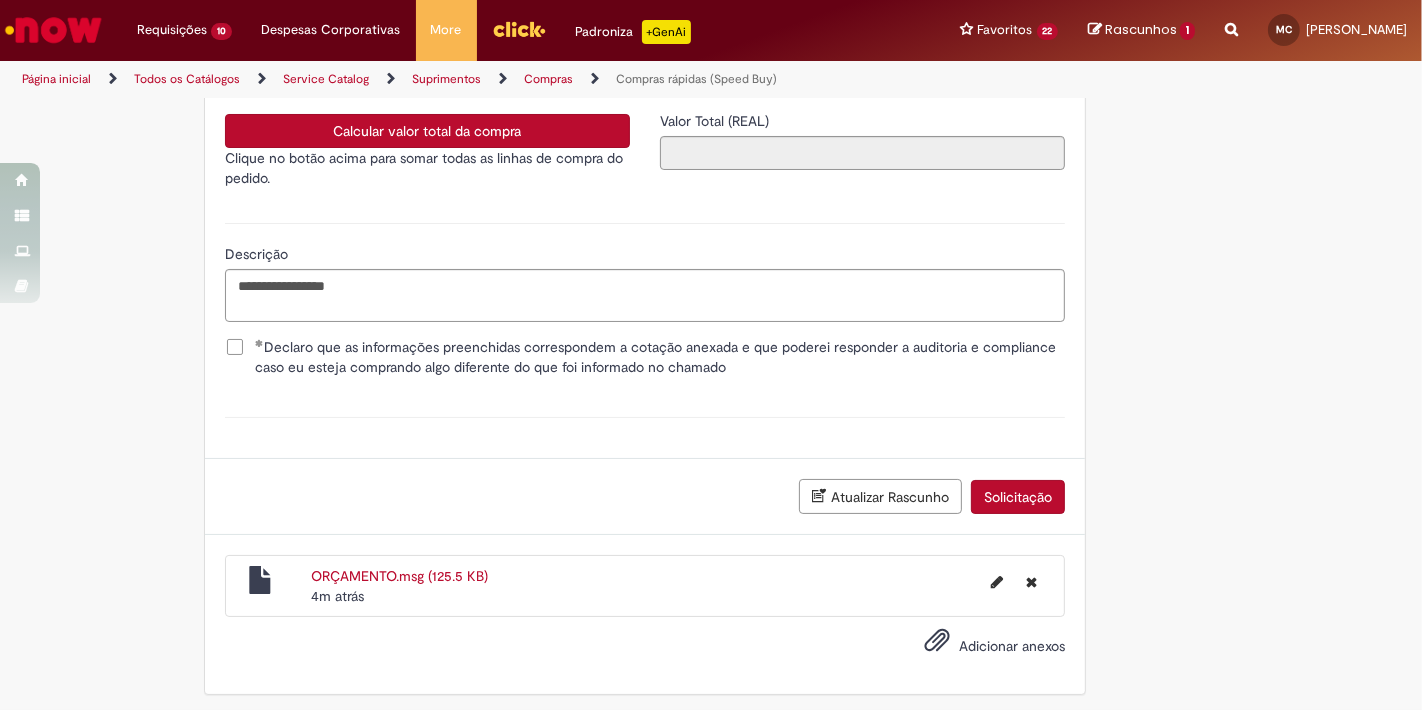 scroll, scrollTop: 3658, scrollLeft: 0, axis: vertical 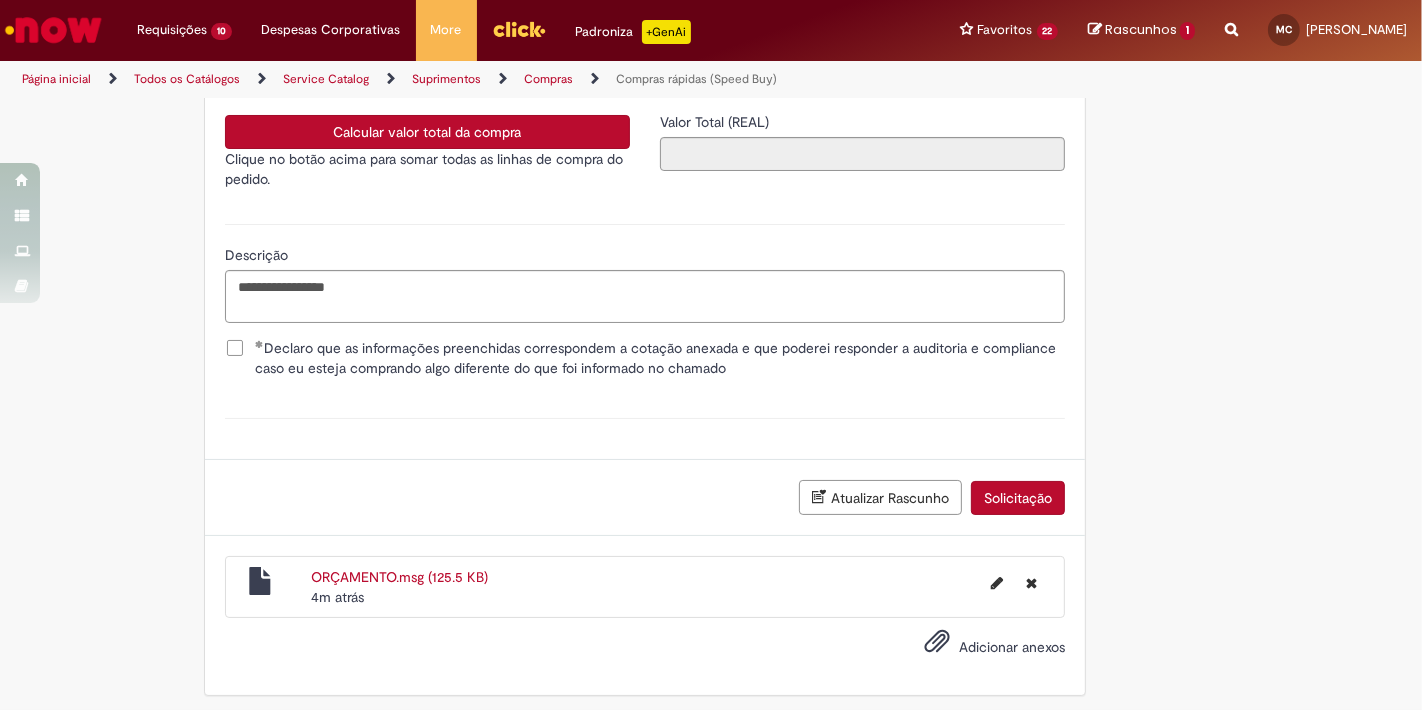 click on "Calcular valor total da compra" at bounding box center [427, 132] 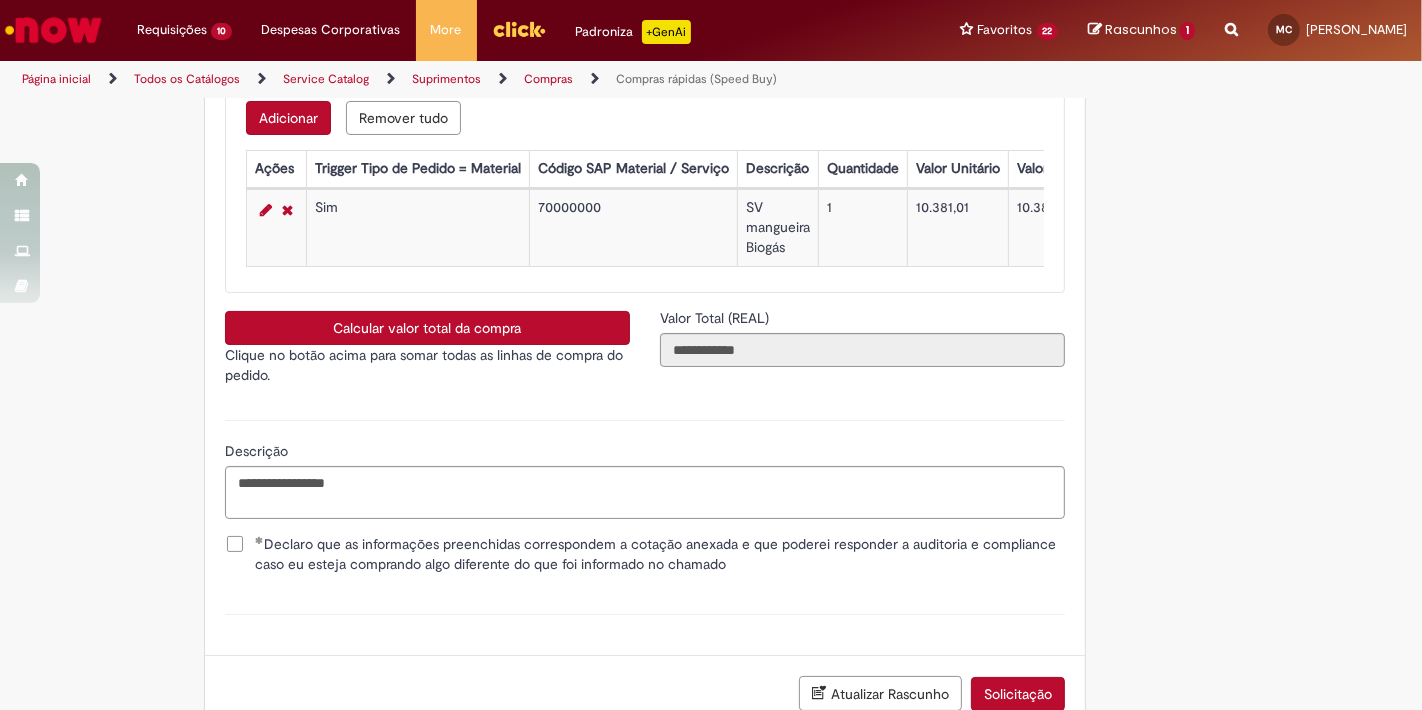 scroll, scrollTop: 3436, scrollLeft: 0, axis: vertical 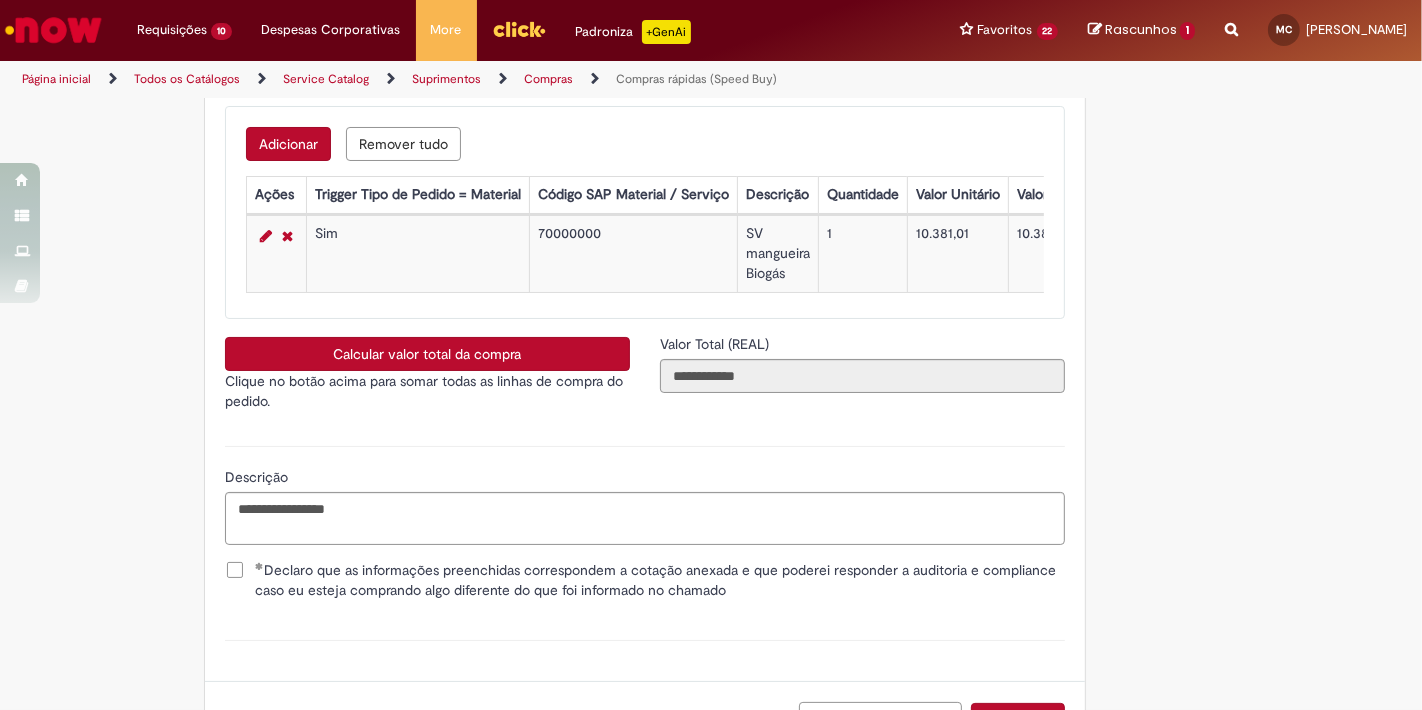 type 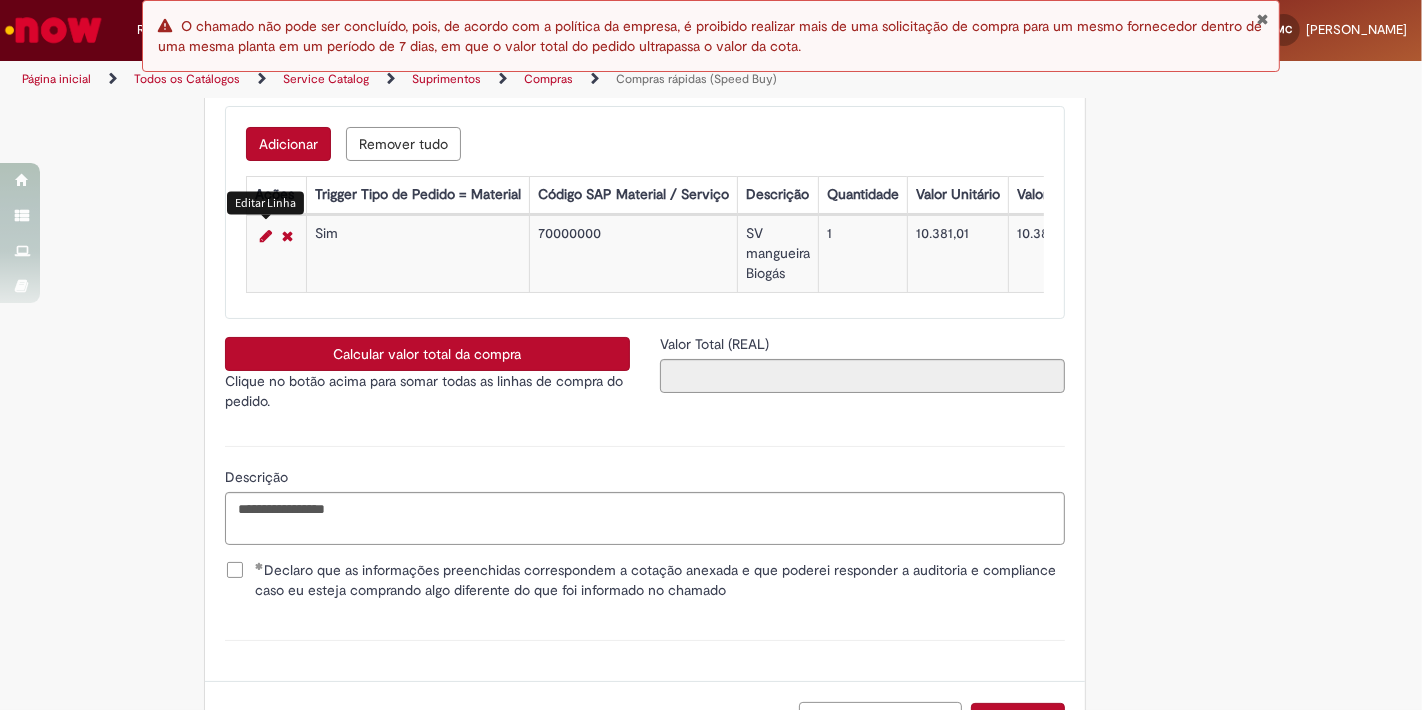 click at bounding box center [266, 236] 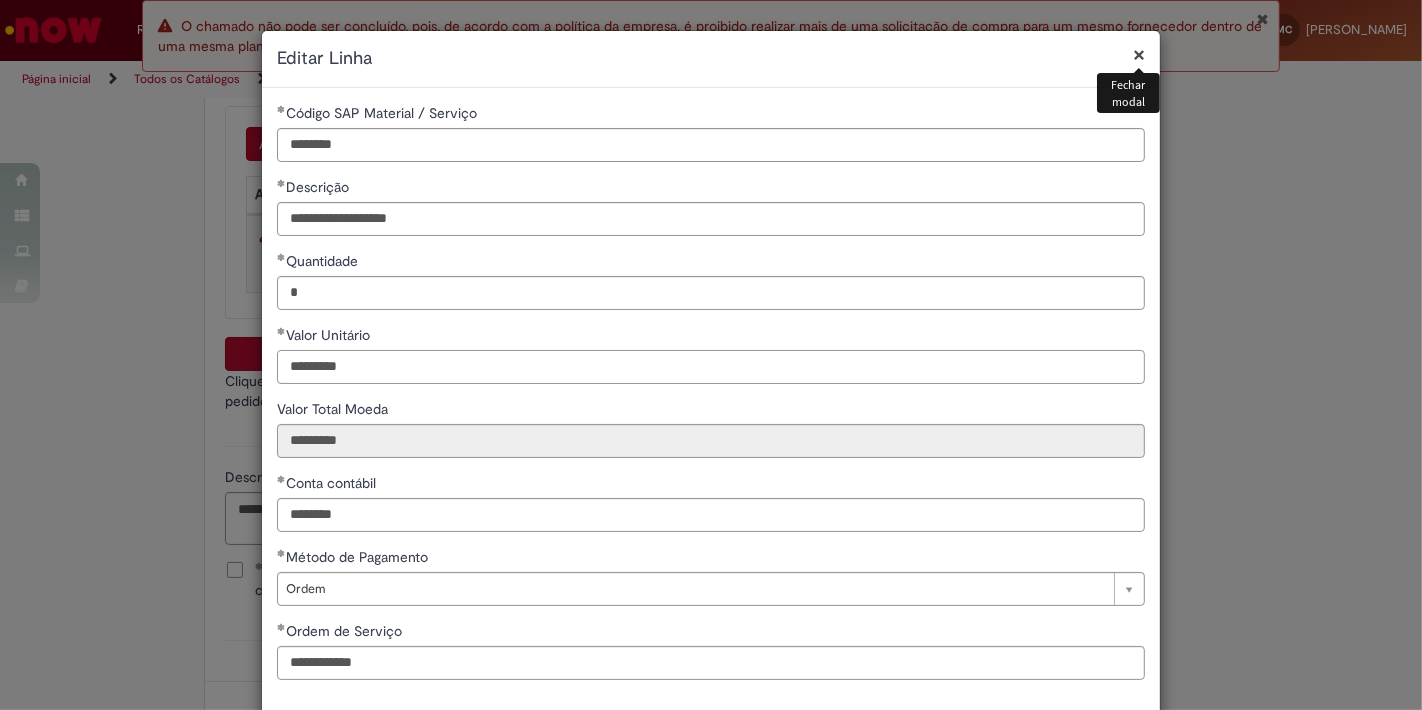 click on "*********" at bounding box center [711, 367] 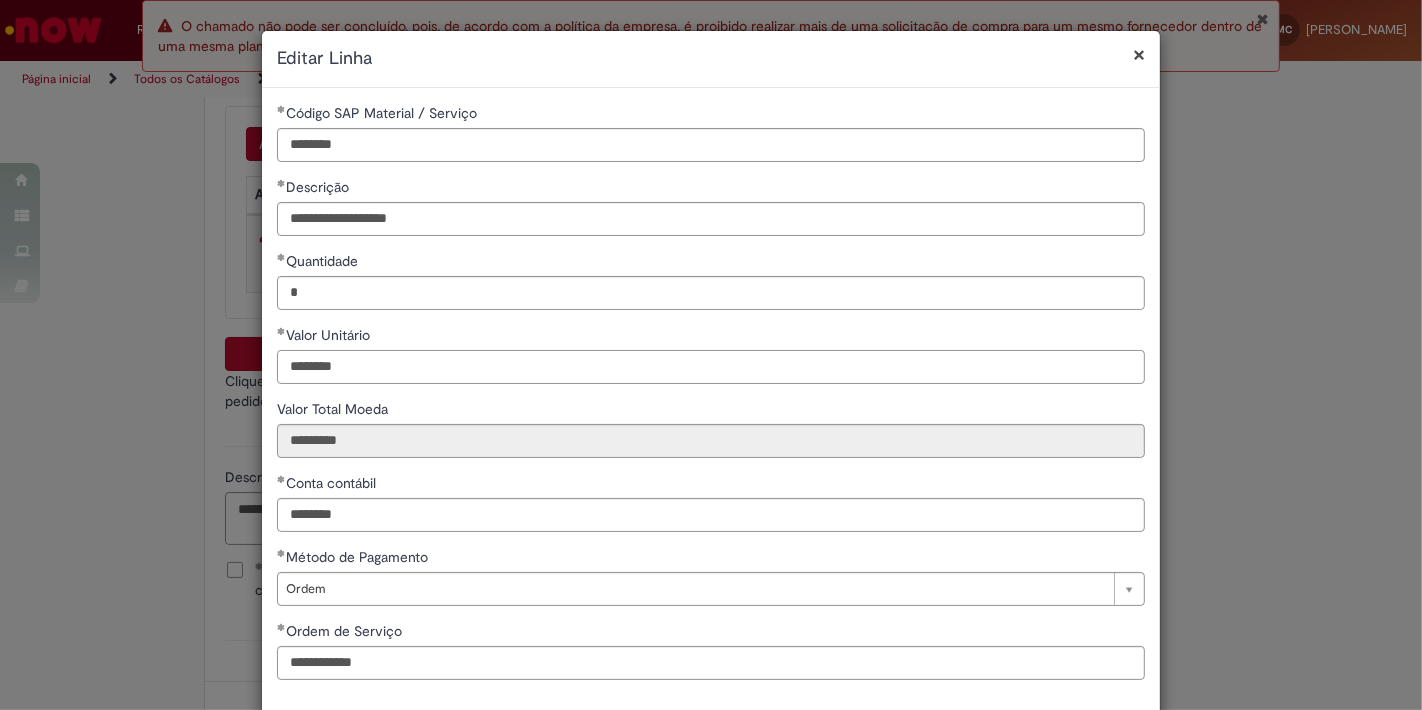 type on "********" 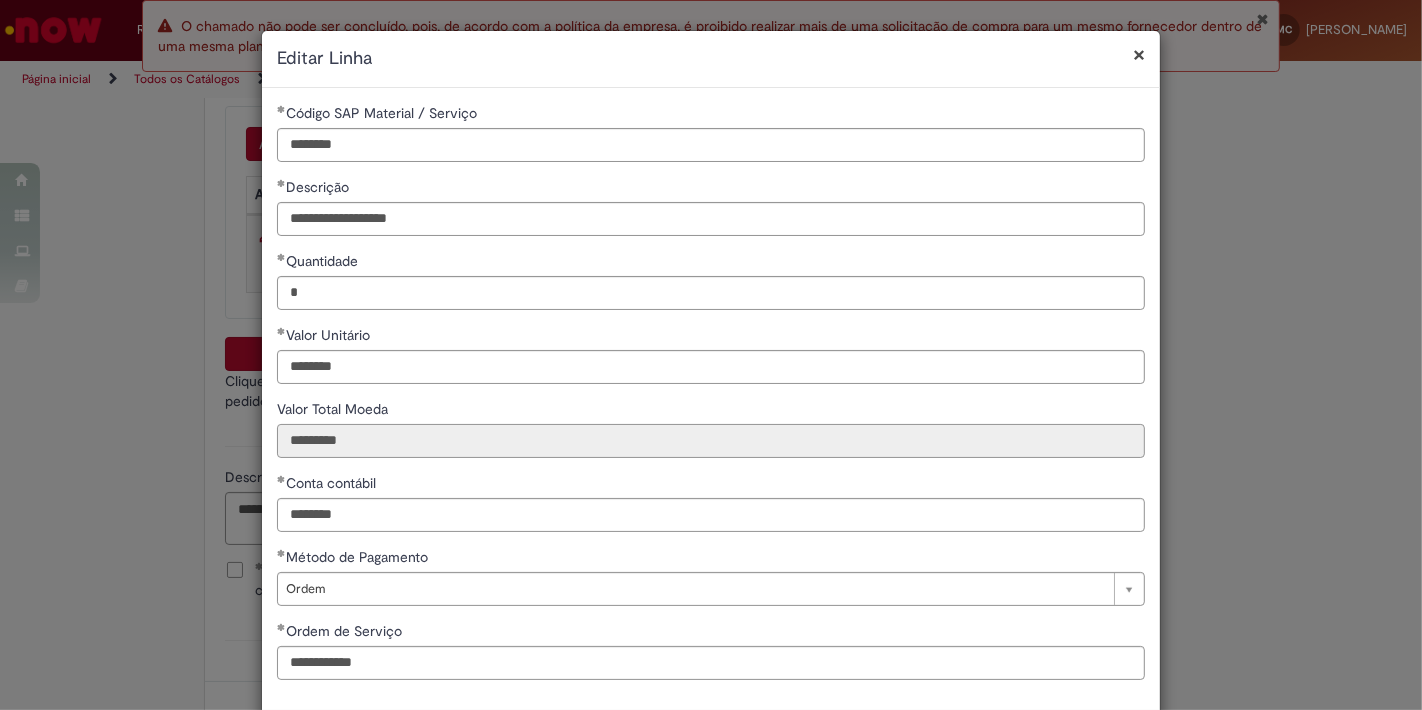 type on "********" 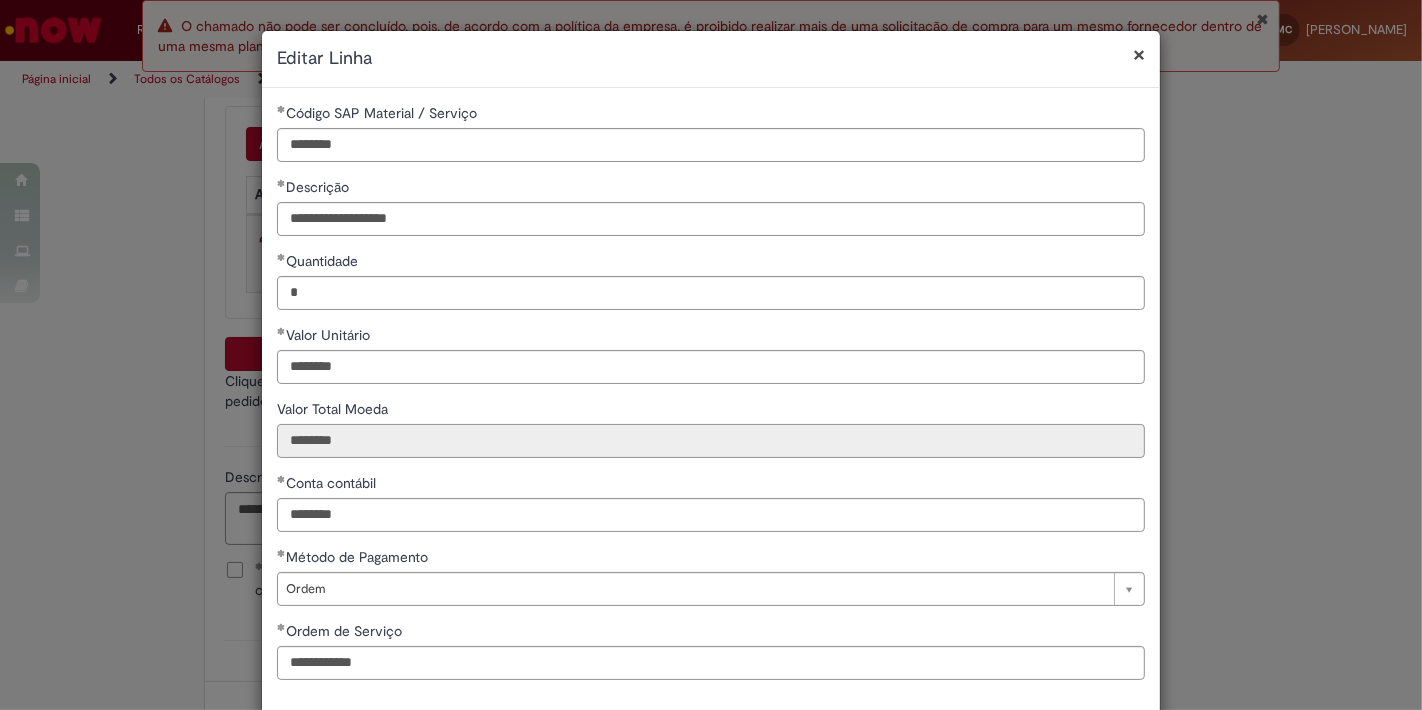 scroll, scrollTop: 92, scrollLeft: 0, axis: vertical 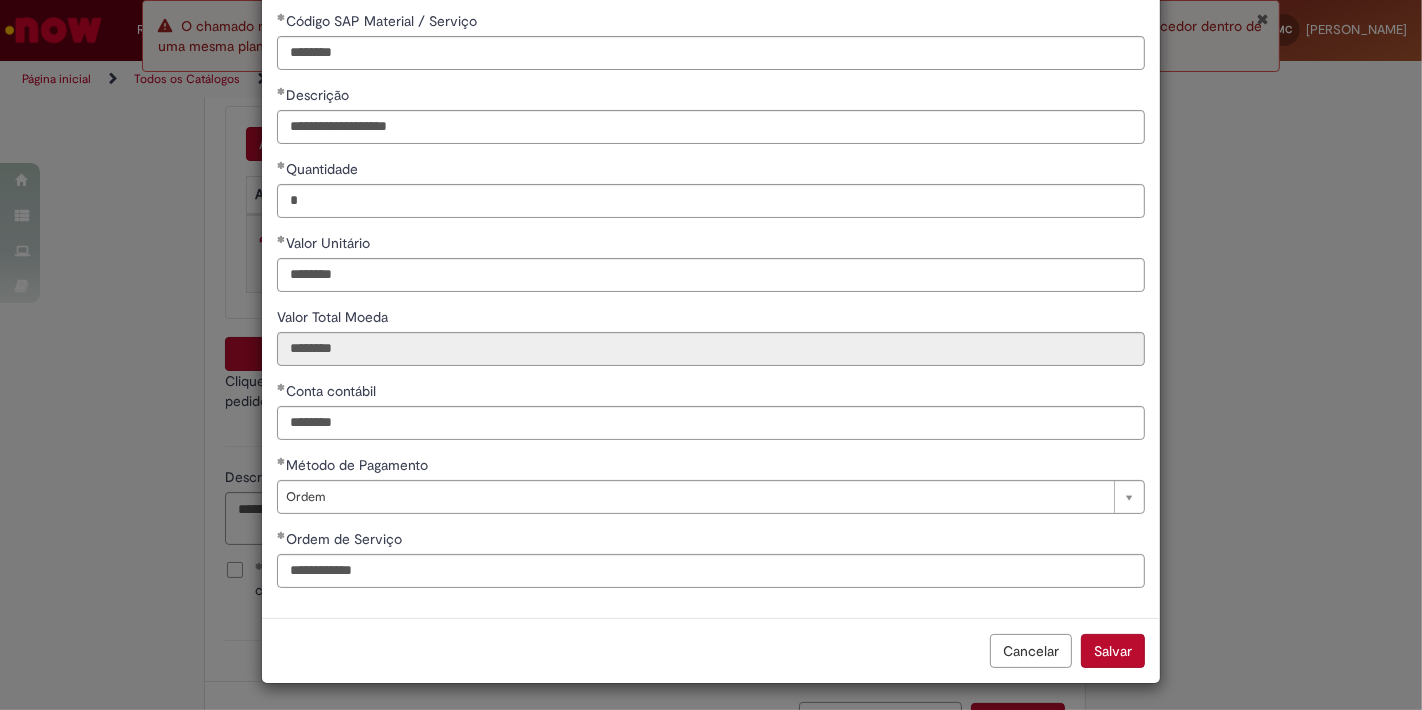click on "Salvar" at bounding box center [1113, 651] 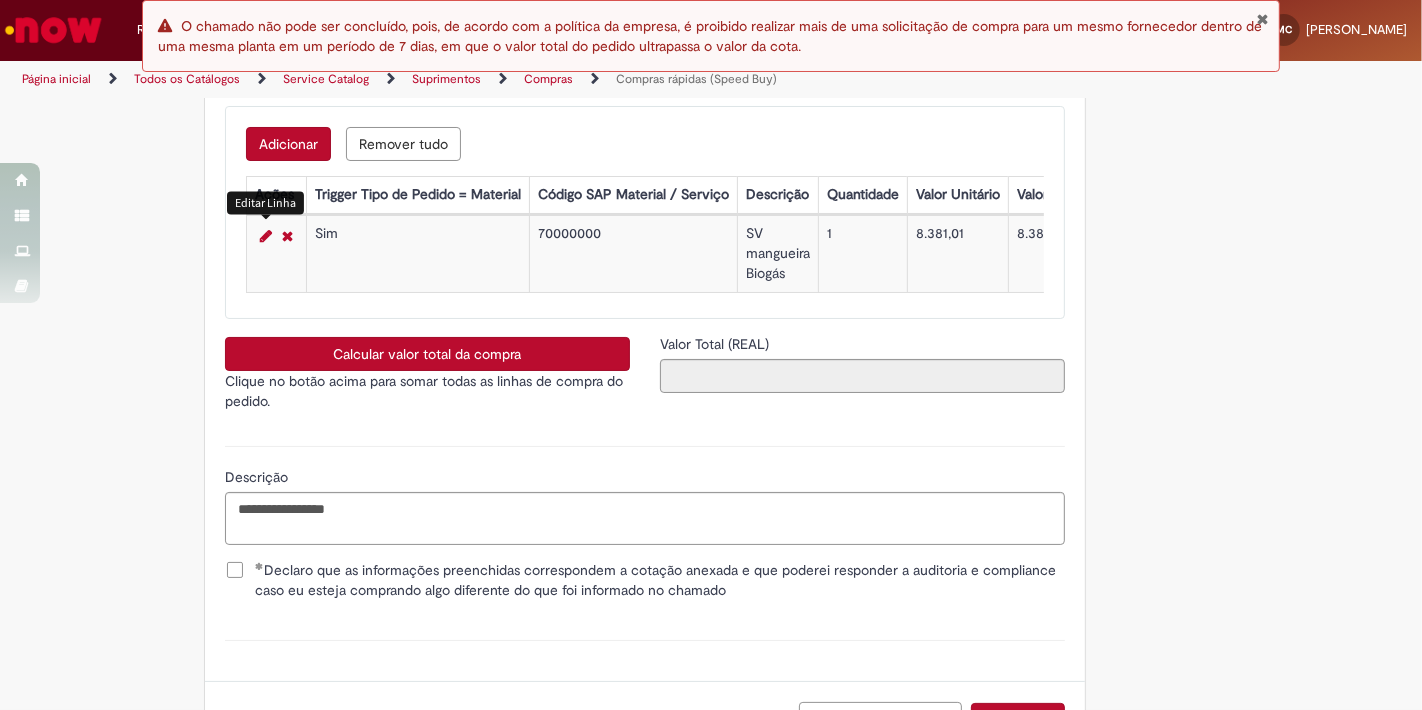 click on "Calcular valor total da compra" at bounding box center (427, 354) 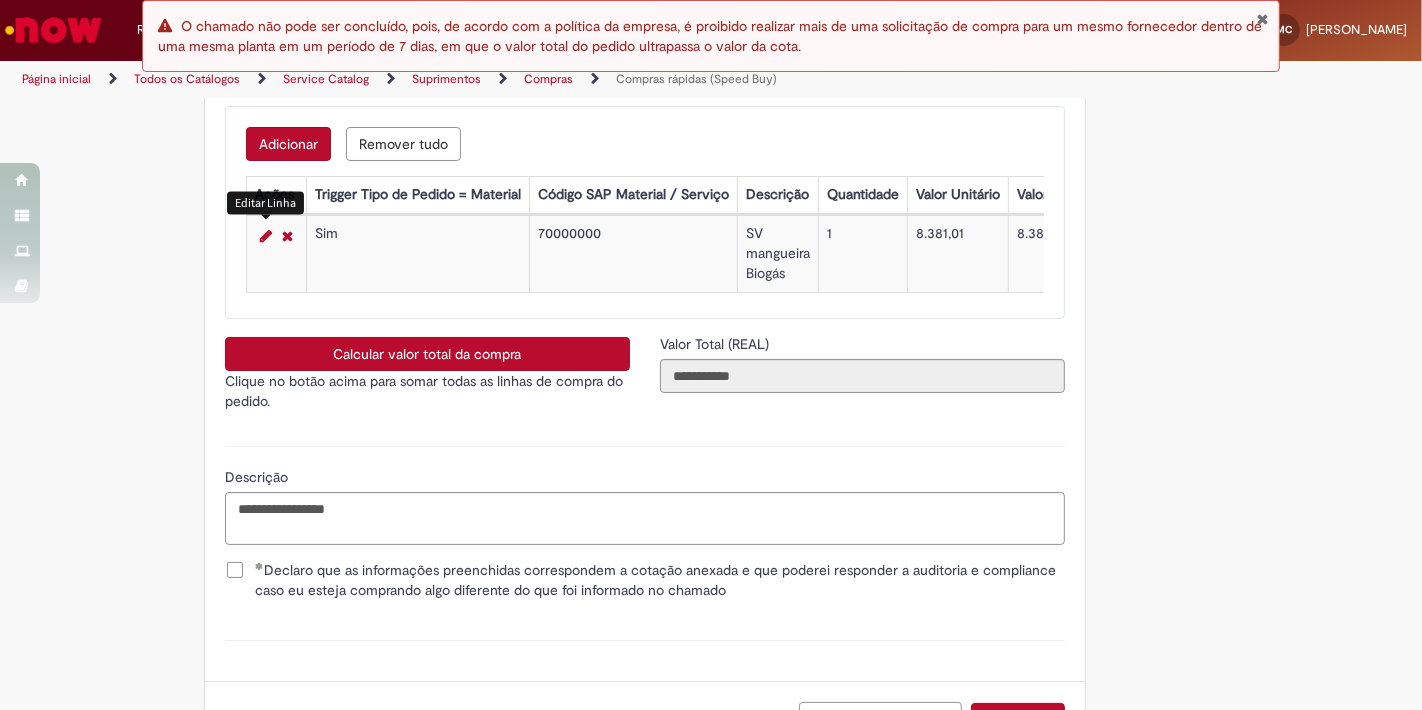 type 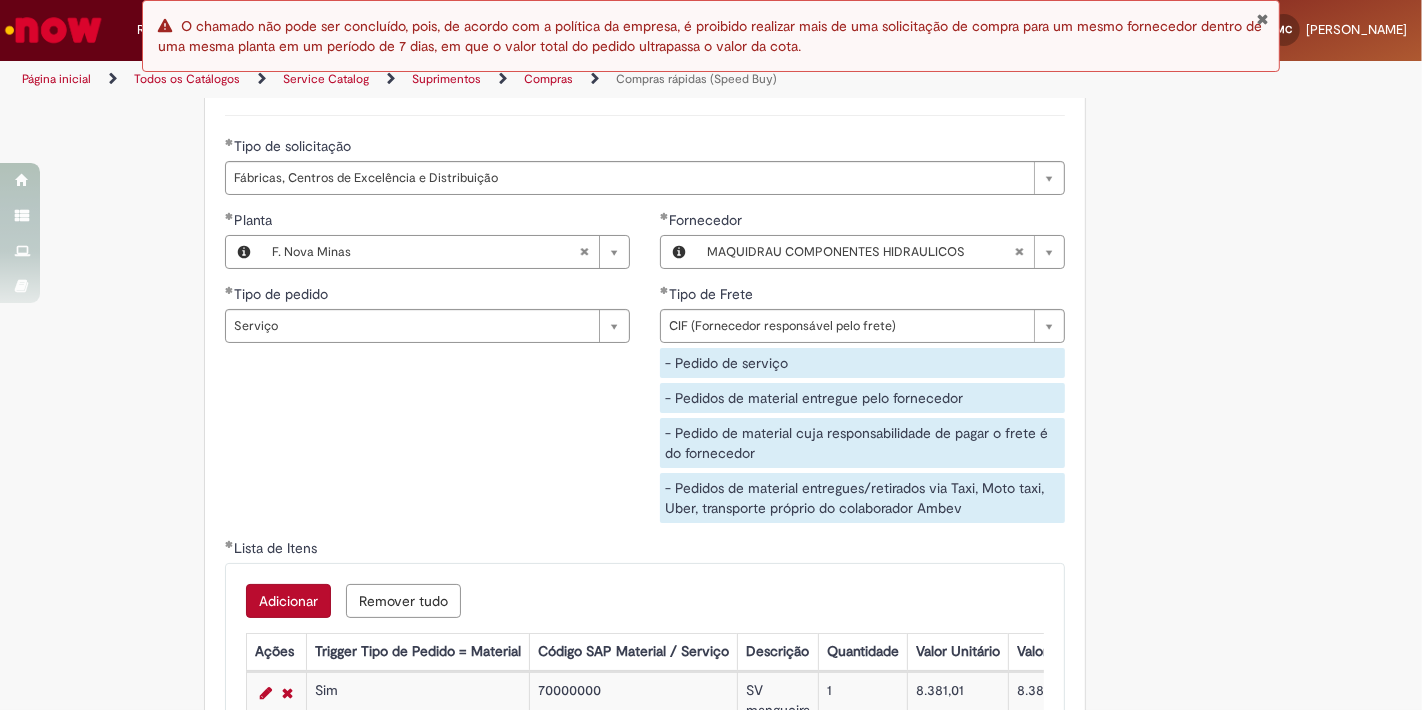 scroll, scrollTop: 2980, scrollLeft: 0, axis: vertical 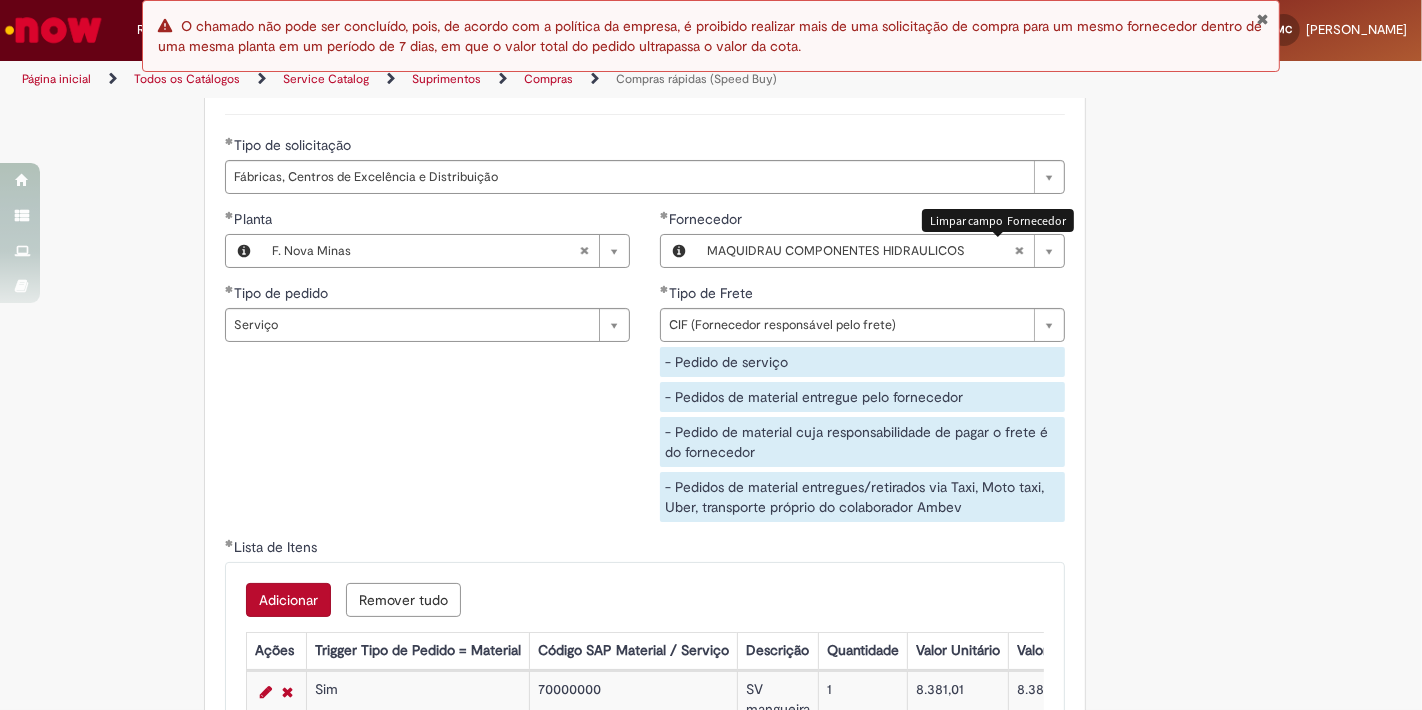 click at bounding box center [1019, 251] 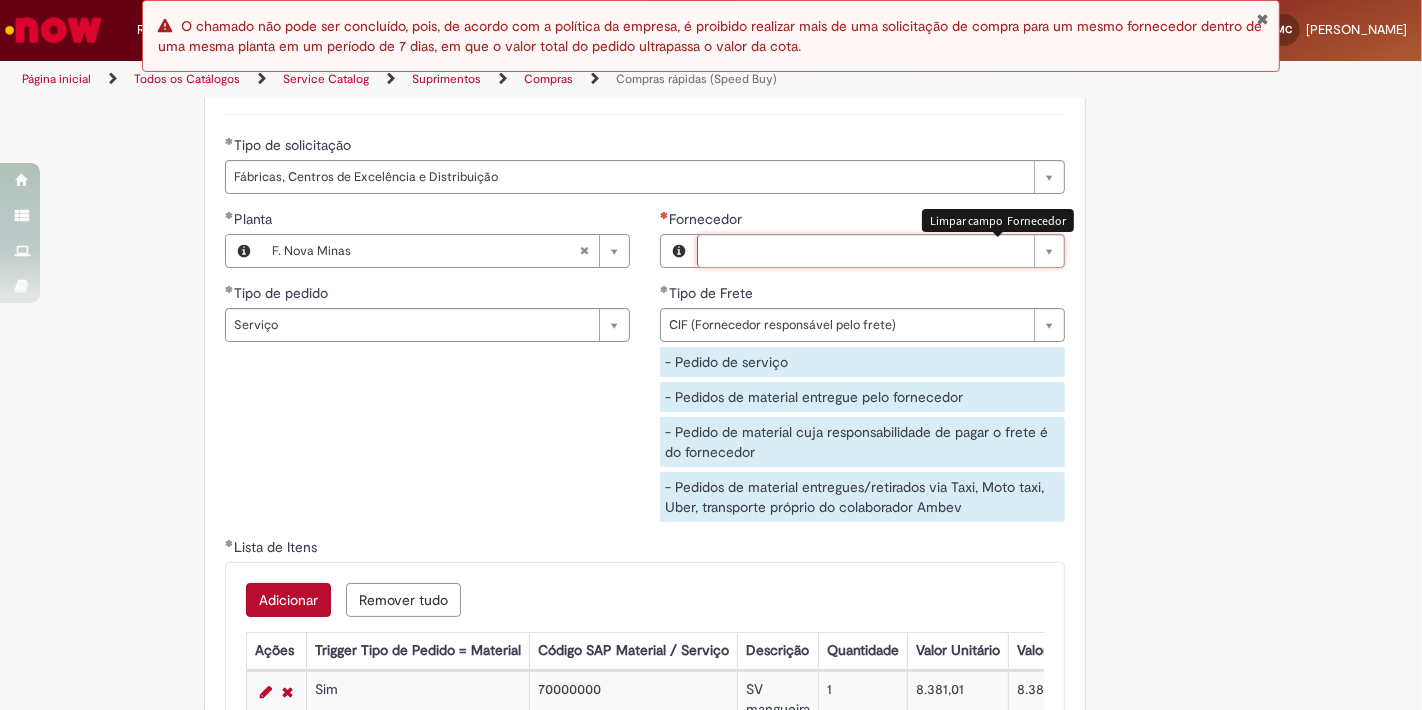 scroll, scrollTop: 0, scrollLeft: 0, axis: both 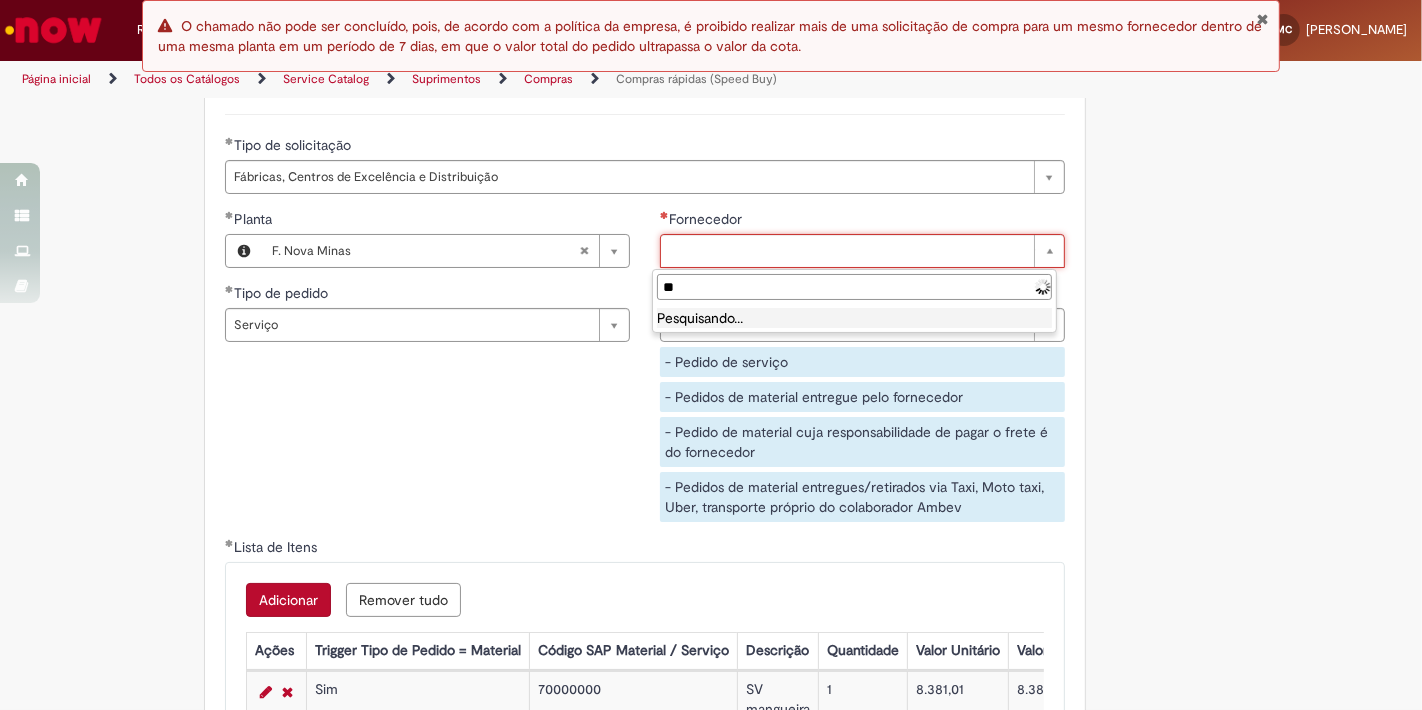 type on "*" 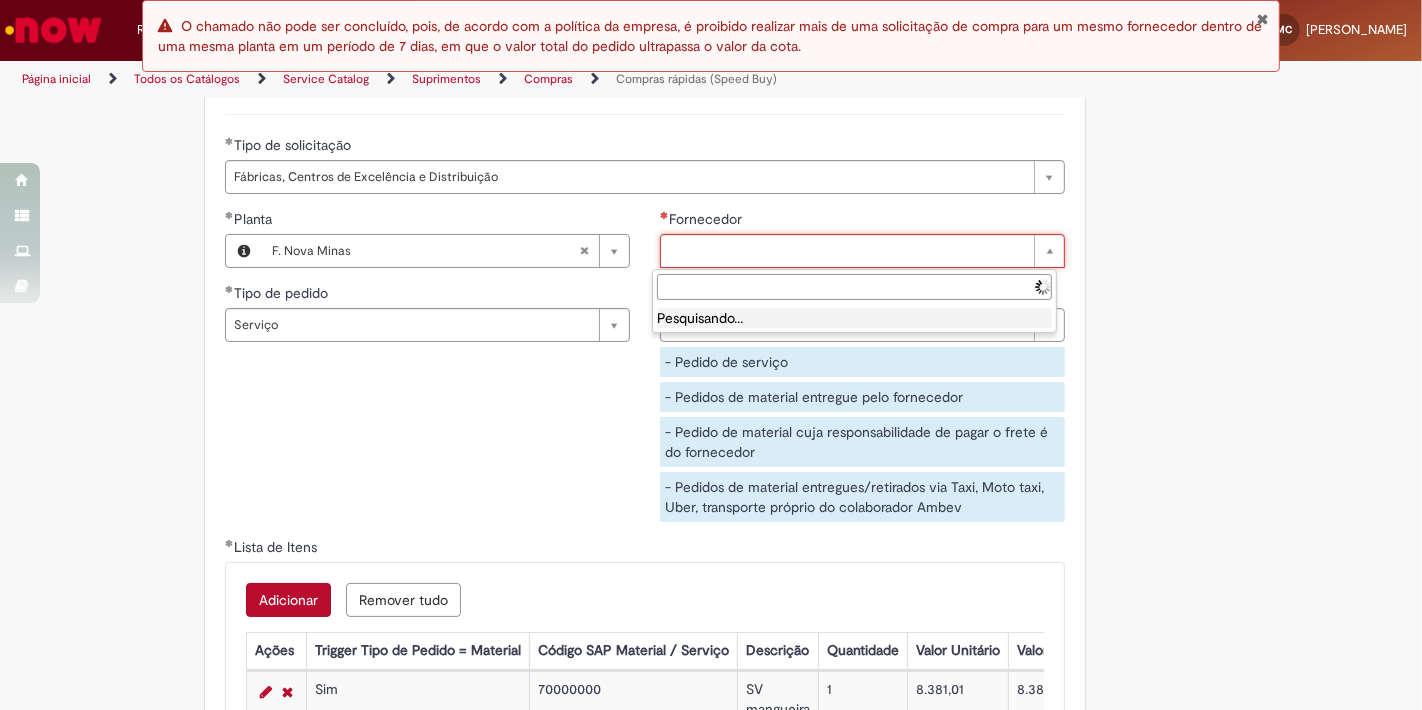 paste on "**********" 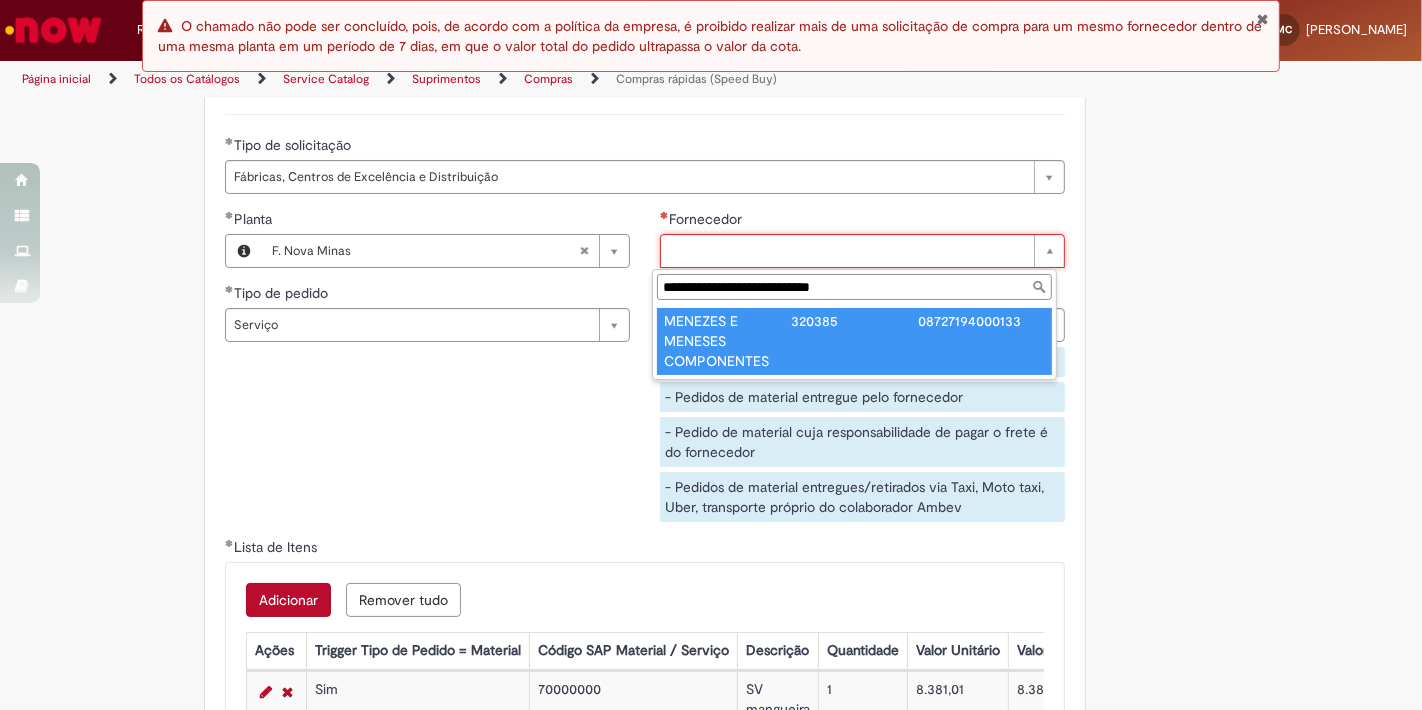 type on "**********" 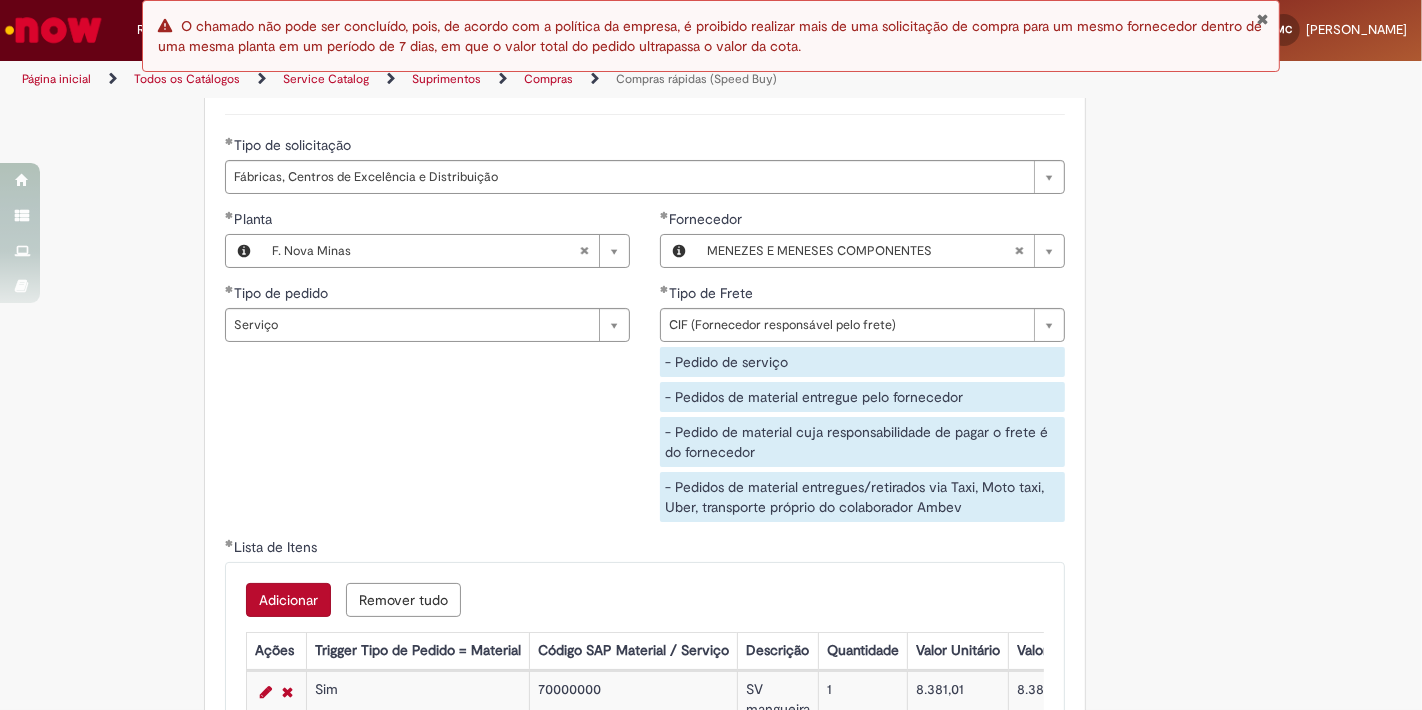 click on "**********" at bounding box center [645, 373] 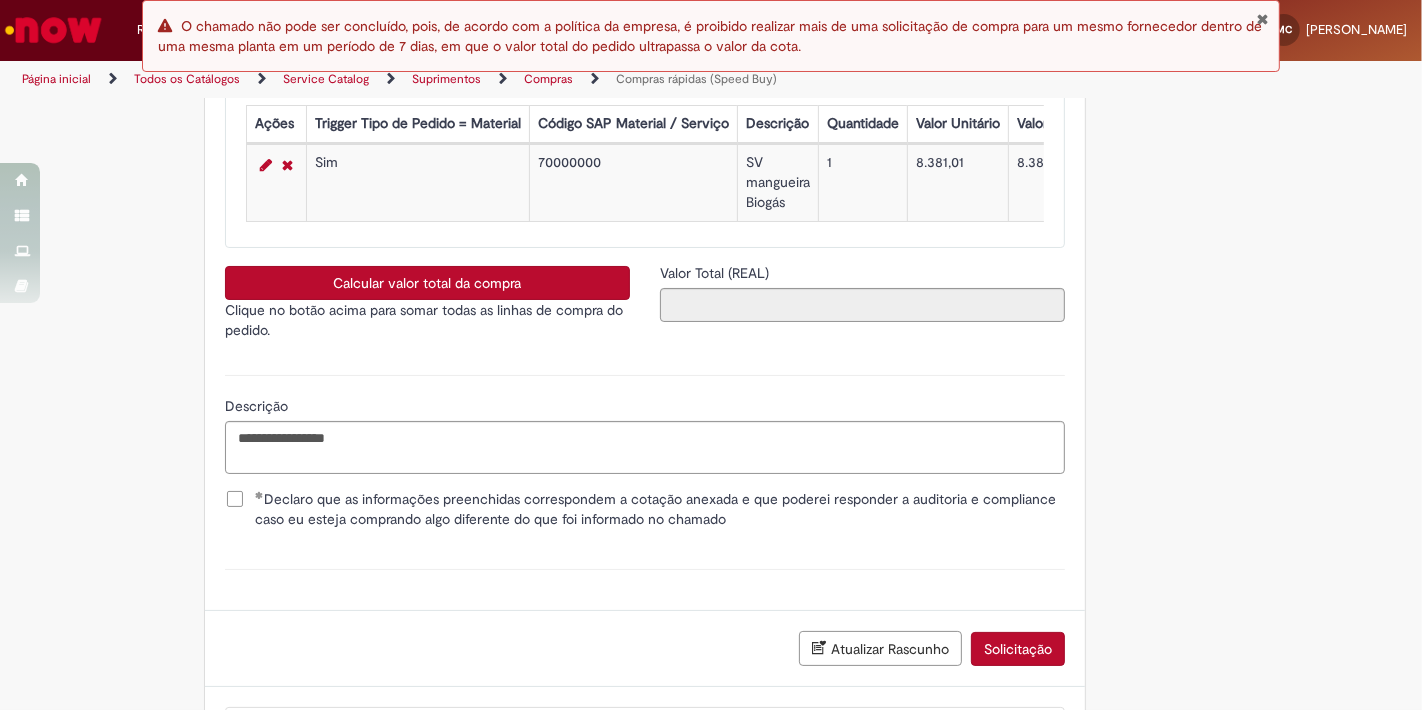 scroll, scrollTop: 3587, scrollLeft: 0, axis: vertical 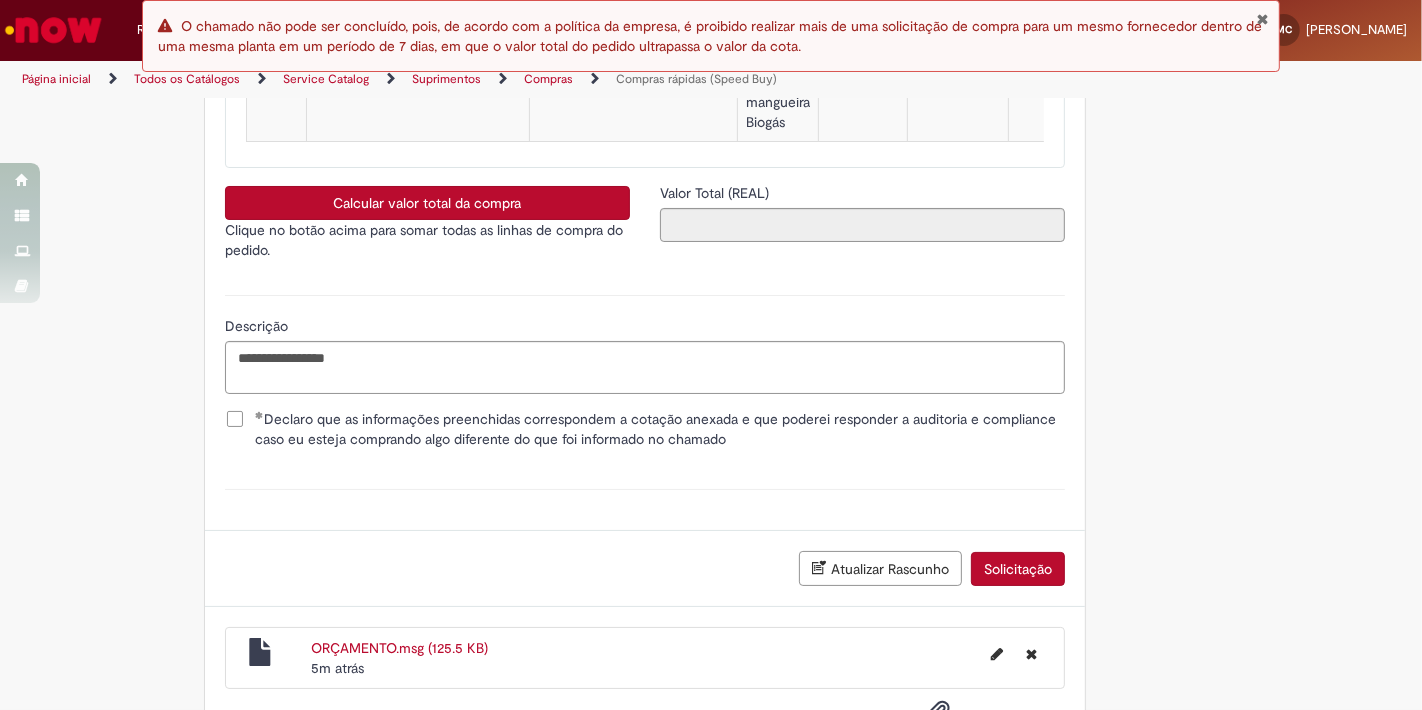 click on "Calcular valor total da compra" at bounding box center [427, 203] 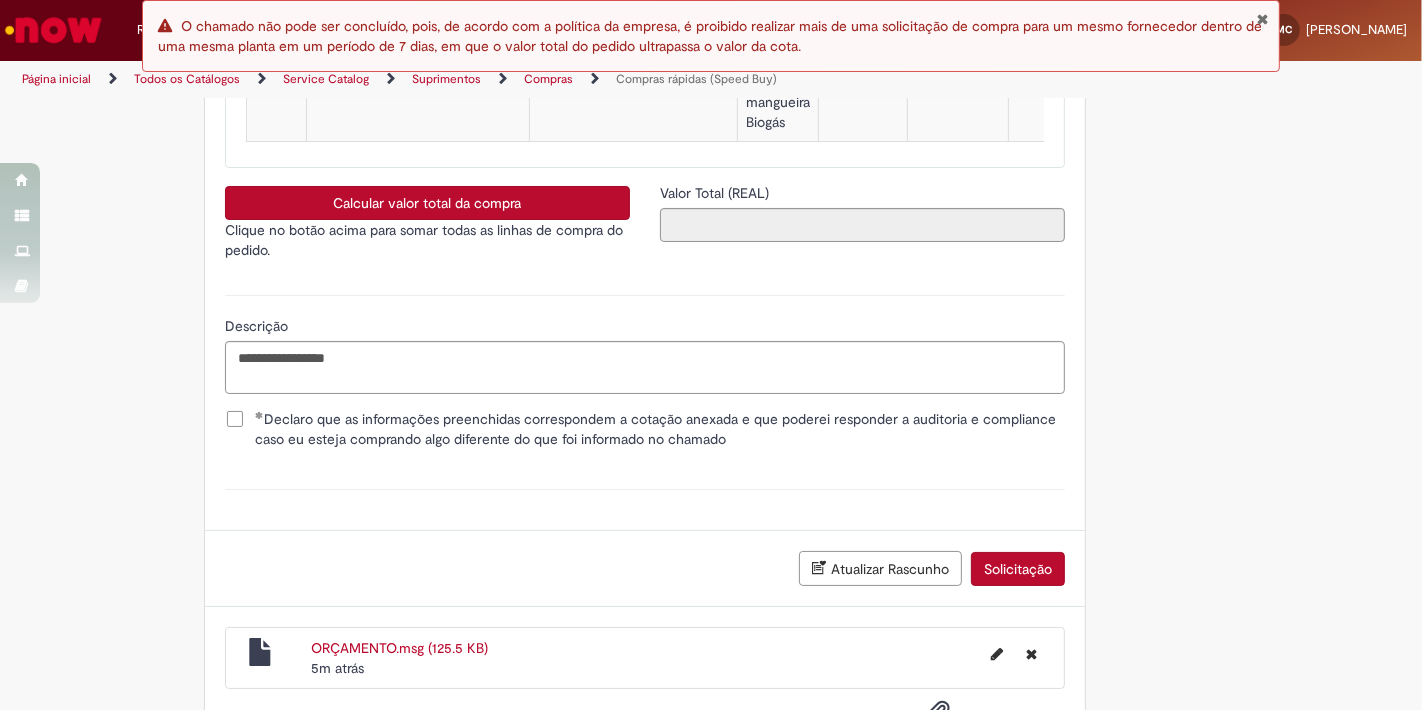 click at bounding box center (1262, 19) 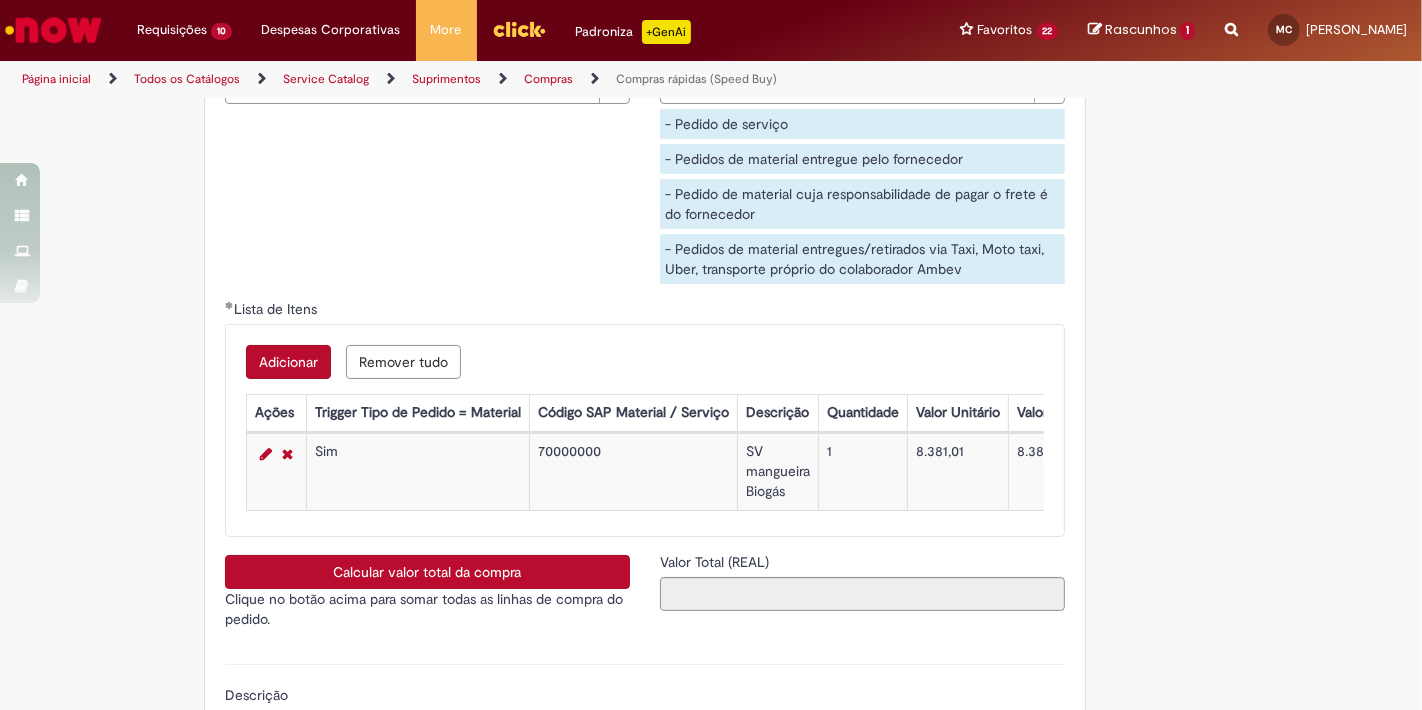 scroll, scrollTop: 3332, scrollLeft: 0, axis: vertical 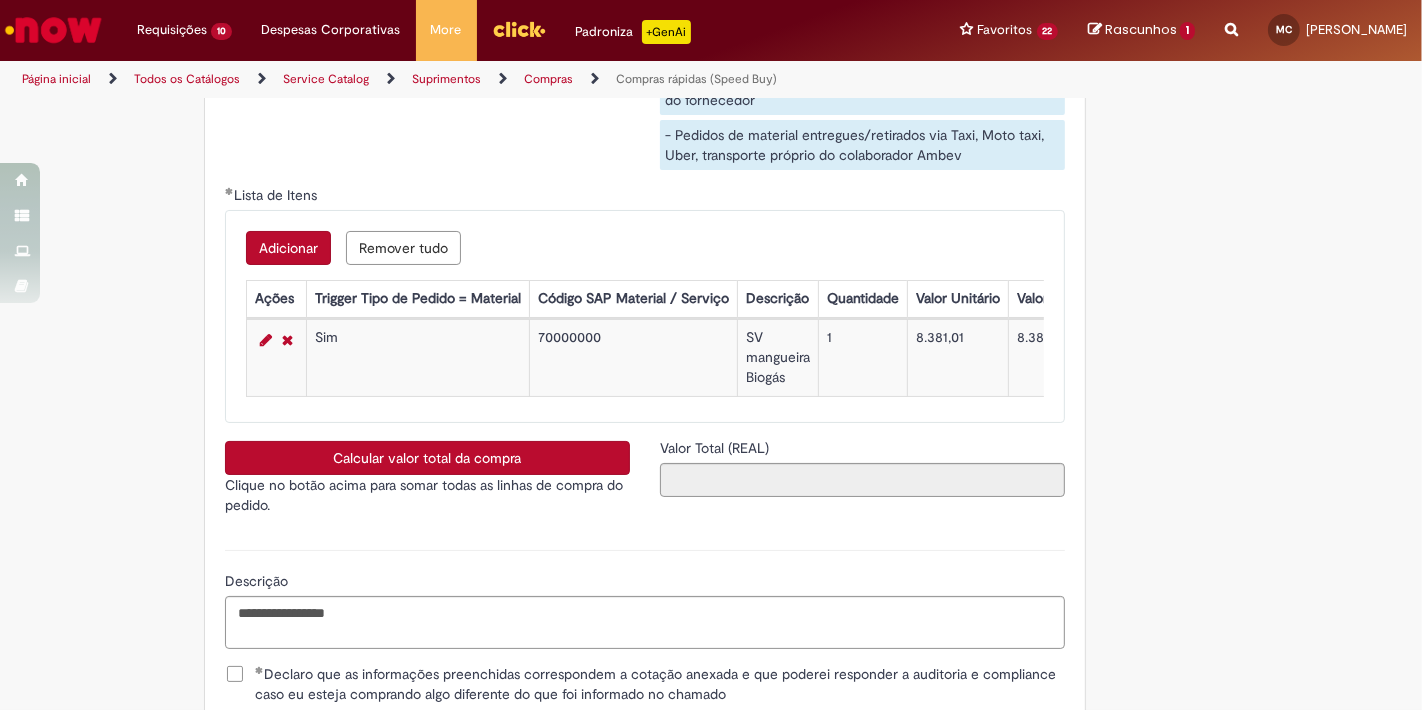 click on "Calcular valor total da compra" at bounding box center [427, 458] 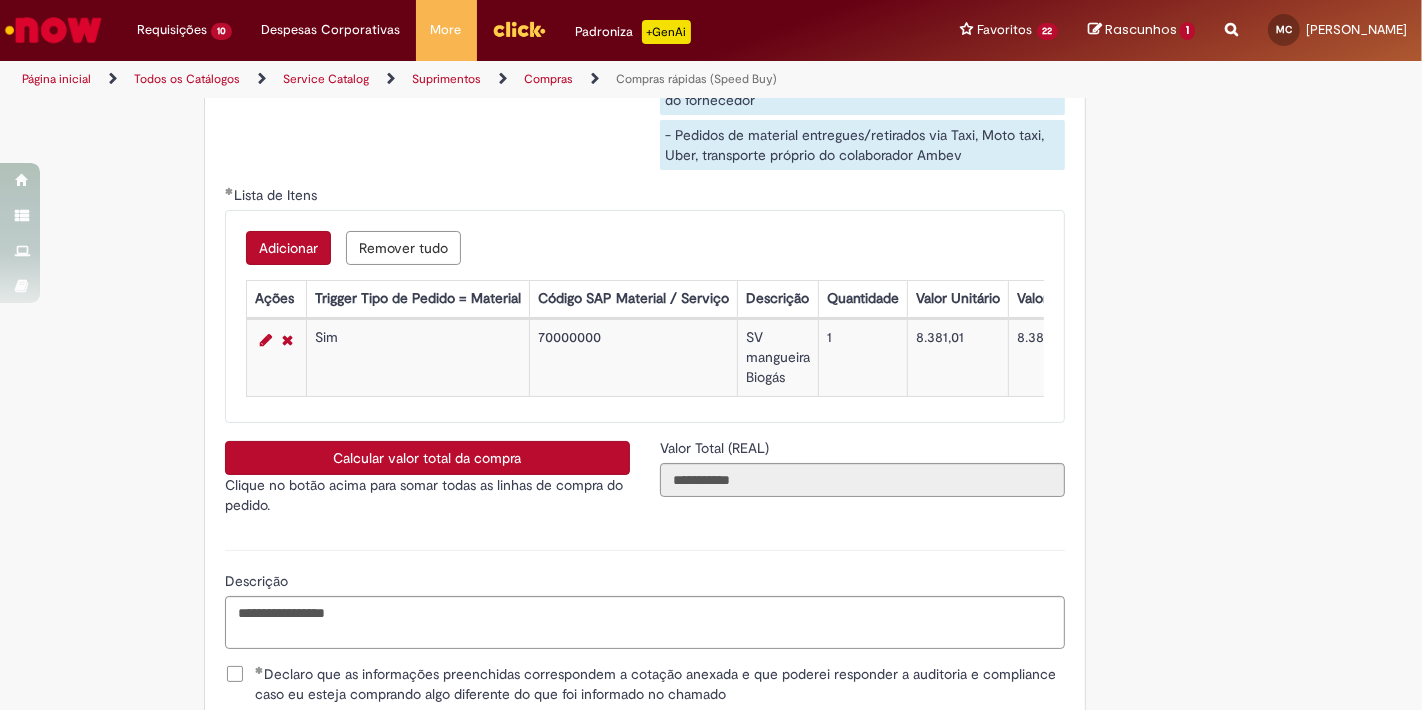 type 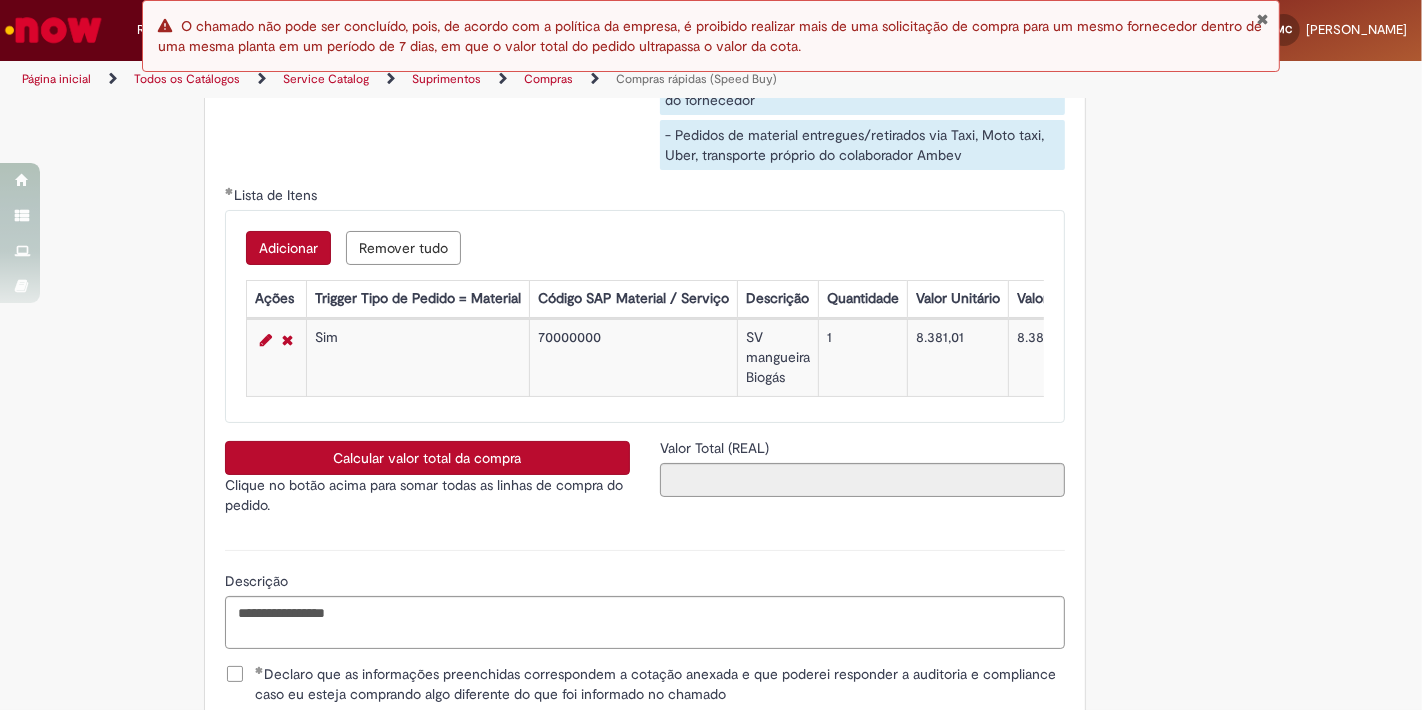 click at bounding box center (1262, 19) 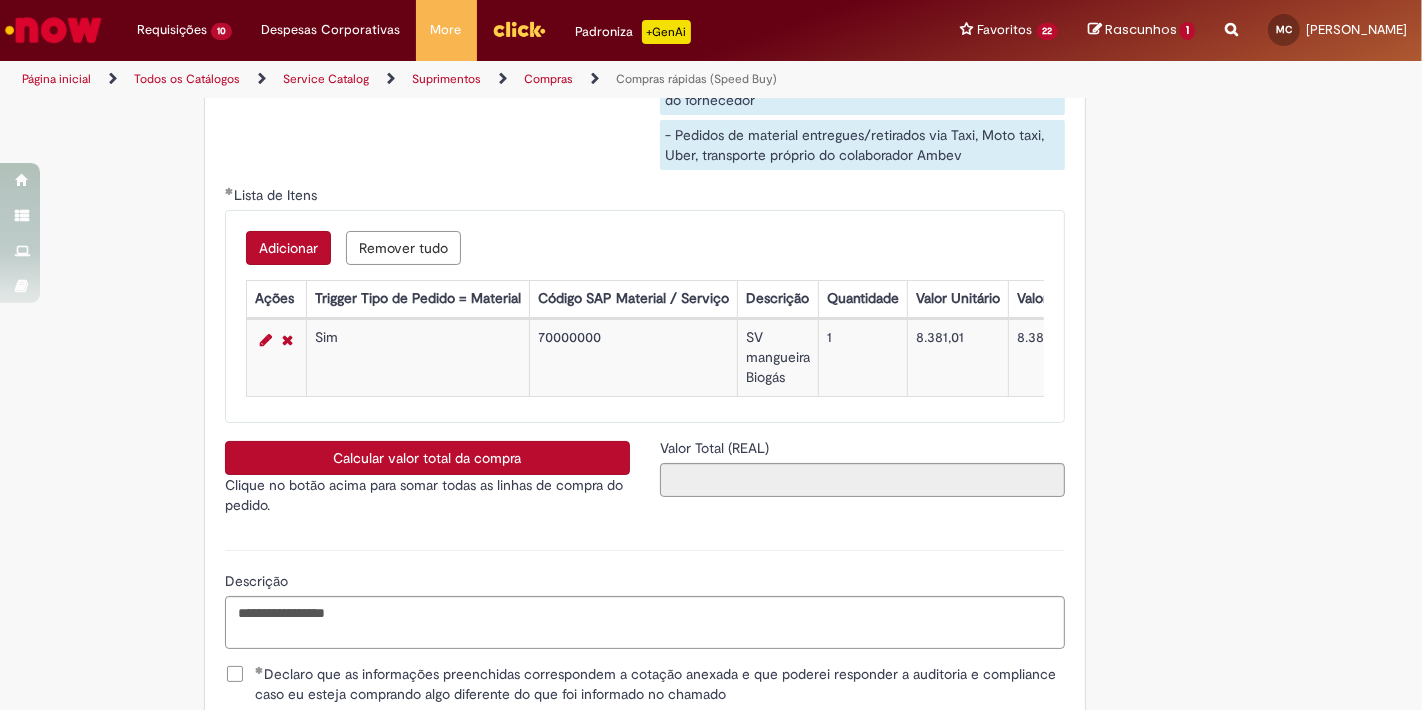 type 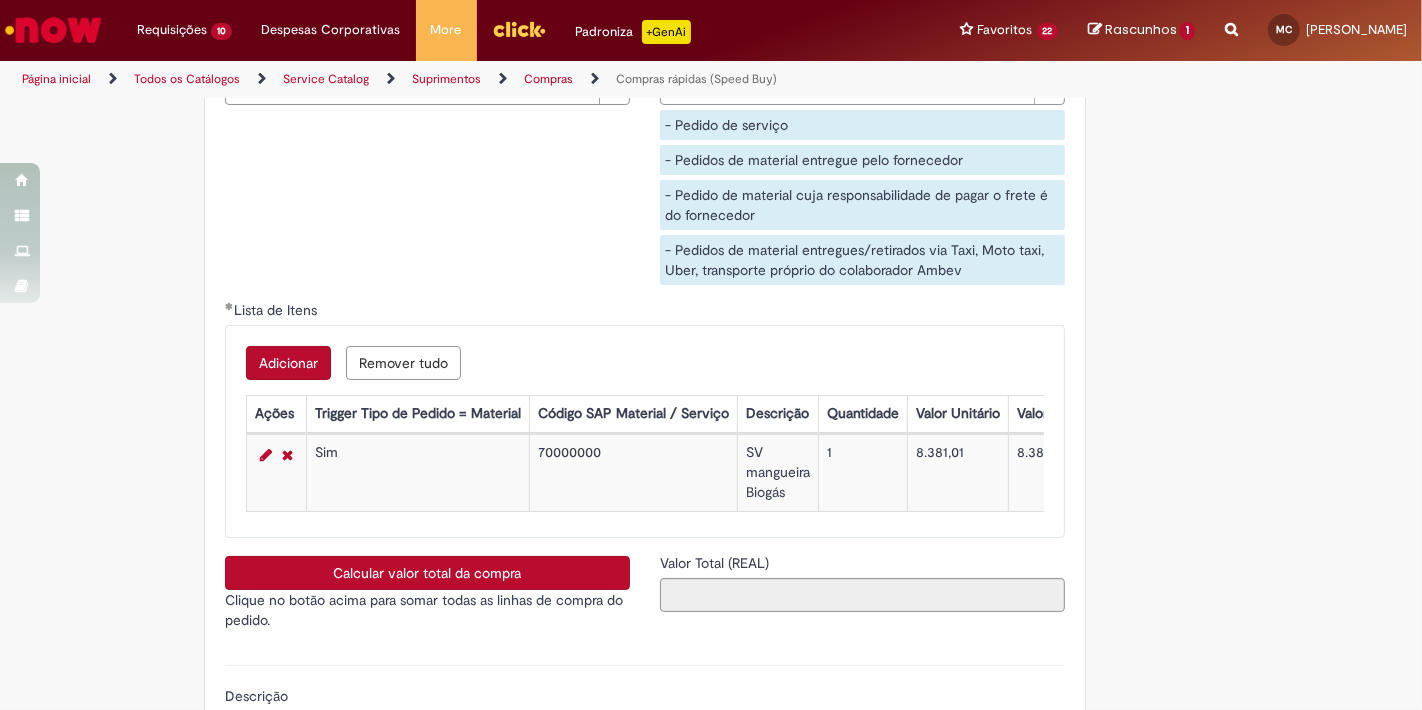 scroll, scrollTop: 3259, scrollLeft: 0, axis: vertical 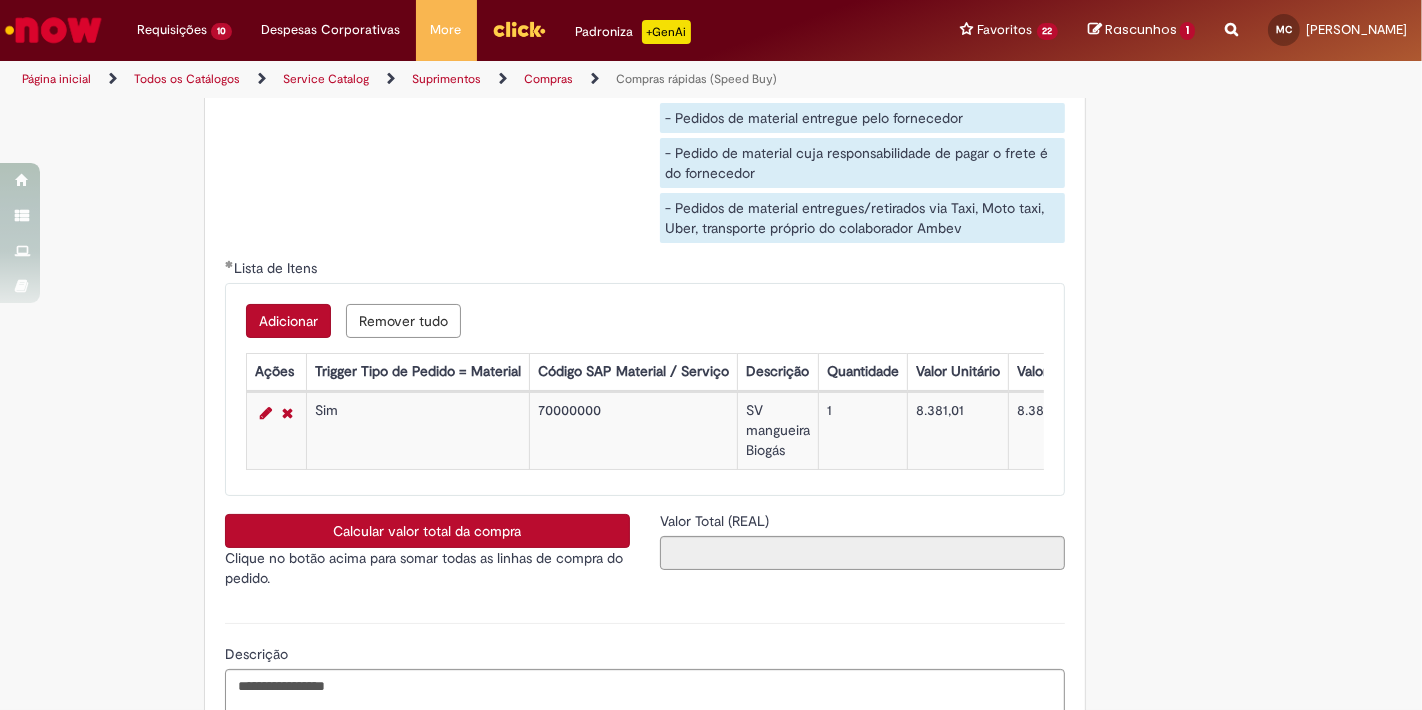click on "Calcular valor total da compra" at bounding box center [427, 531] 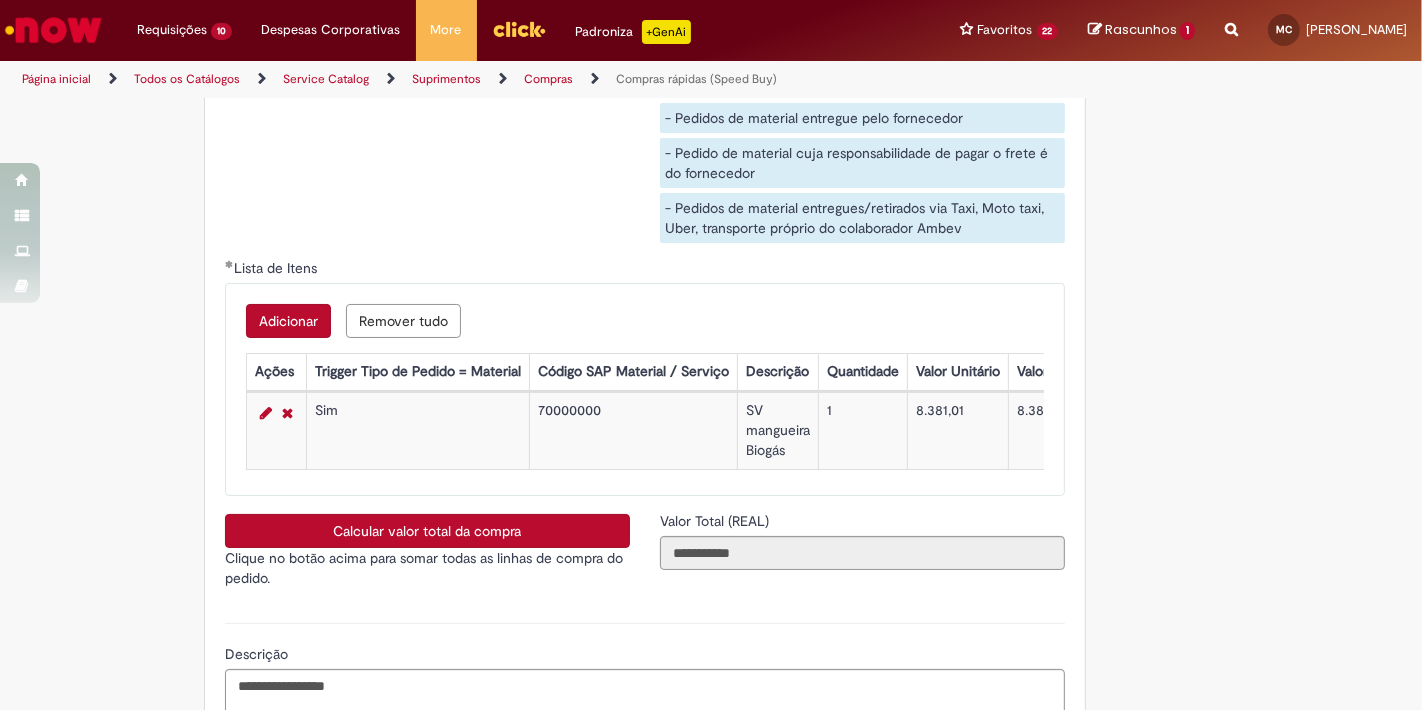 type 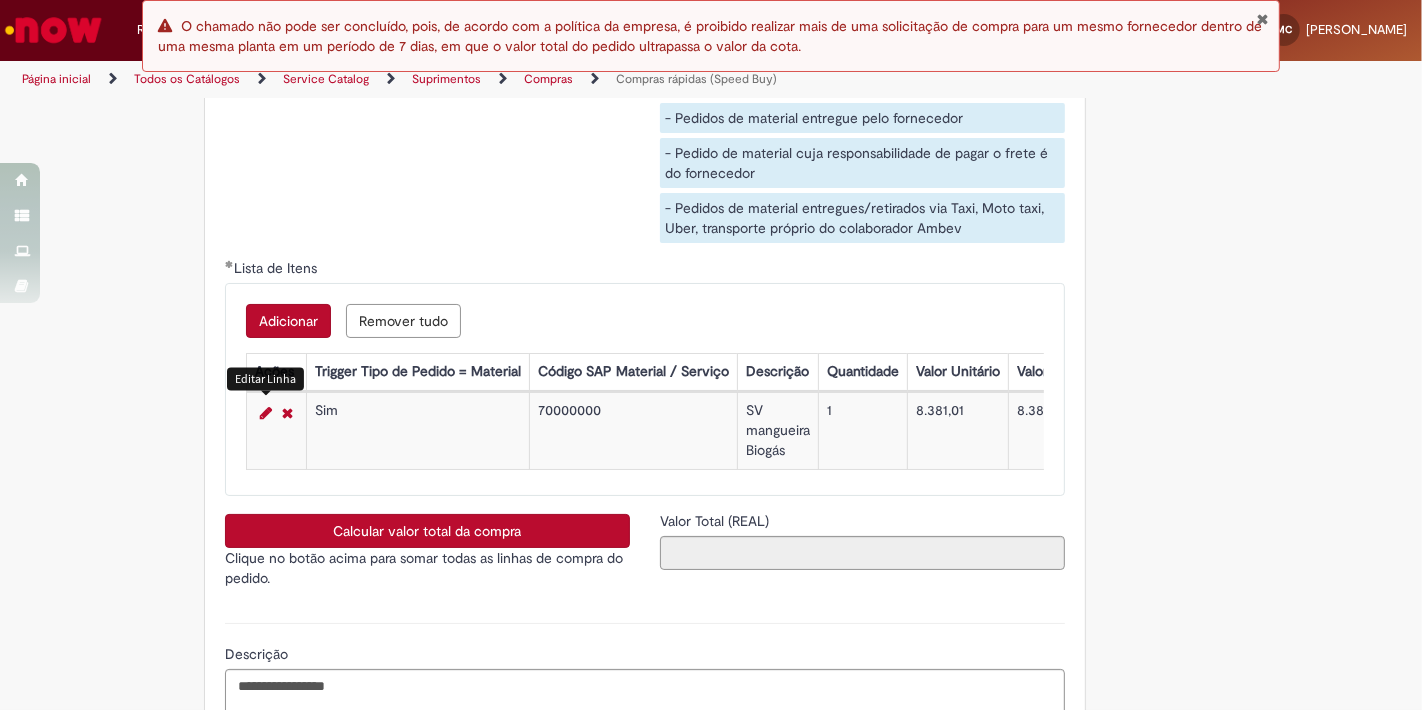 click at bounding box center [266, 413] 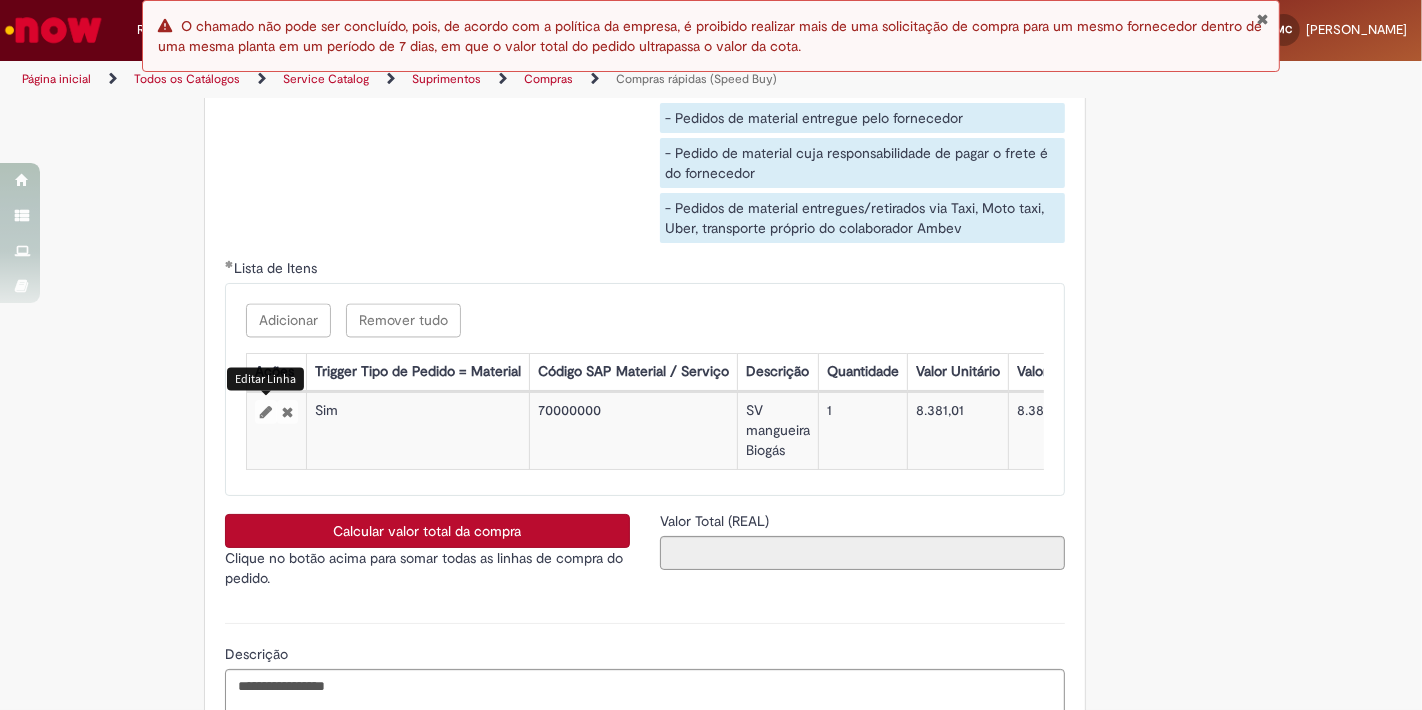 select on "*****" 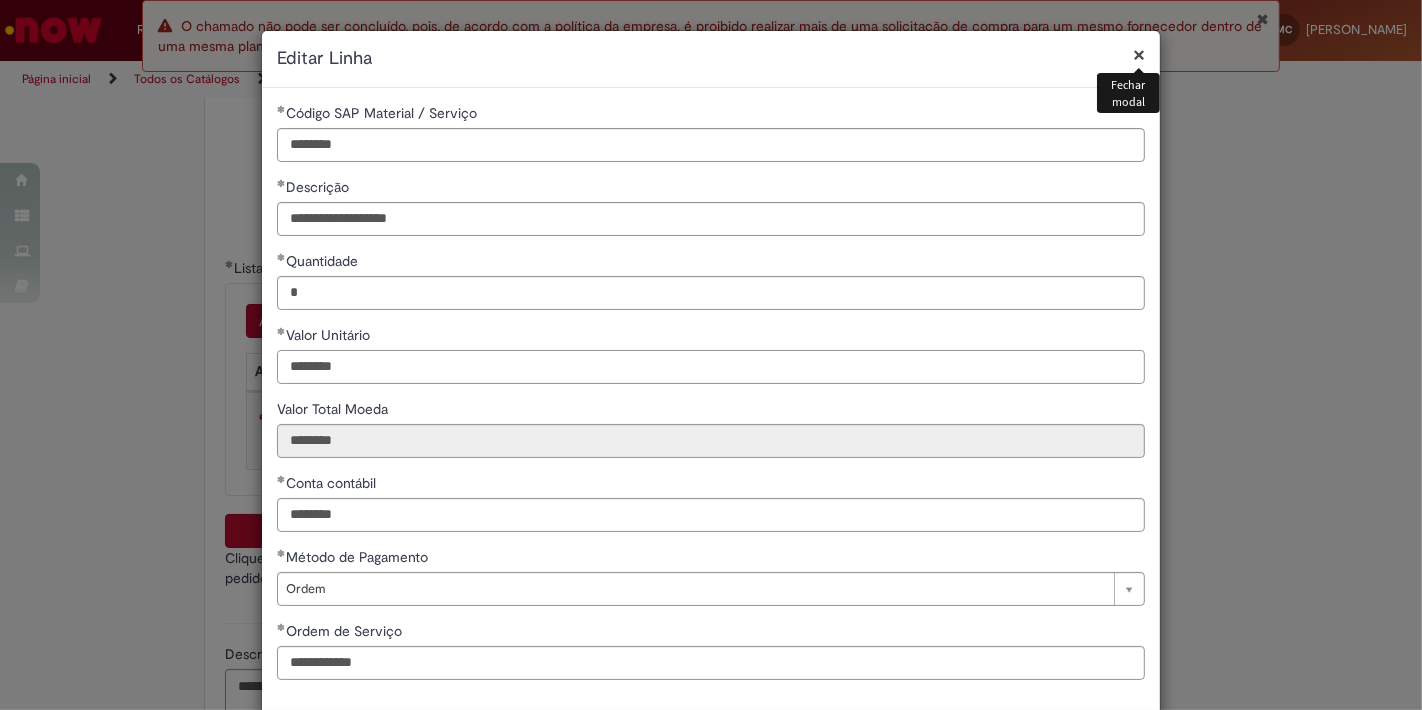 click on "********" at bounding box center (711, 367) 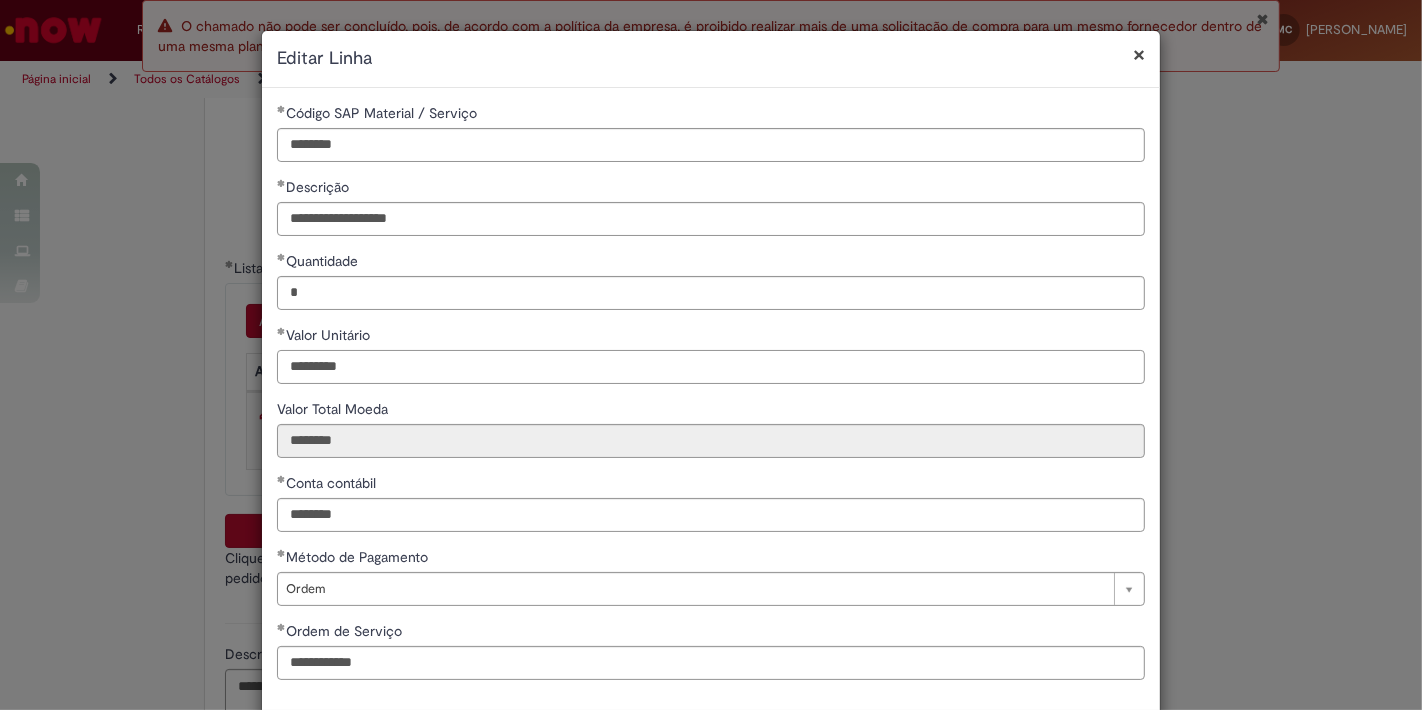 scroll, scrollTop: 92, scrollLeft: 0, axis: vertical 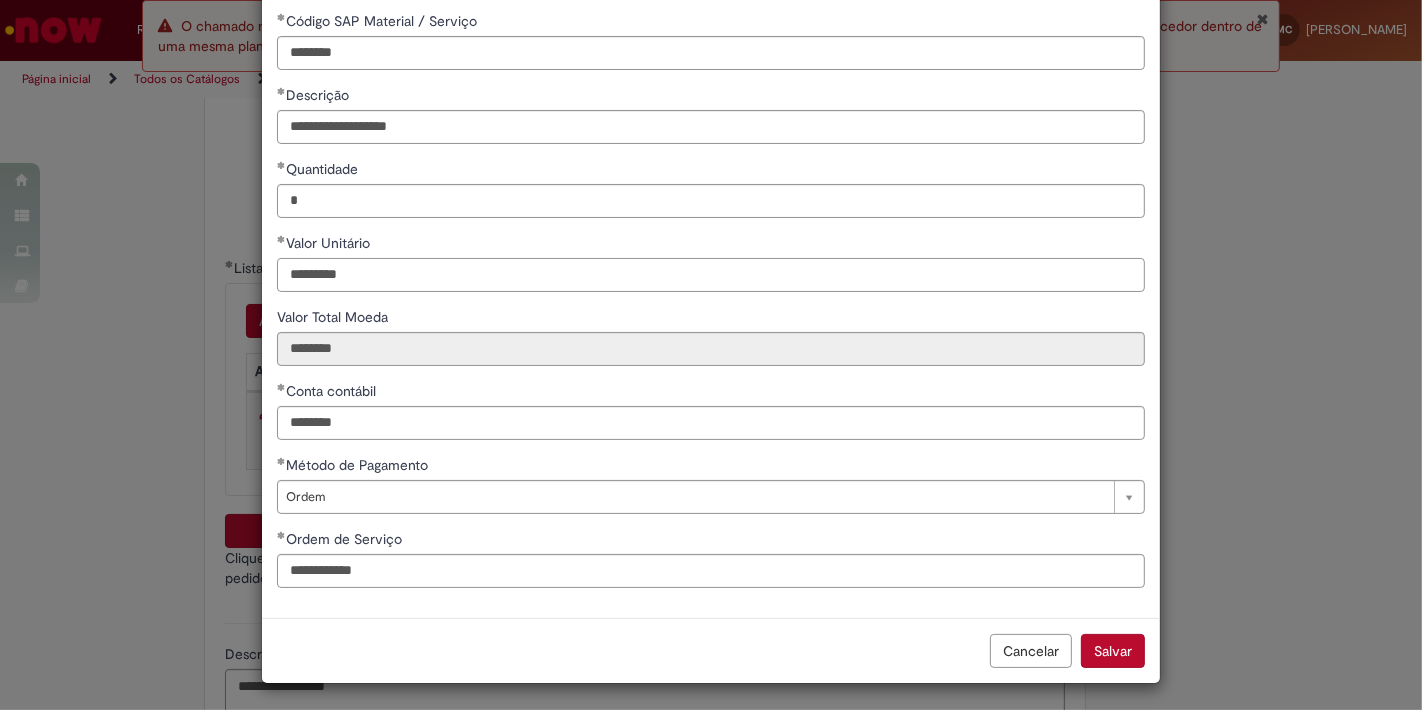 type on "*********" 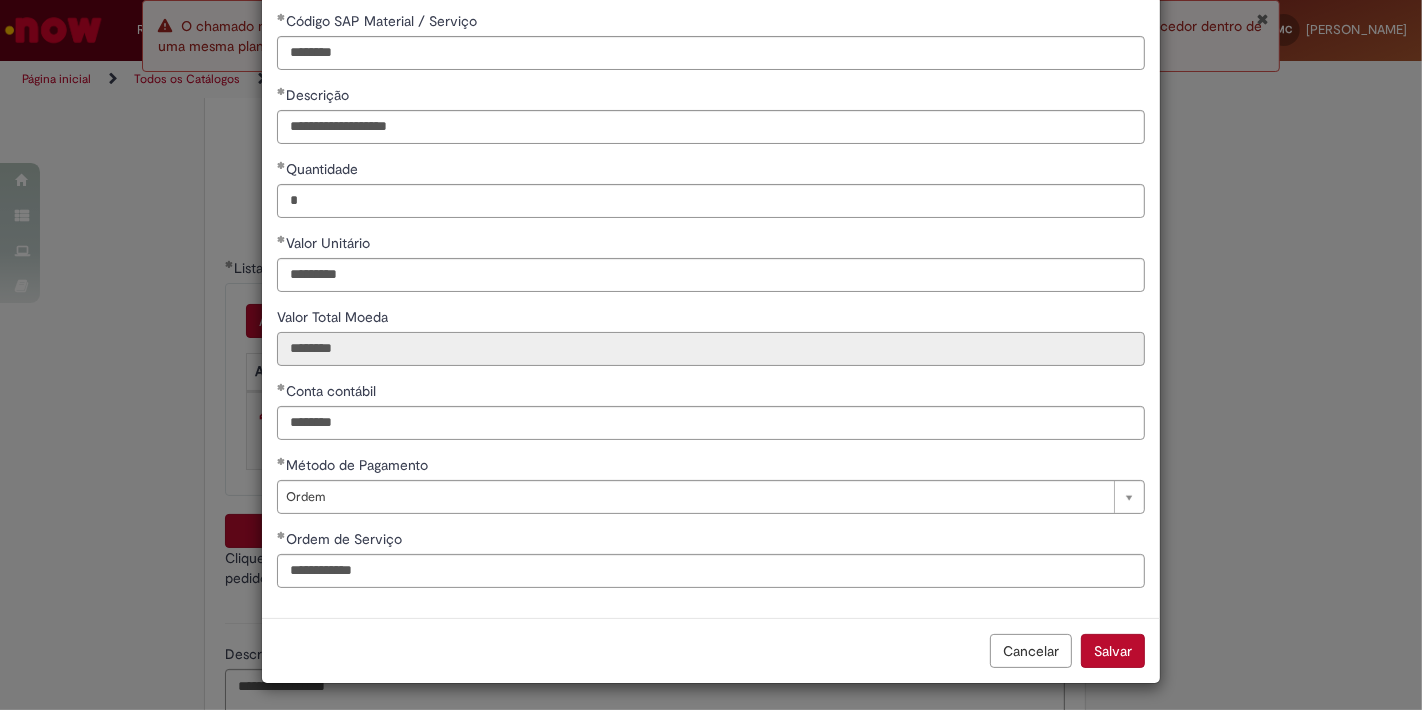 type on "*********" 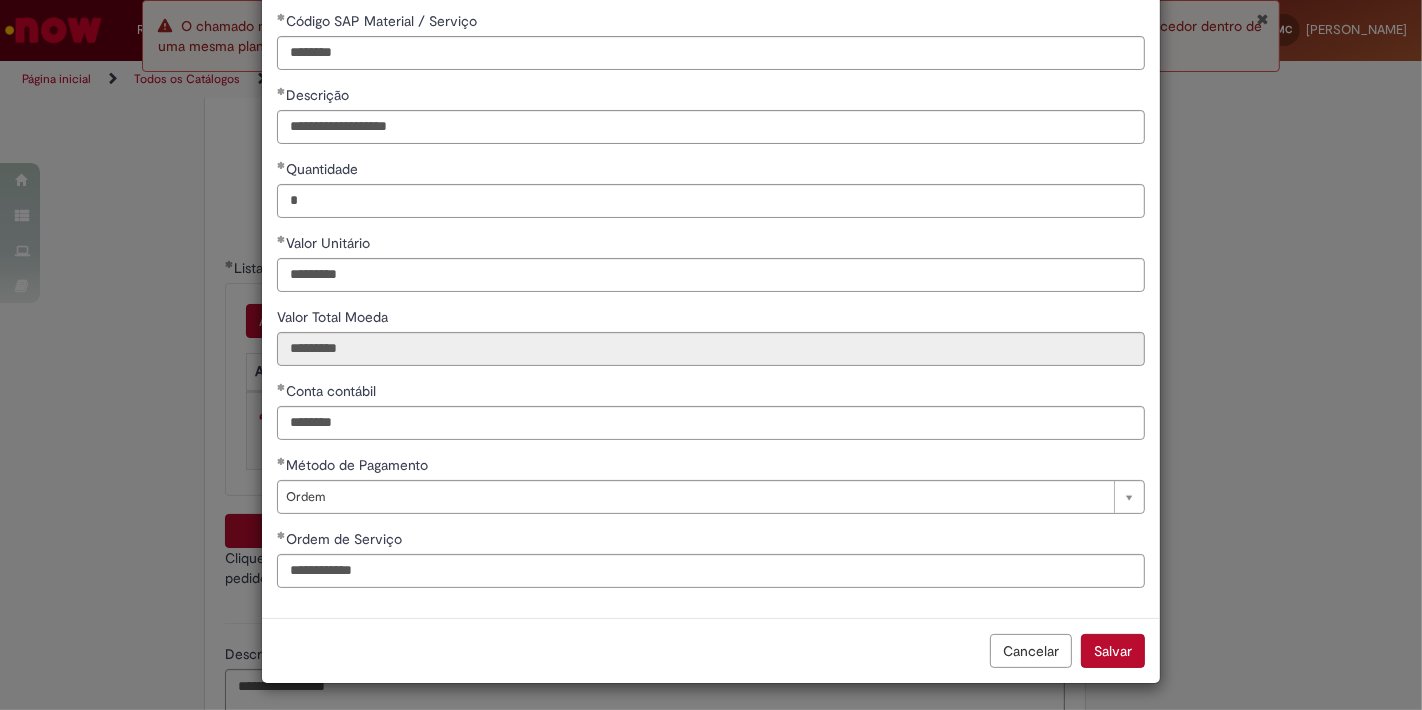 click on "Salvar" at bounding box center [1113, 651] 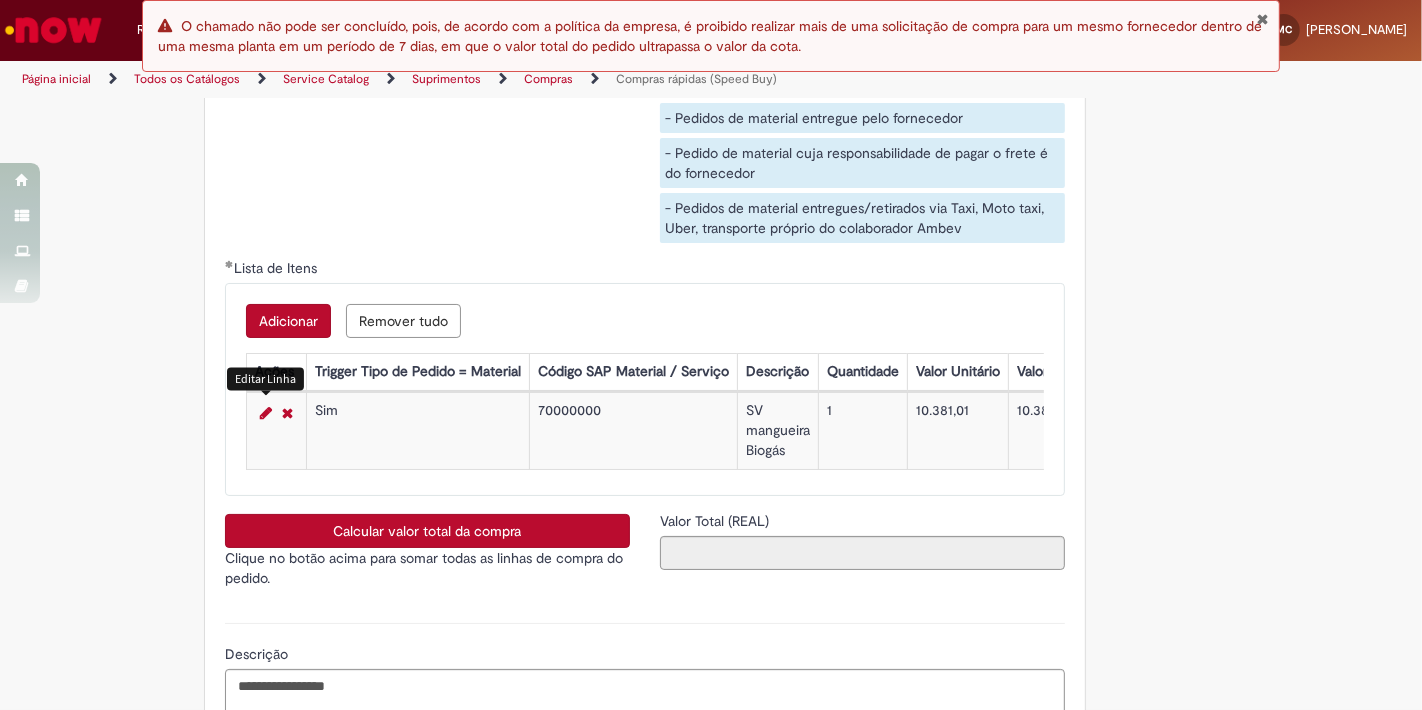 scroll, scrollTop: 3678, scrollLeft: 0, axis: vertical 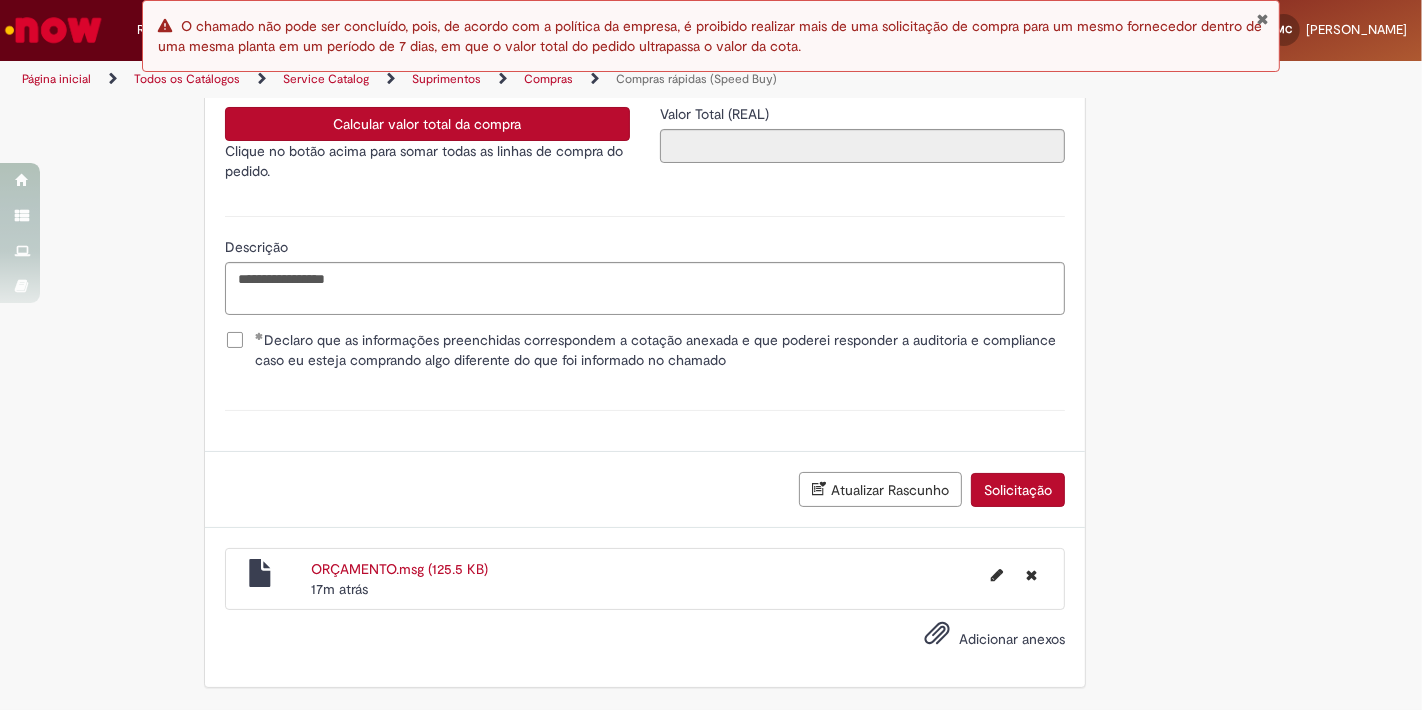 click on "Atualizar Rascunho" at bounding box center (880, 489) 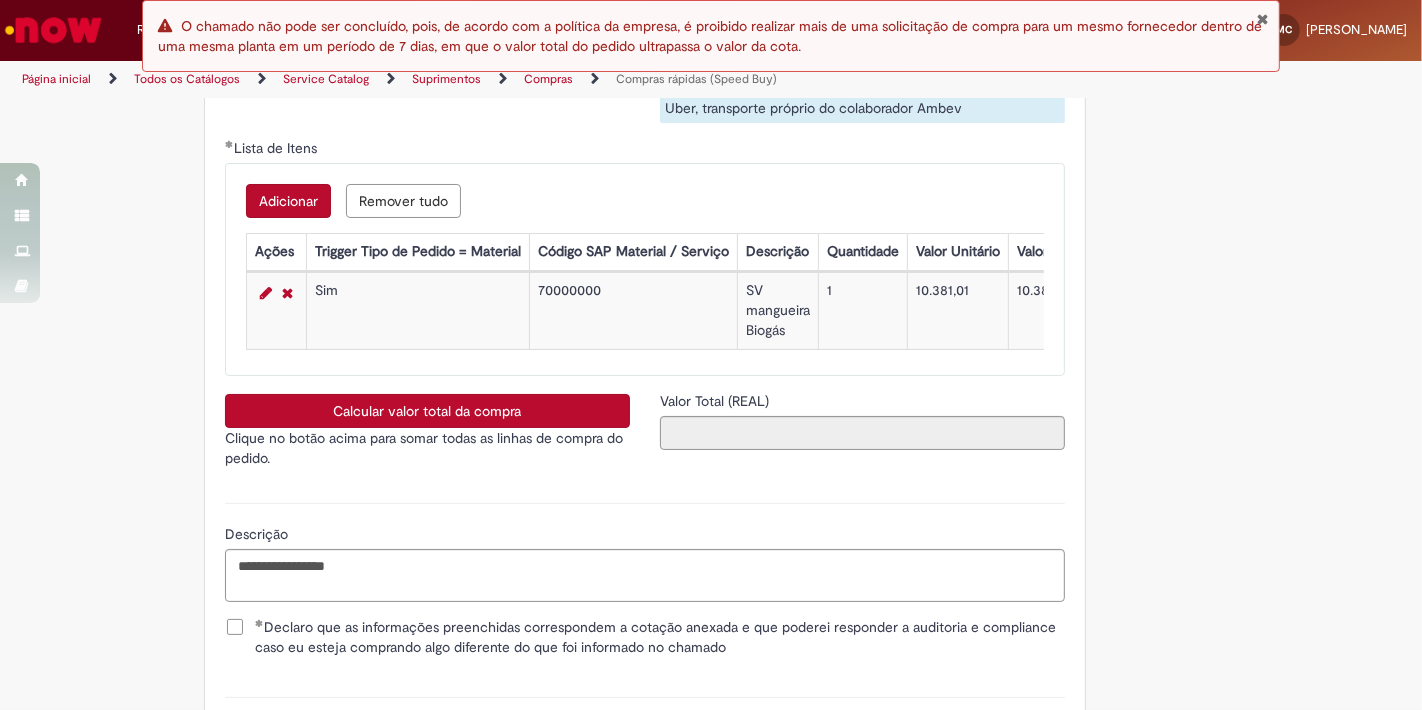 scroll, scrollTop: 3387, scrollLeft: 0, axis: vertical 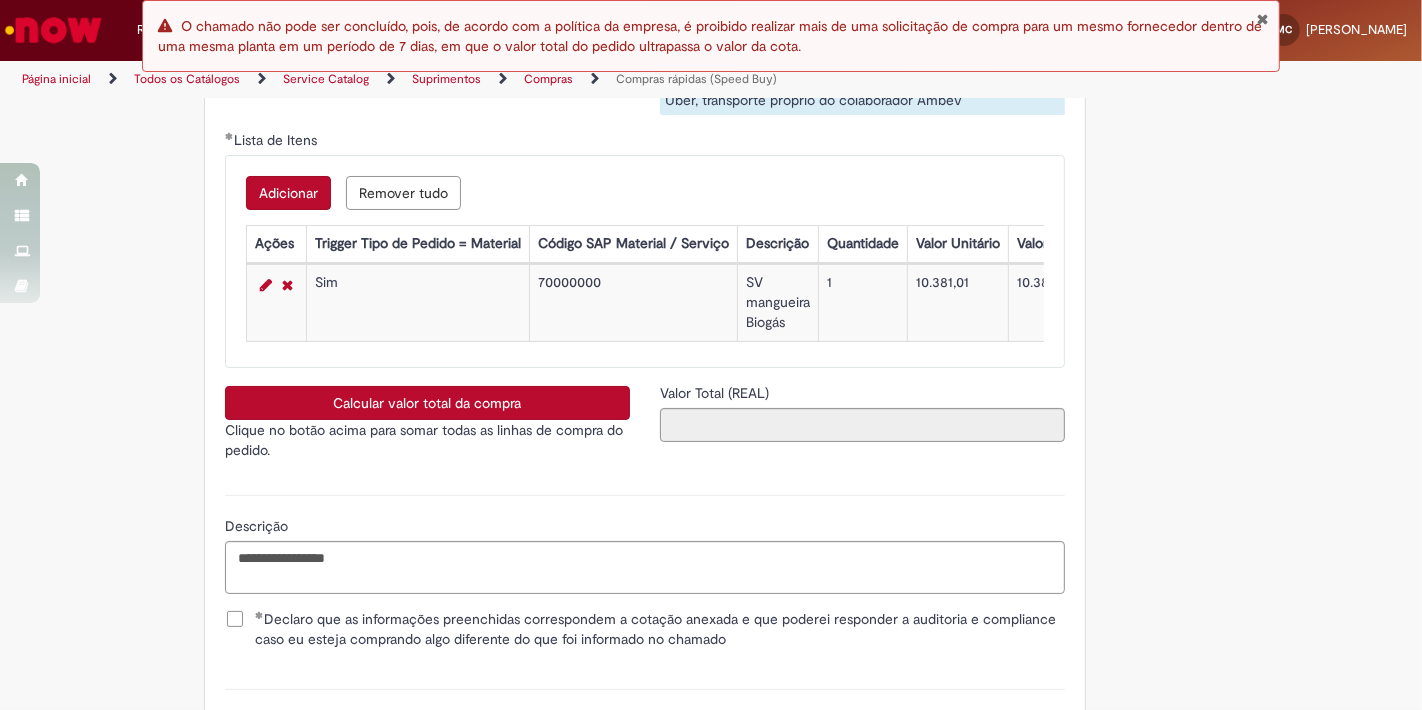 click at bounding box center [1262, 19] 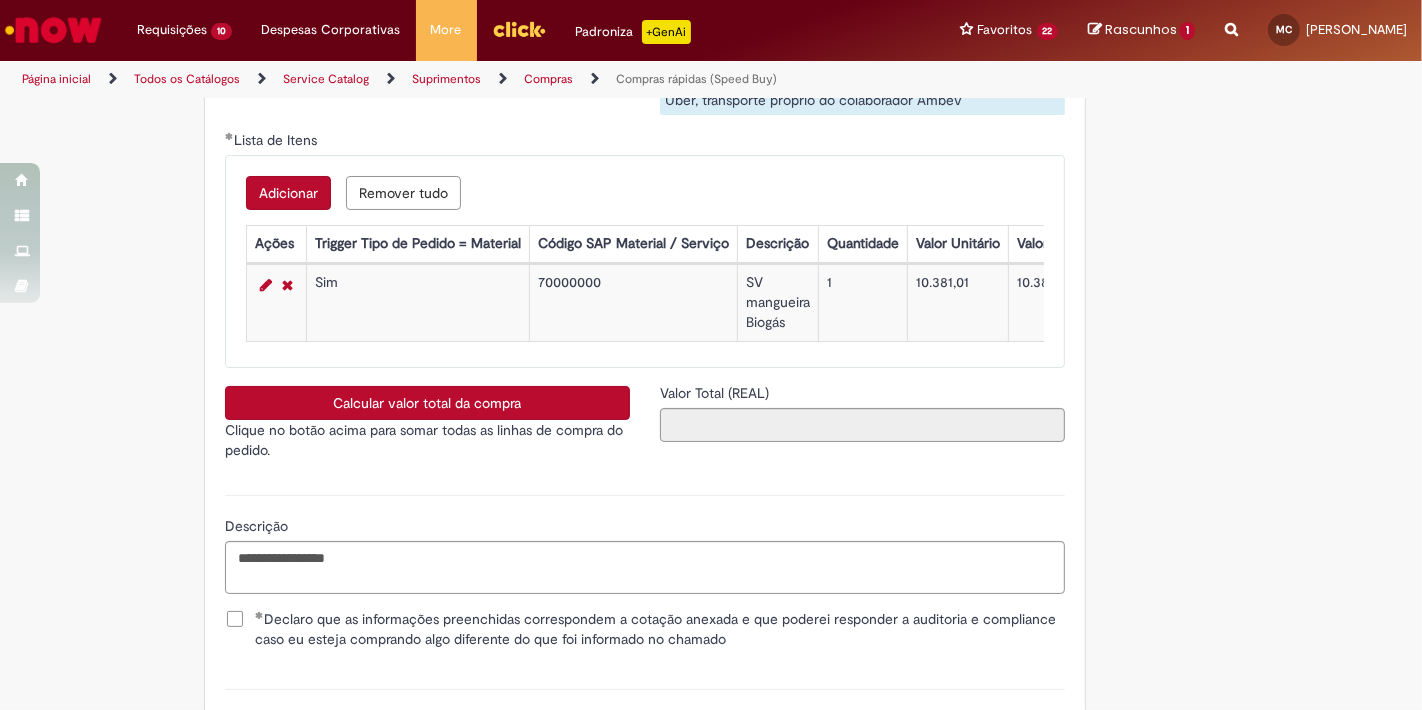 click on "Calcular valor total da compra" at bounding box center [427, 403] 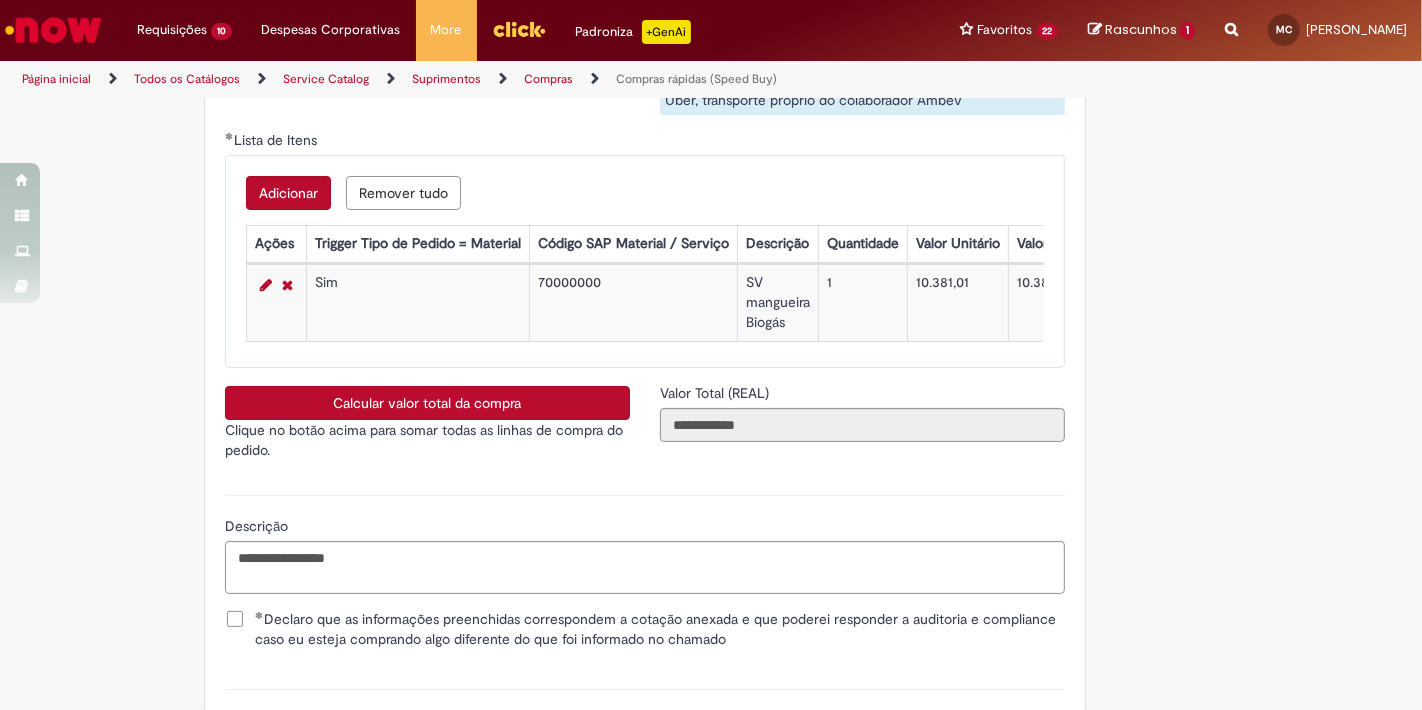 type 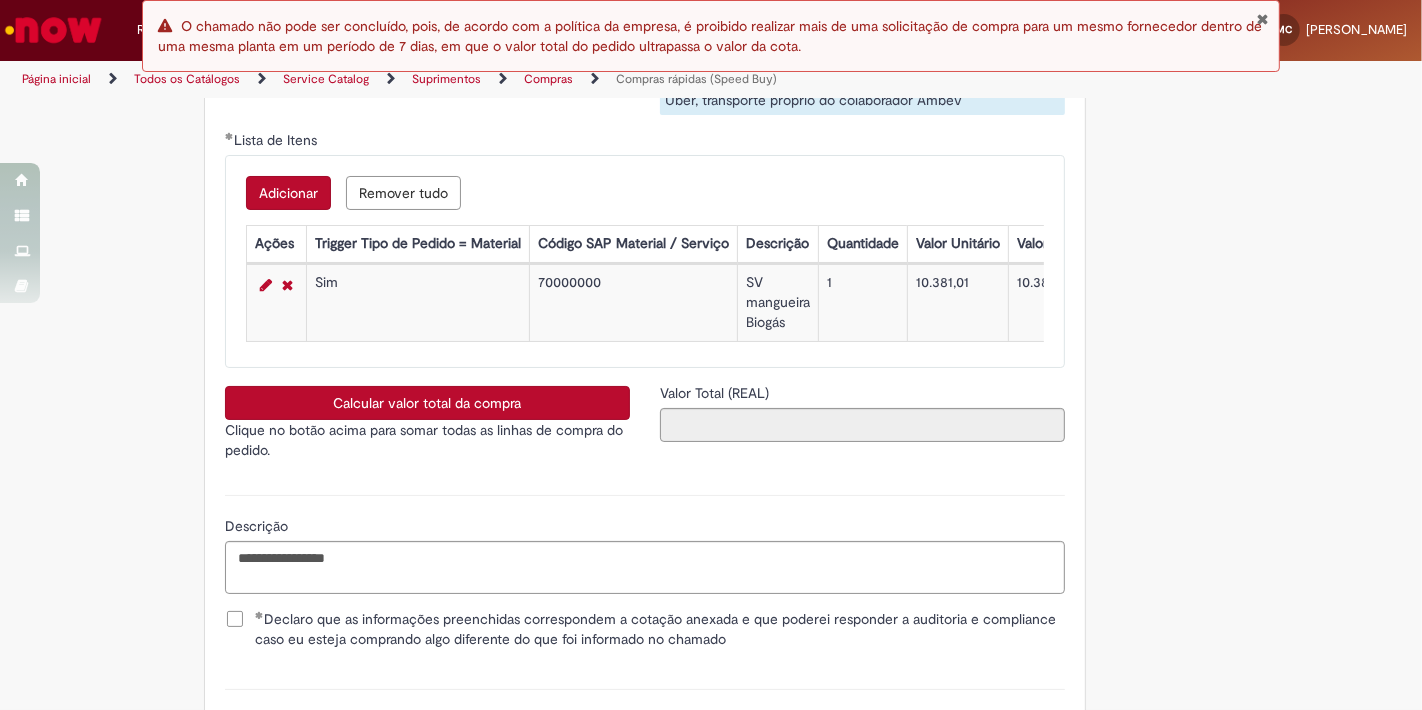 scroll, scrollTop: 3678, scrollLeft: 0, axis: vertical 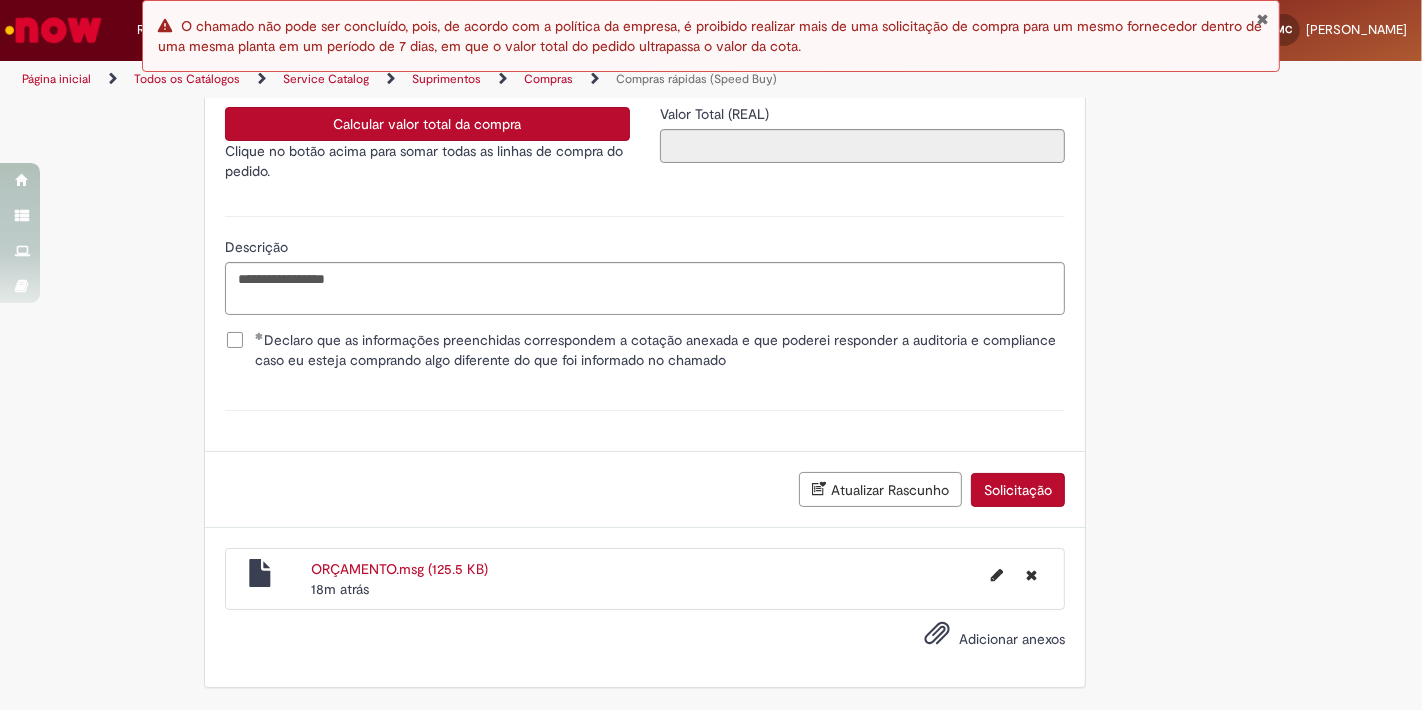click on "Atualizar Rascunho" at bounding box center (880, 489) 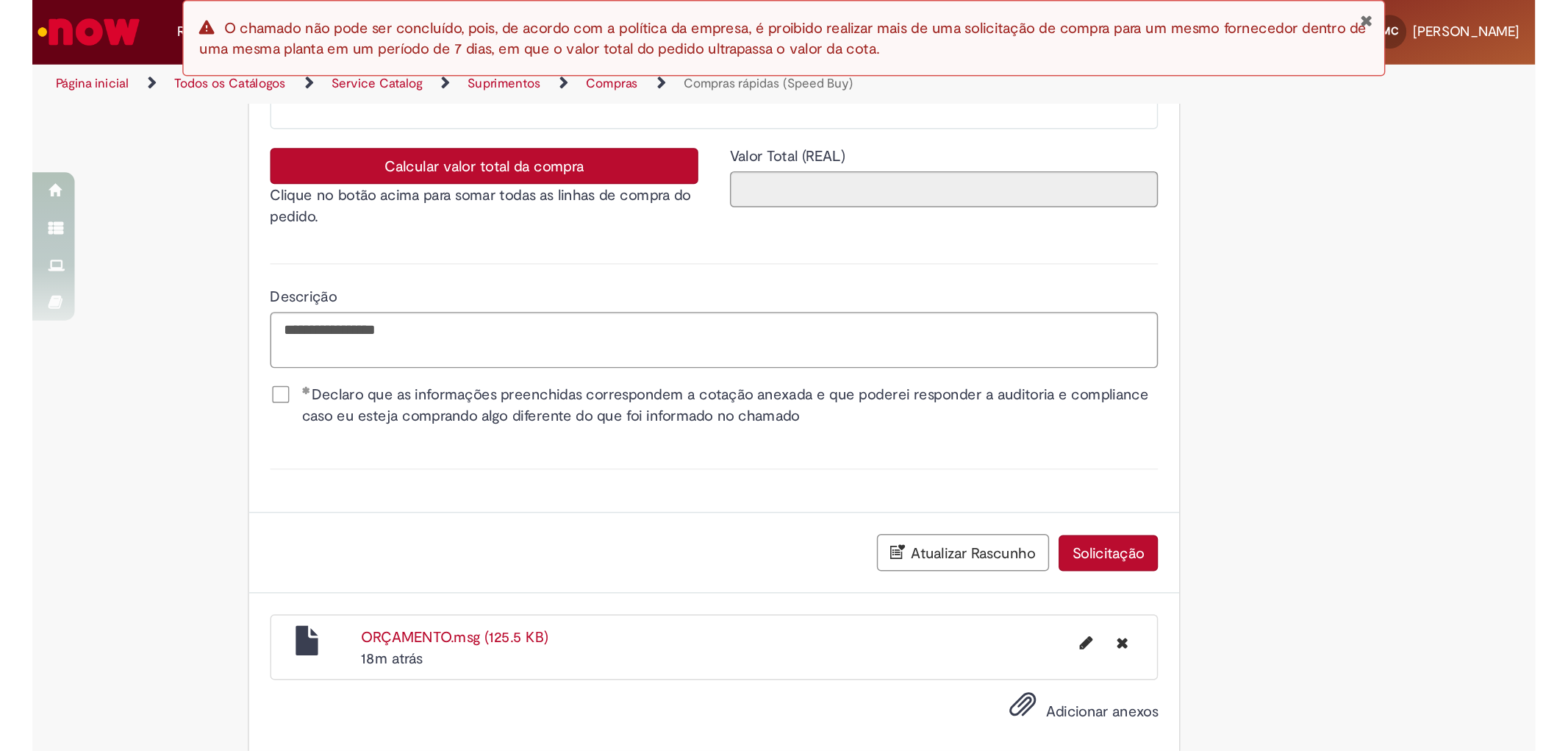 scroll, scrollTop: 0, scrollLeft: 0, axis: both 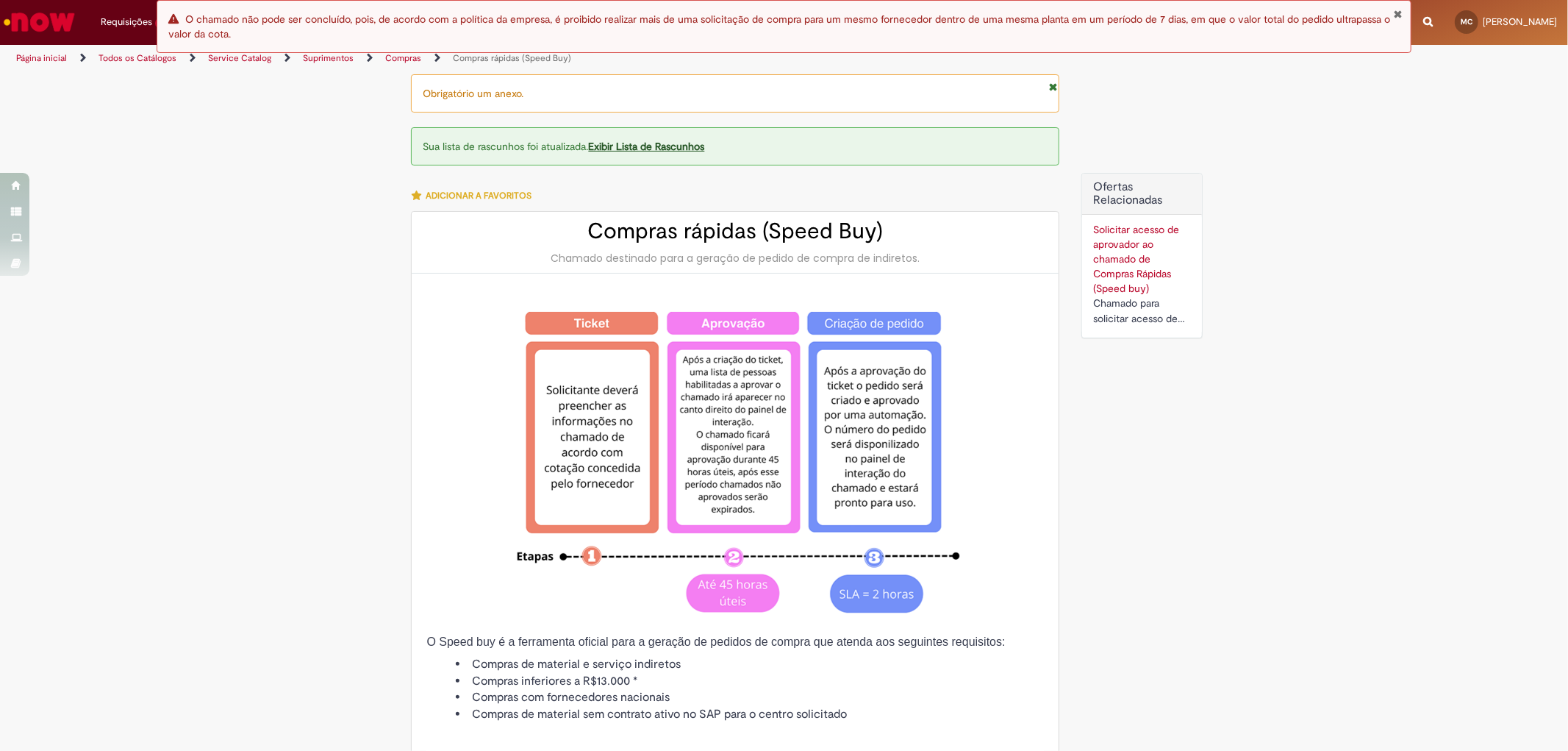 click at bounding box center [1398, 14] 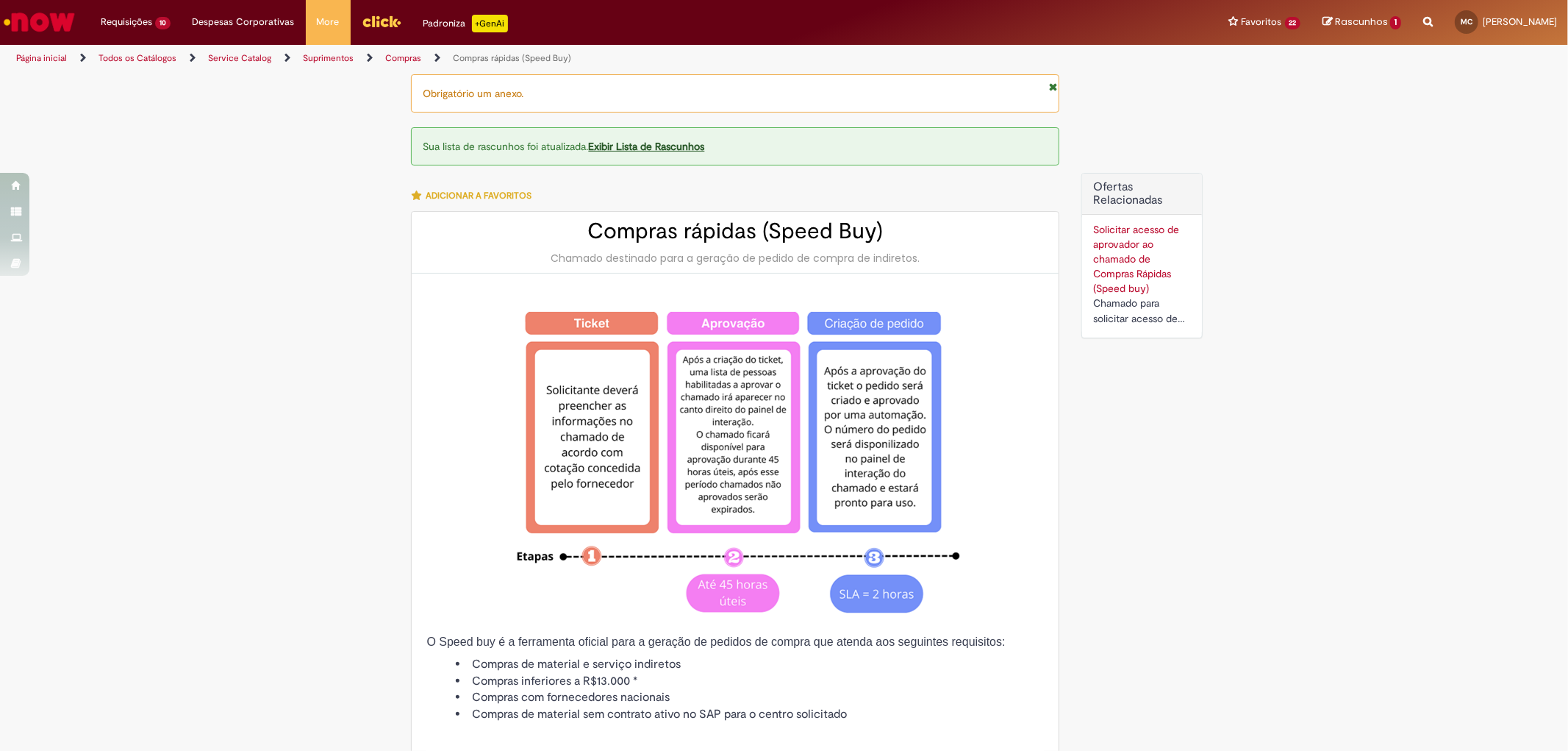 scroll, scrollTop: 2410, scrollLeft: 0, axis: vertical 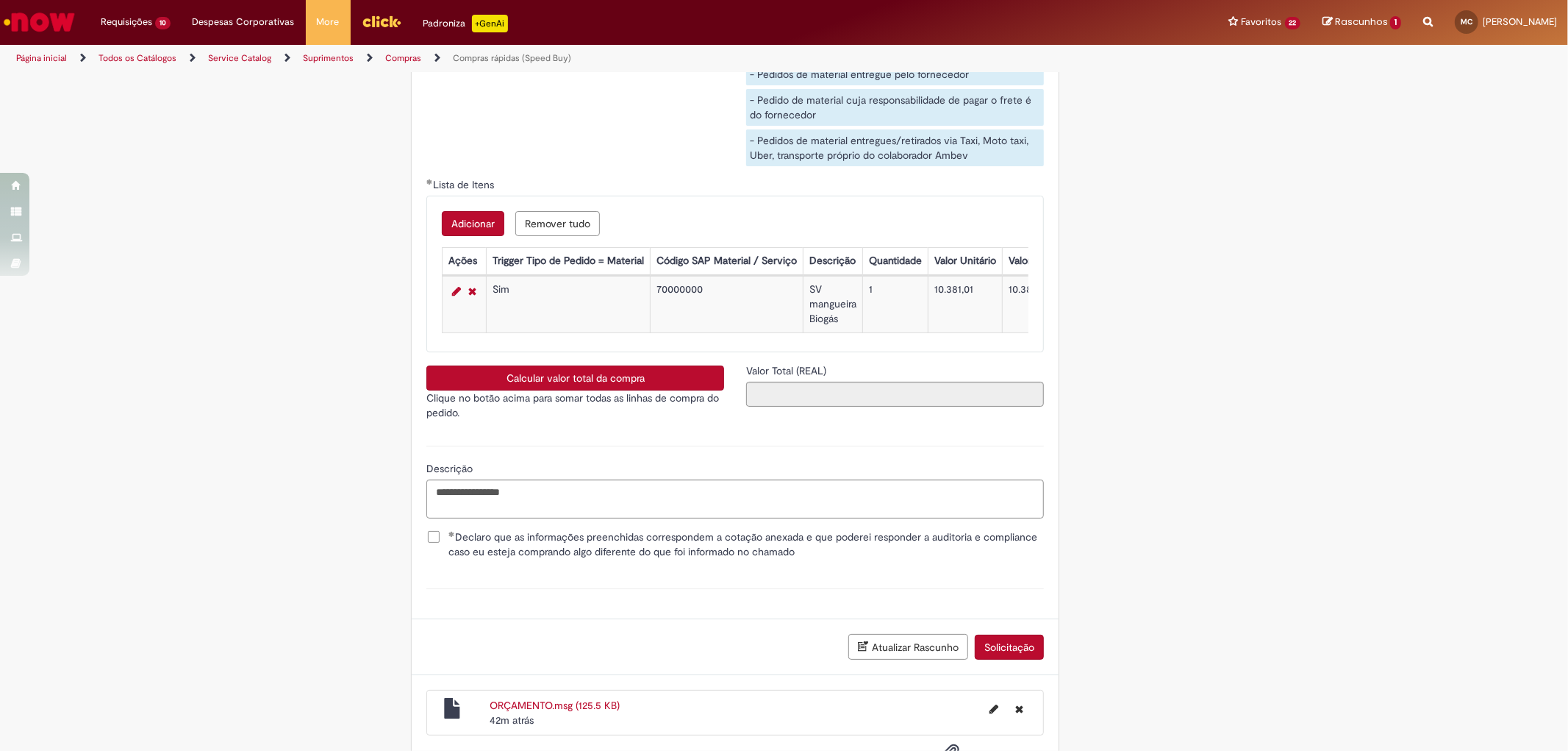 click on "Obrigatório um anexo.
Sua lista de rascunhos foi atualizada. Exibir Lista de Rascunhos         Adicionar a Favoritos
Compras rápidas (Speed Buy)
Chamado destinado para a geração de pedido de compra de indiretos.
O Speed buy é a ferramenta oficial para a geração de pedidos de compra que atenda aos seguintes requisitos:
Compras de material e serviço indiretos
Compras inferiores a R$13.000 *
Compras com fornecedores nacionais
Compras de material sem contrato ativo no SAP para o centro solicitado
* Essa cota é referente ao tipo de solicitação padrão de Speed buy. Os chamados com cotas especiais podem possuir valores divergentes.
Regras de Utilização
No campo “Tipo de Solicitação” selecionar a opção correspondente a sua unidade de negócio.
Solicitação Padrão de Speed buy:
Fábricas, centros de Excelência e de Distribuição:" at bounding box center (784, -764) 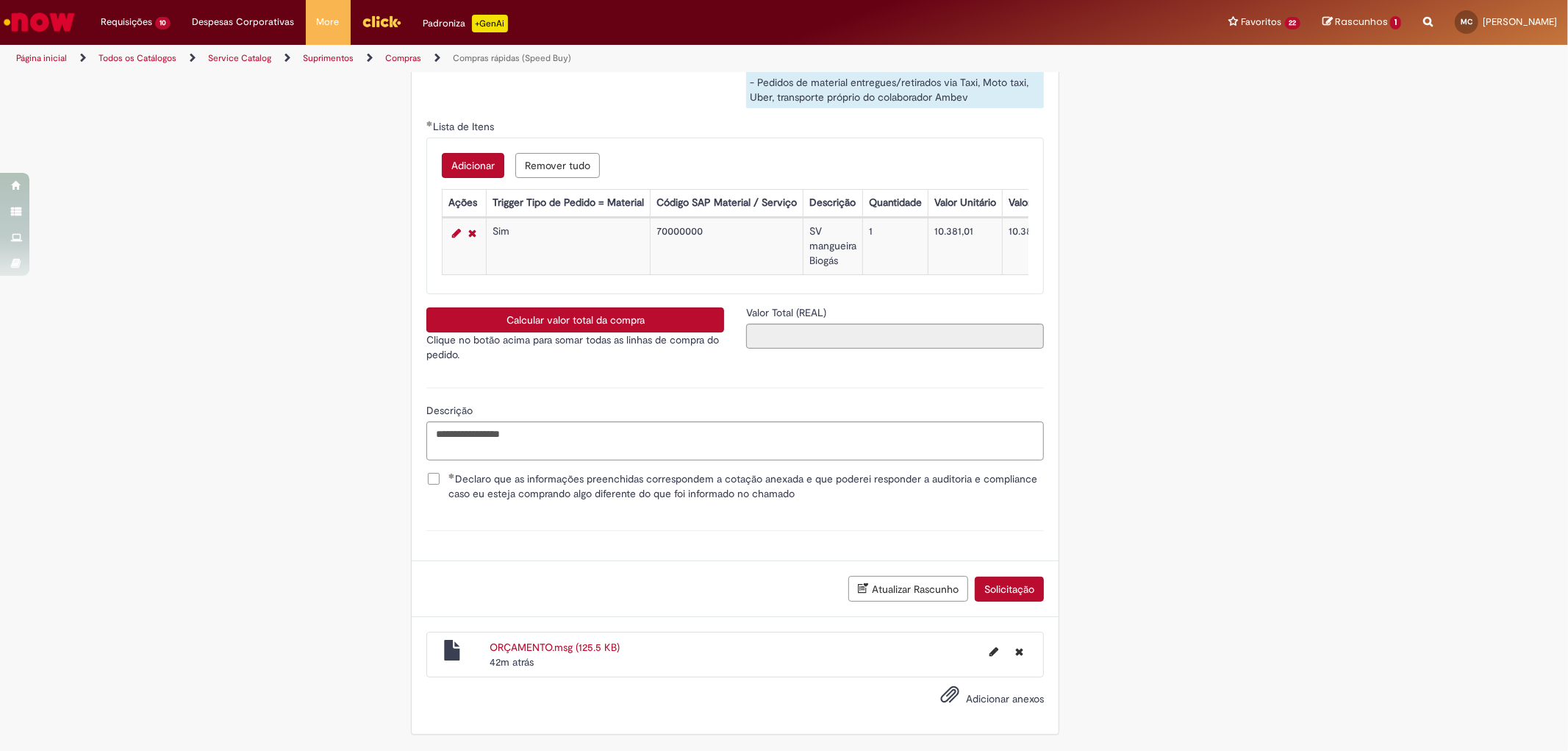 click on "Atualizar Rascunho" at bounding box center [908, 588] 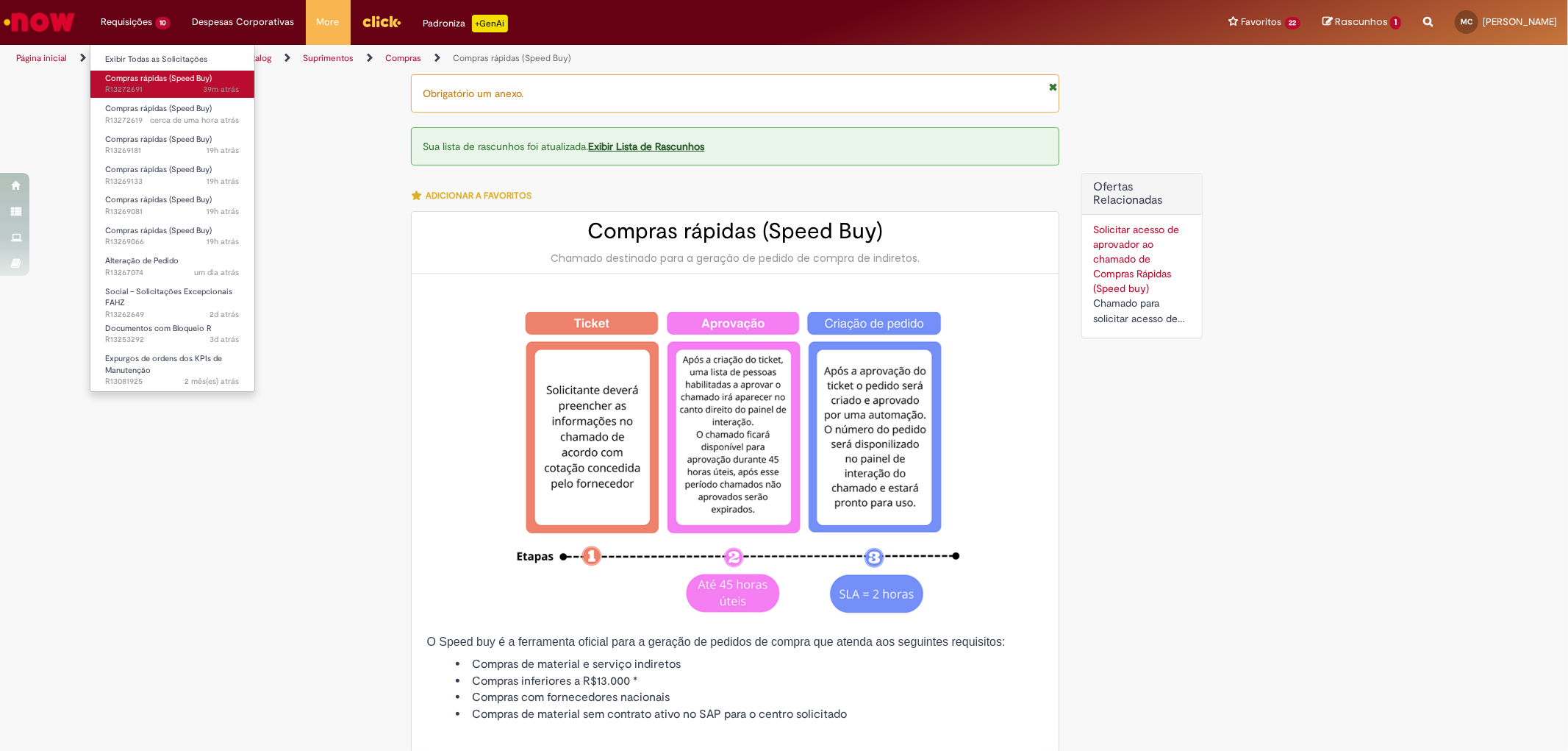 click on "39m atrás 39 minutos atrás  R13272691" at bounding box center (172, 90) 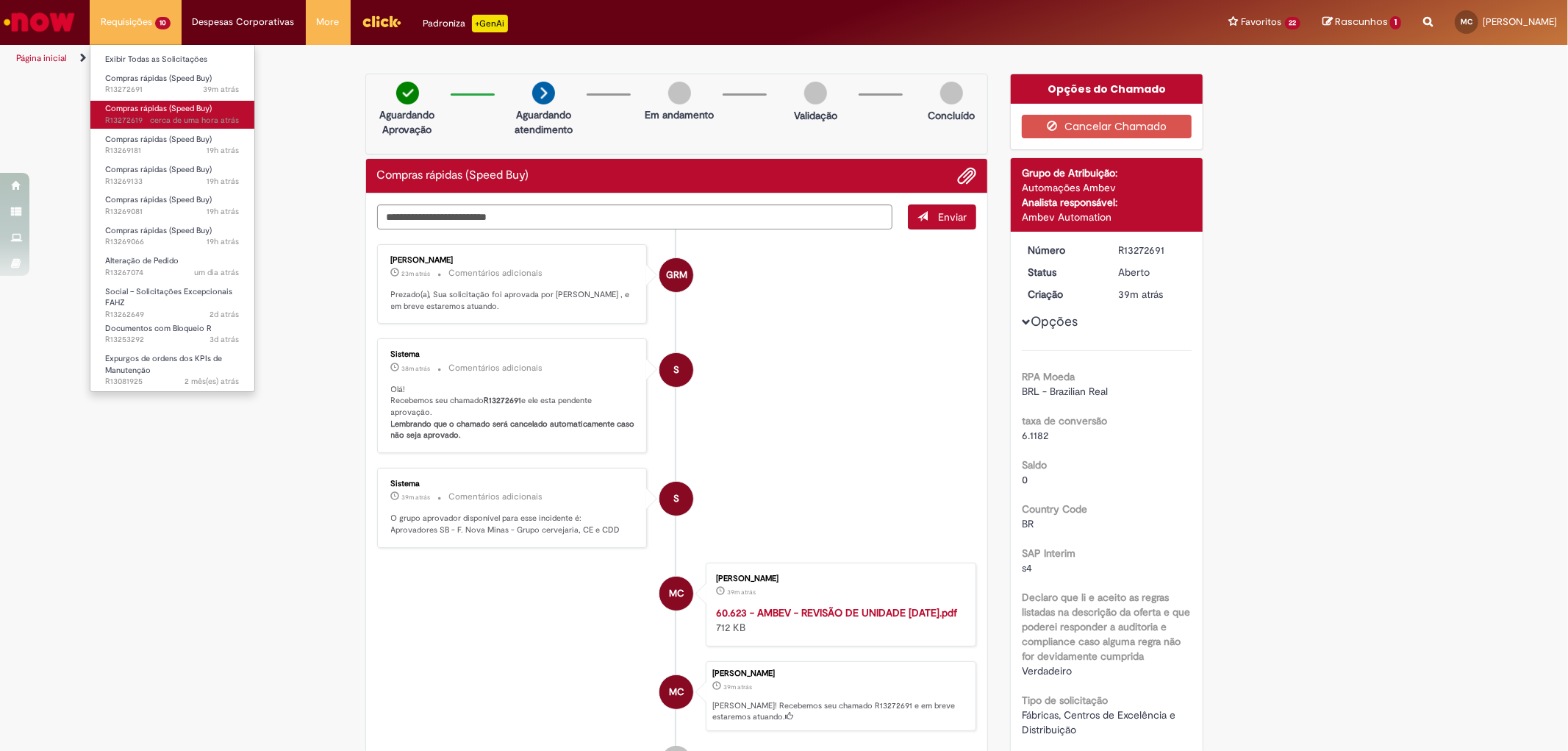 click on "cerca de uma hora atrás cerca de uma hora atrás  R13272619" at bounding box center [172, 121] 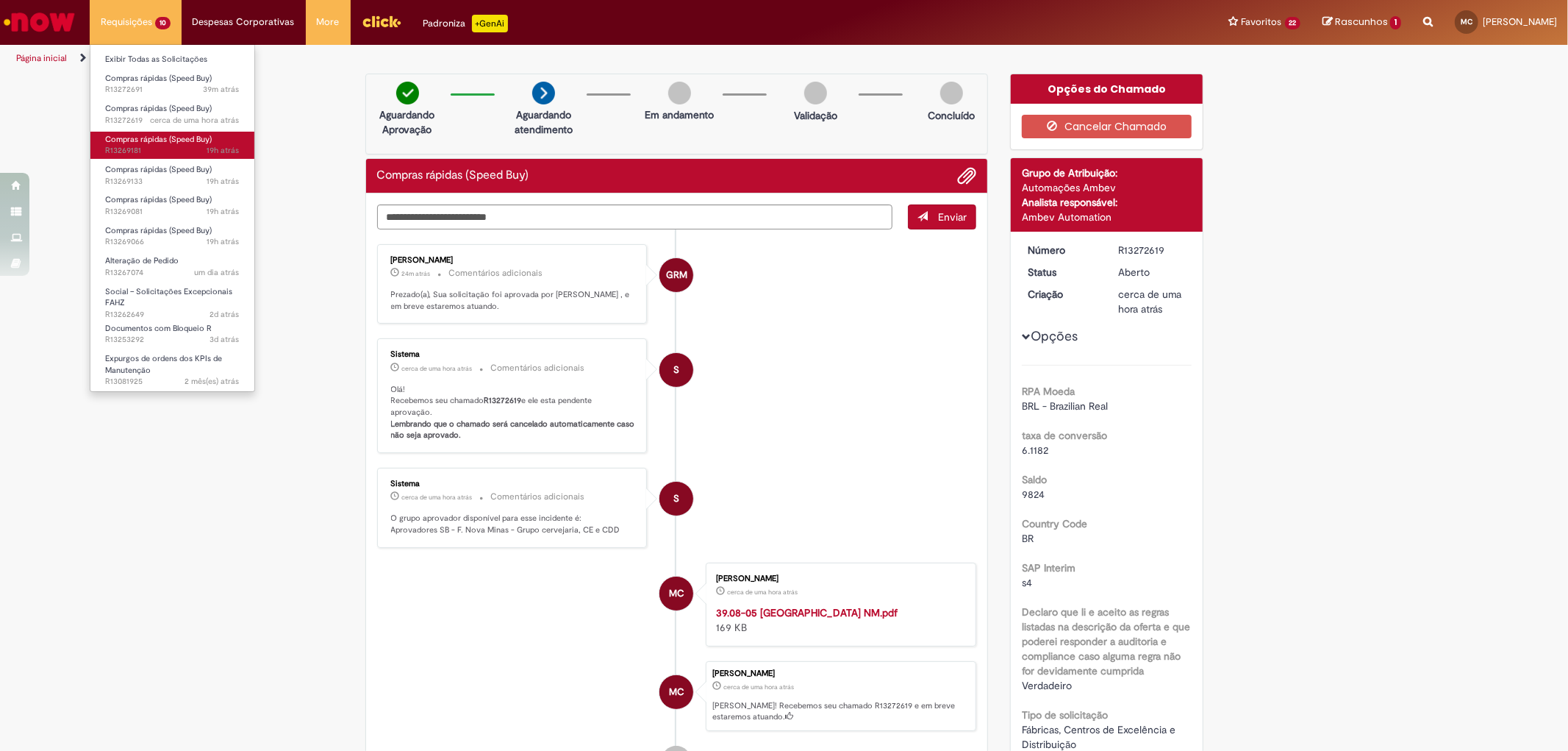 click on "Compras rápidas (Speed Buy)" at bounding box center [158, 139] 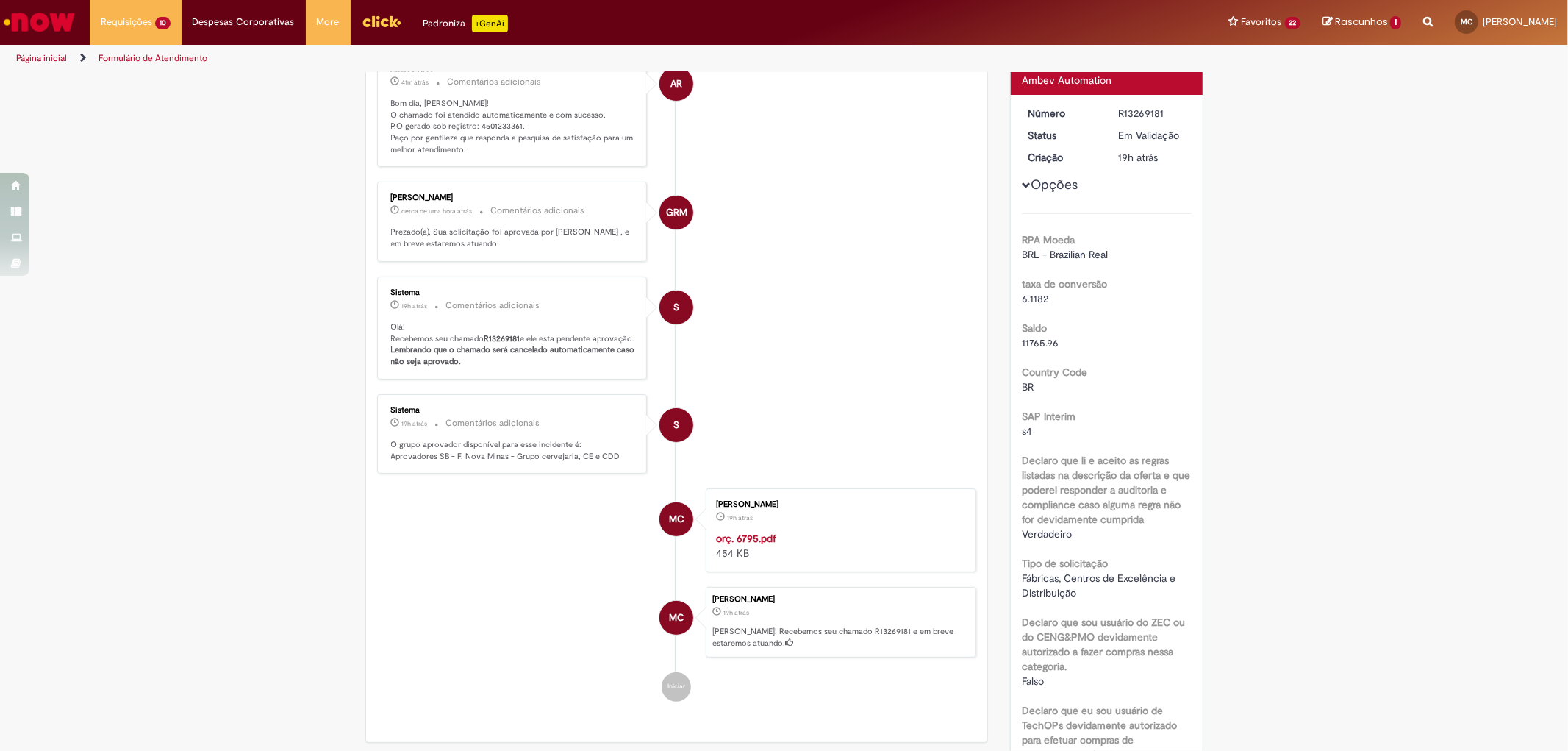 scroll, scrollTop: 3, scrollLeft: 0, axis: vertical 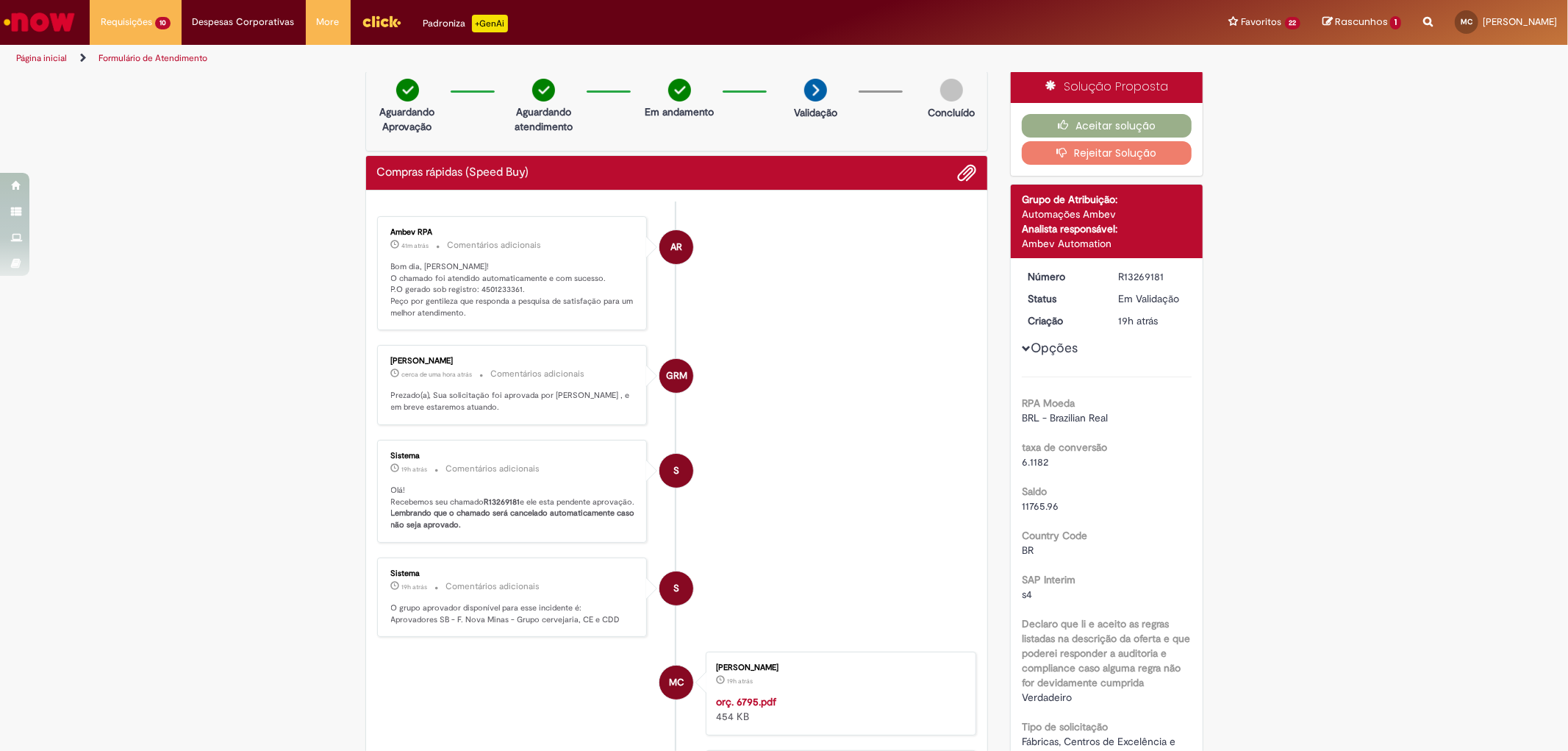 click on "Bom dia, [PERSON_NAME]!
O chamado foi atendido automaticamente e com sucesso.
P.O gerado sob registro: 4501233361.
Peço por gentileza que responda a pesquisa de satisfação para um melhor atendimento." at bounding box center [513, 290] 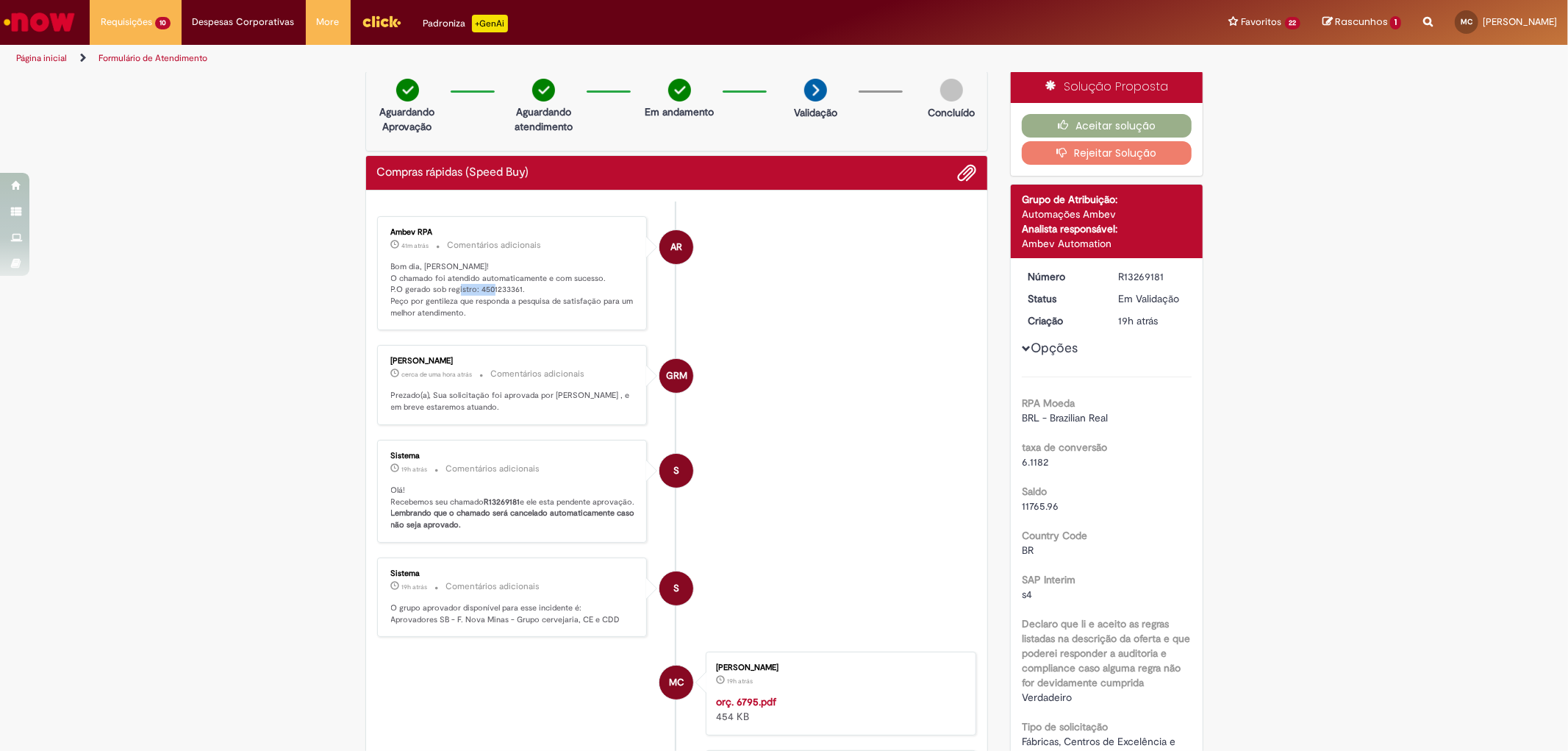 copy on "4501233361" 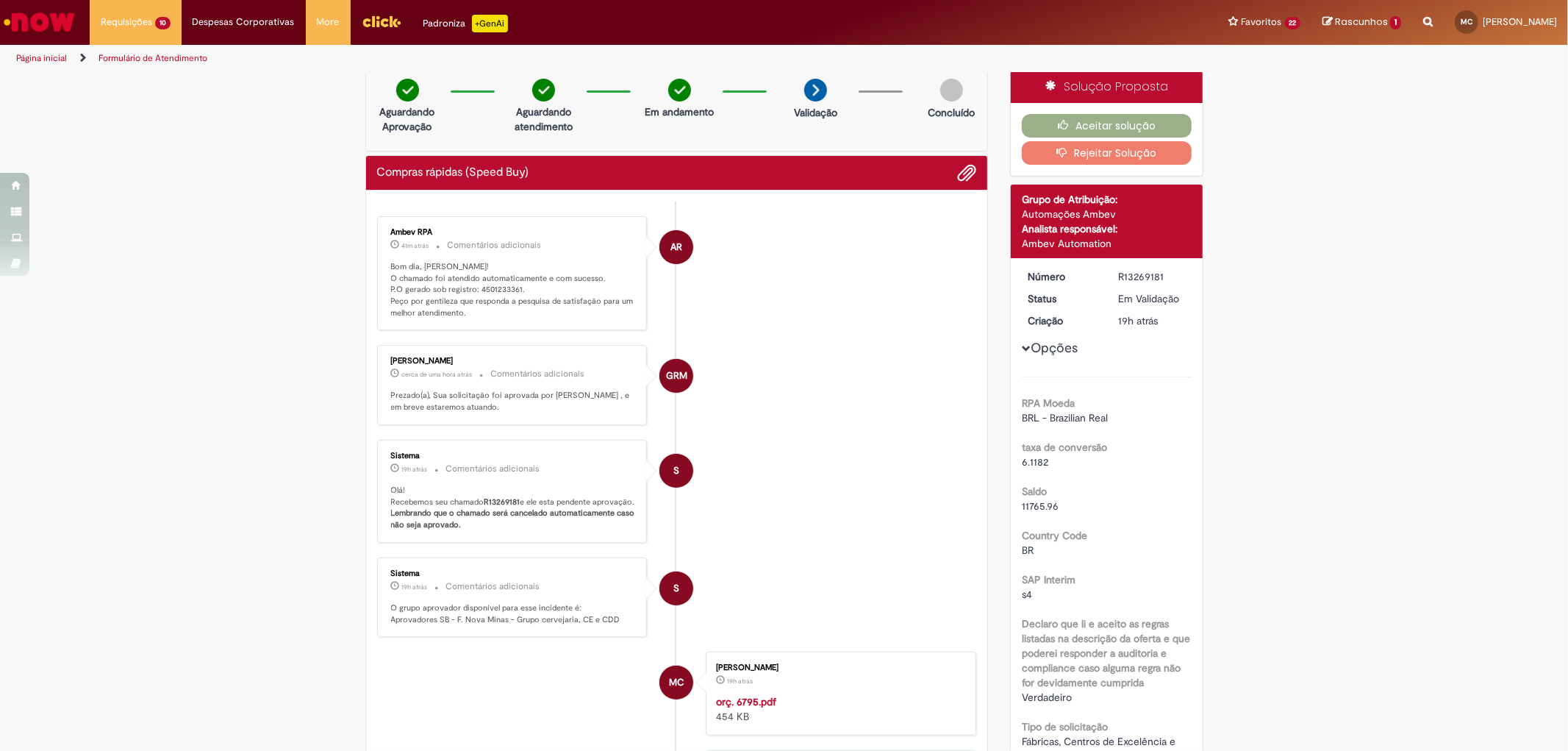 drag, startPoint x: 526, startPoint y: 309, endPoint x: 516, endPoint y: 302, distance: 12.20656 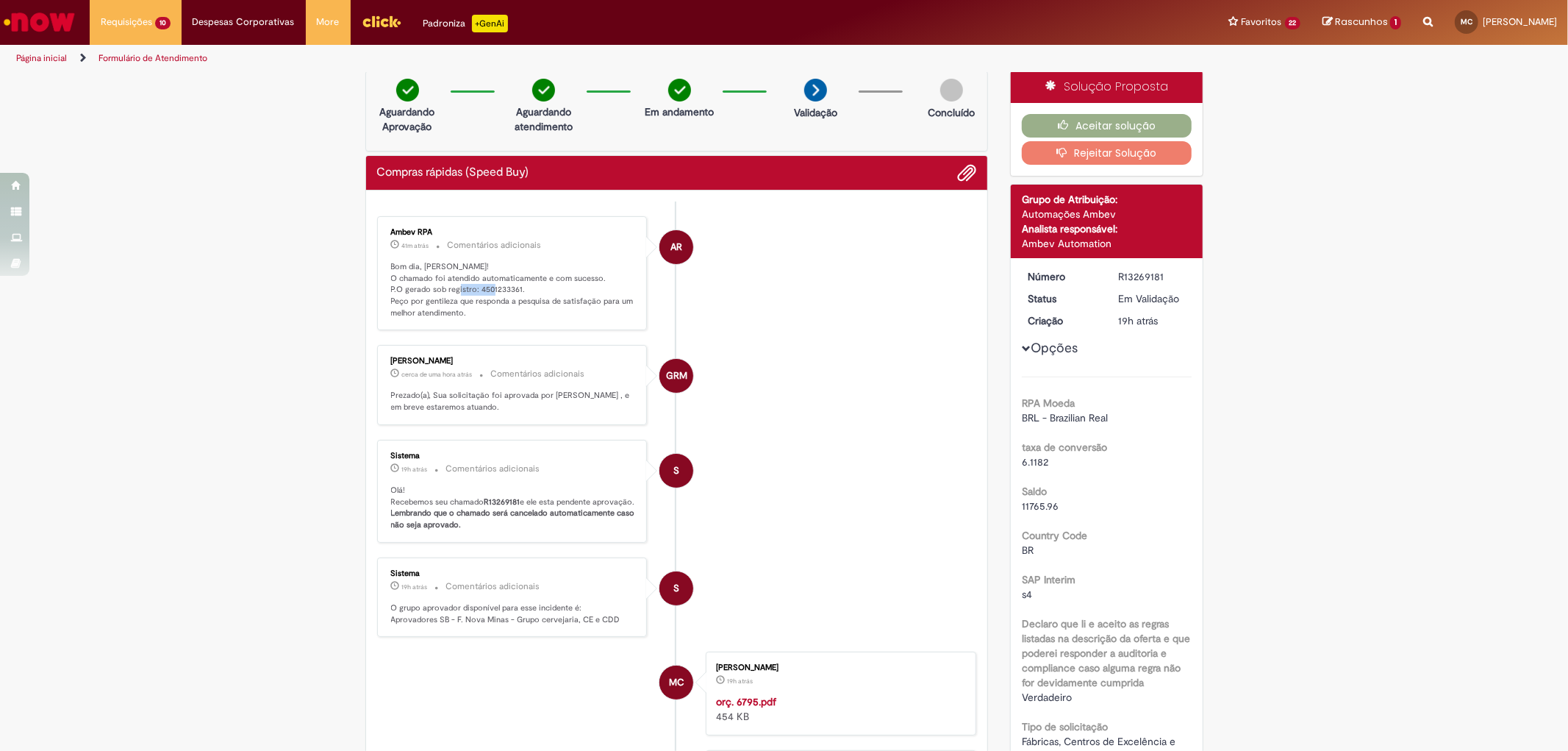 click on "Bom dia, [PERSON_NAME]!
O chamado foi atendido automaticamente e com sucesso.
P.O gerado sob registro: 4501233361.
Peço por gentileza que responda a pesquisa de satisfação para um melhor atendimento." at bounding box center [513, 290] 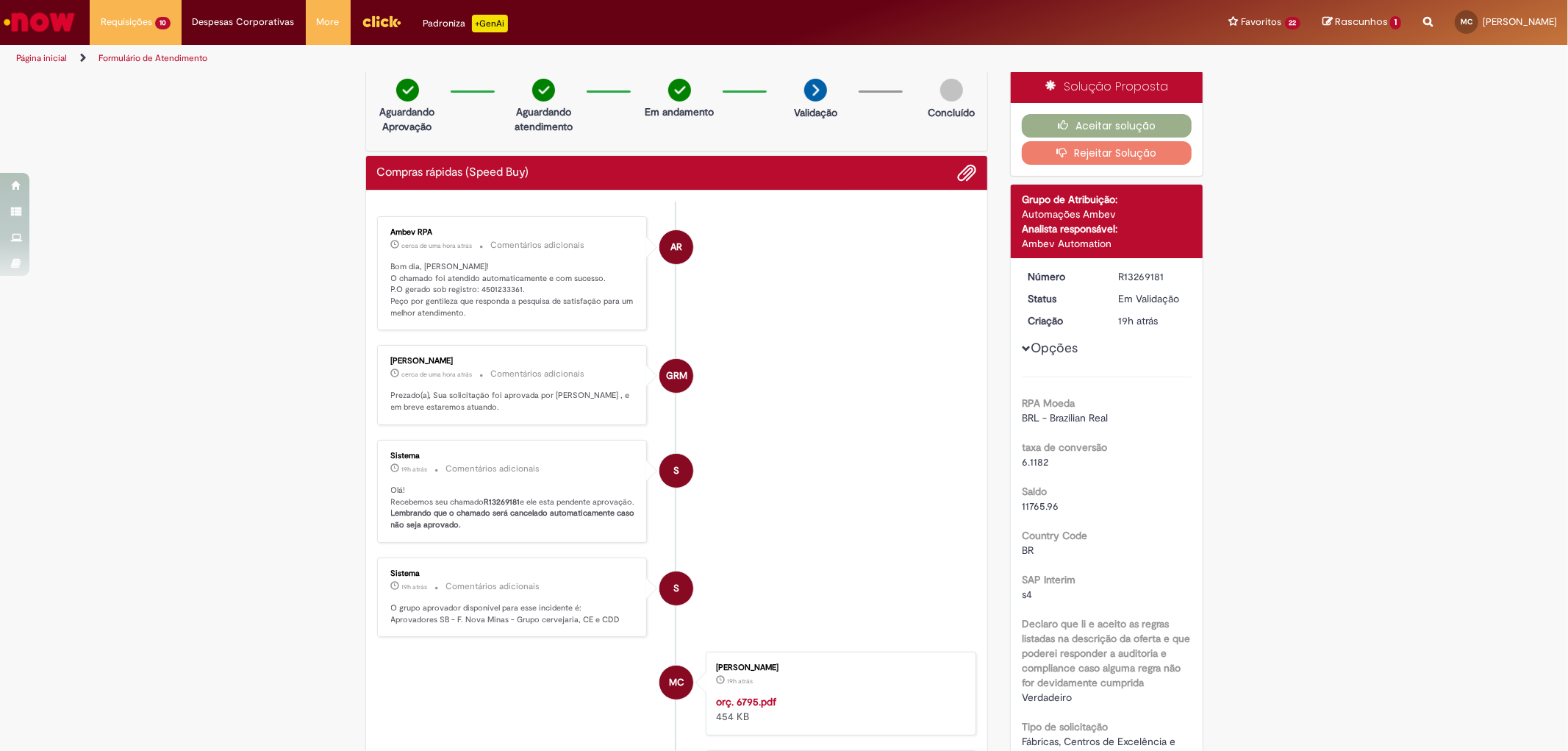 click on "Bom dia, [PERSON_NAME]!
O chamado foi atendido automaticamente e com sucesso.
P.O gerado sob registro: 4501233361.
Peço por gentileza que responda a pesquisa de satisfação para um melhor atendimento." at bounding box center (513, 290) 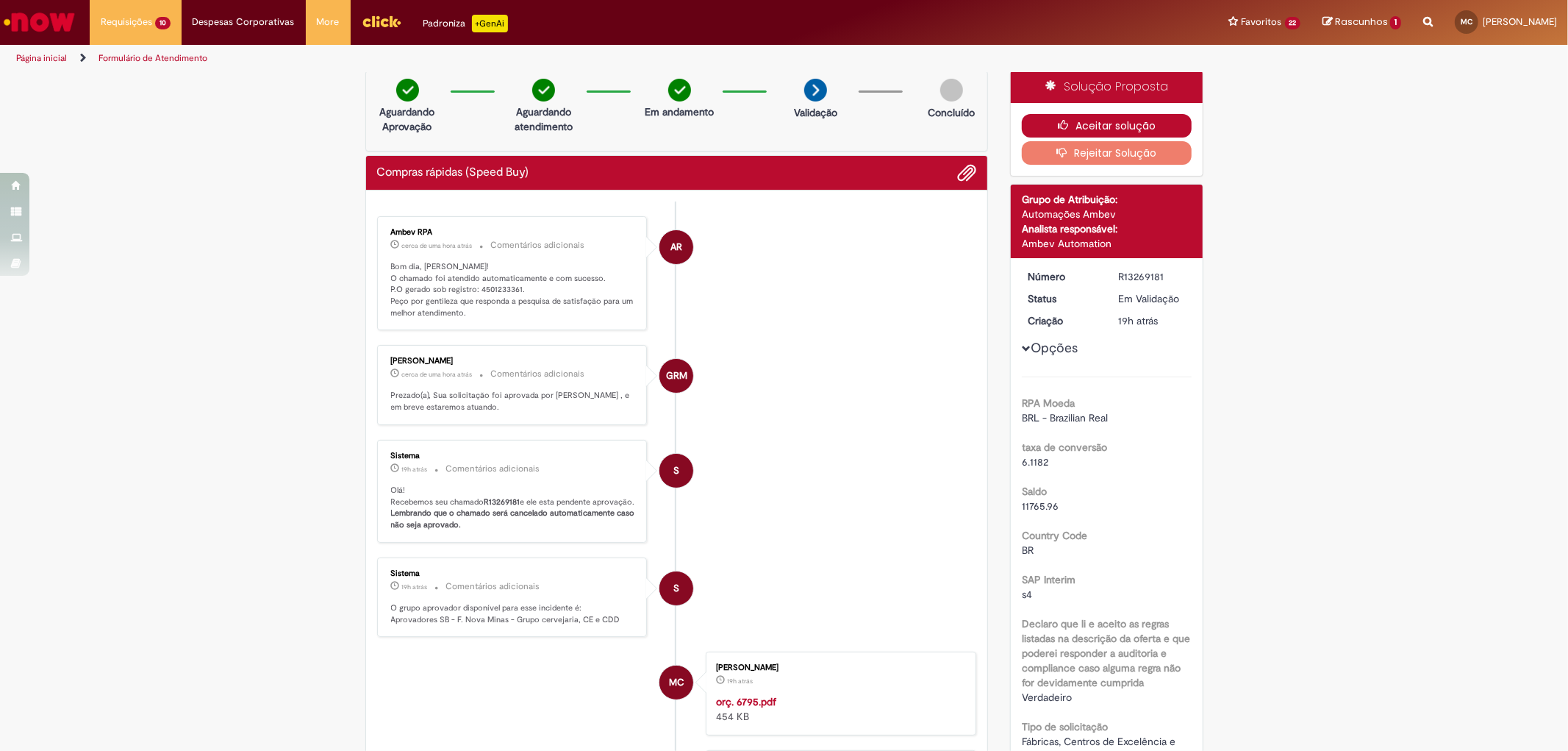 click at bounding box center (1067, 125) 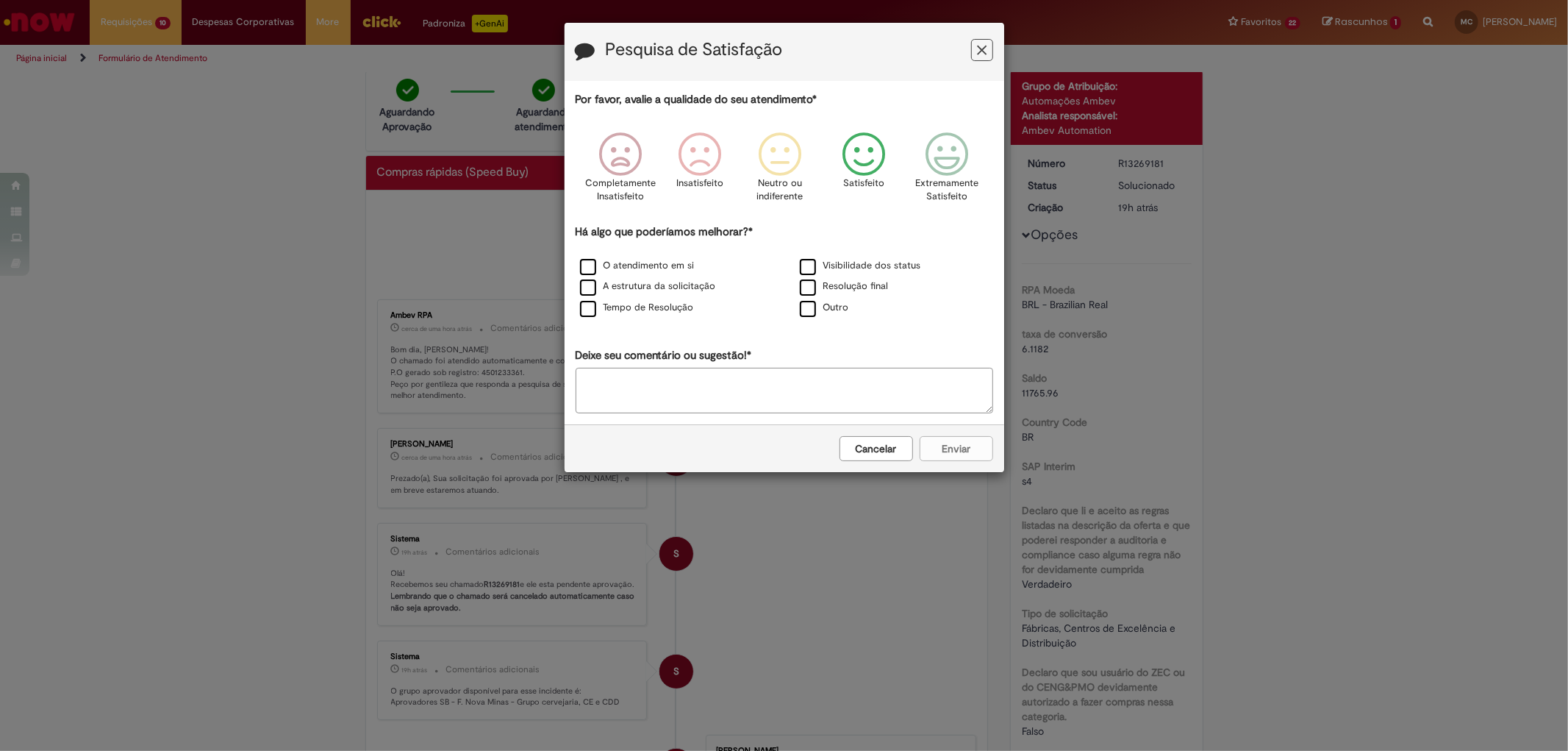 click at bounding box center (863, 154) 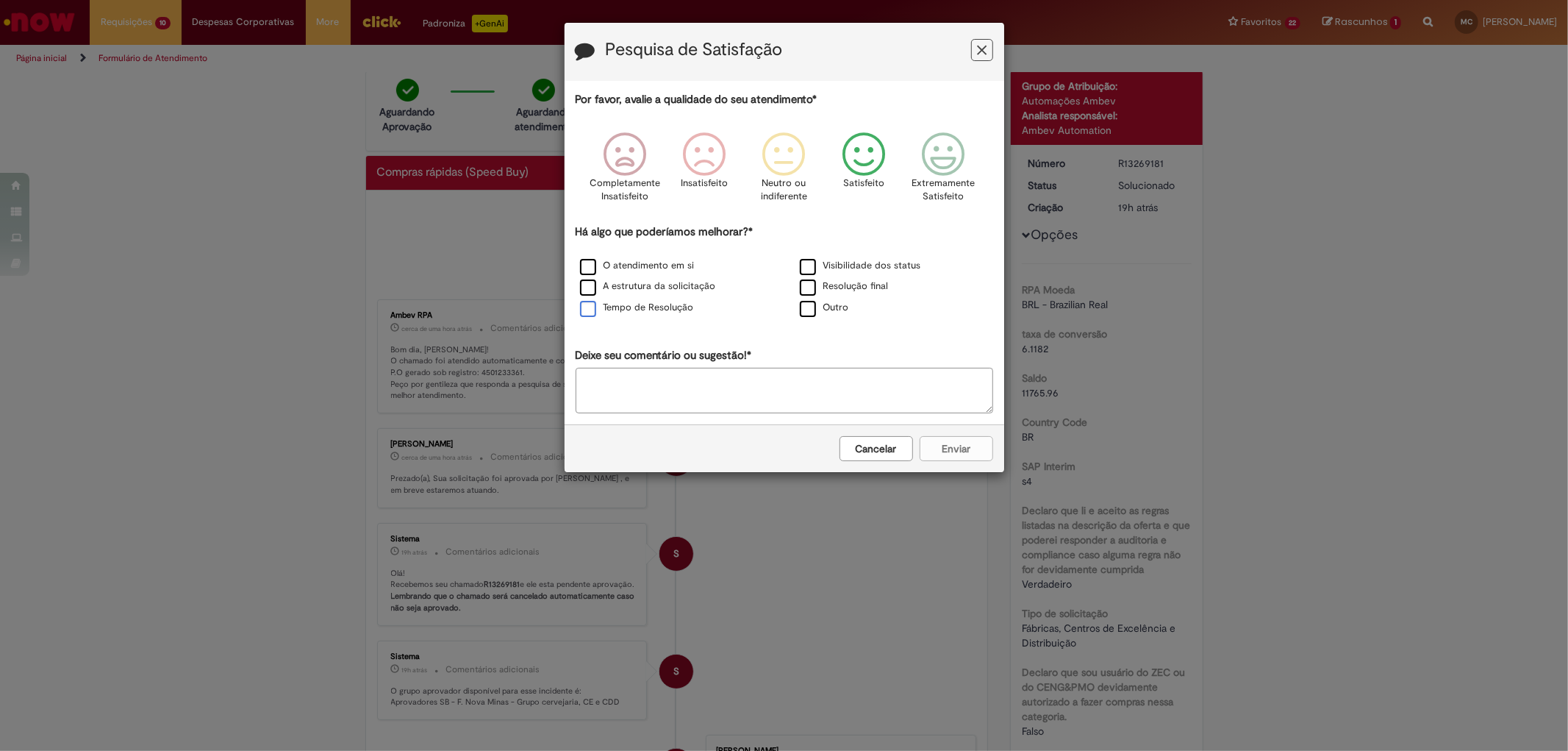click on "Tempo de Resolução" at bounding box center (637, 307) 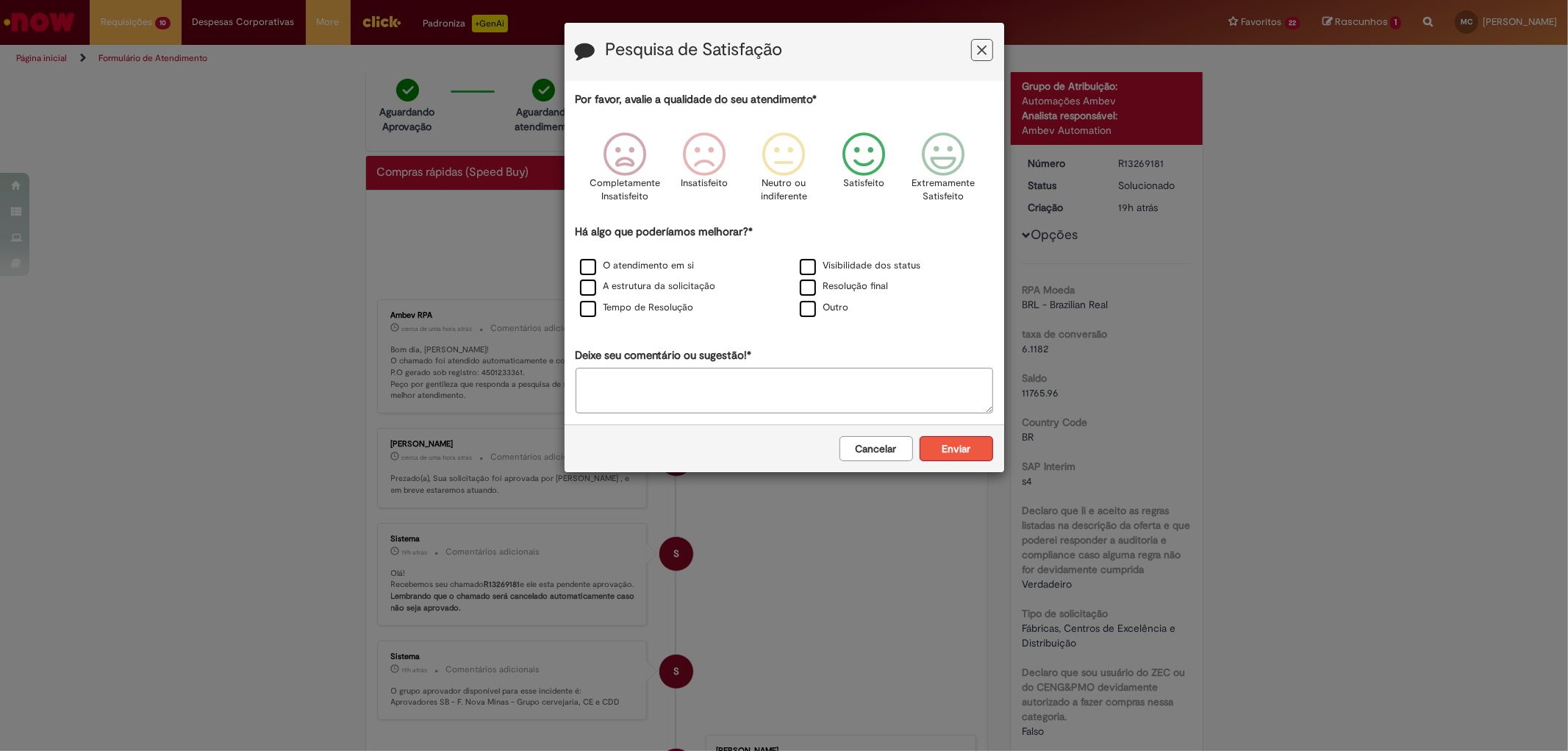click on "Enviar" at bounding box center (956, 449) 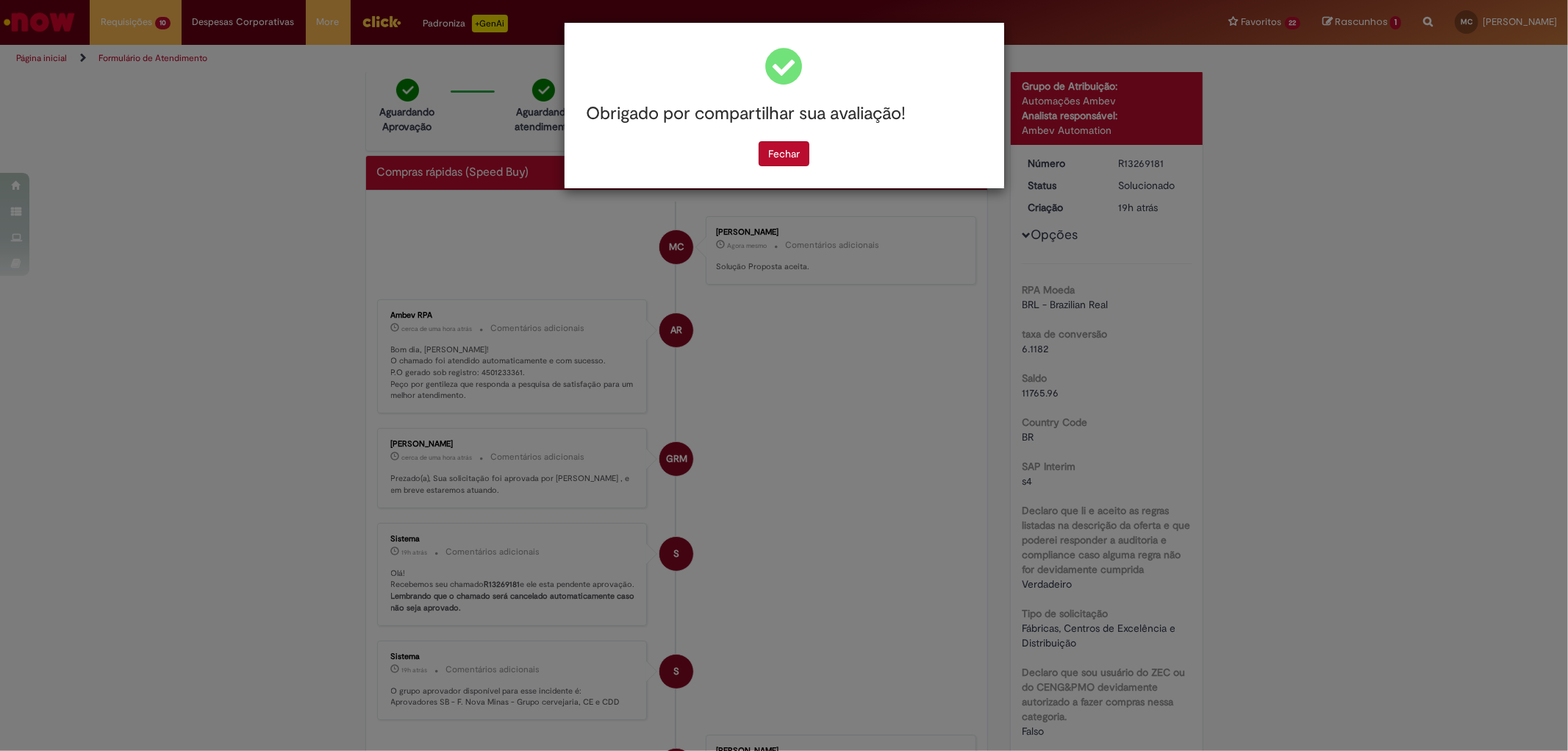 click on "Obrigado por compartilhar sua avaliação!
[GEOGRAPHIC_DATA]" at bounding box center (784, 375) 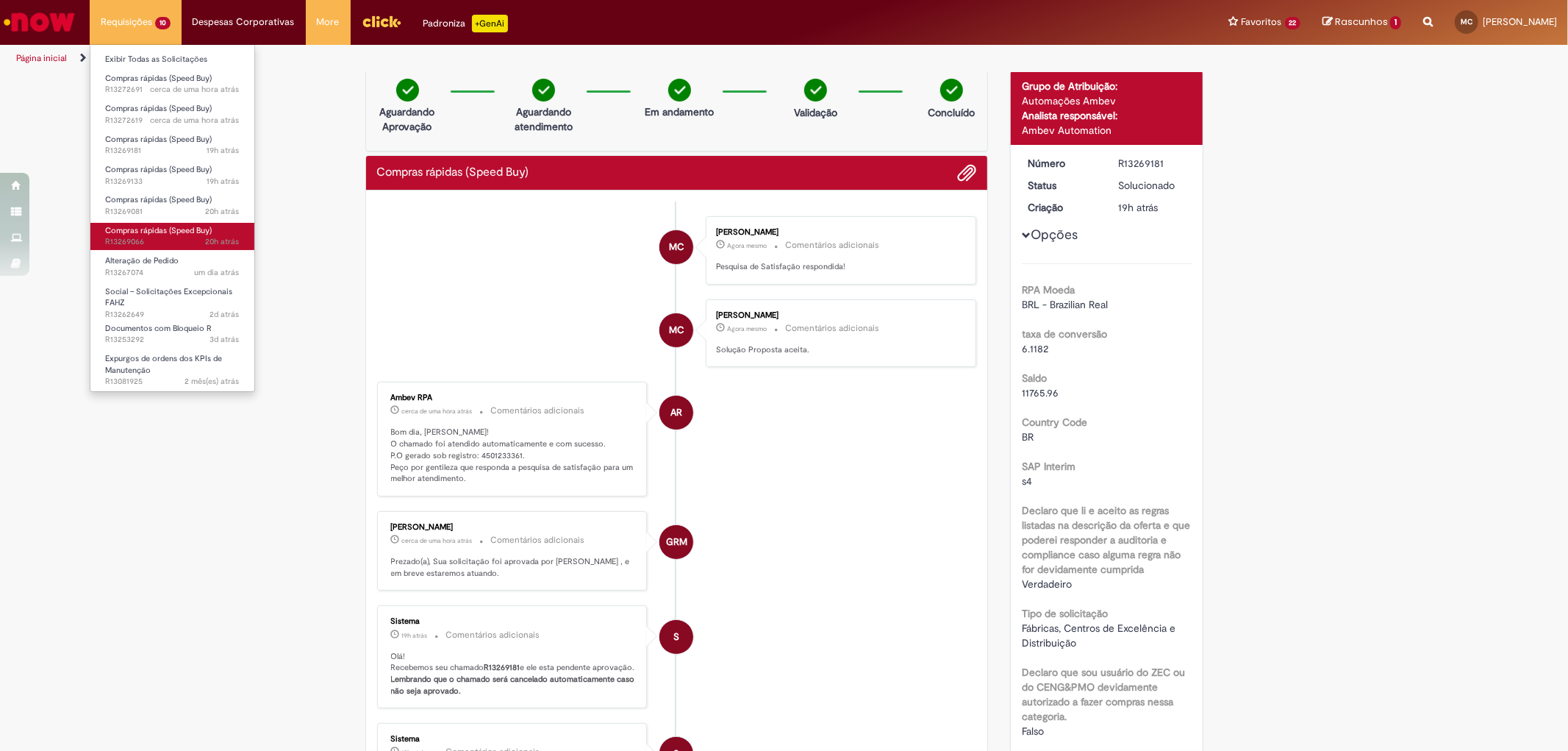 click on "20h atrás 20 horas atrás  R13269066" at bounding box center [172, 242] 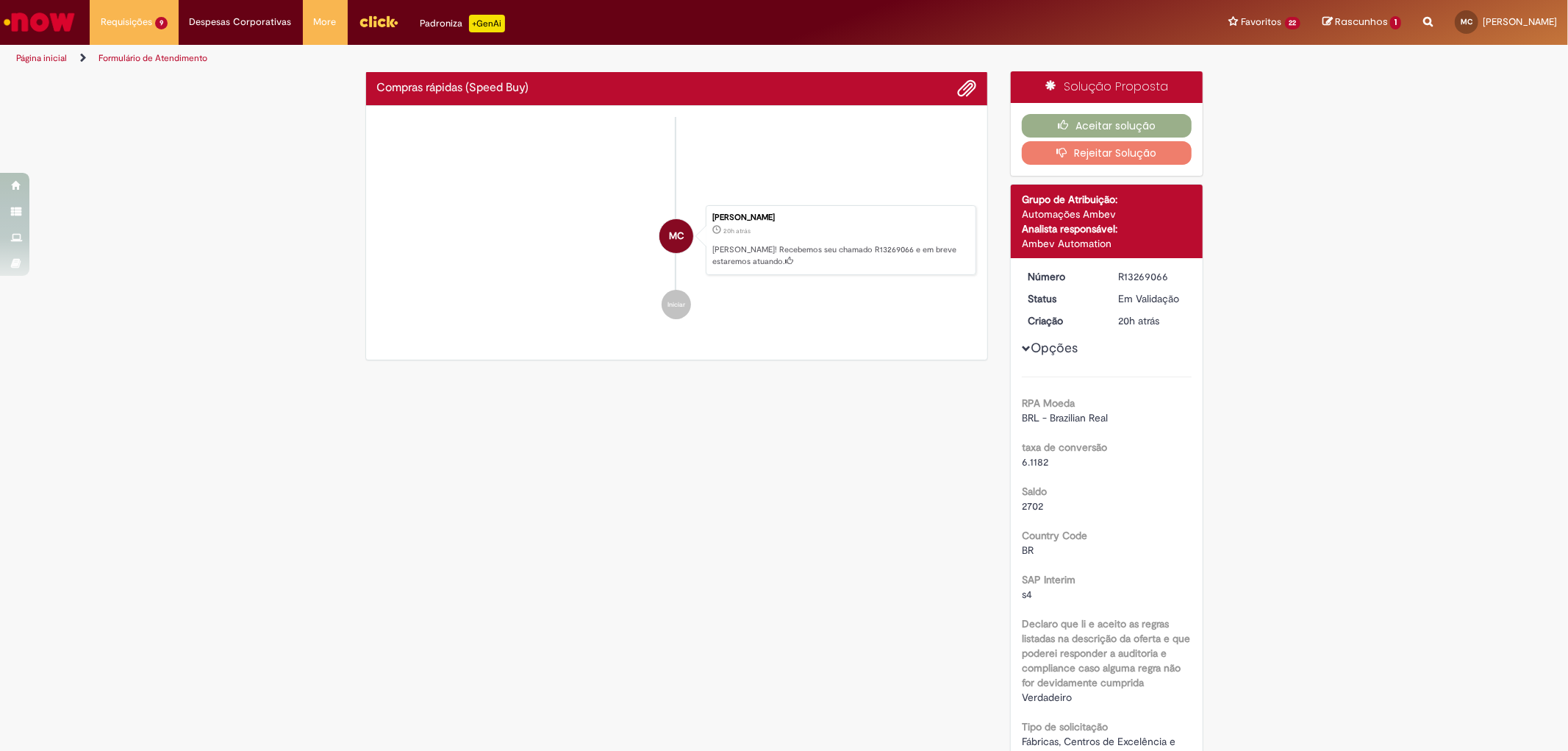 scroll, scrollTop: 0, scrollLeft: 0, axis: both 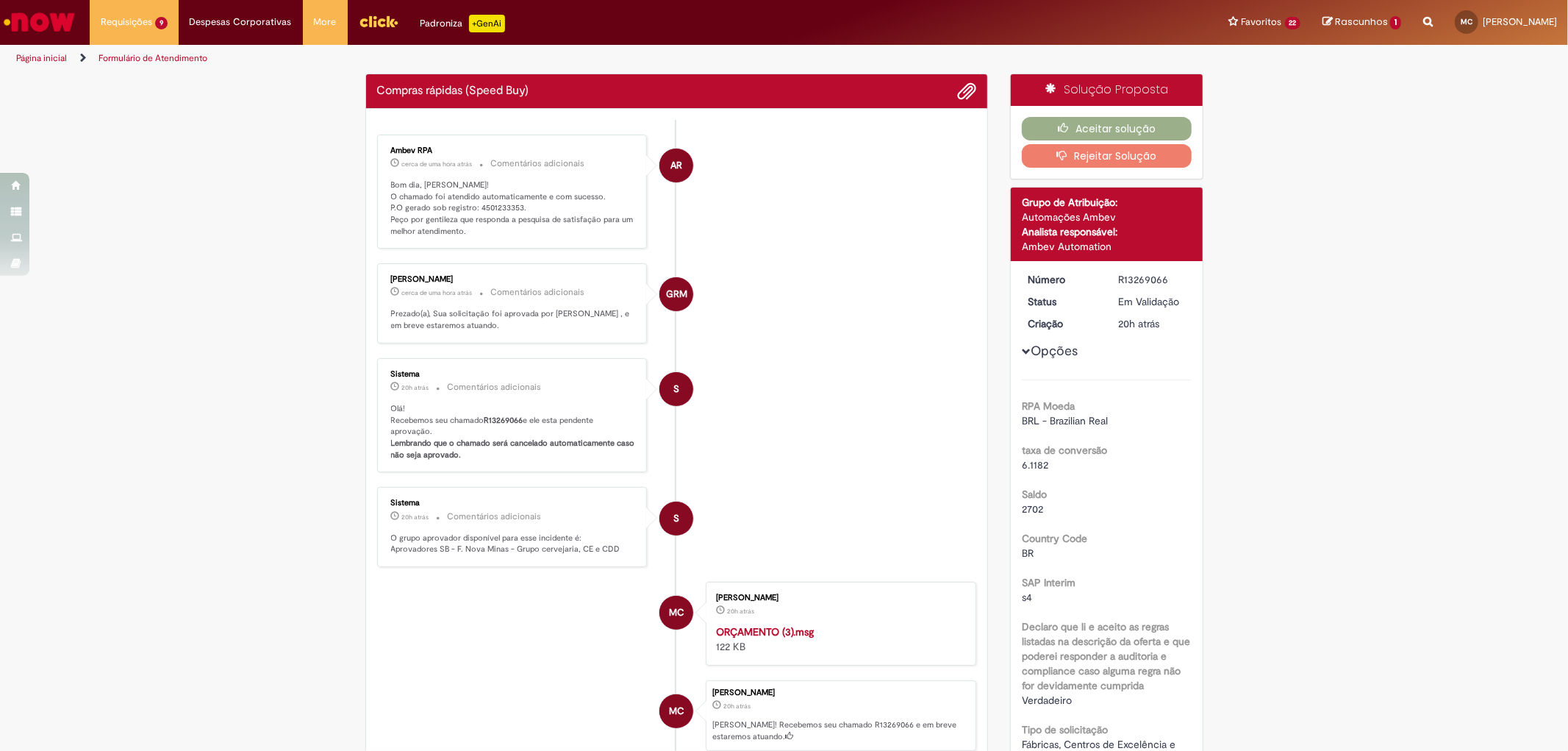 click on "Bom dia, [PERSON_NAME]!
O chamado foi atendido automaticamente e com sucesso.
P.O gerado sob registro: 4501233353.
Peço por gentileza que responda a pesquisa de satisfação para um melhor atendimento." at bounding box center (513, 208) 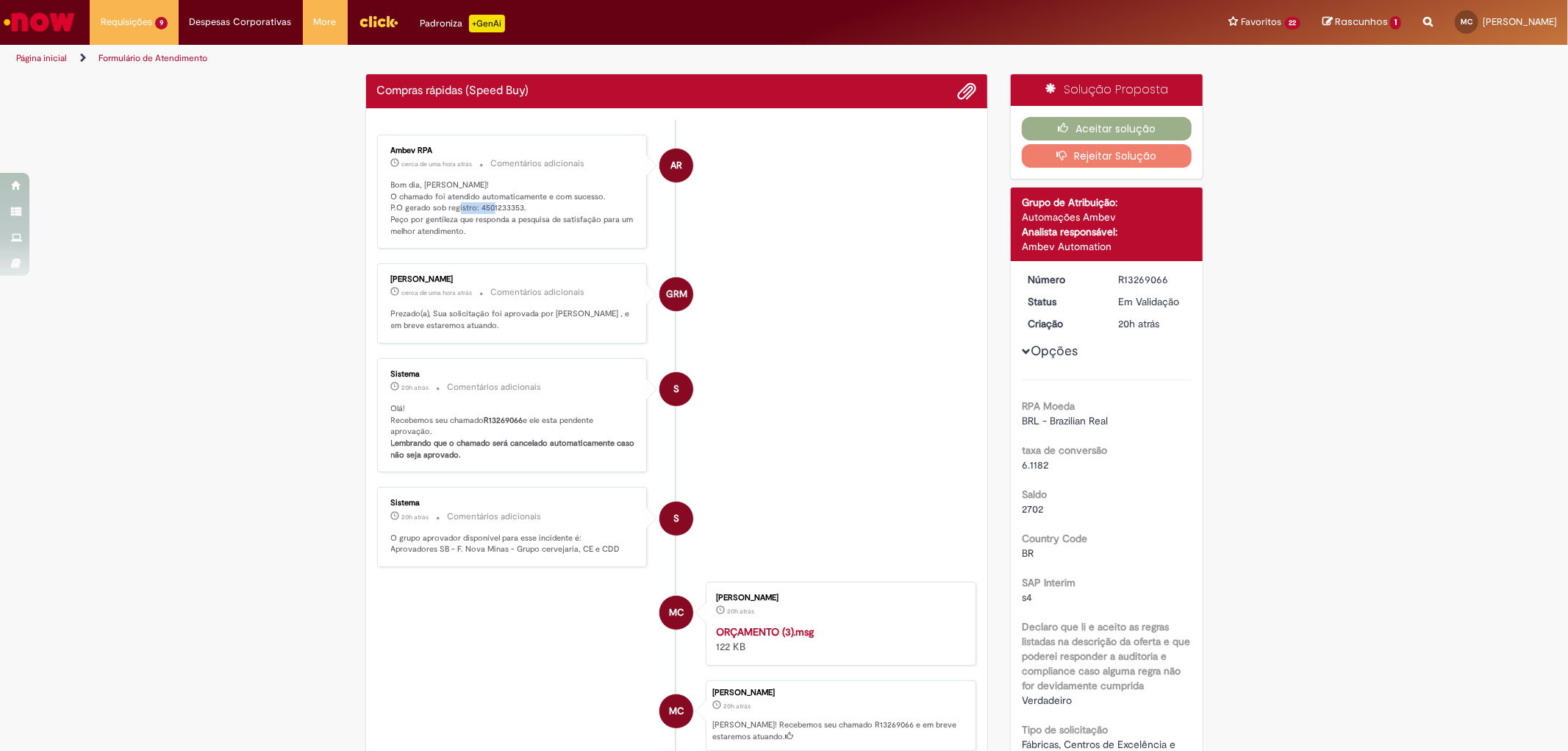 click on "Bom dia, [PERSON_NAME]!
O chamado foi atendido automaticamente e com sucesso.
P.O gerado sob registro: 4501233353.
Peço por gentileza que responda a pesquisa de satisfação para um melhor atendimento." at bounding box center [513, 208] 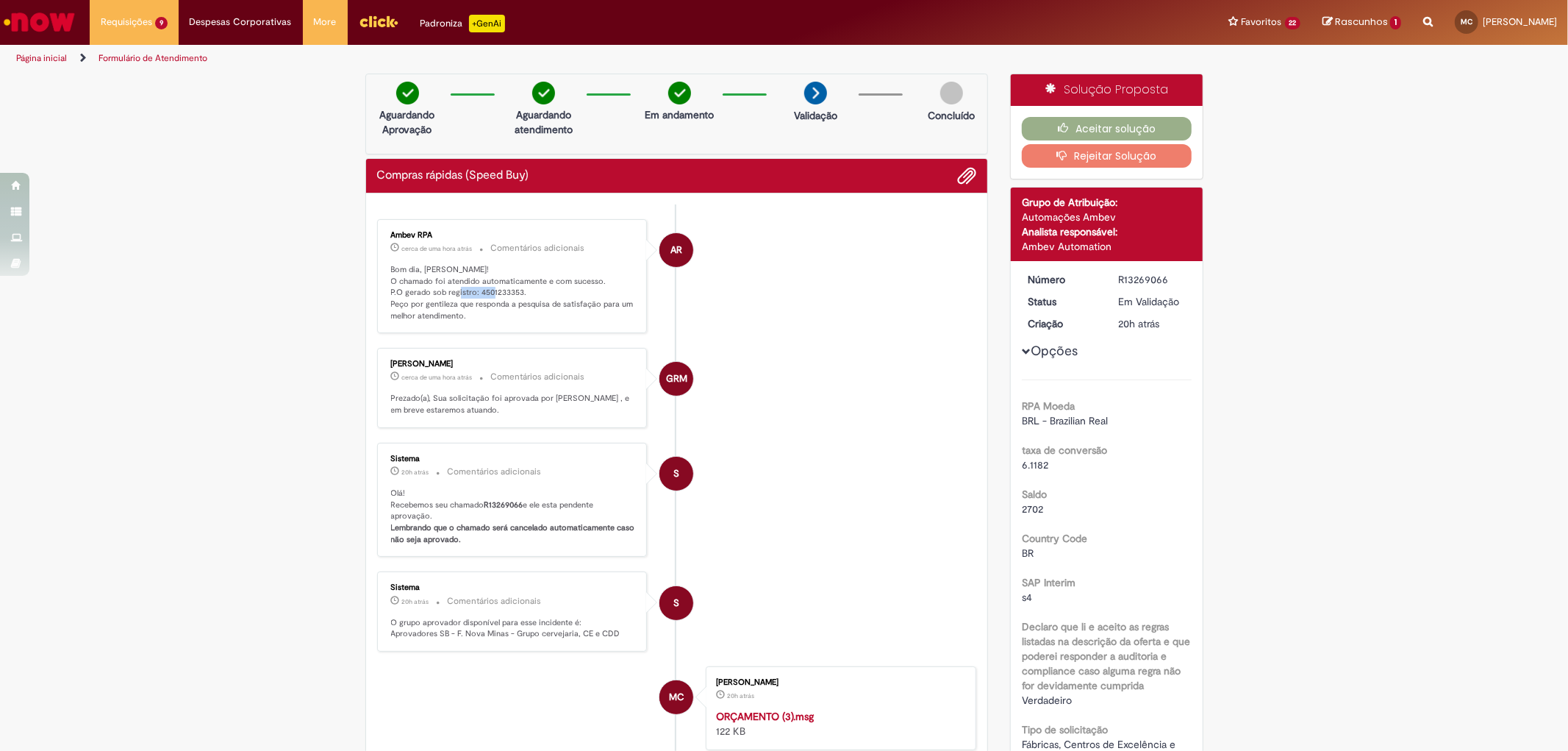 copy on "4501233353" 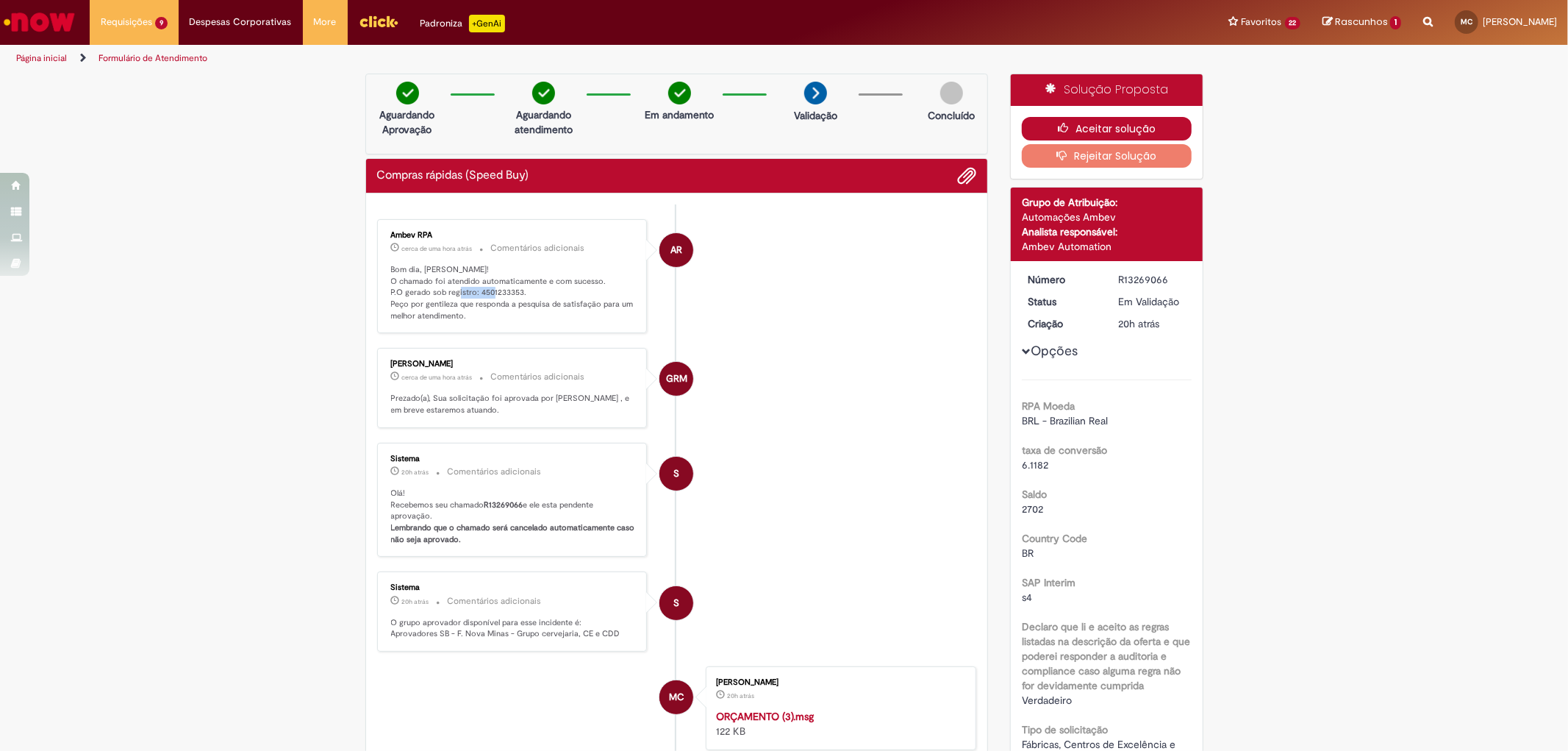 click on "Aceitar solução" at bounding box center (1106, 129) 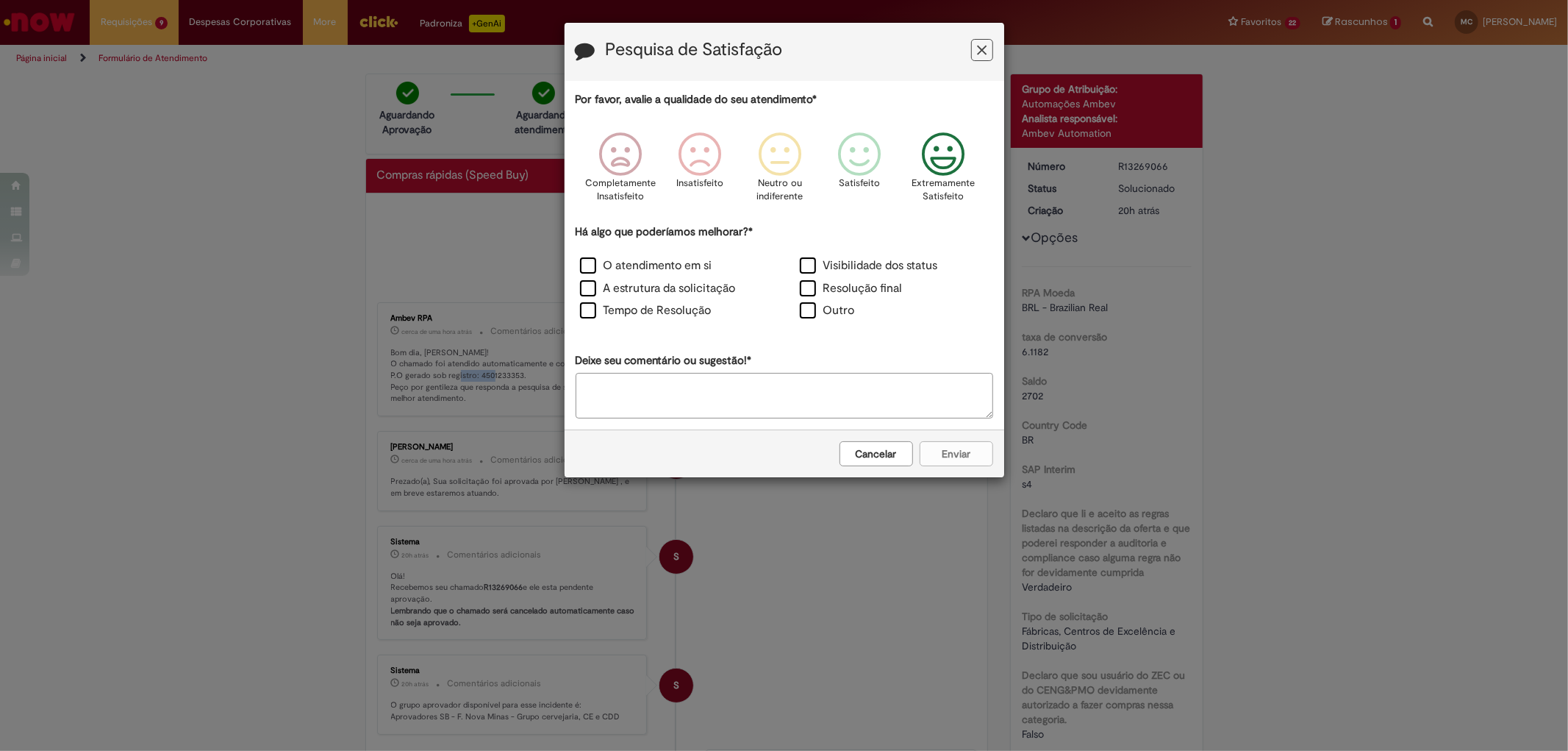 click at bounding box center [942, 154] 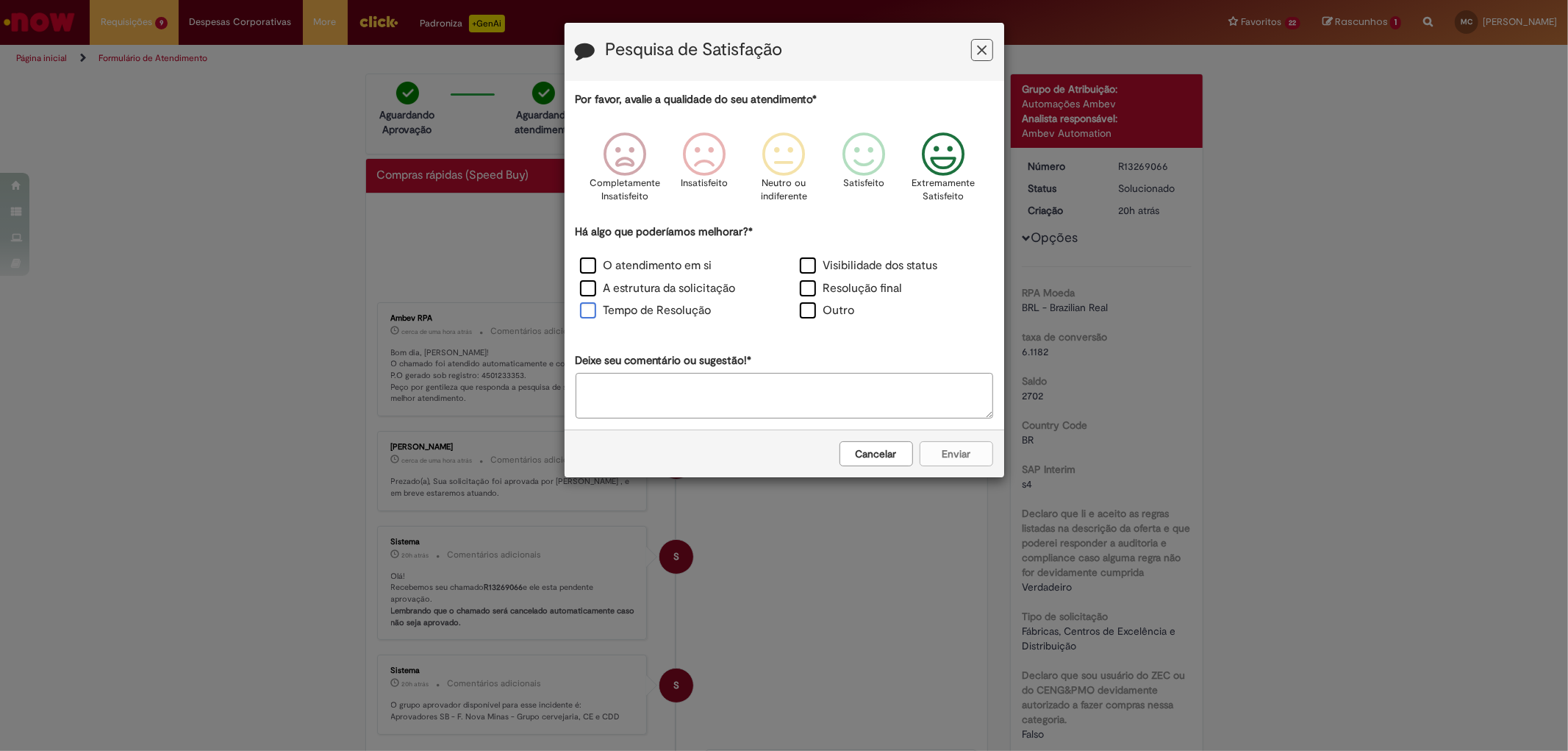 click on "Tempo de Resolução" at bounding box center (645, 310) 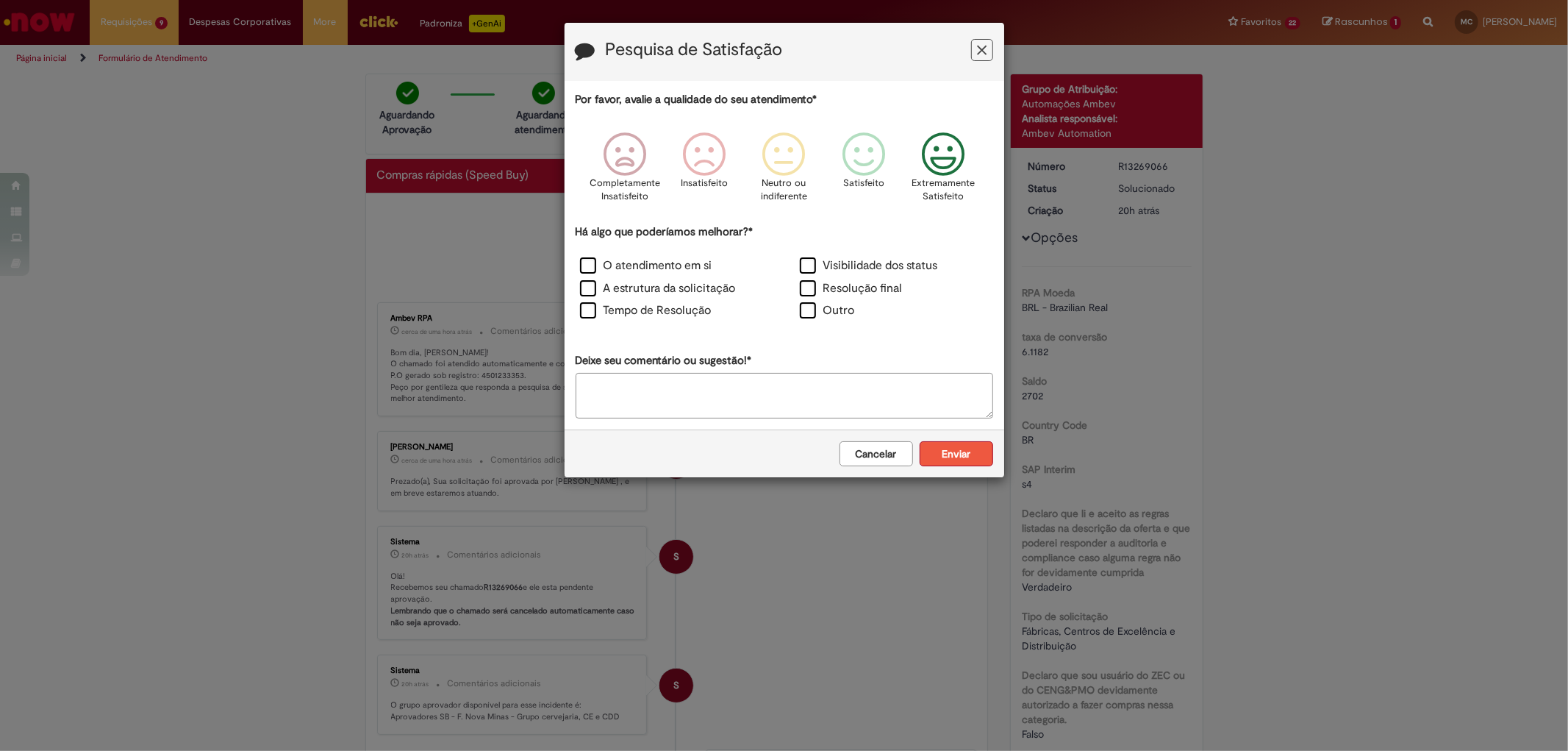 click on "Enviar" at bounding box center (956, 454) 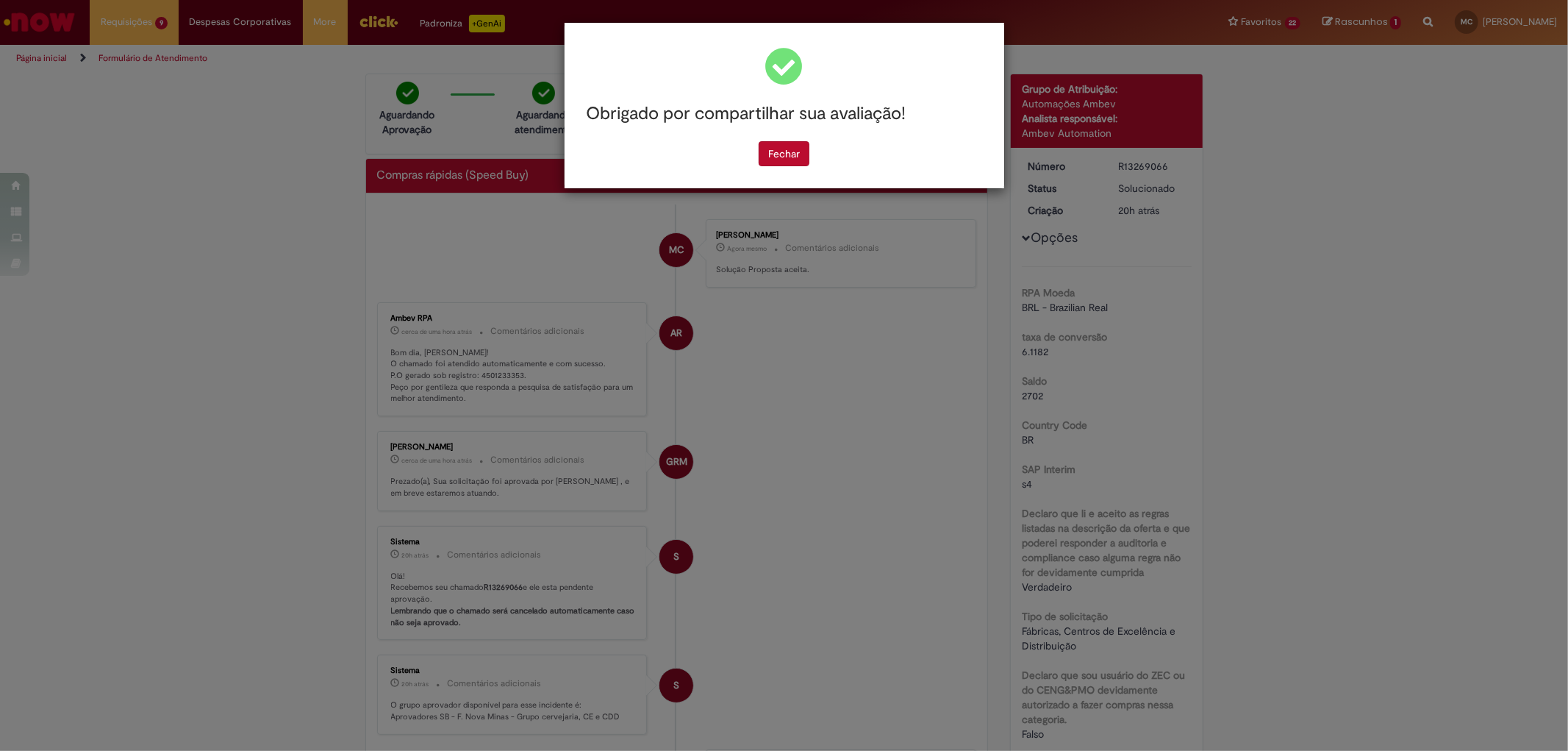 click on "Obrigado por compartilhar sua avaliação!
[GEOGRAPHIC_DATA]" at bounding box center [784, 375] 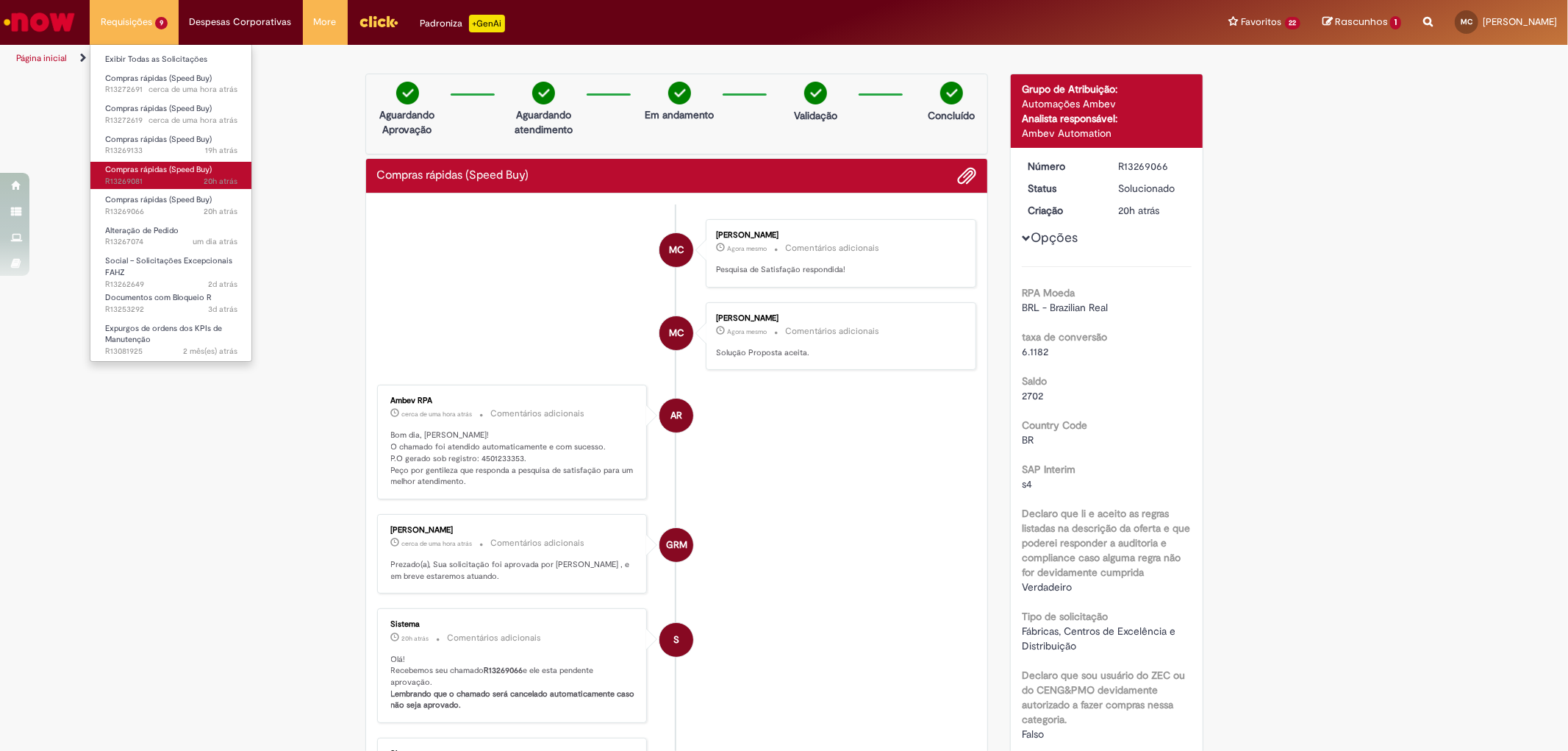 click on "20h atrás 20 horas atrás  R13269081" at bounding box center [171, 182] 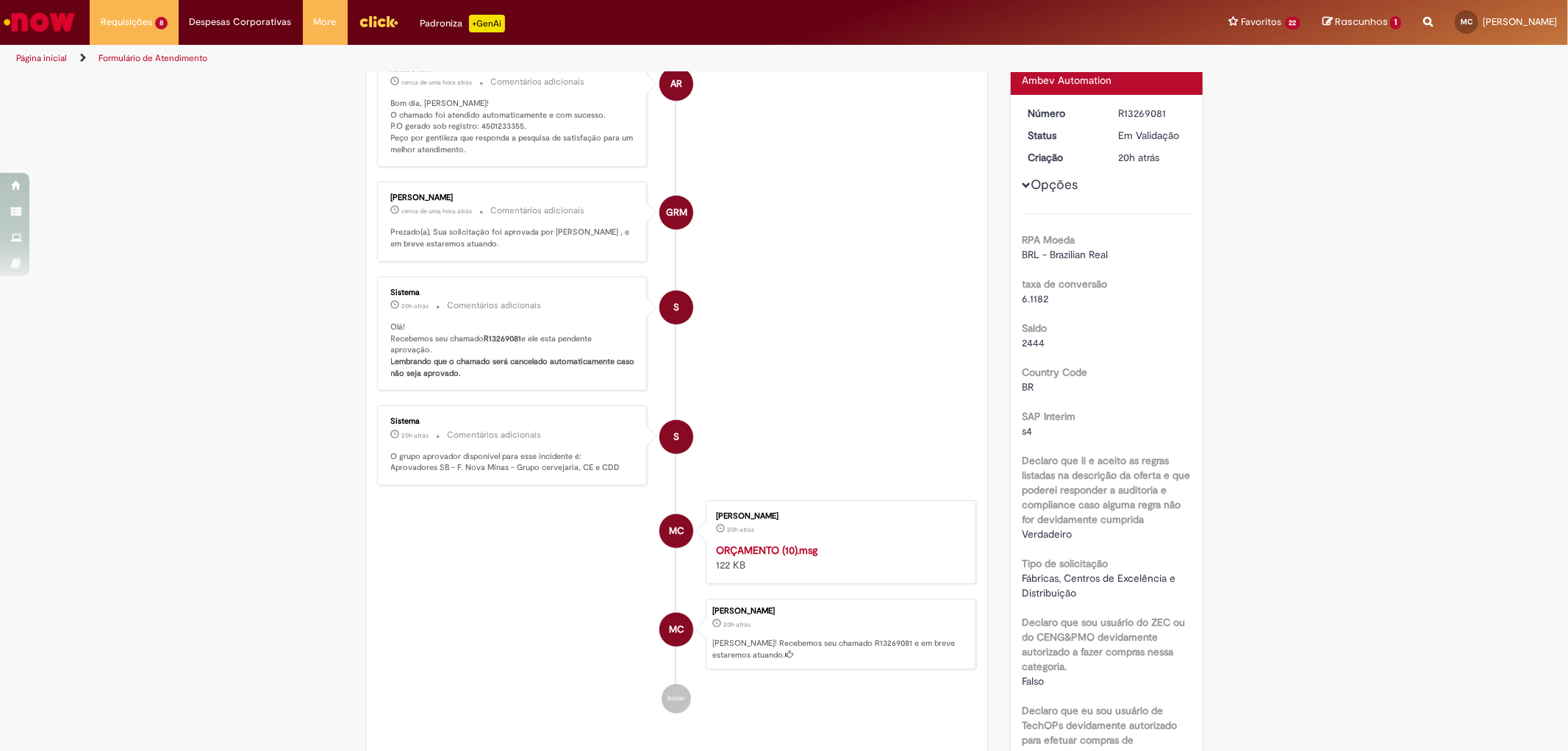 scroll, scrollTop: 0, scrollLeft: 0, axis: both 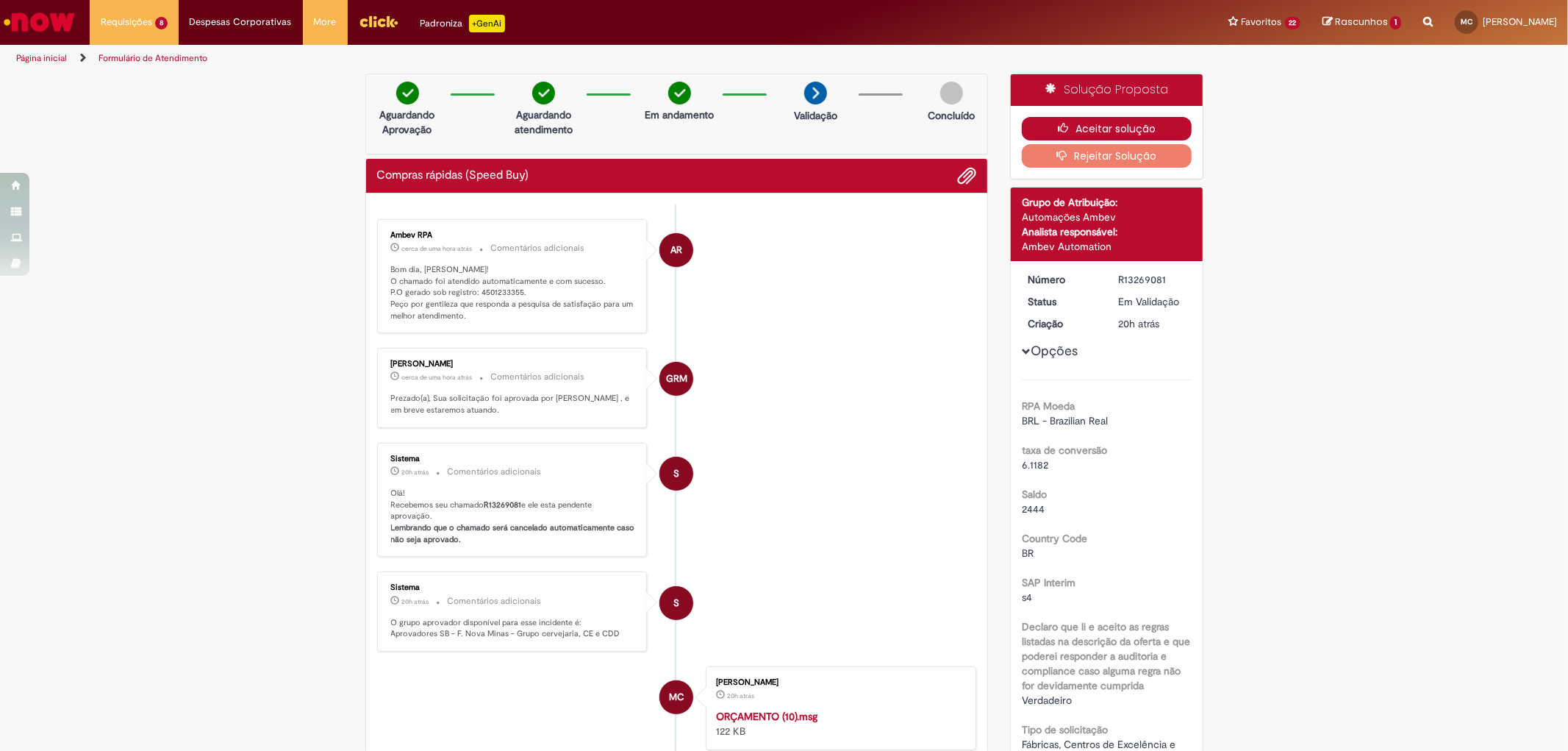 click on "Aceitar solução" at bounding box center [1106, 129] 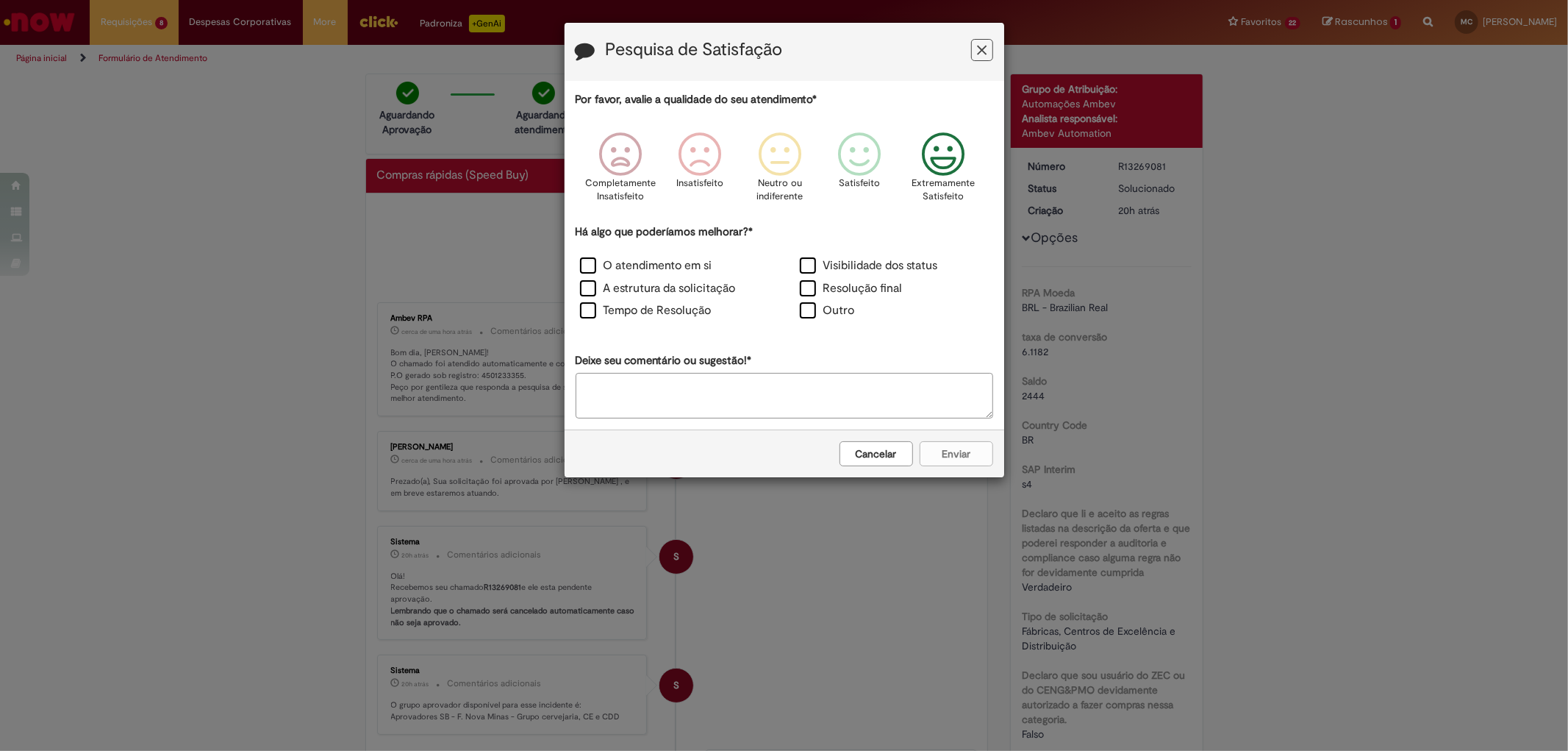 click at bounding box center (942, 154) 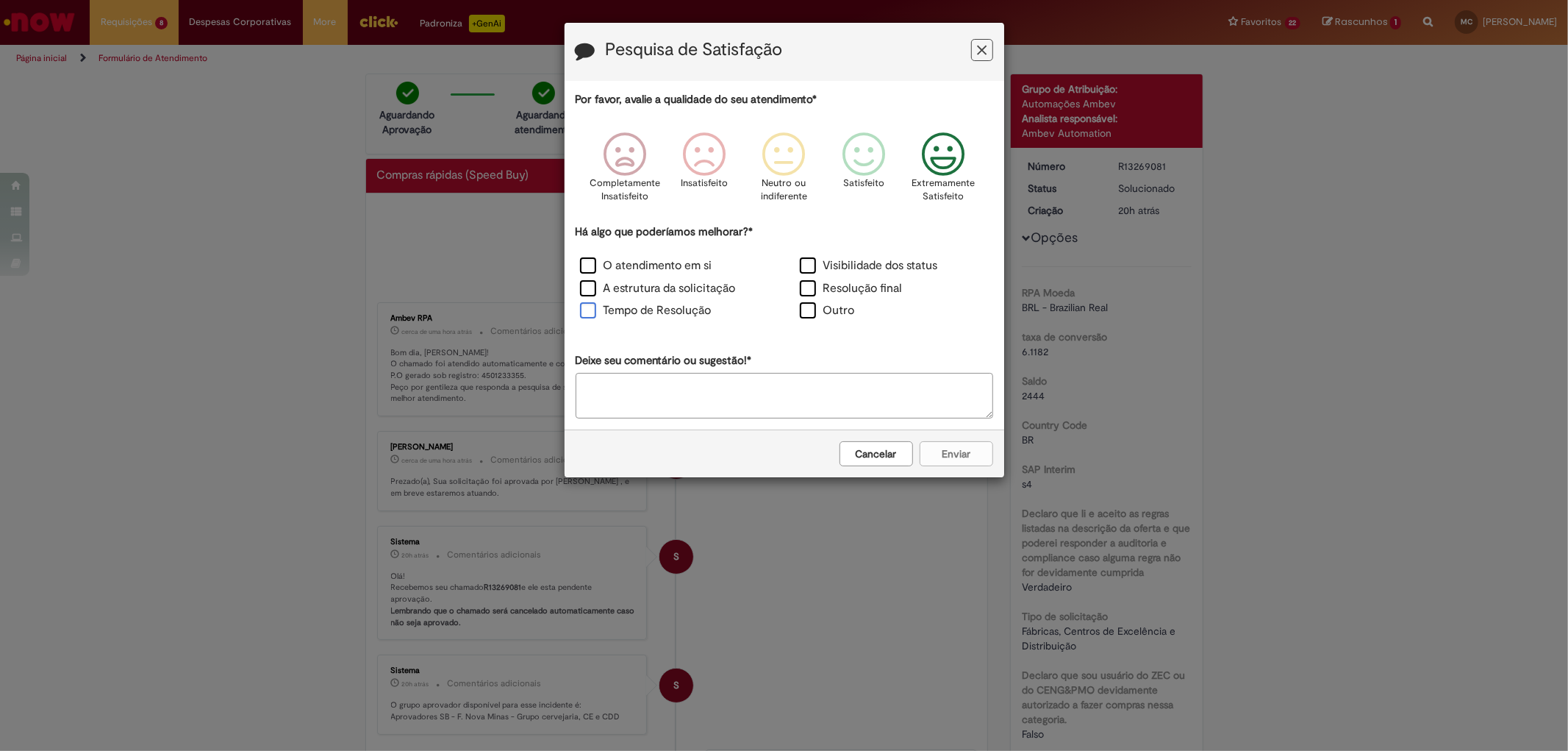 click on "Tempo de Resolução" at bounding box center [645, 310] 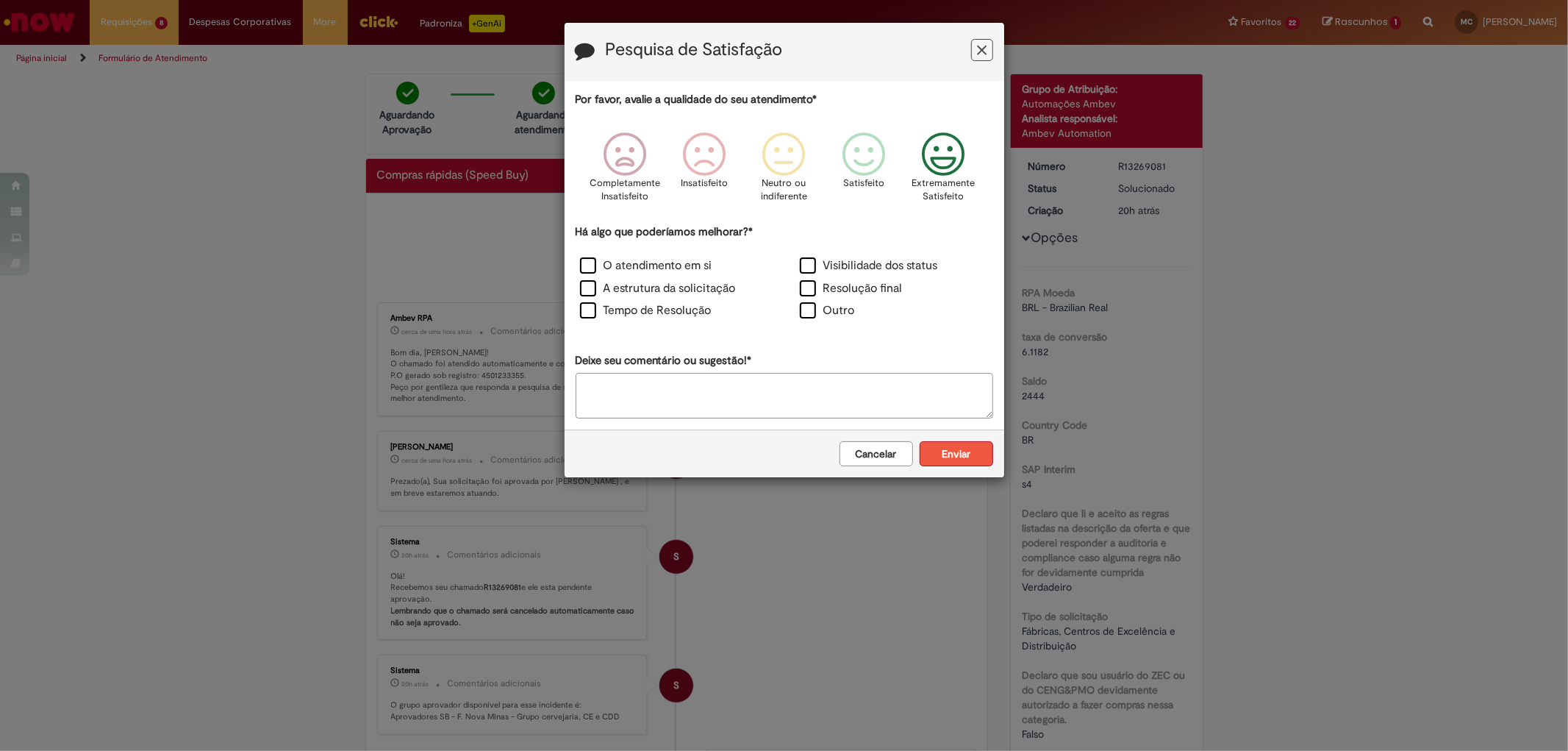 click on "Enviar" at bounding box center (956, 454) 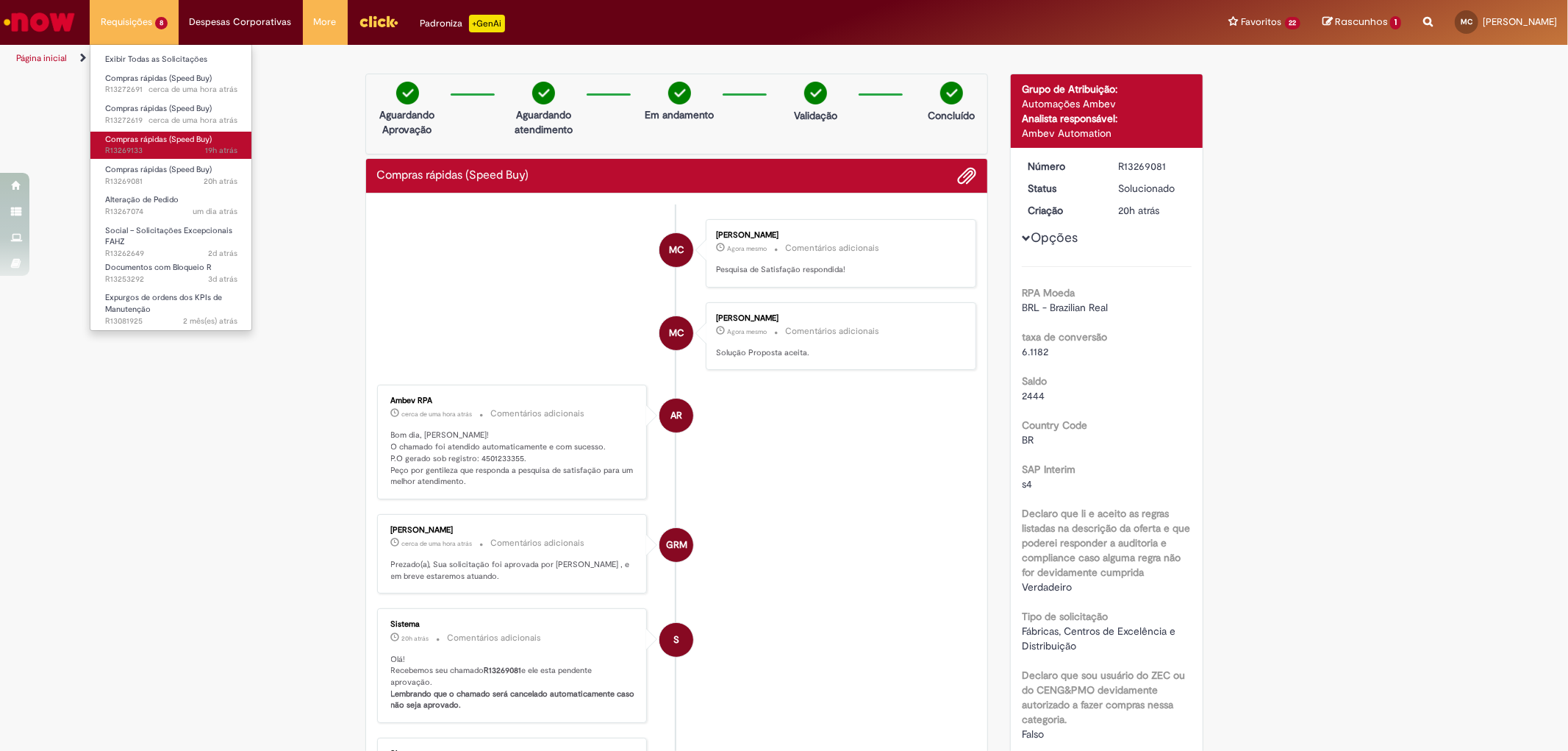 click on "19h atrás 19 horas atrás  R13269133" at bounding box center [171, 151] 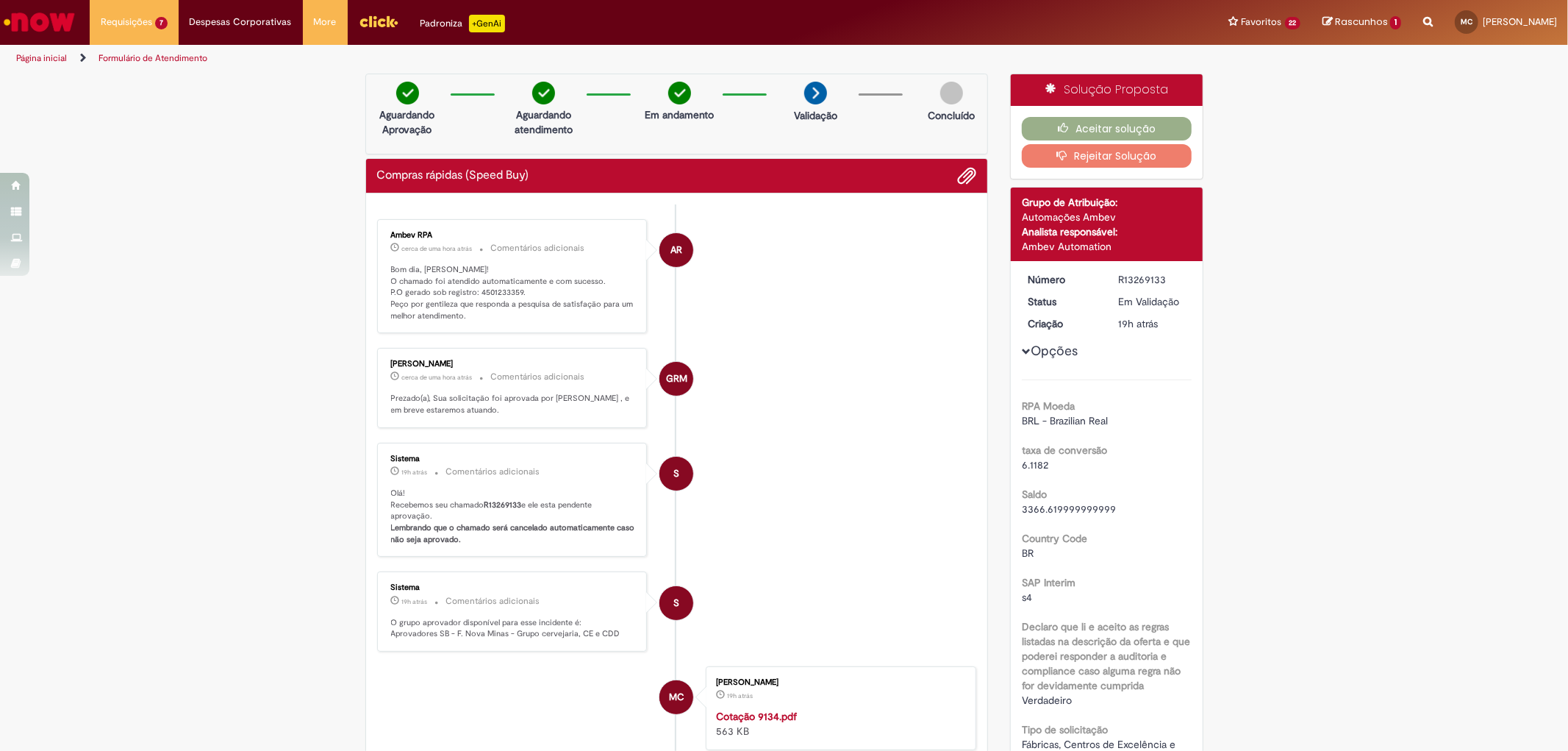 click on "AR
Ambev RPA
cerca de uma hora atrás cerca de uma hora atrás     Comentários adicionais
Bom dia, [PERSON_NAME]!
O chamado foi atendido automaticamente e com sucesso.
P.O gerado sob registro: 4501233359.
Peço por gentileza que responda a pesquisa de satisfação para um melhor atendimento.
GRM
[PERSON_NAME]
cerca de uma hora atrás cerca de uma hora atrás     Comentários adicionais
Prezado(a), Sua solicitação foi aprovada por [PERSON_NAME] , e em breve estaremos atuando." at bounding box center (677, 549) 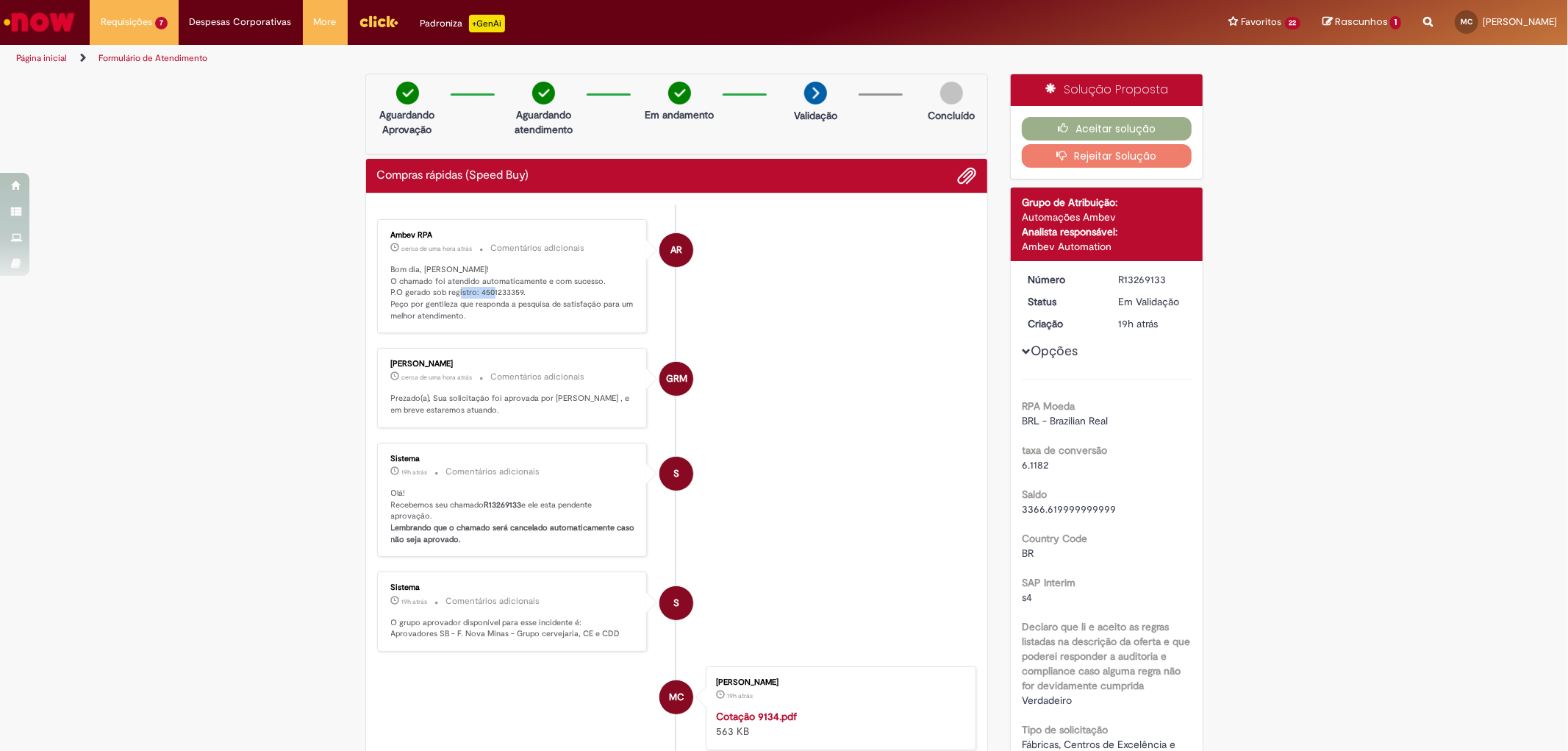copy on "4501233359" 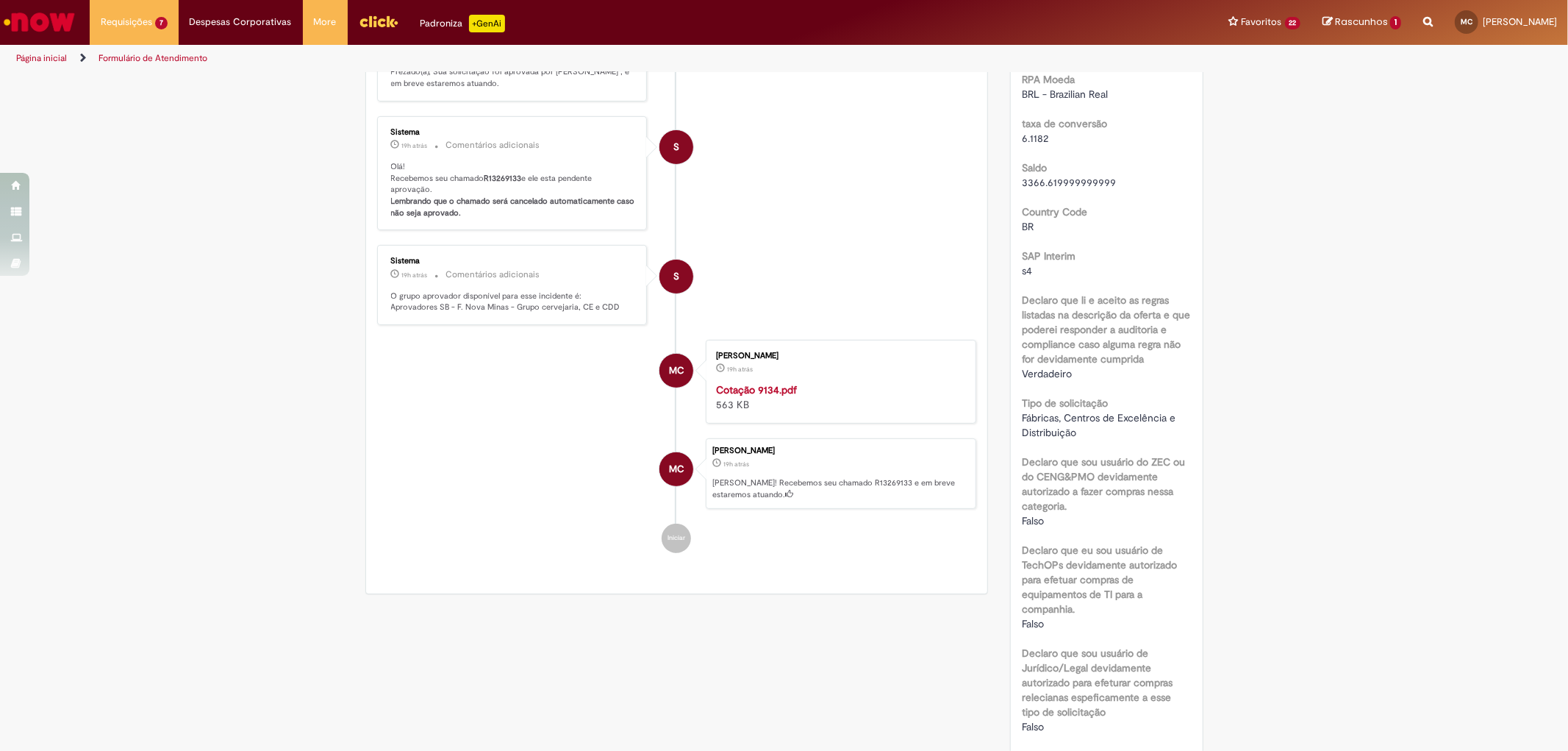 scroll, scrollTop: 82, scrollLeft: 0, axis: vertical 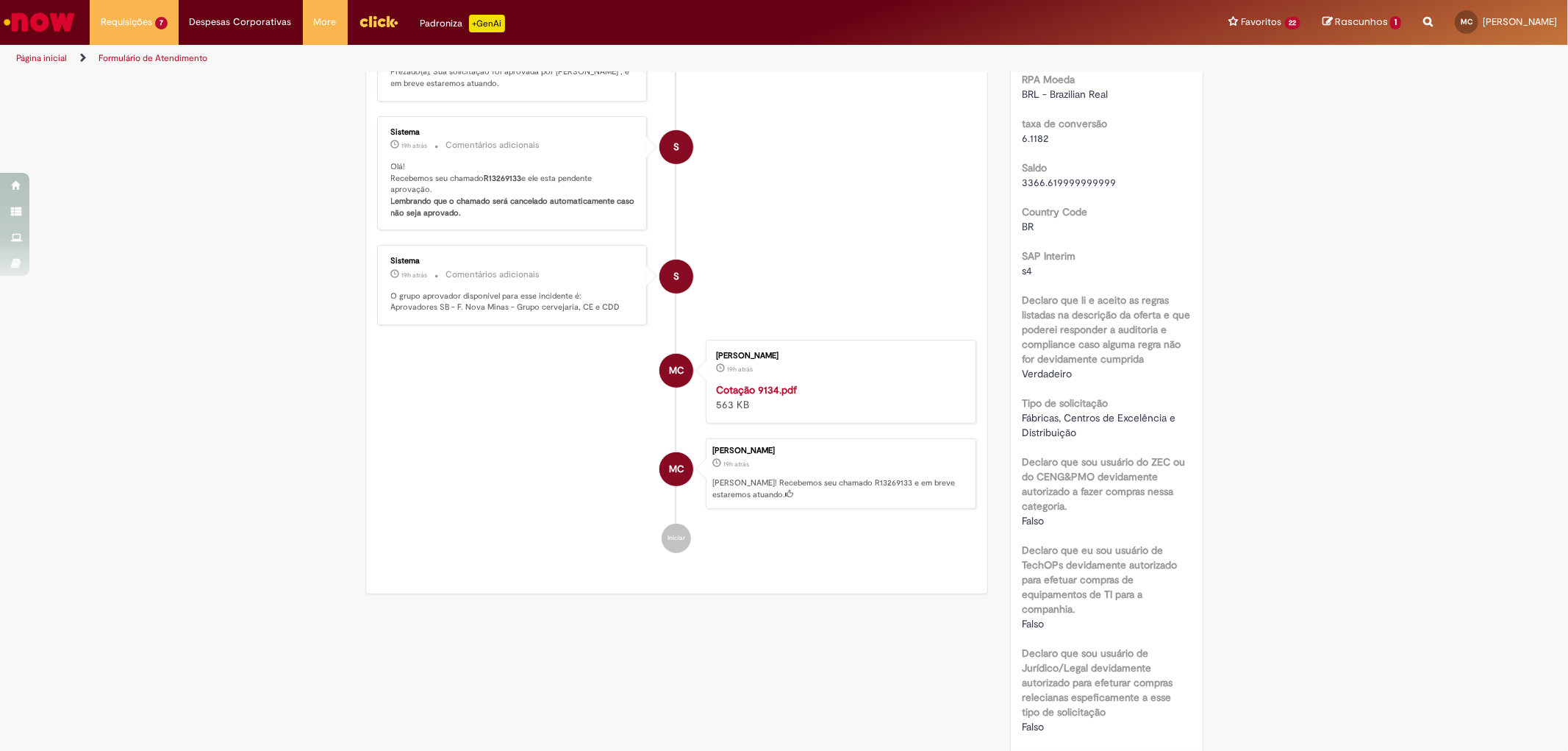 click on "Cotação 9134.pdf" at bounding box center (756, 390) 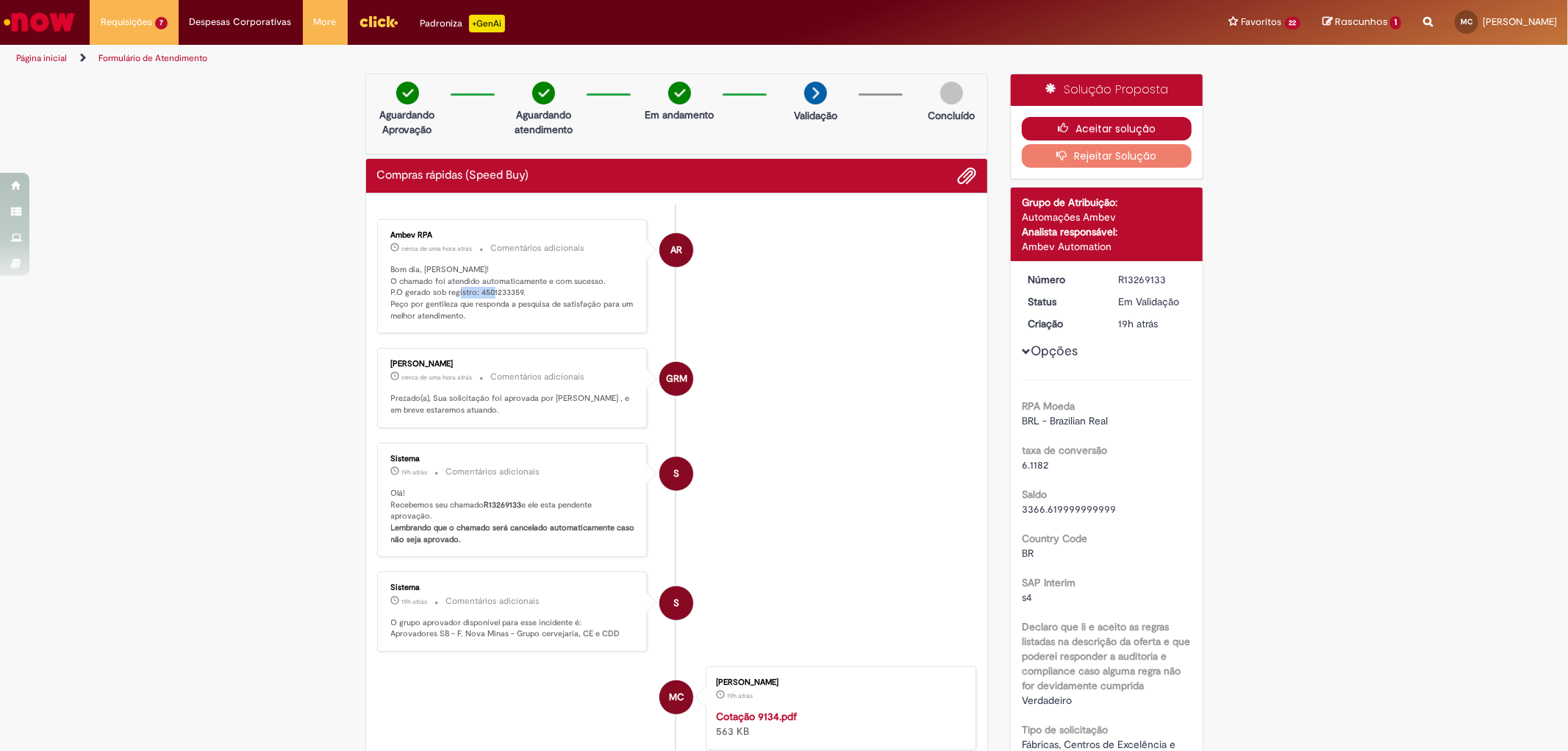 click on "Aceitar solução" at bounding box center (1106, 129) 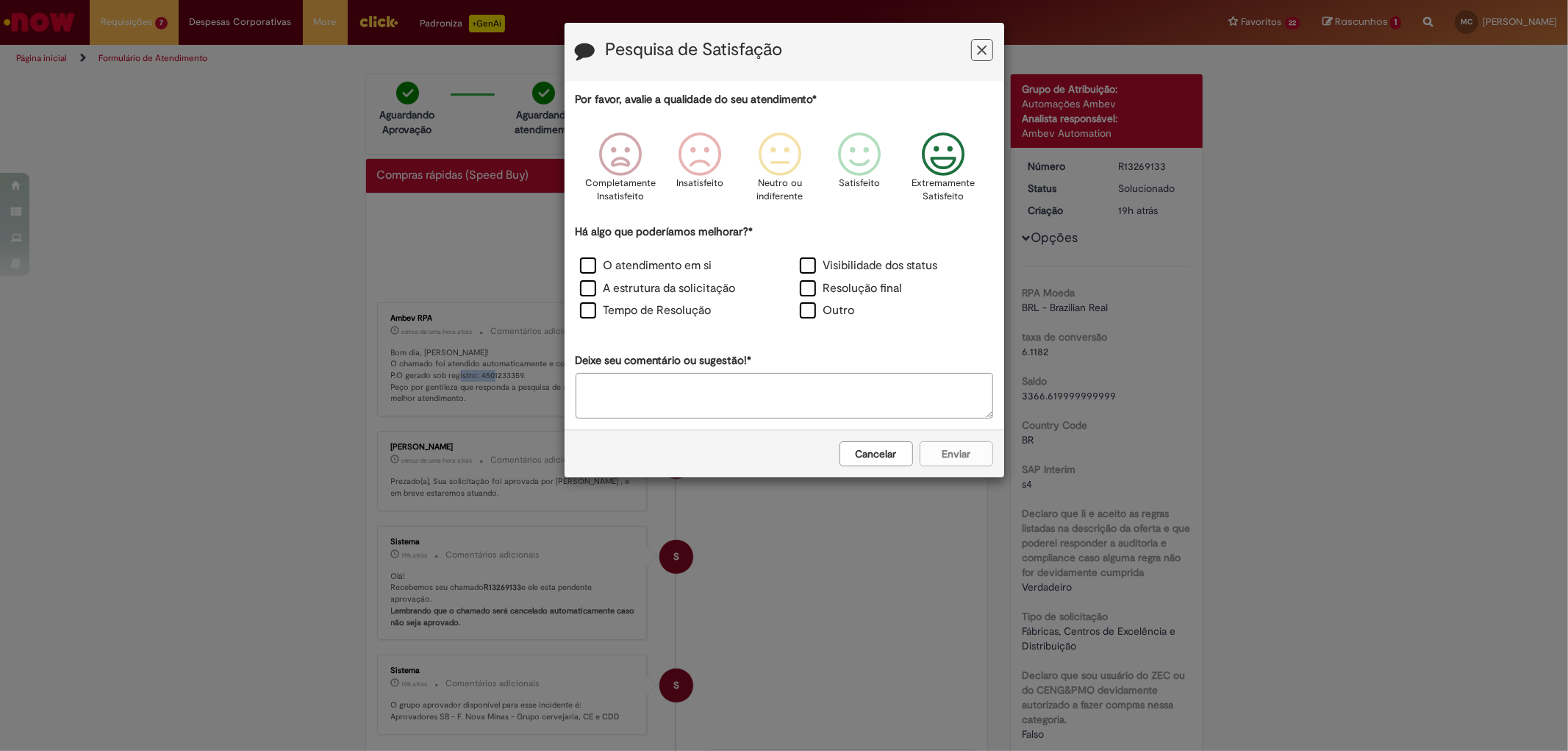 click at bounding box center [942, 154] 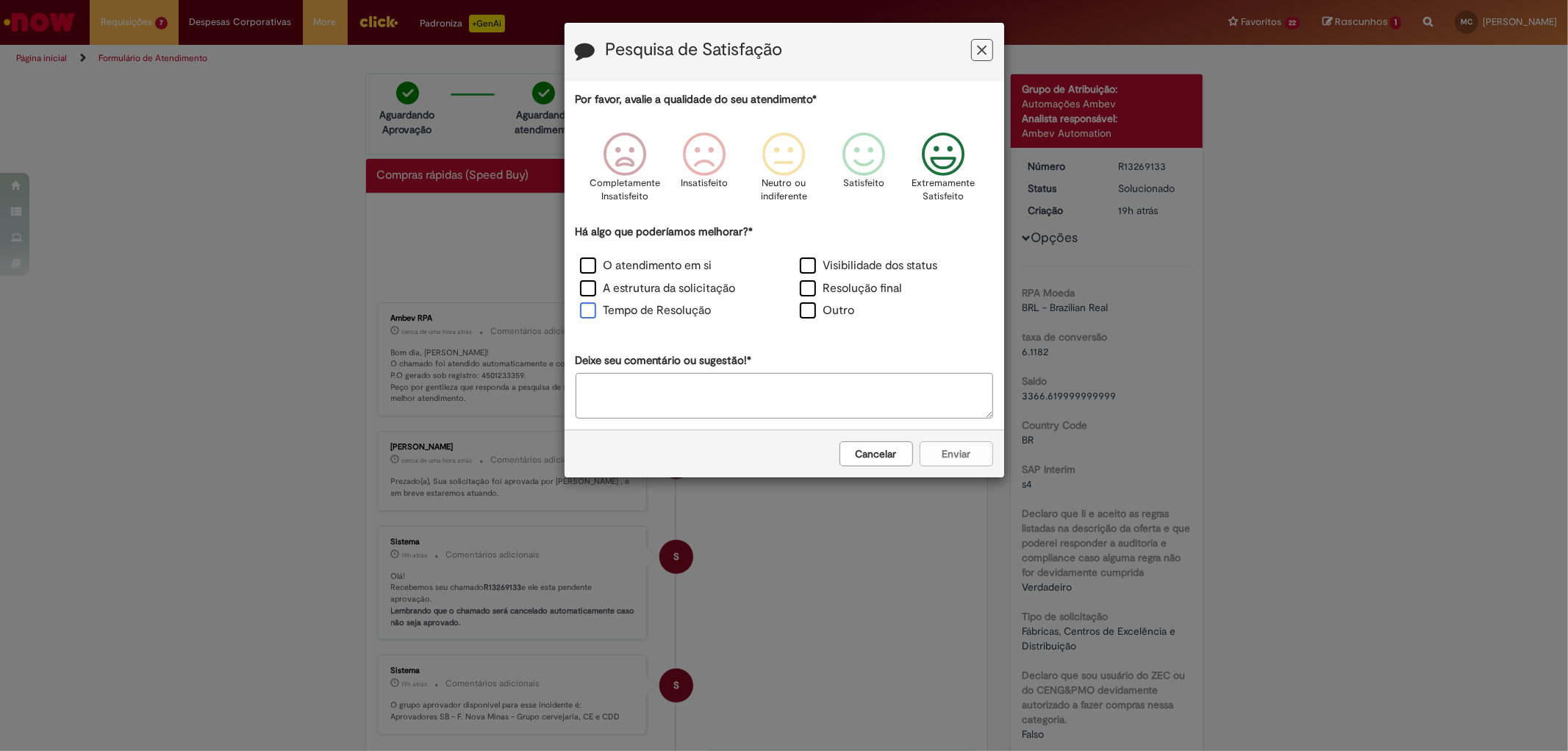 click on "Tempo de Resolução" at bounding box center [645, 310] 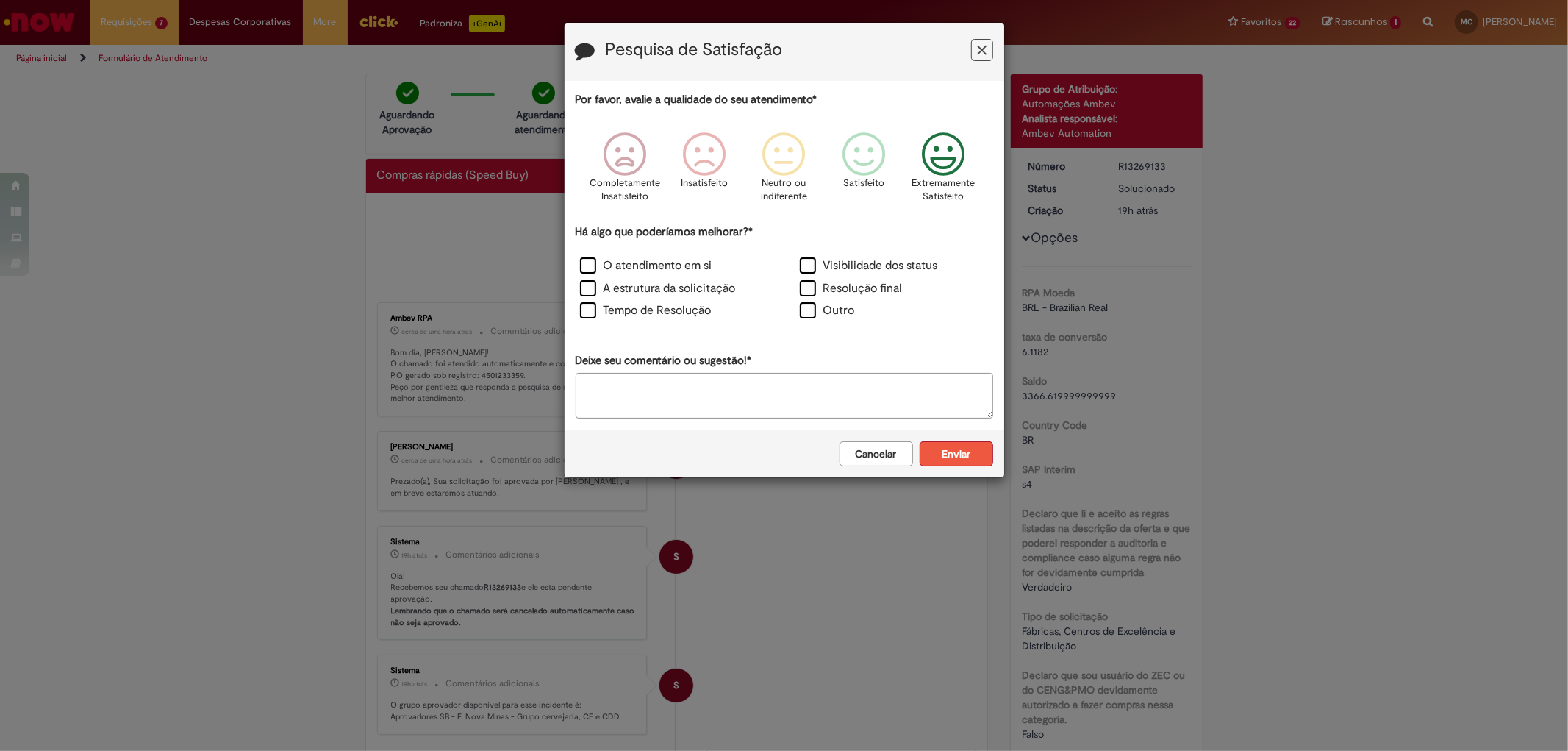 click on "Enviar" at bounding box center [956, 454] 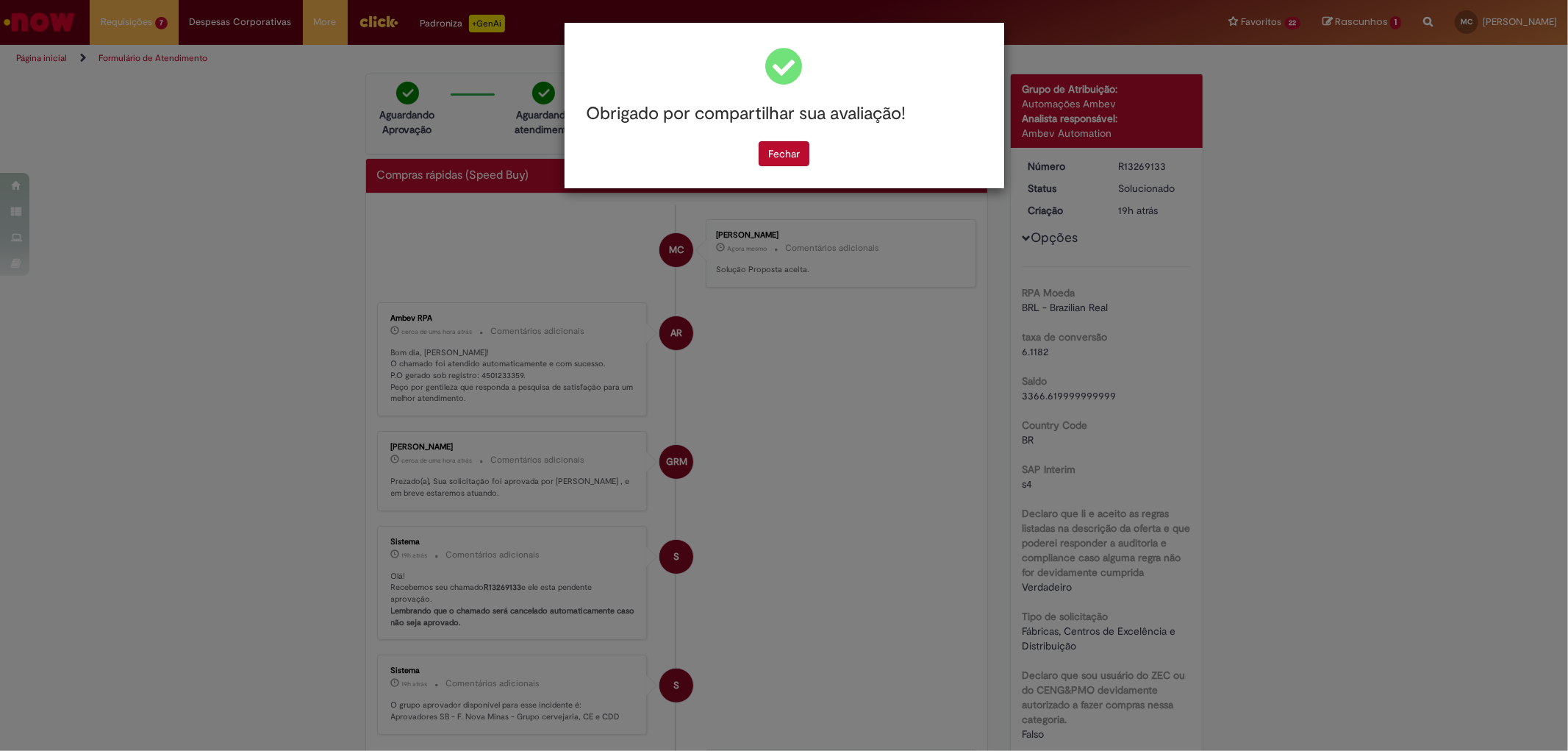 click on "Obrigado por compartilhar sua avaliação!
[GEOGRAPHIC_DATA]" at bounding box center (784, 375) 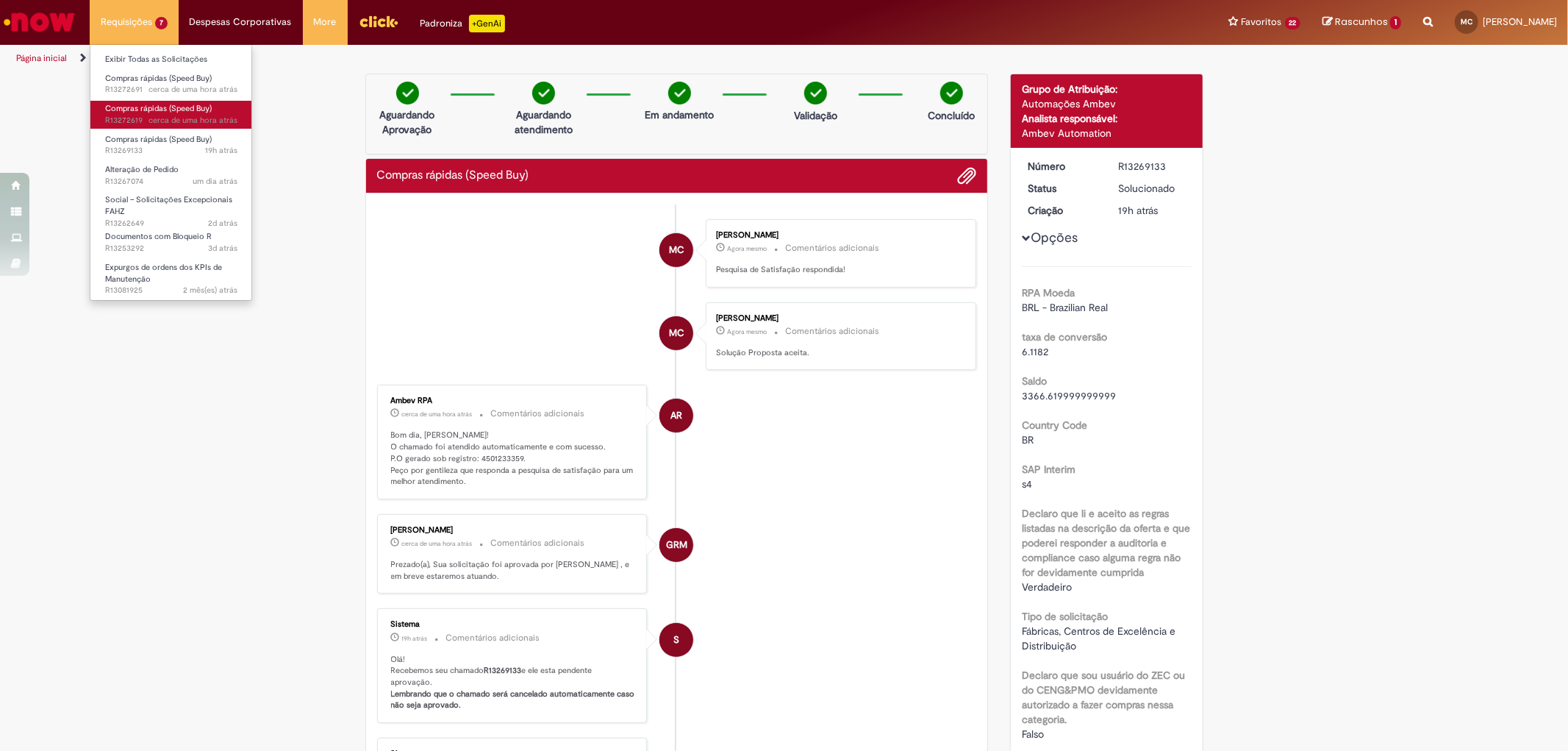 click on "Compras rápidas (Speed Buy)" at bounding box center (158, 108) 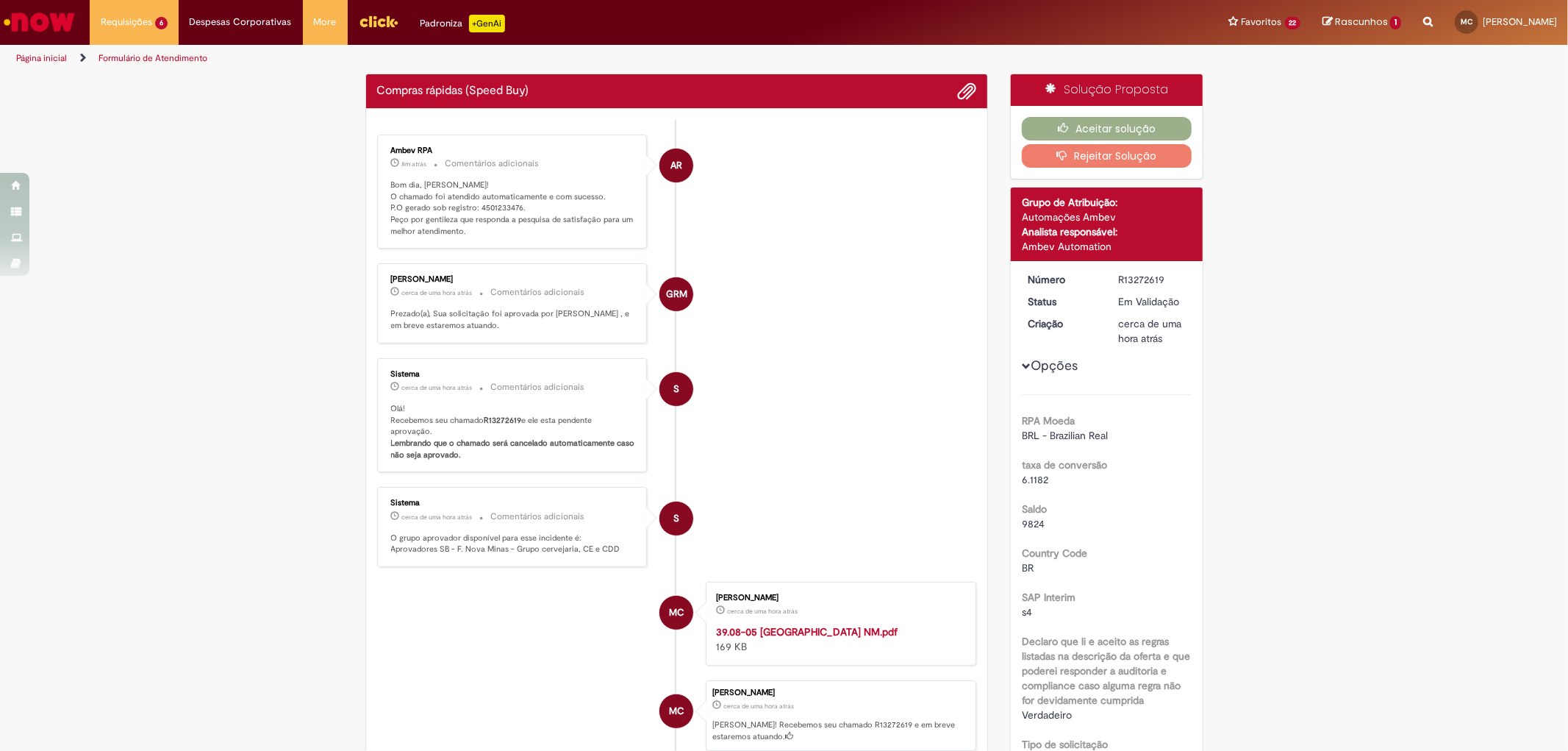 click on "Bom dia, [PERSON_NAME]!
O chamado foi atendido automaticamente e com sucesso.
P.O gerado sob registro: 4501233476.
Peço por gentileza que responda a pesquisa de satisfação para um melhor atendimento." at bounding box center [513, 208] 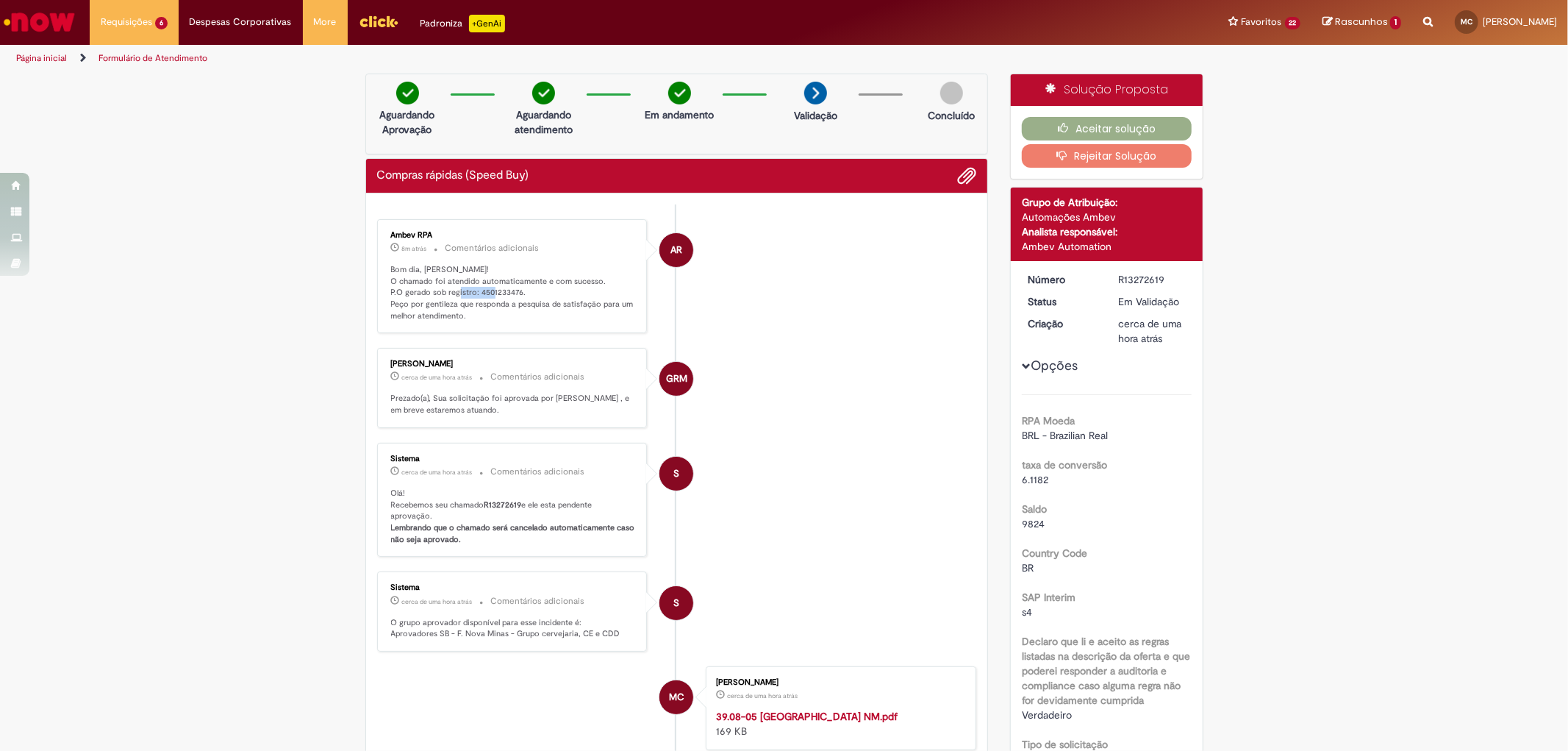 copy on "4501233476" 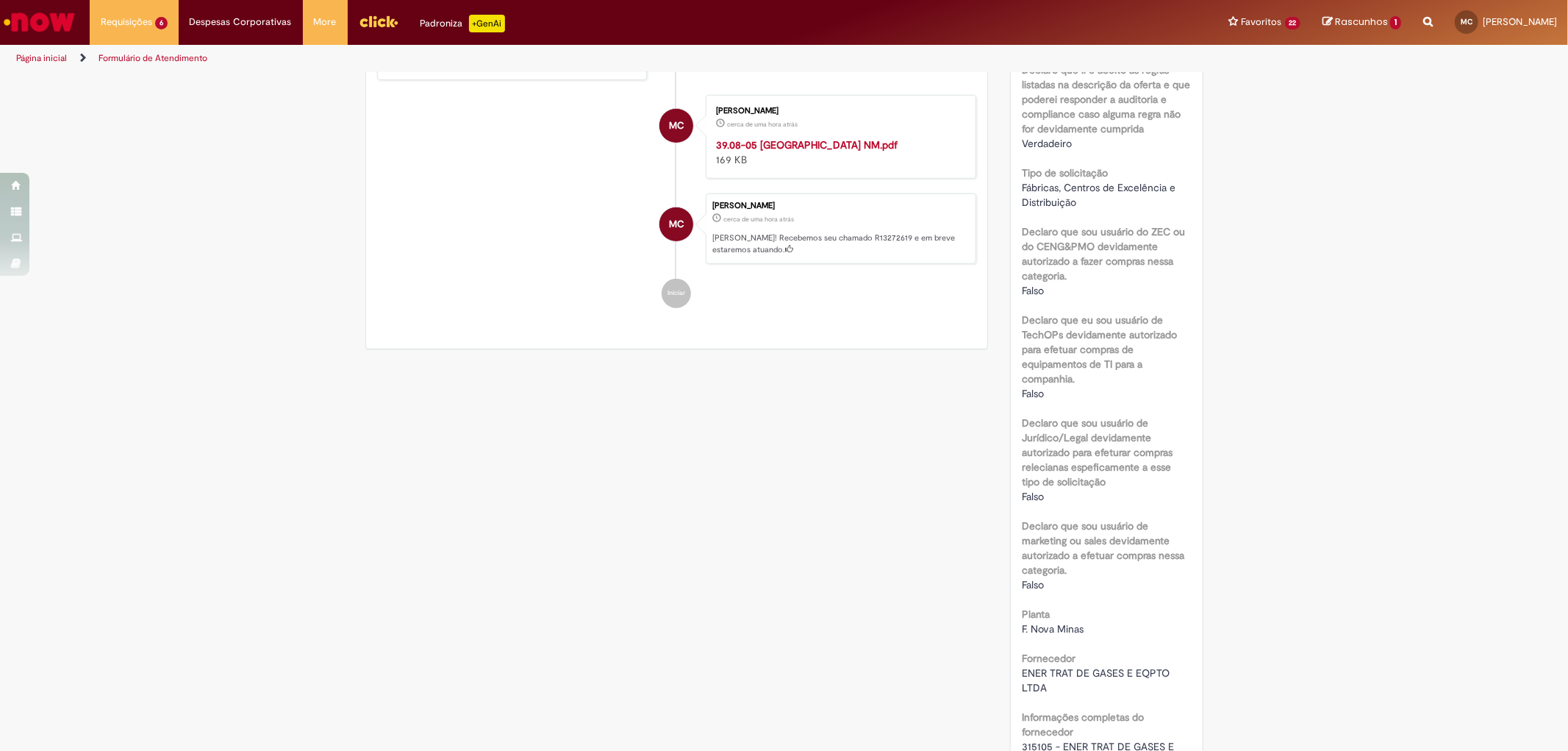 scroll, scrollTop: 899, scrollLeft: 0, axis: vertical 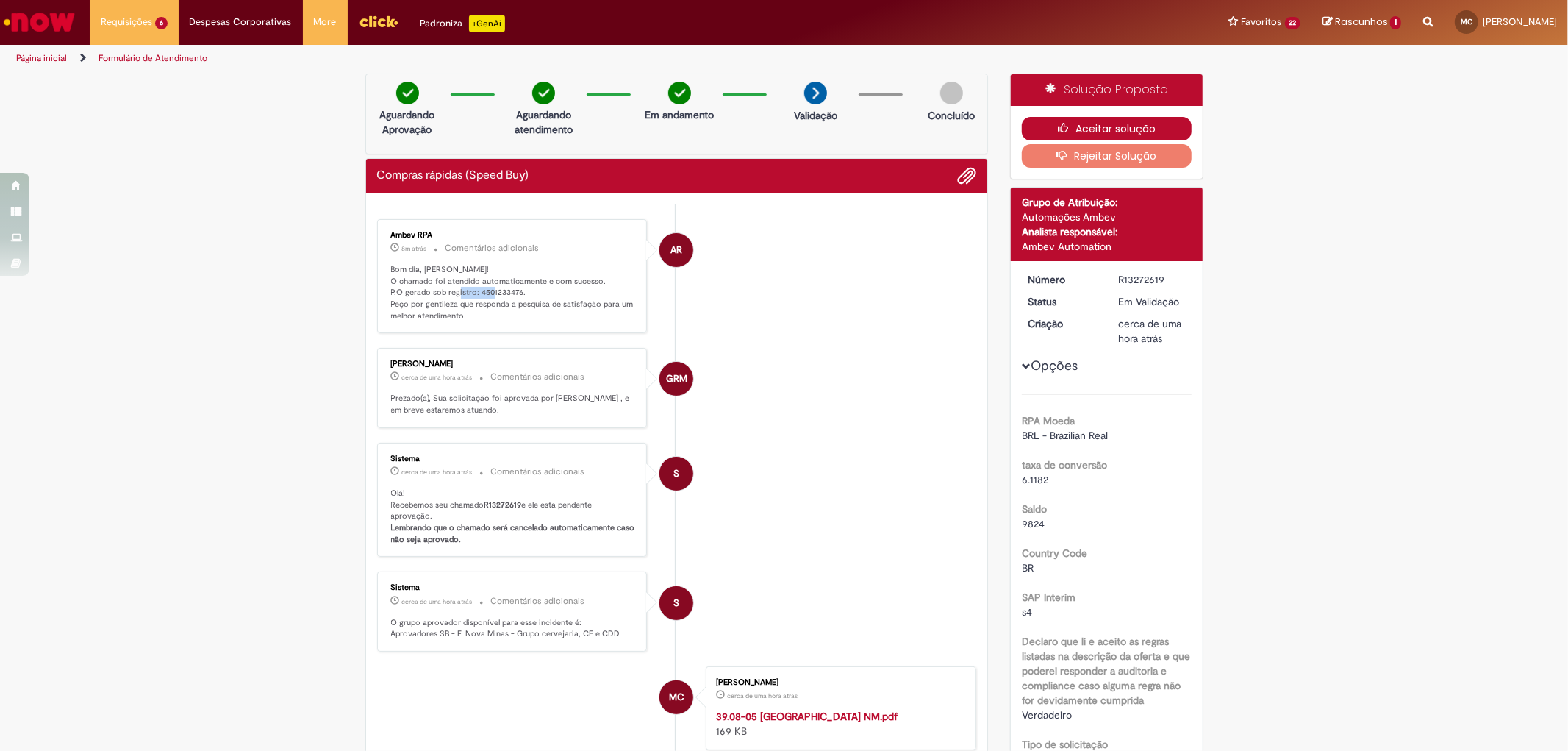 click on "Aceitar solução" at bounding box center [1106, 129] 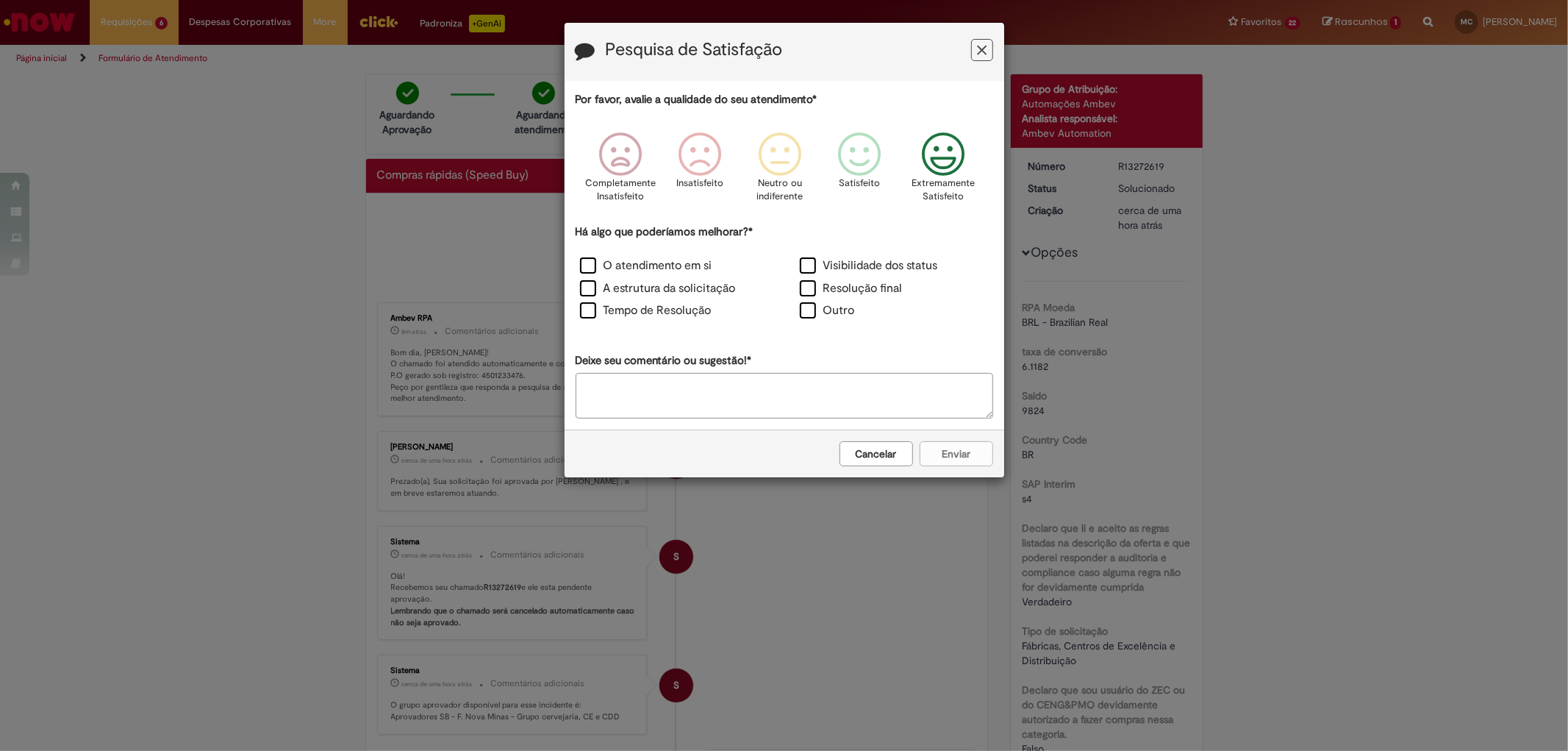 click at bounding box center (942, 154) 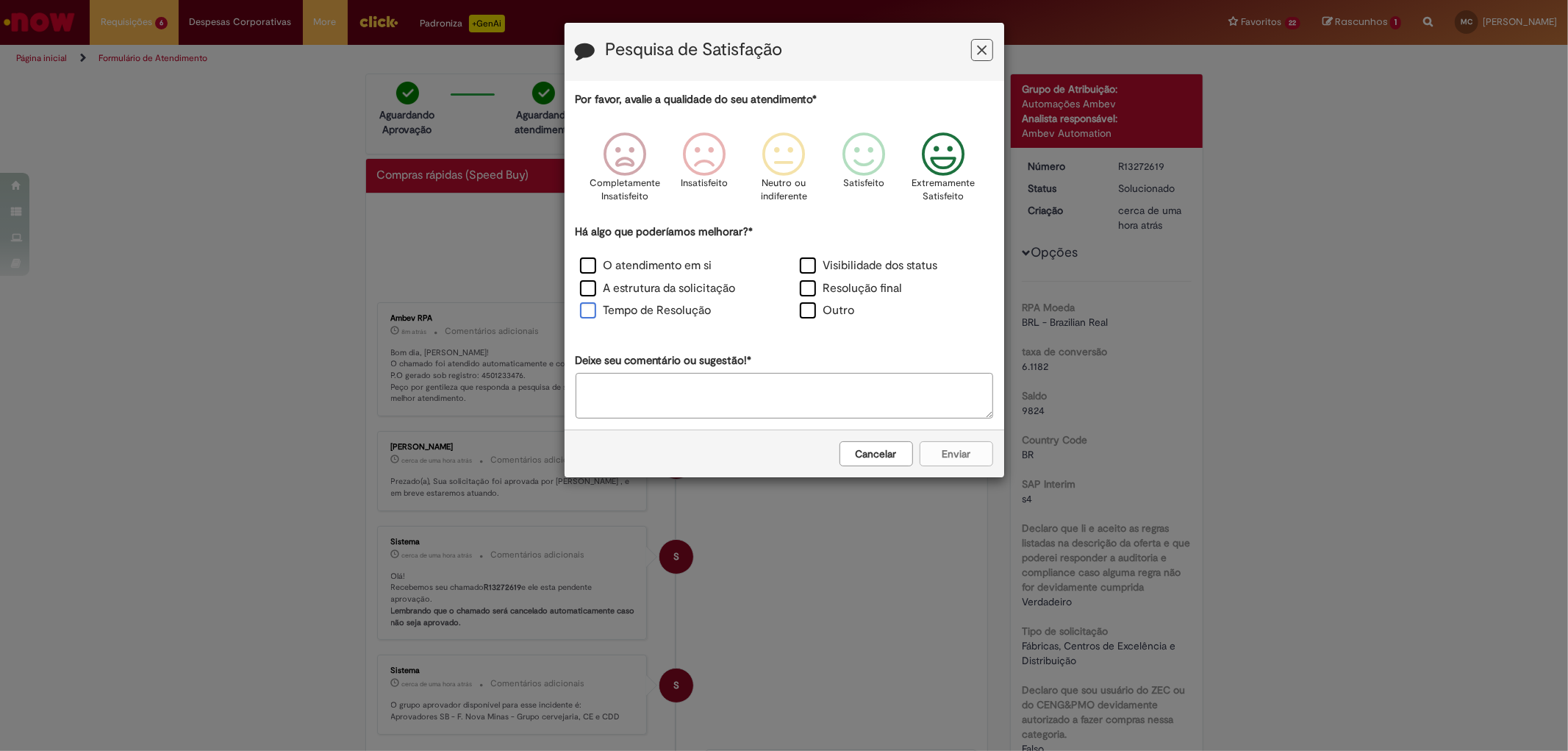 click on "Tempo de Resolução" at bounding box center [645, 310] 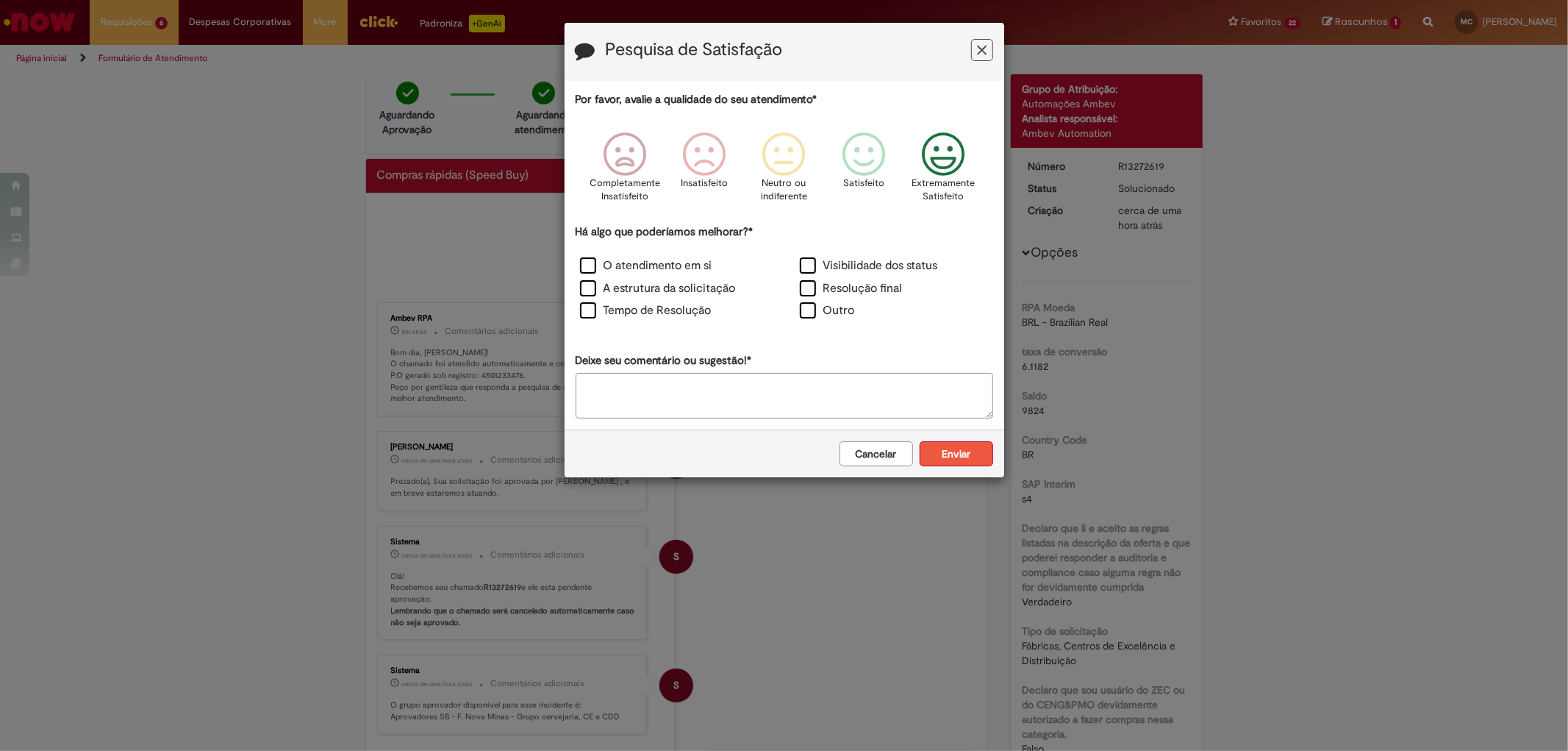 click on "Enviar" at bounding box center (956, 454) 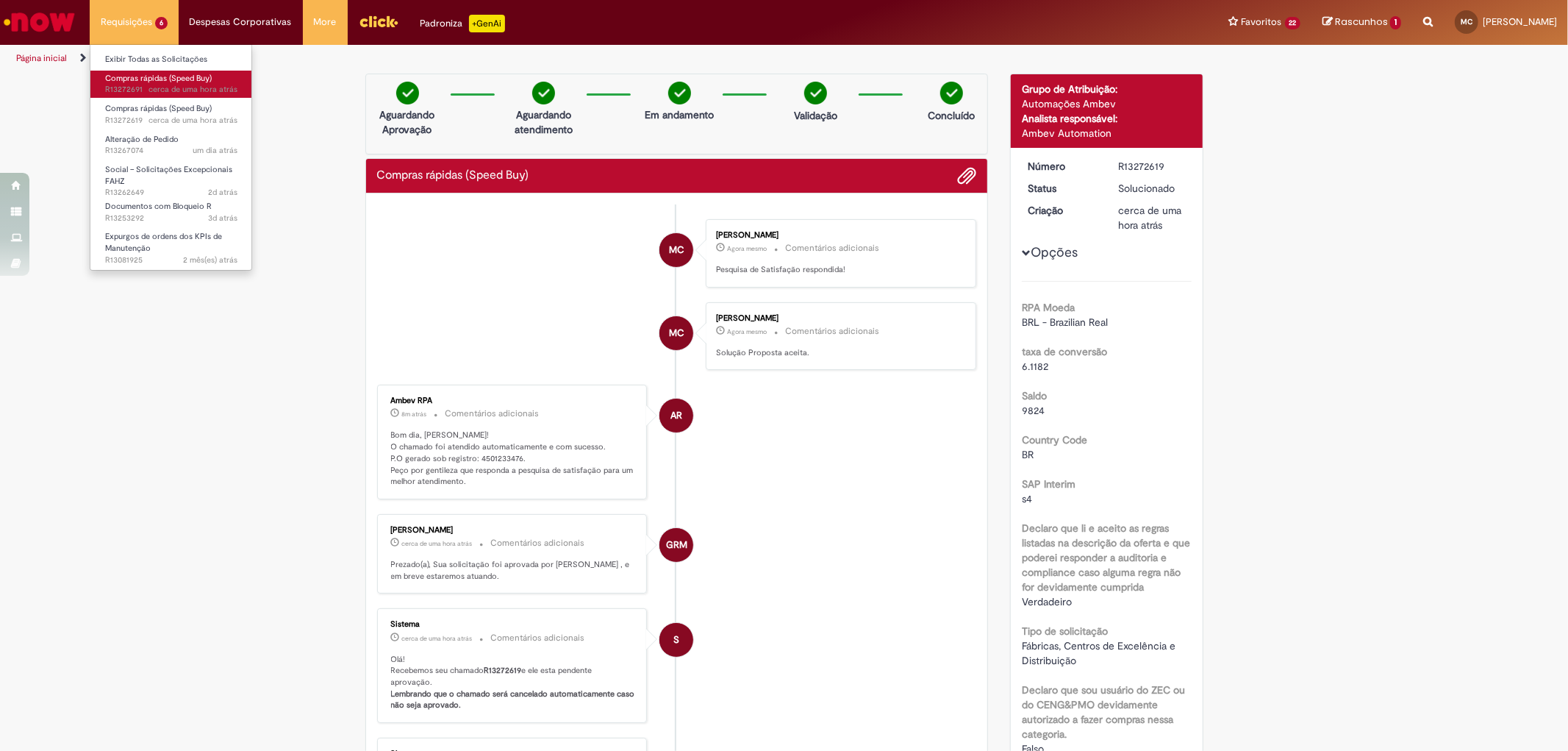 click on "Compras rápidas (Speed Buy)" at bounding box center (158, 78) 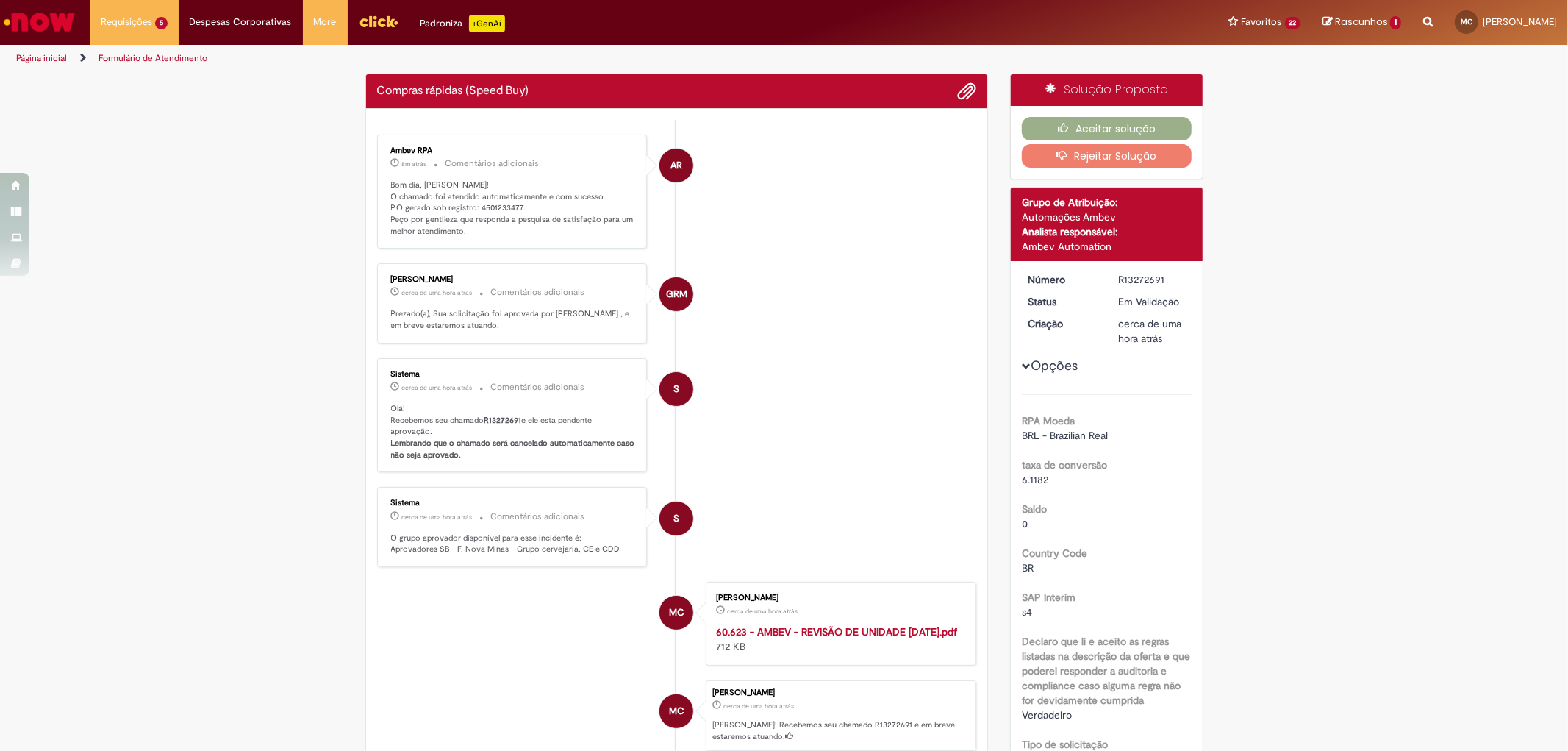 click on "Bom dia, [PERSON_NAME]!
O chamado foi atendido automaticamente e com sucesso.
P.O gerado sob registro: 4501233477.
Peço por gentileza que responda a pesquisa de satisfação para um melhor atendimento." at bounding box center [513, 208] 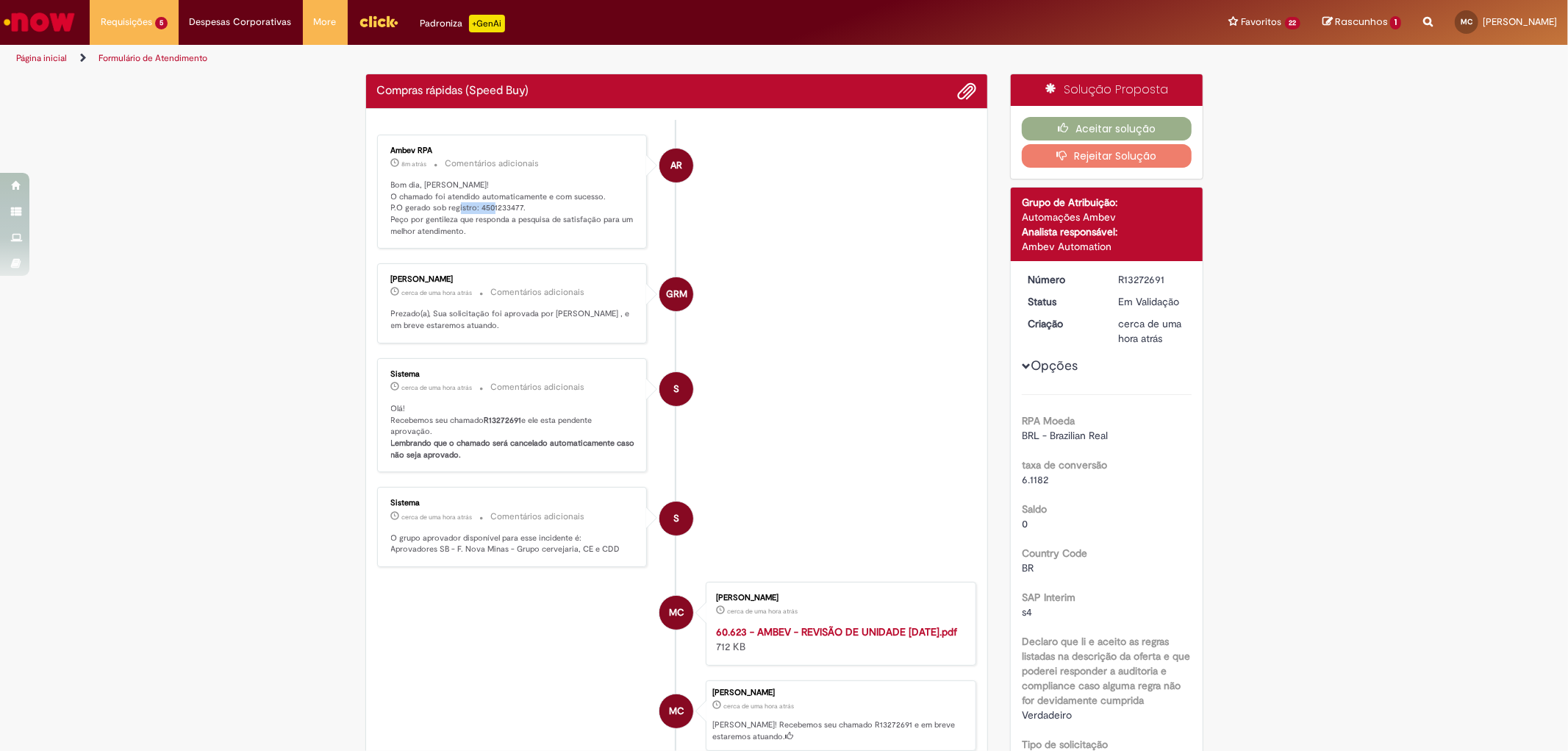 click on "Bom dia, [PERSON_NAME]!
O chamado foi atendido automaticamente e com sucesso.
P.O gerado sob registro: 4501233477.
Peço por gentileza que responda a pesquisa de satisfação para um melhor atendimento." at bounding box center [513, 208] 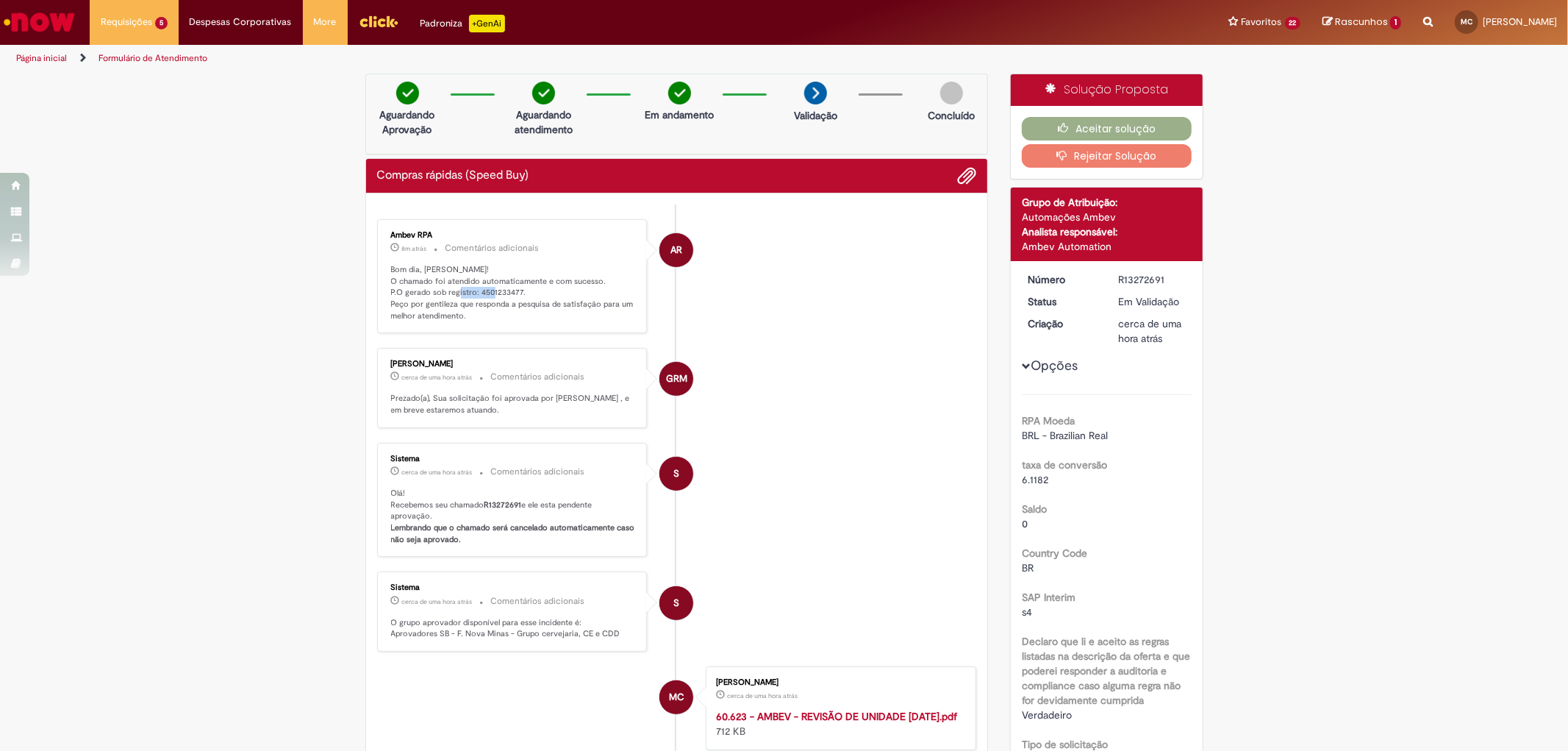 copy on "4501233477" 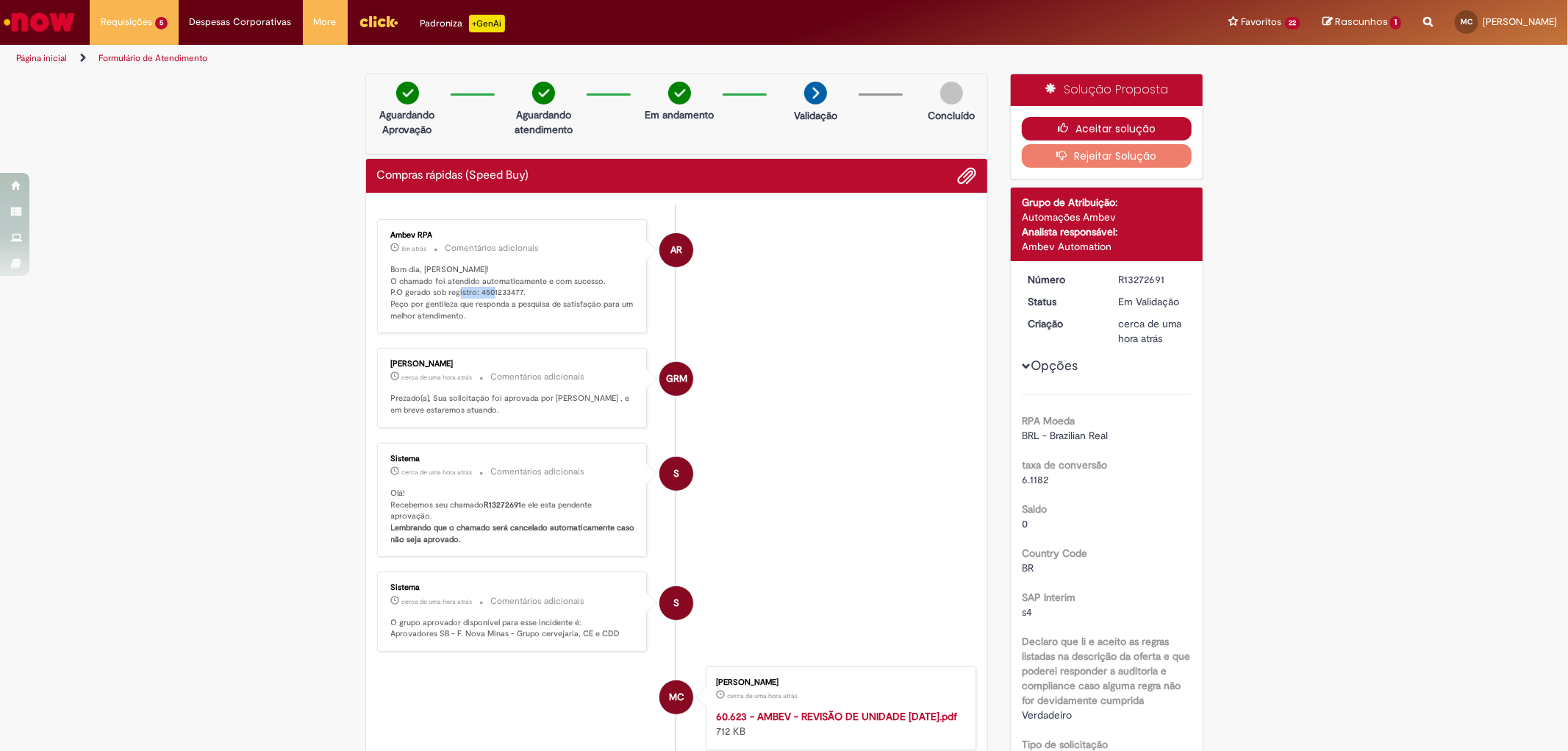 click on "Aceitar solução" at bounding box center [1106, 129] 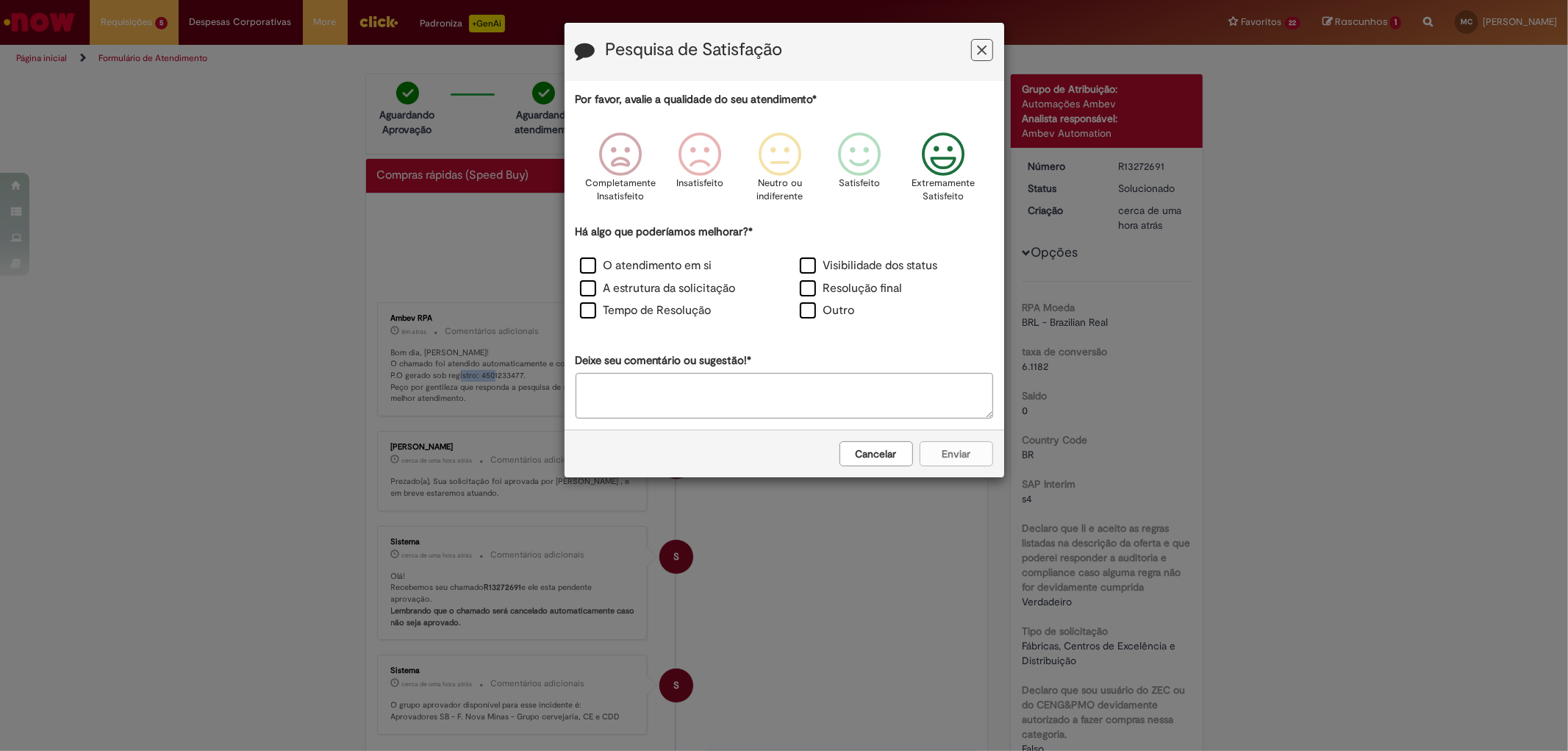 click at bounding box center (942, 154) 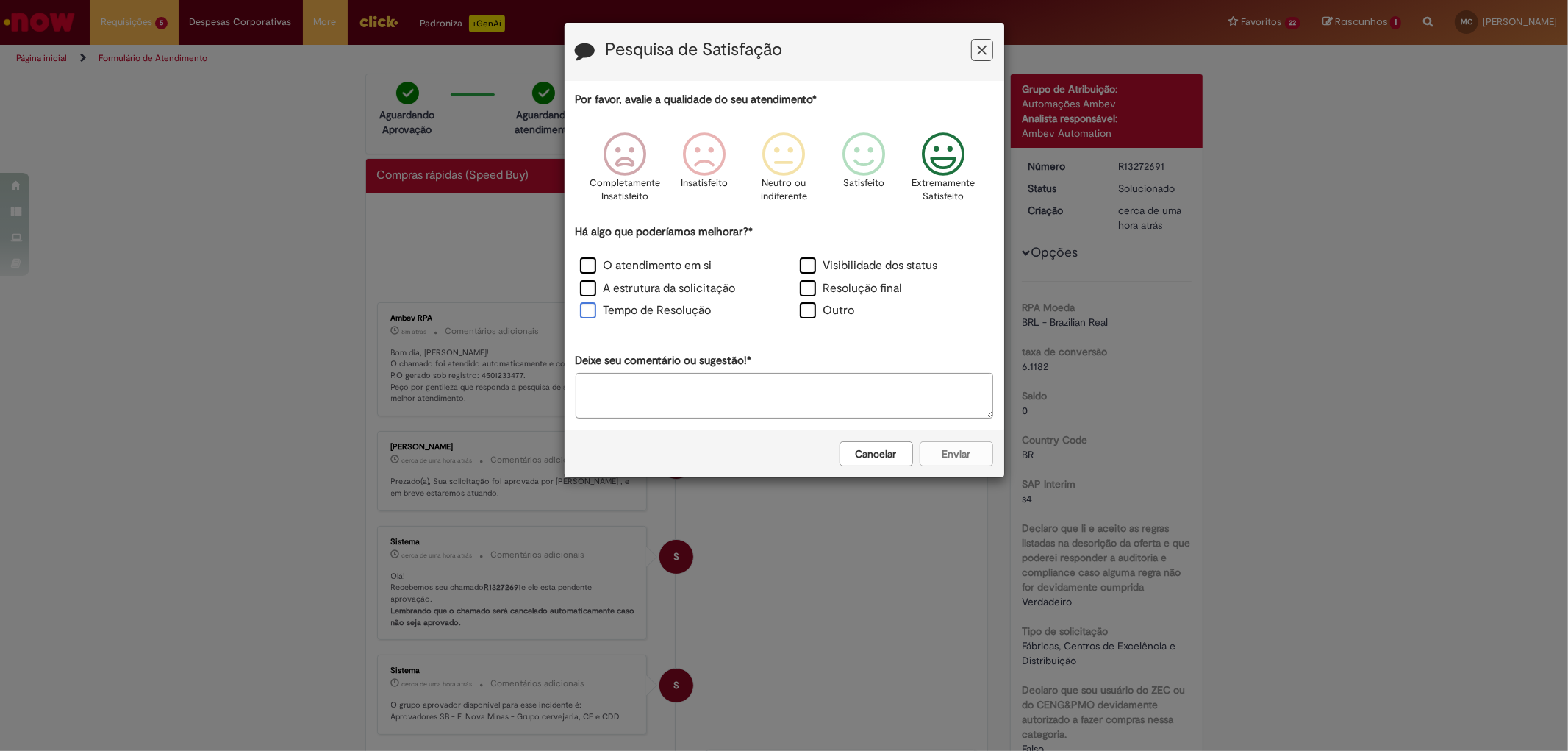 click on "Tempo de Resolução" at bounding box center [645, 310] 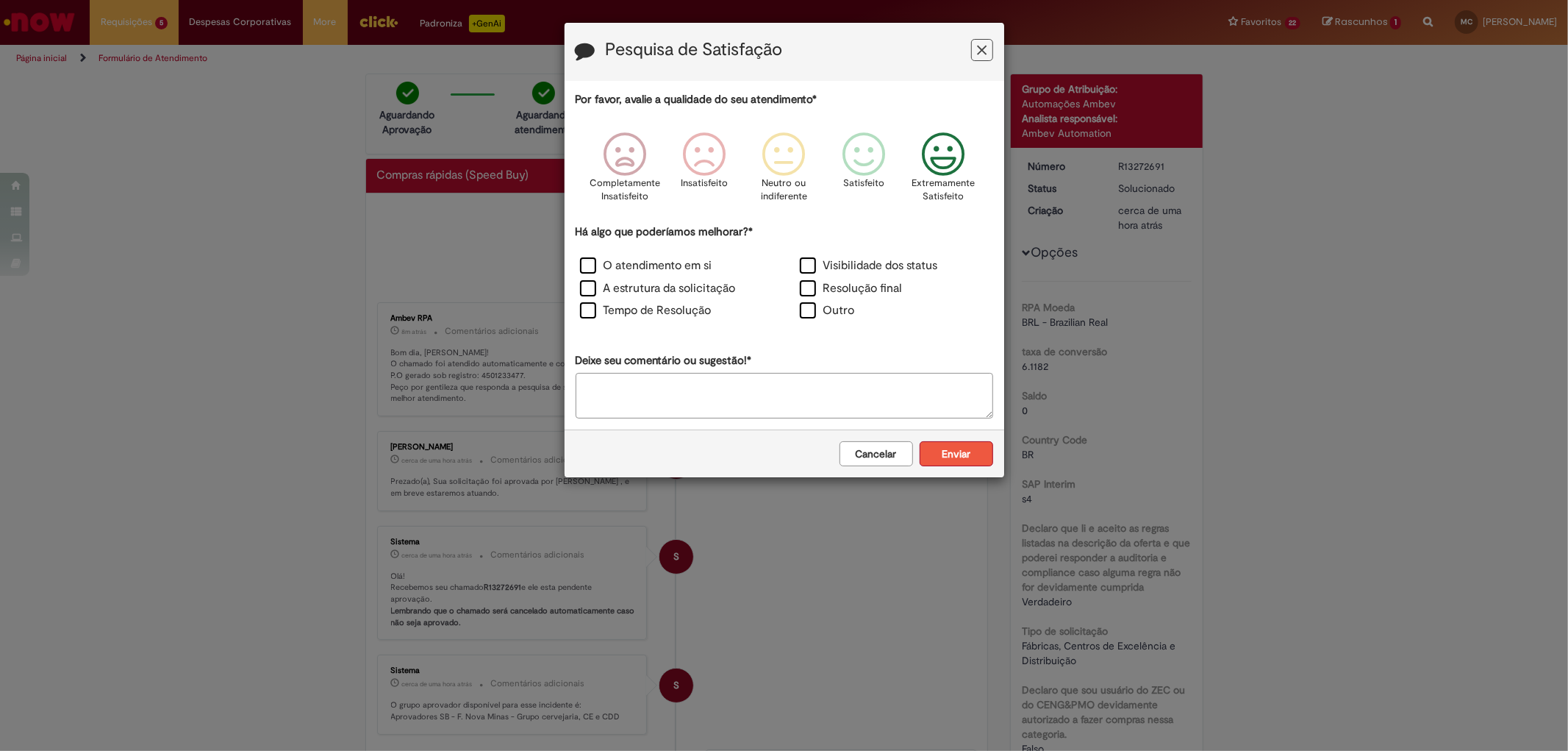 click on "Enviar" at bounding box center [956, 454] 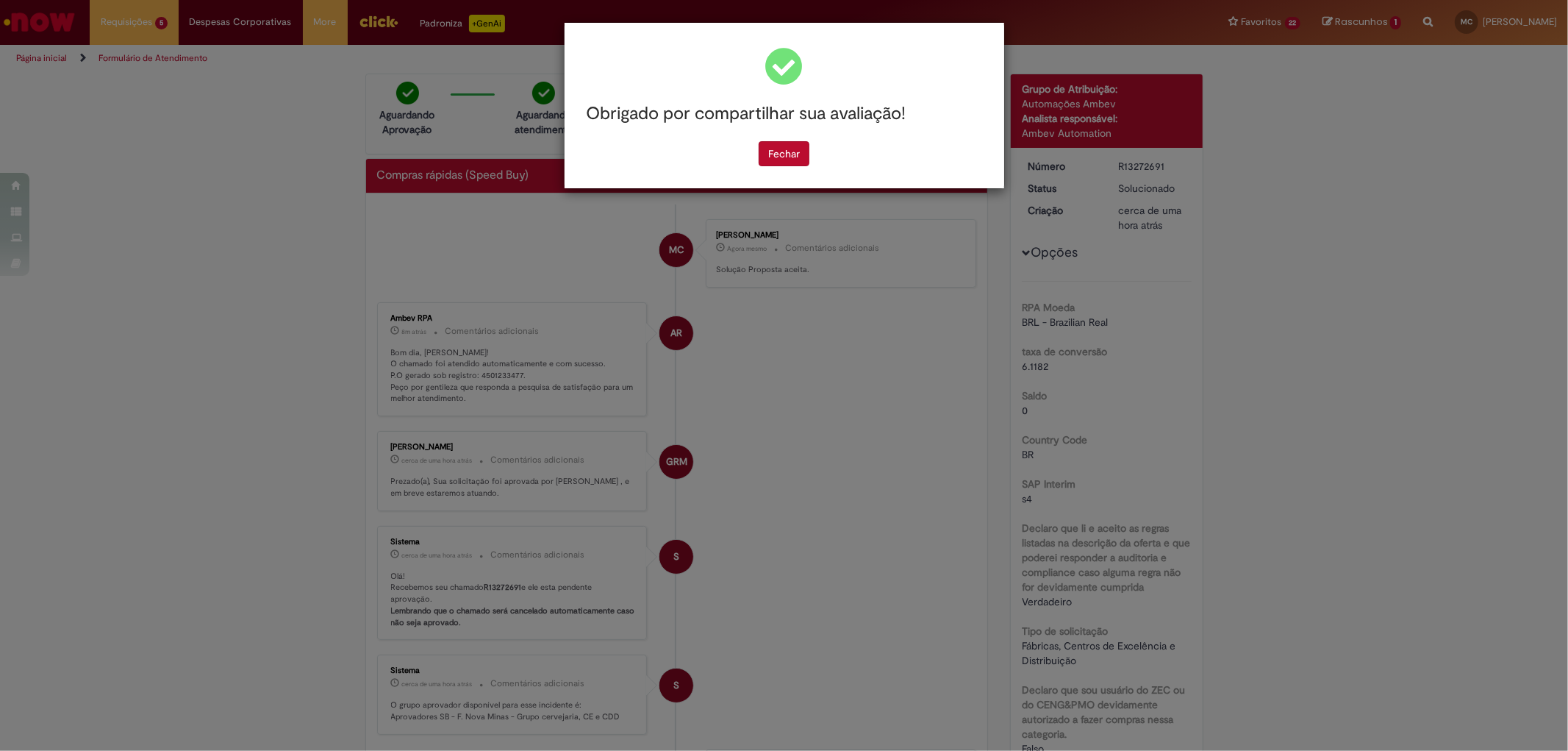 click on "Obrigado por compartilhar sua avaliação!
[GEOGRAPHIC_DATA]" at bounding box center (784, 375) 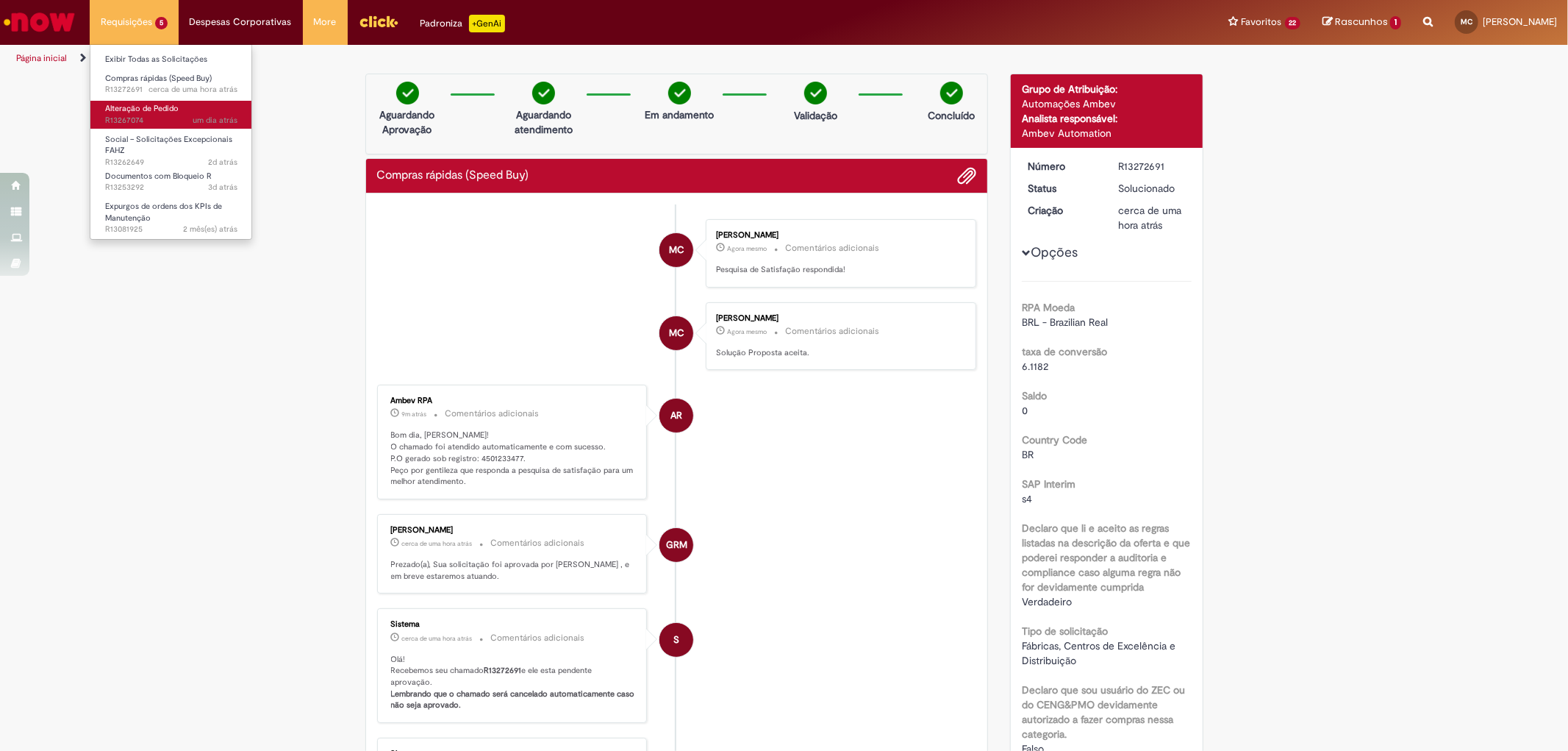click on "Alteração de Pedido" at bounding box center [142, 108] 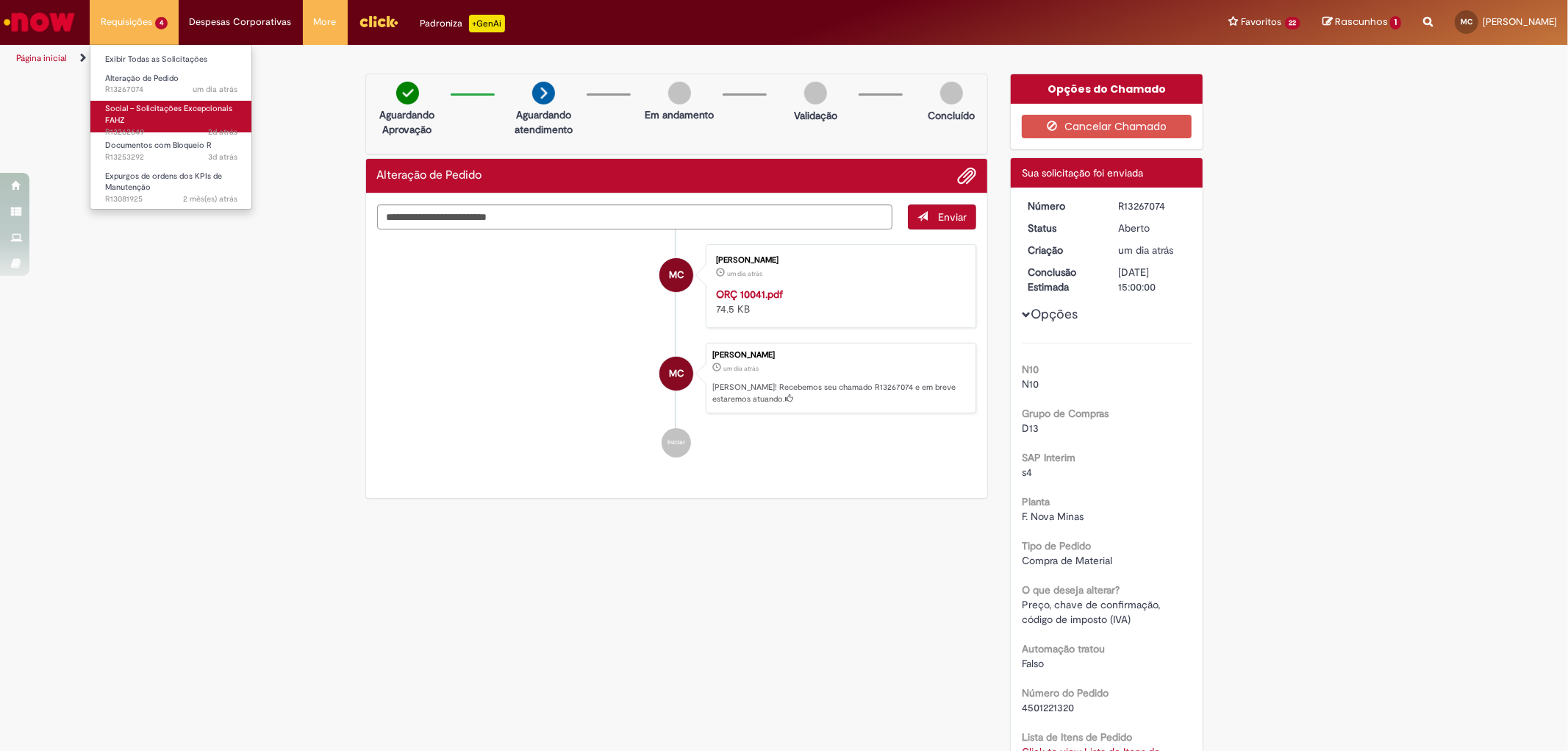 click on "Social – Solicitações Excepcionais FAHZ
2d atrás 2 dias atrás  R13262649" at bounding box center [171, 116] 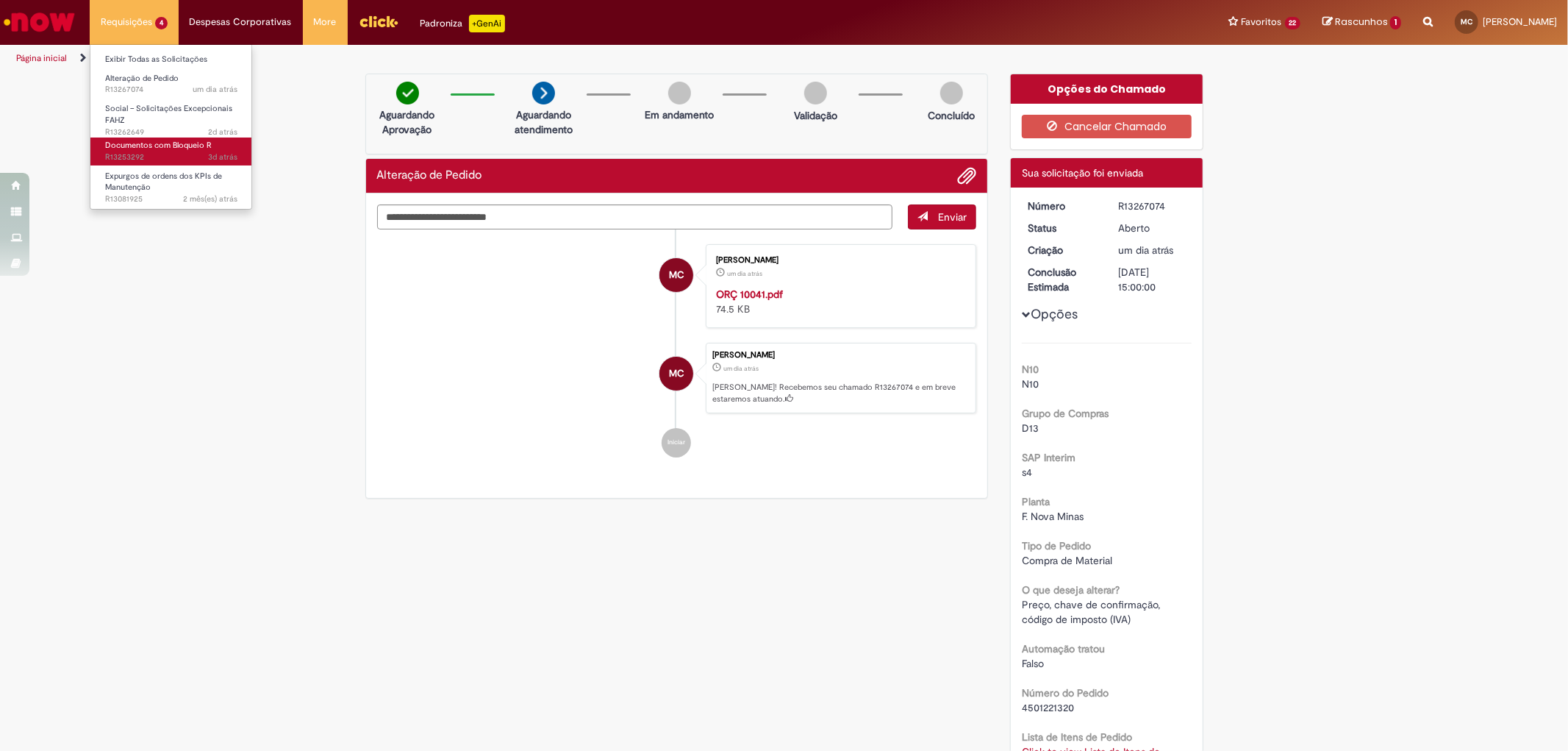 click on "3d atrás 3 dias atrás  R13253292" at bounding box center [171, 157] 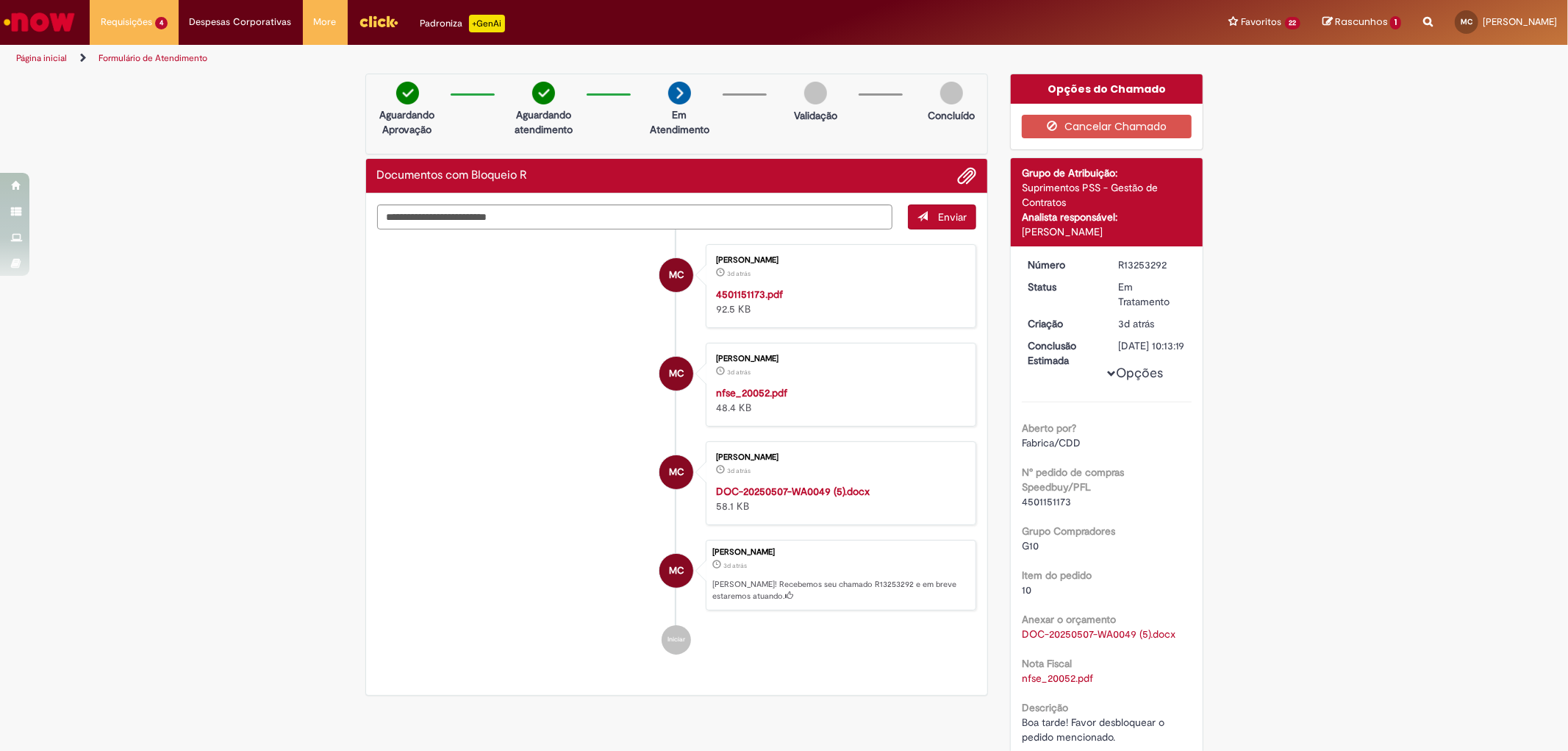 click on "Verificar Código de Barras
Aguardando Aprovação
Aguardando atendimento
Em Atendimento
Em Atendimento
Validação
Concluído
Documentos com Bloqueio R
Enviar
MC
[PERSON_NAME]
3d atrás 3 dias atrás
4501151173.pdf  92.5 KB
MC" at bounding box center (784, 489) 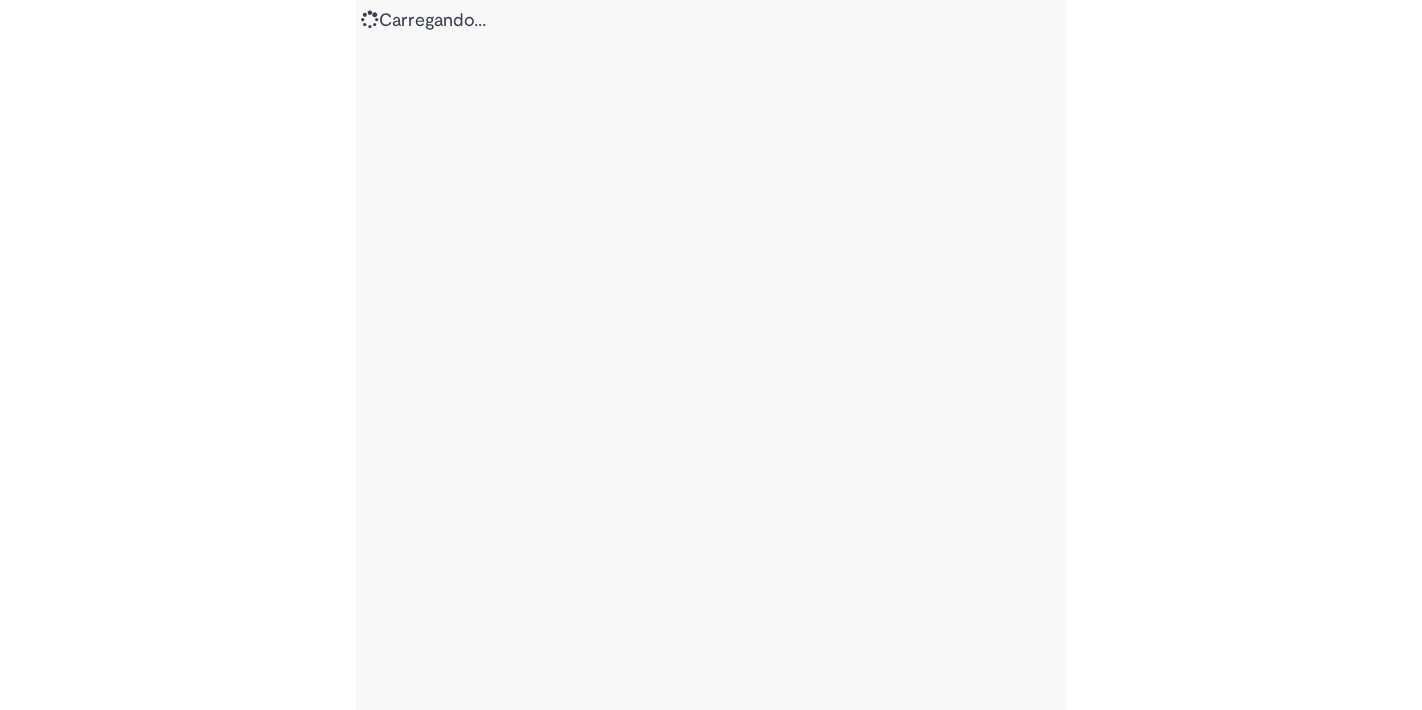 scroll, scrollTop: 0, scrollLeft: 0, axis: both 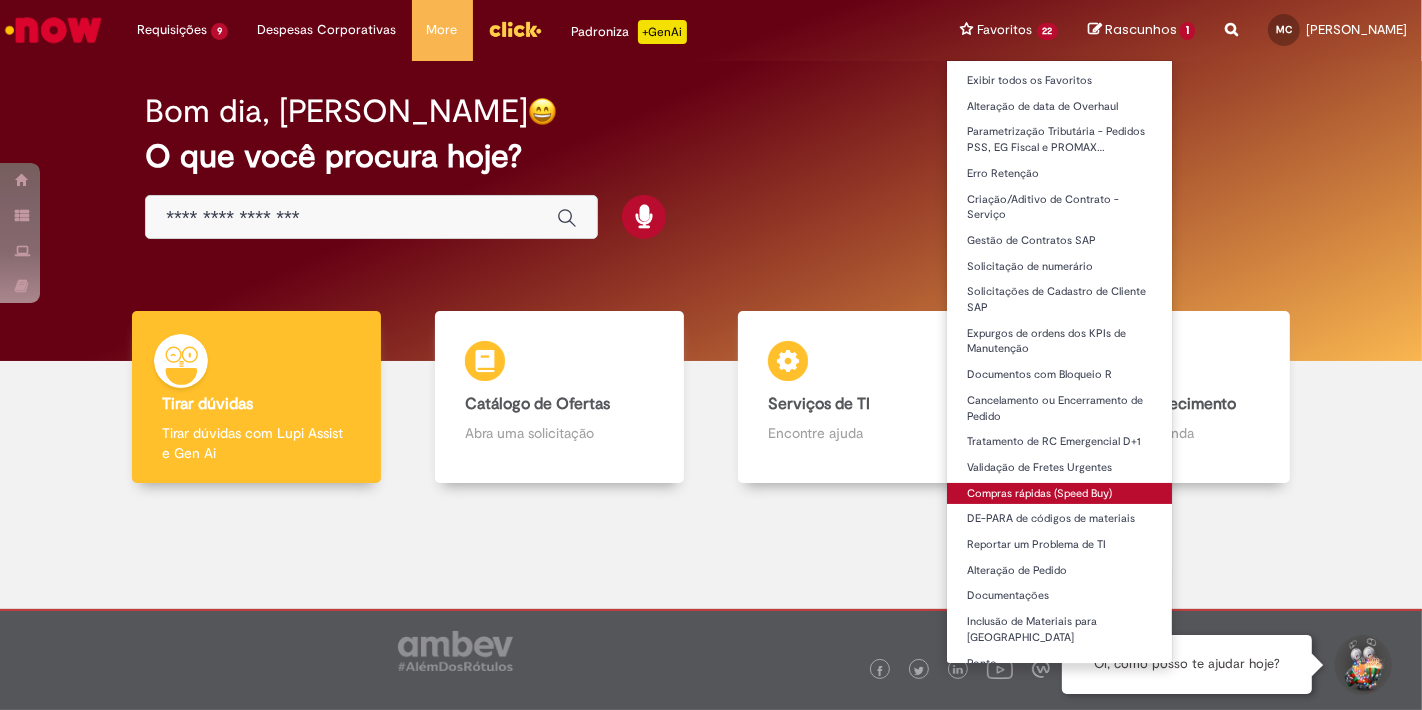 click on "Compras rápidas (Speed Buy)" at bounding box center (1060, 494) 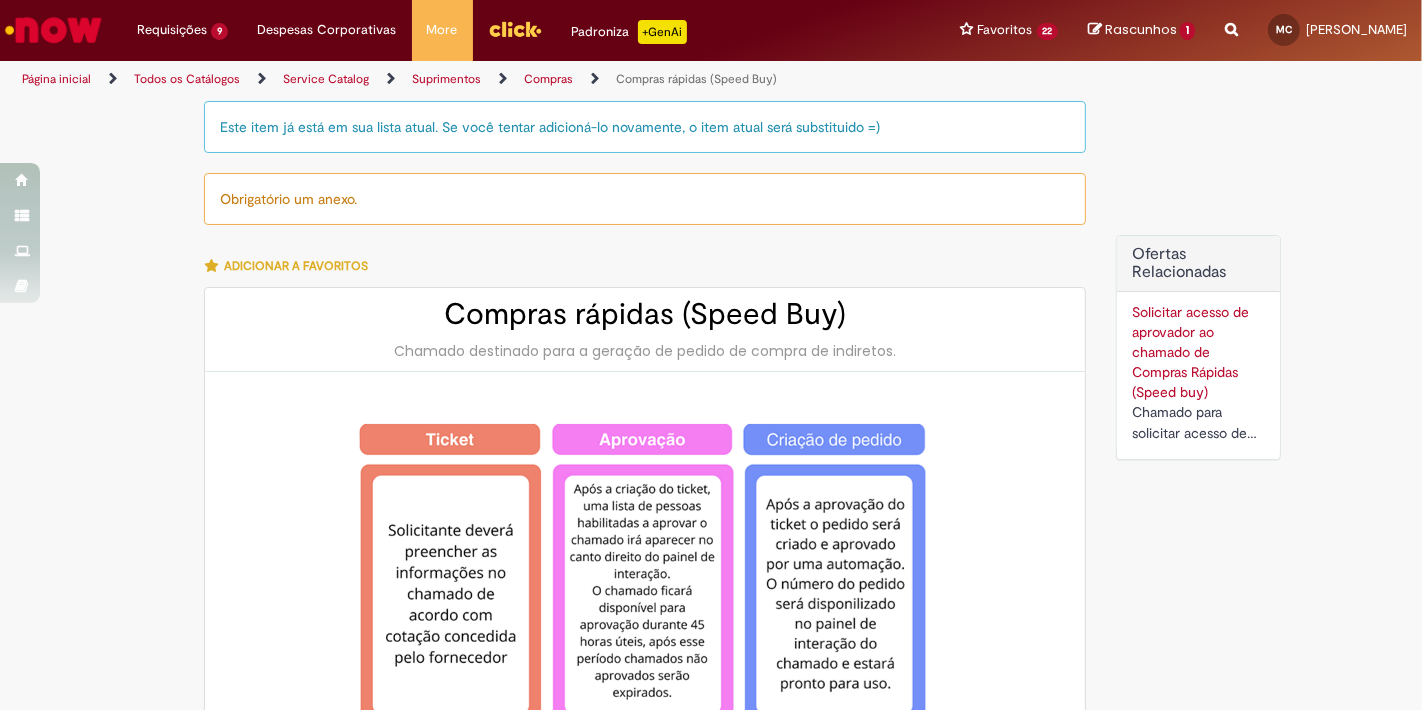 type on "********" 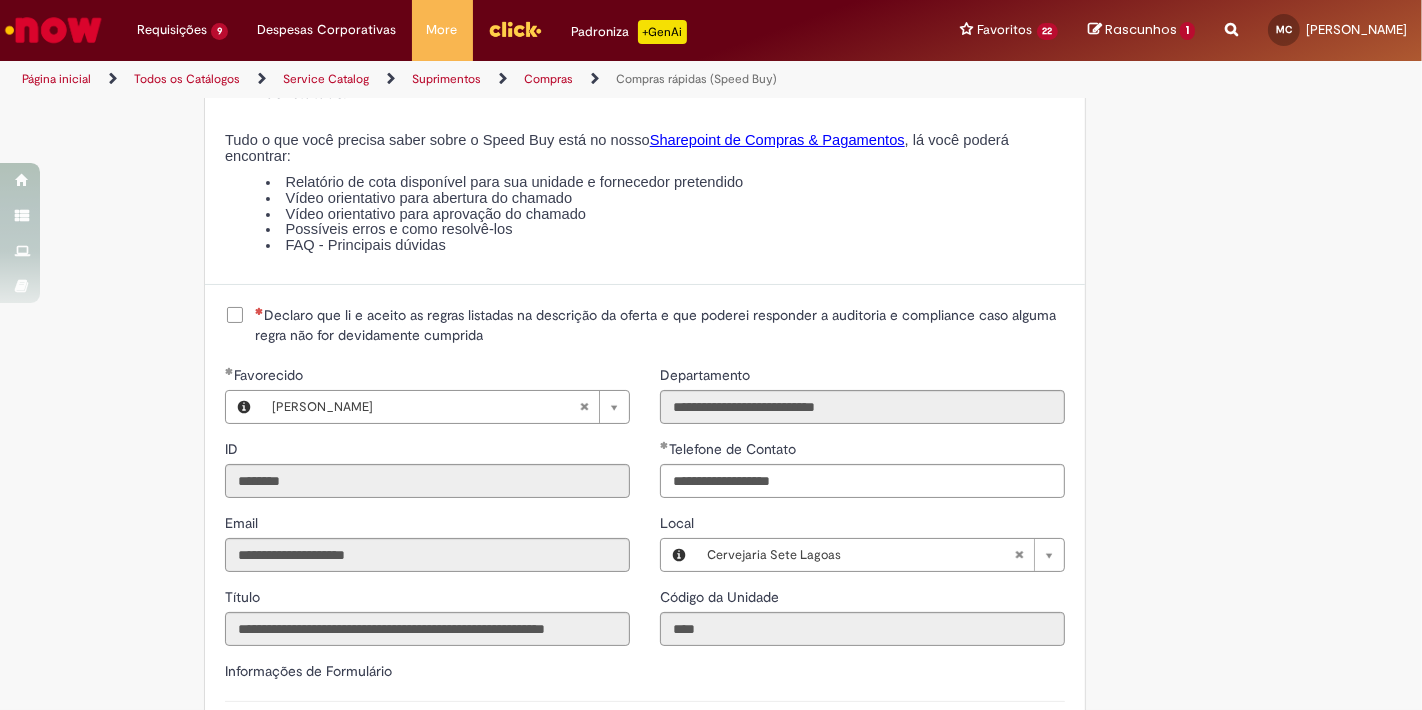 scroll, scrollTop: 2416, scrollLeft: 0, axis: vertical 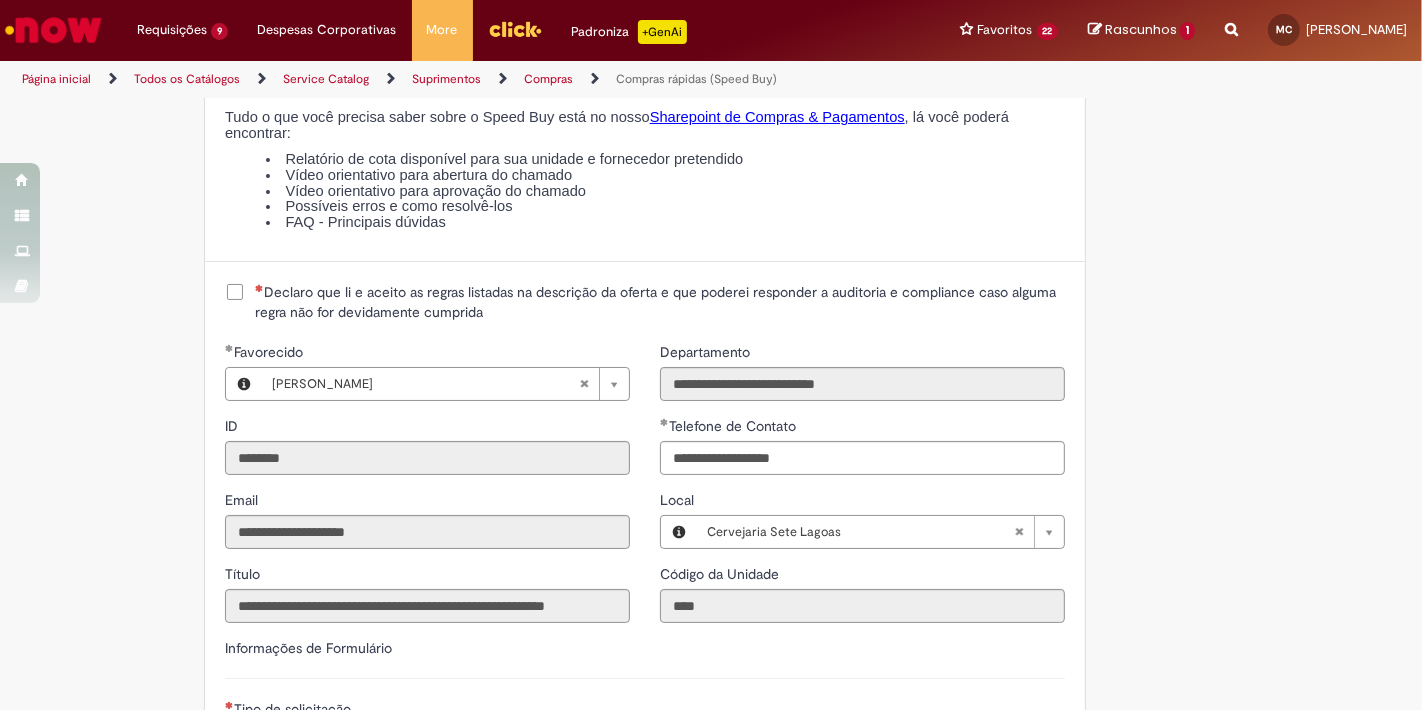 click on "Declaro que li e aceito as regras listadas na descrição da oferta e que poderei responder a auditoria e compliance caso alguma regra não for devidamente cumprida" at bounding box center (660, 302) 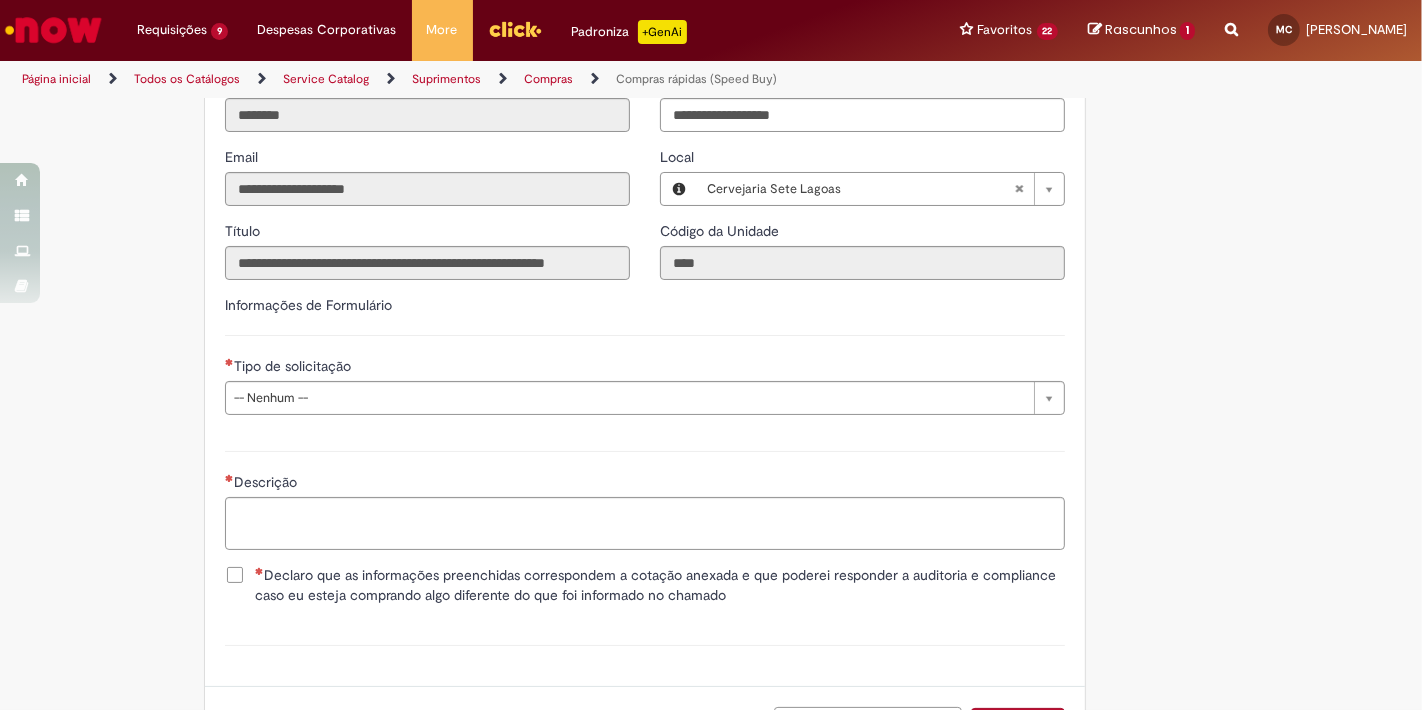 scroll, scrollTop: 2762, scrollLeft: 0, axis: vertical 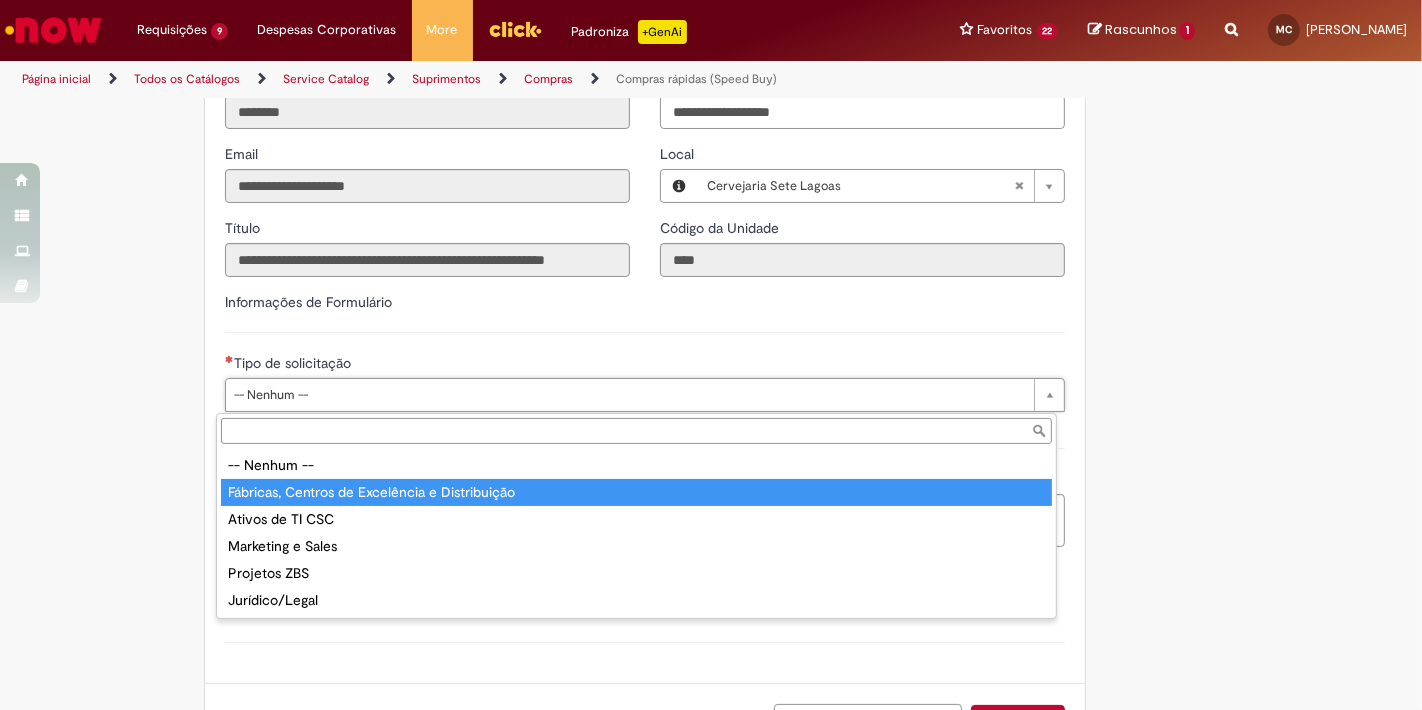 type on "**********" 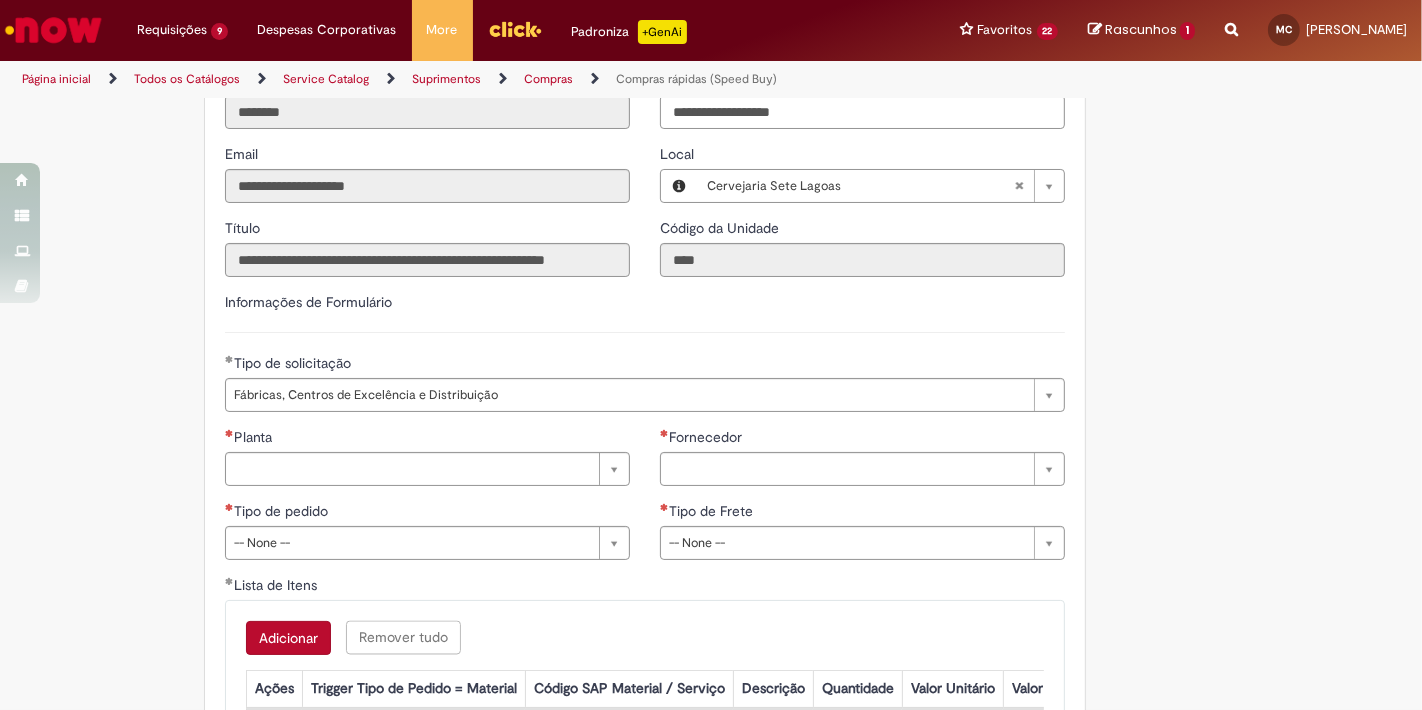click on "Planta" at bounding box center [427, 439] 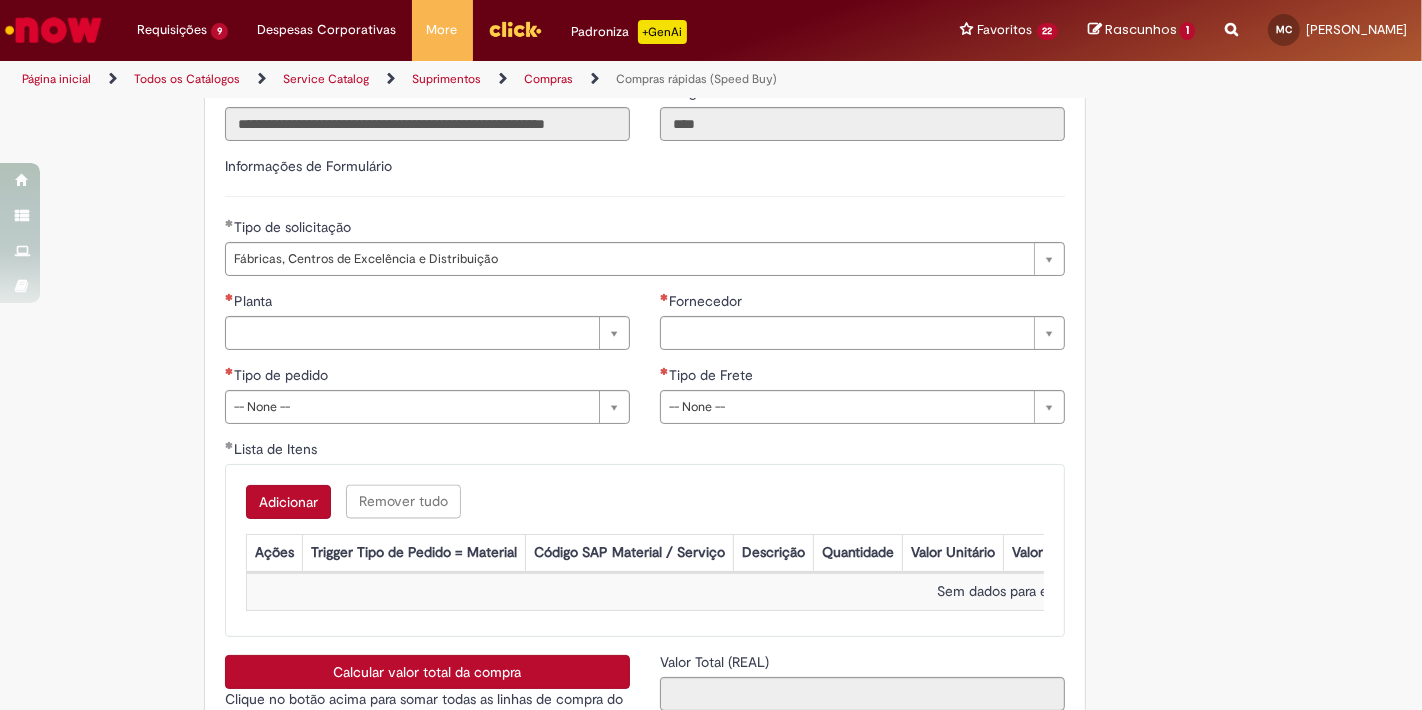scroll, scrollTop: 2901, scrollLeft: 0, axis: vertical 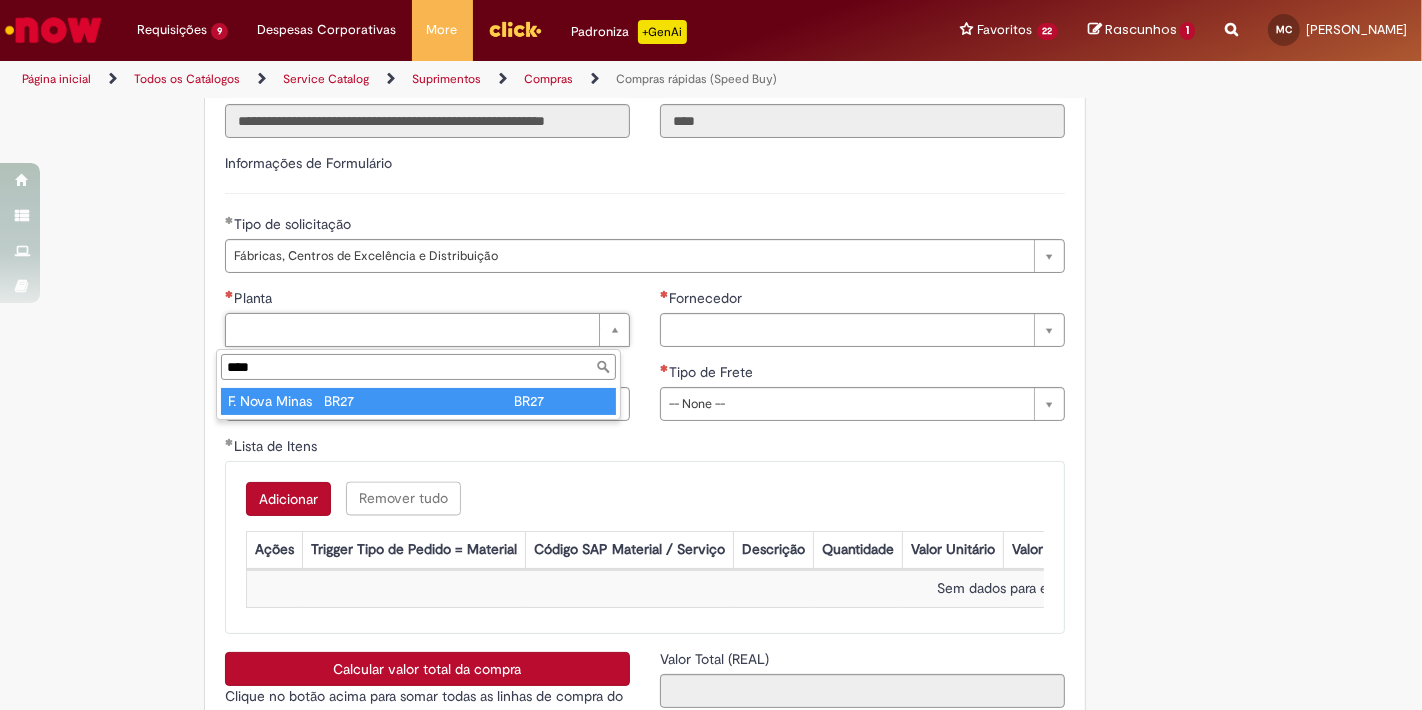 type on "****" 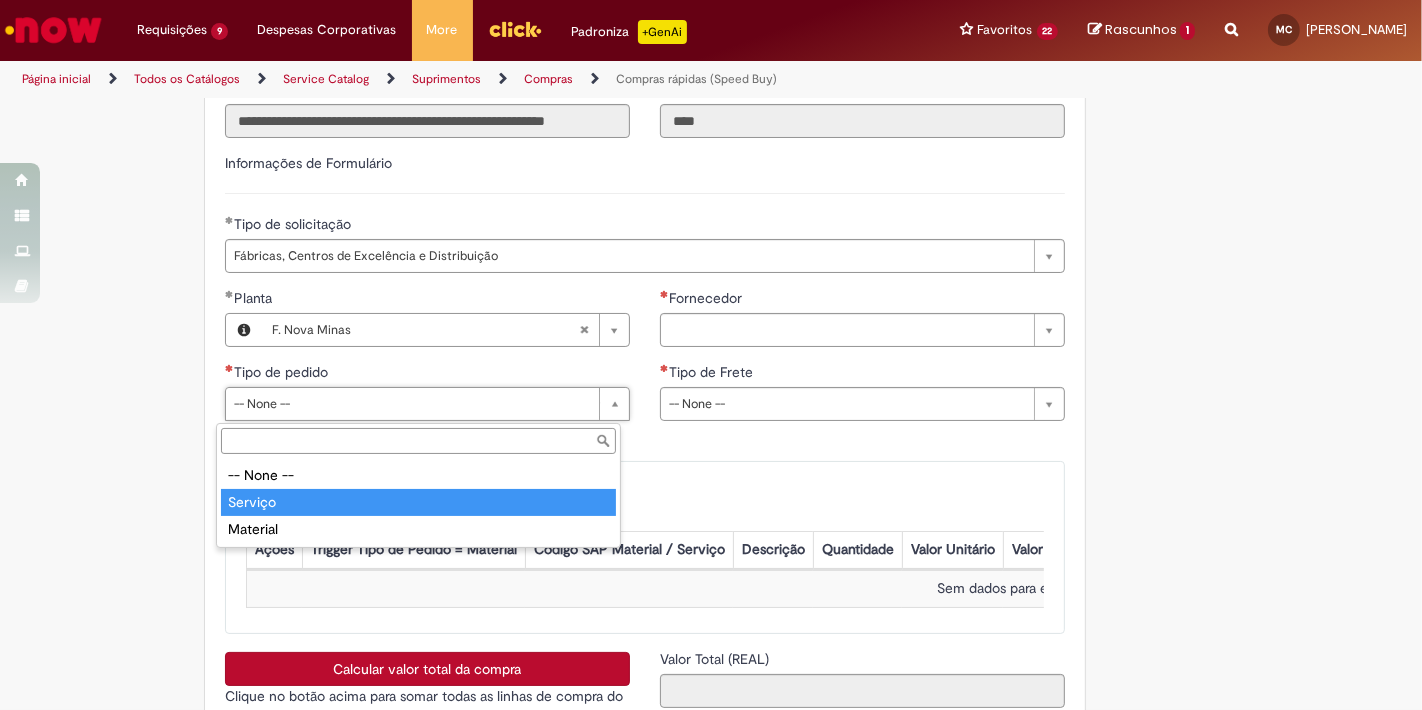 type on "*******" 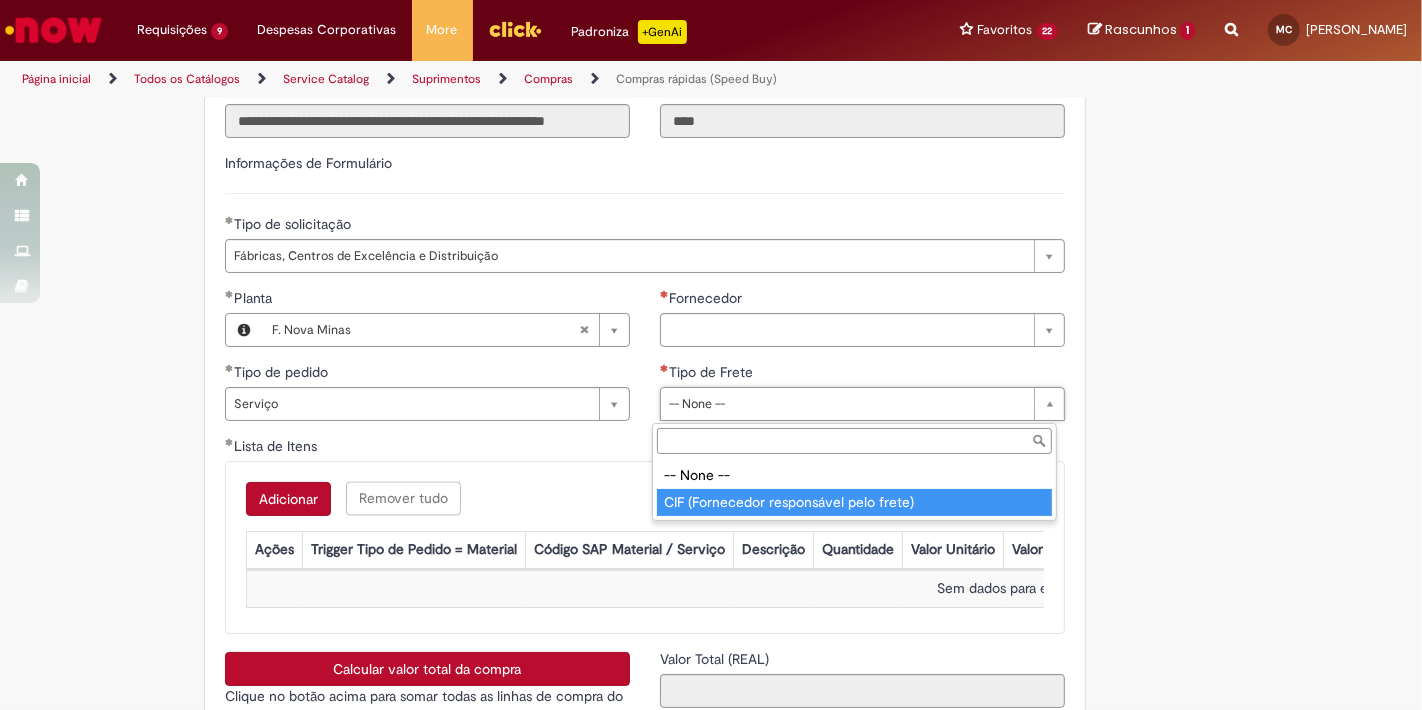 type on "**********" 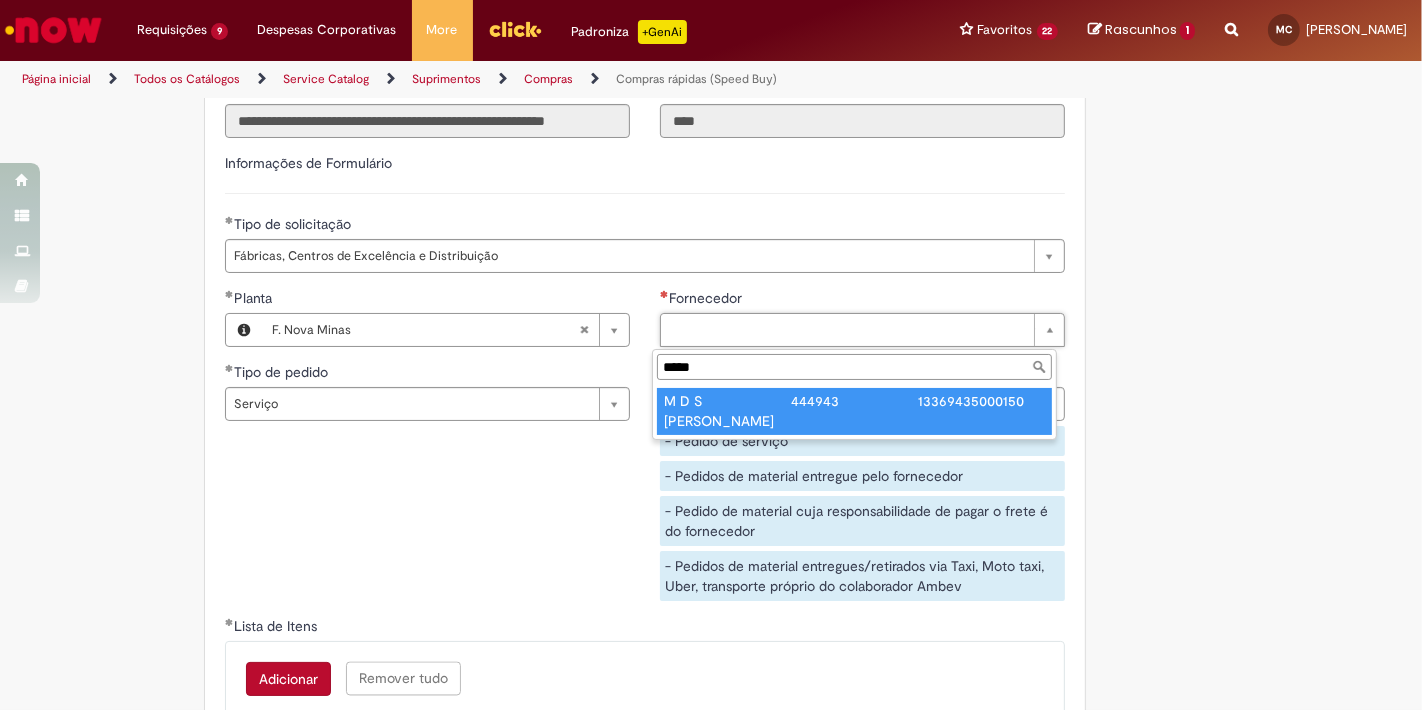 type on "*****" 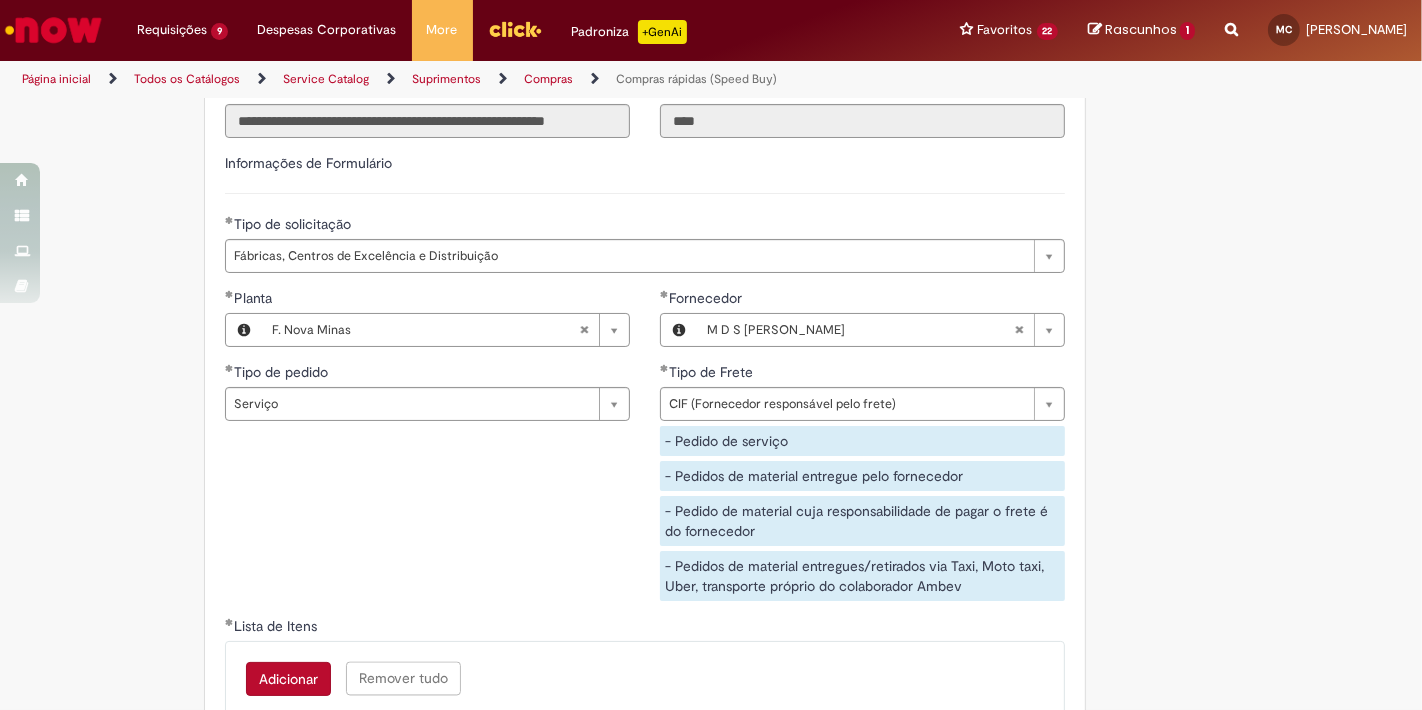 click on "**********" at bounding box center [645, 452] 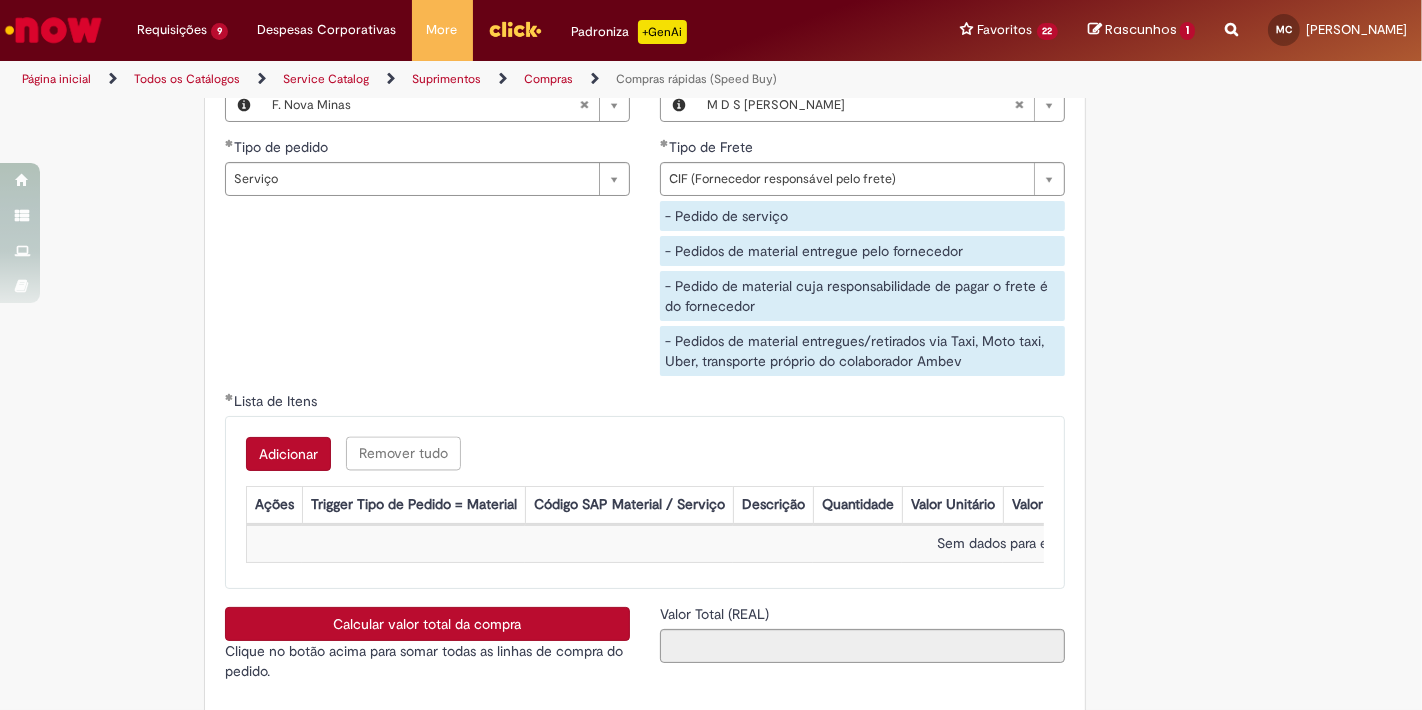 scroll, scrollTop: 3190, scrollLeft: 0, axis: vertical 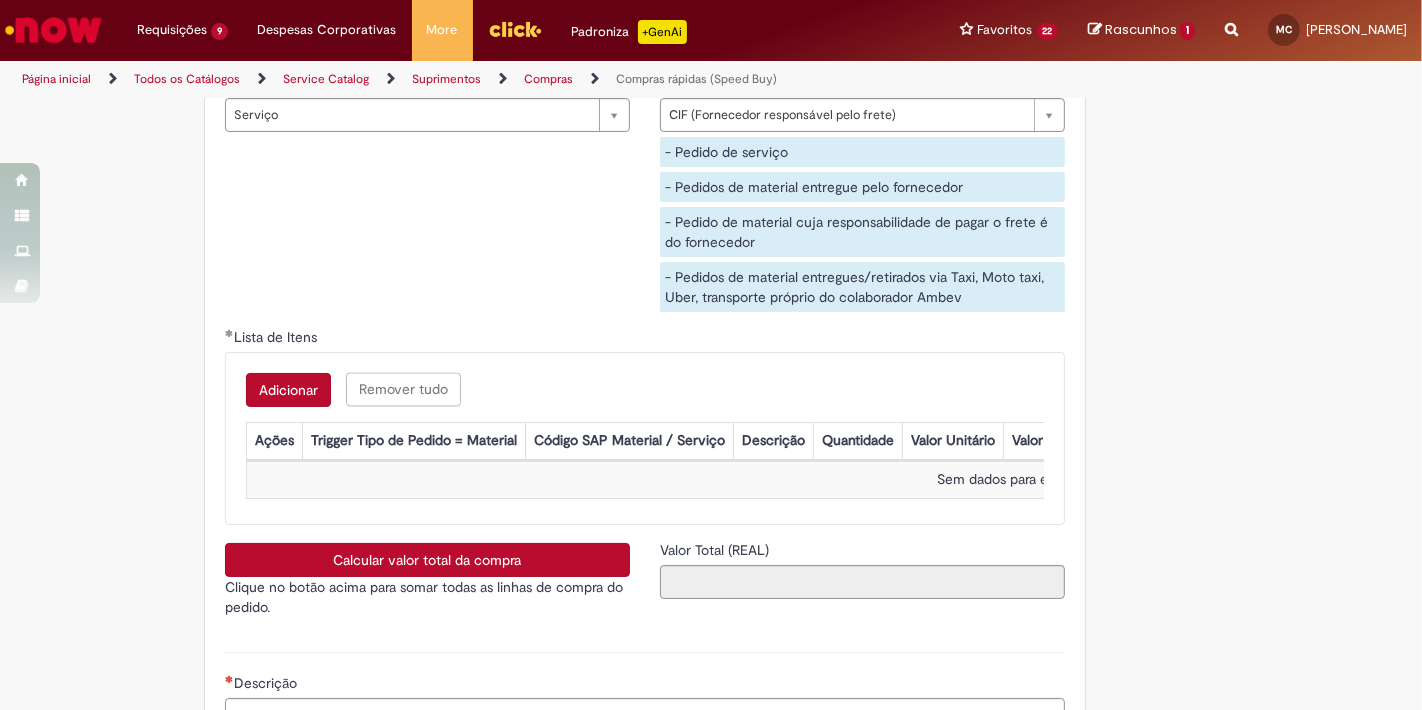 type 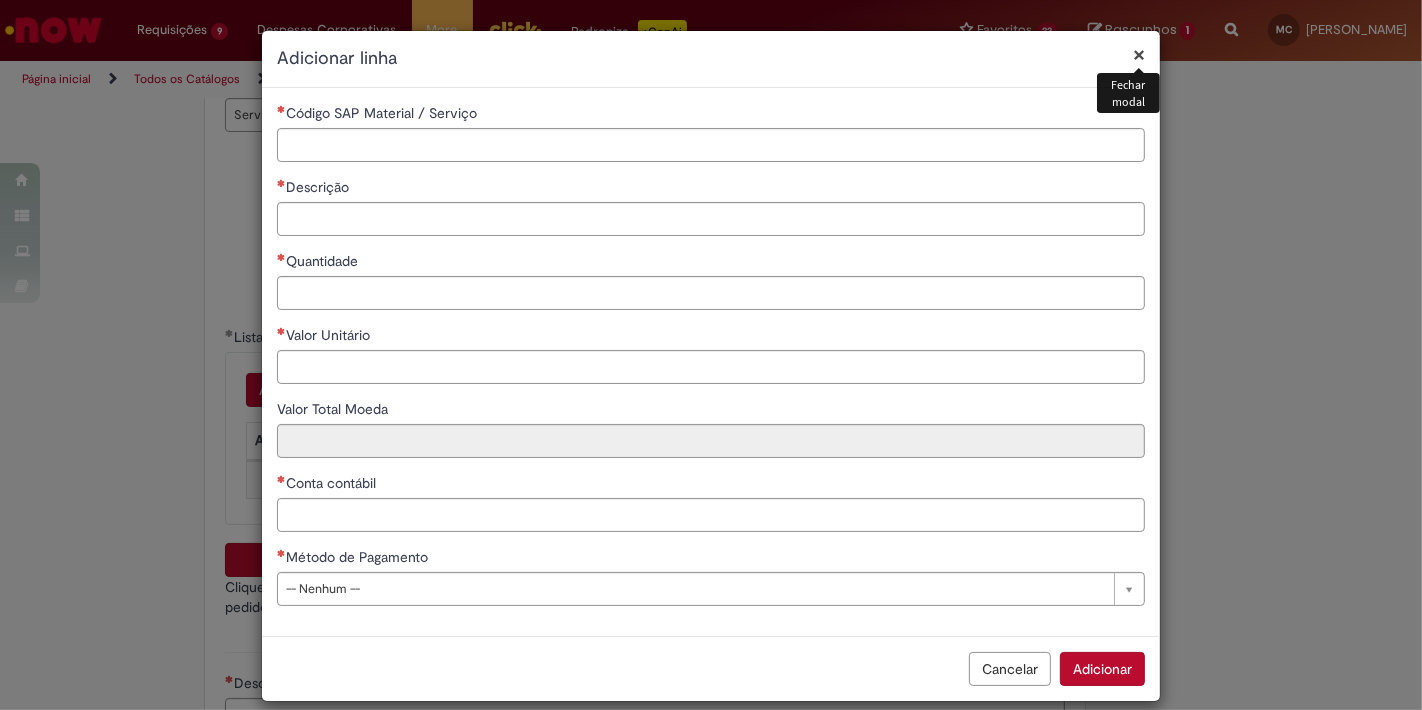 type 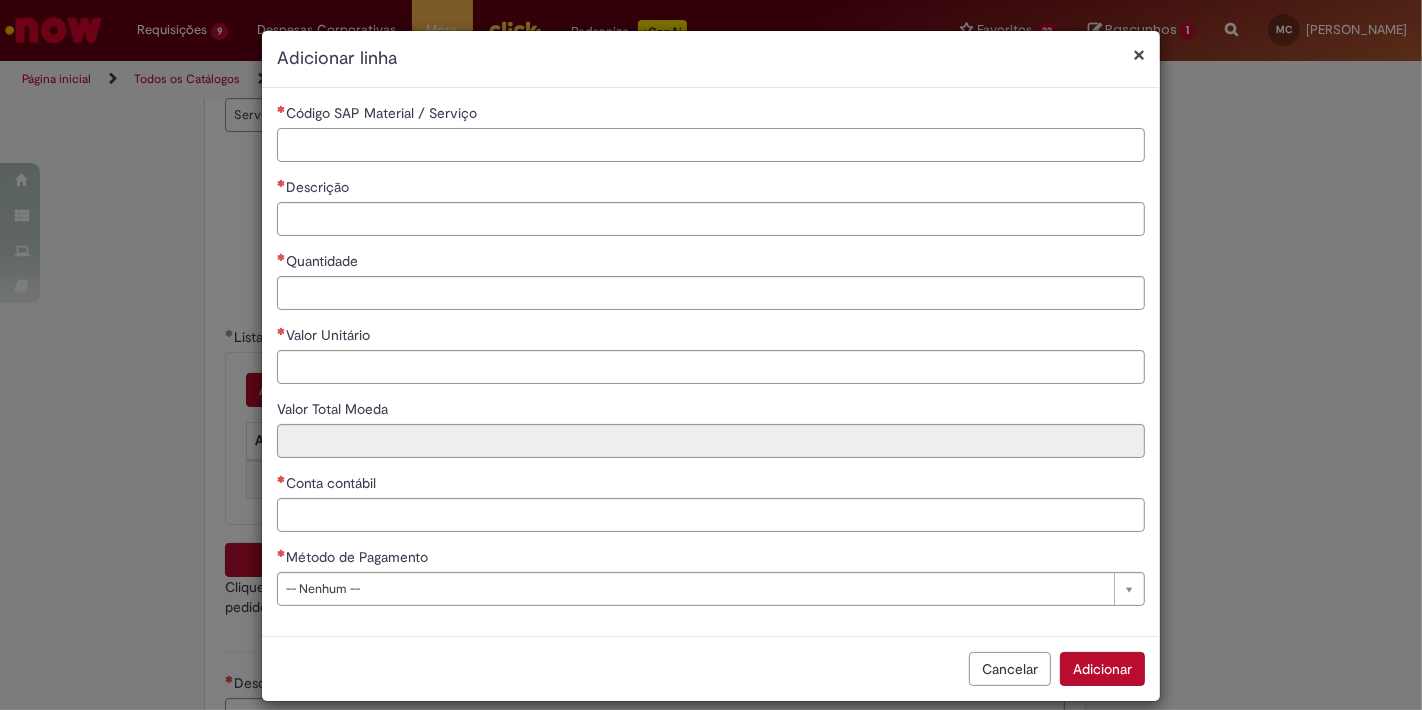 paste on "********" 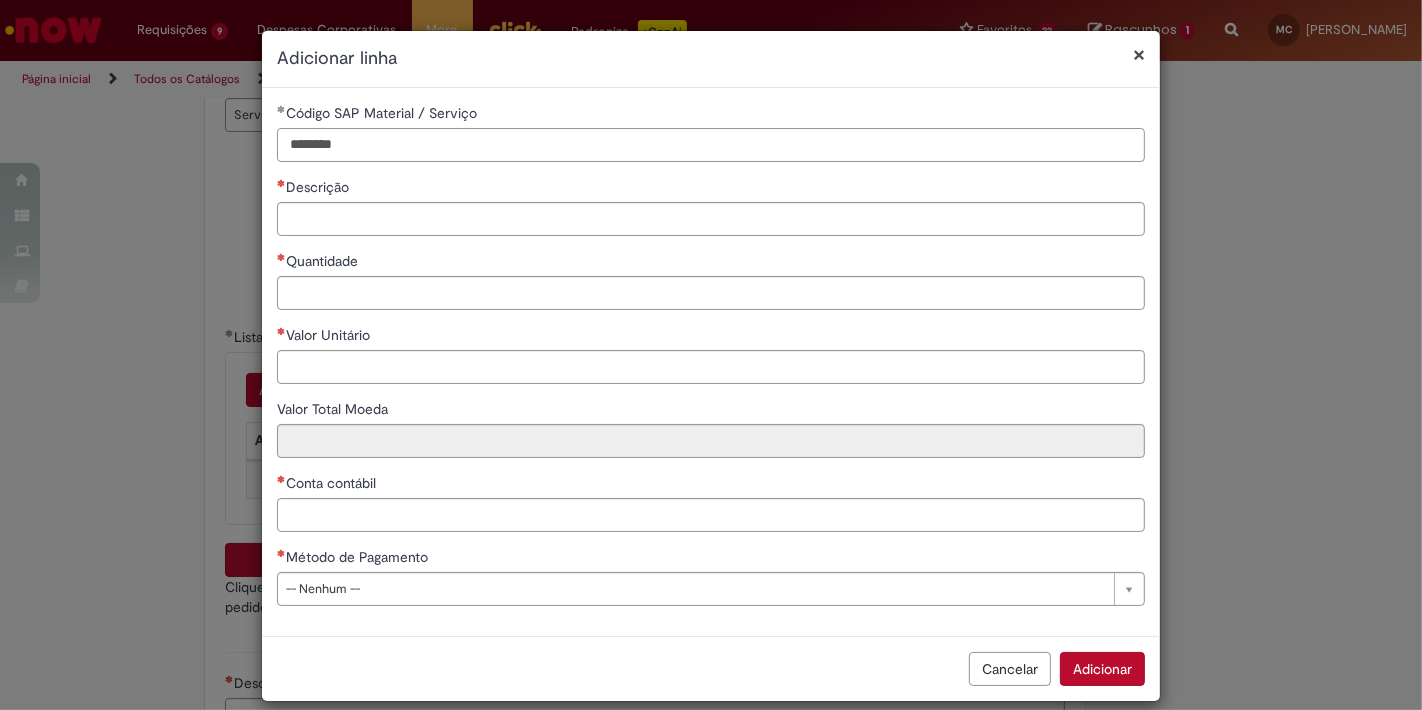 type on "********" 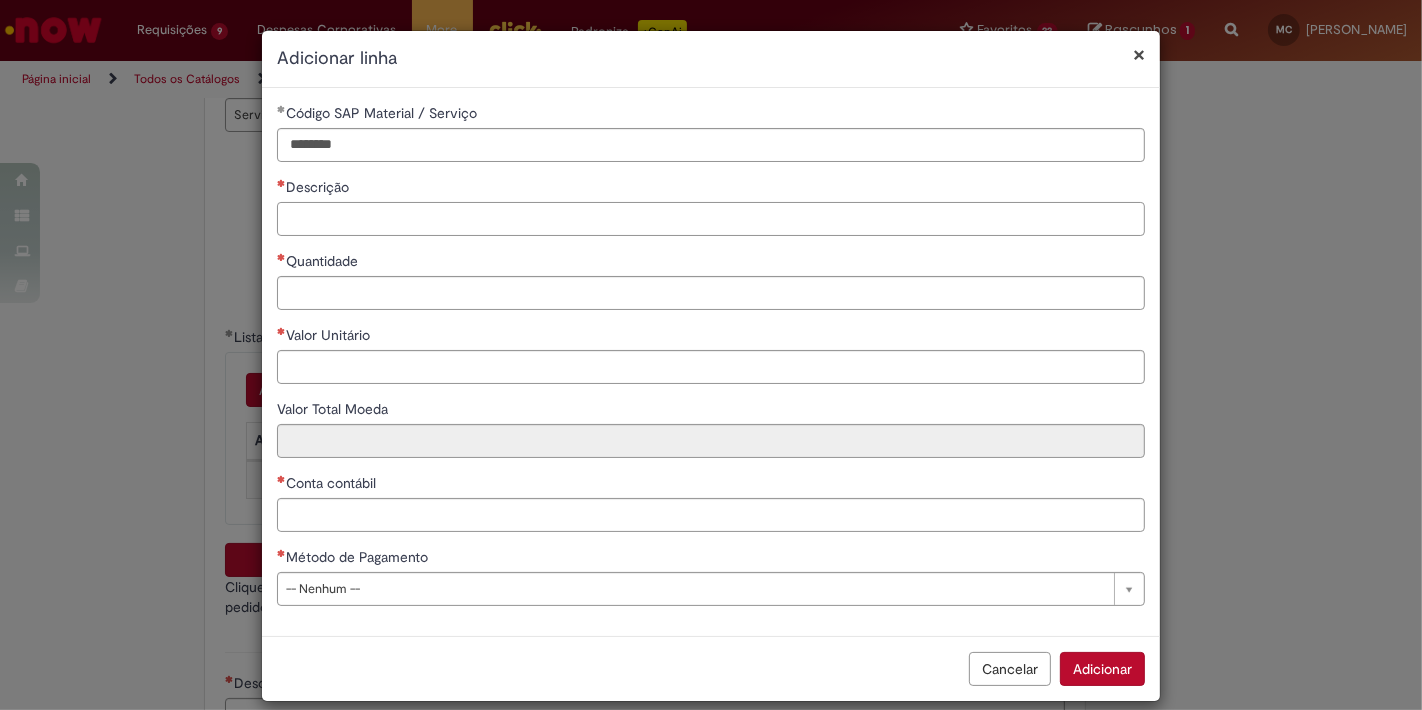 paste on "**********" 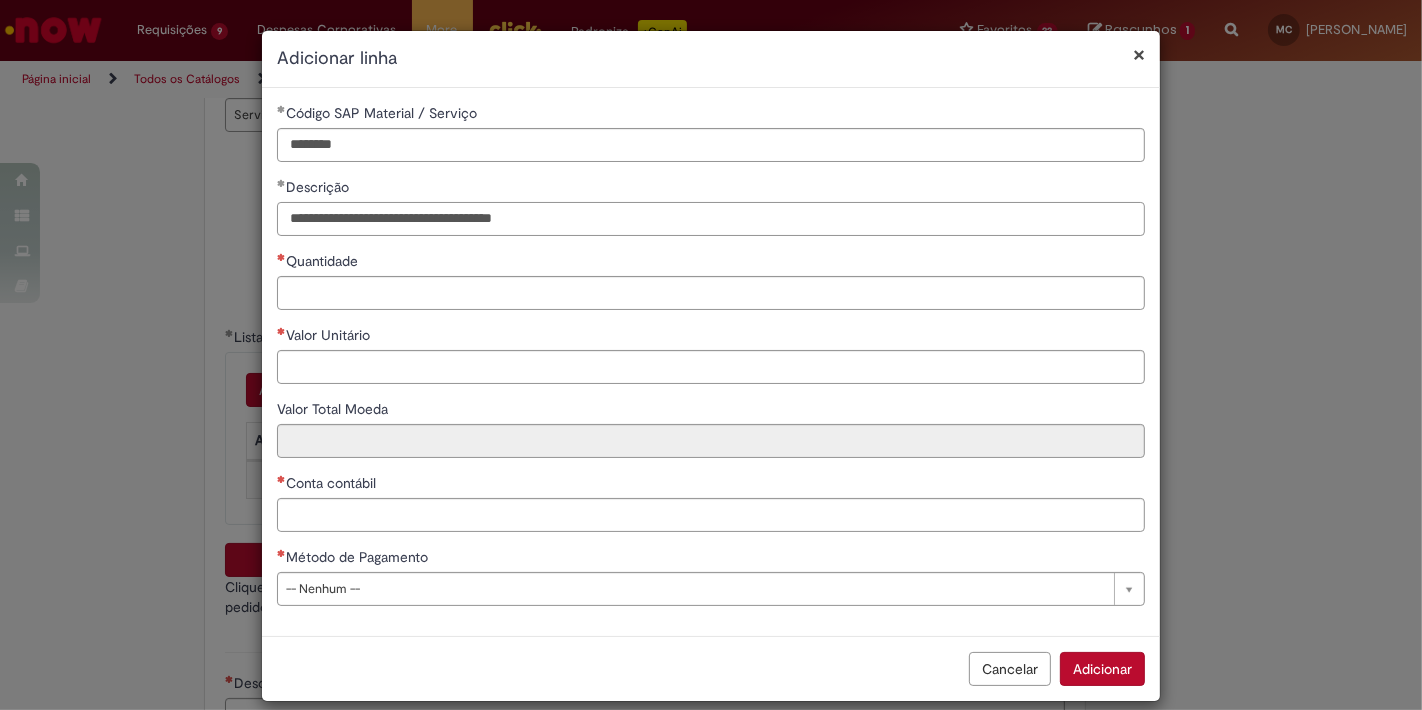 type on "**********" 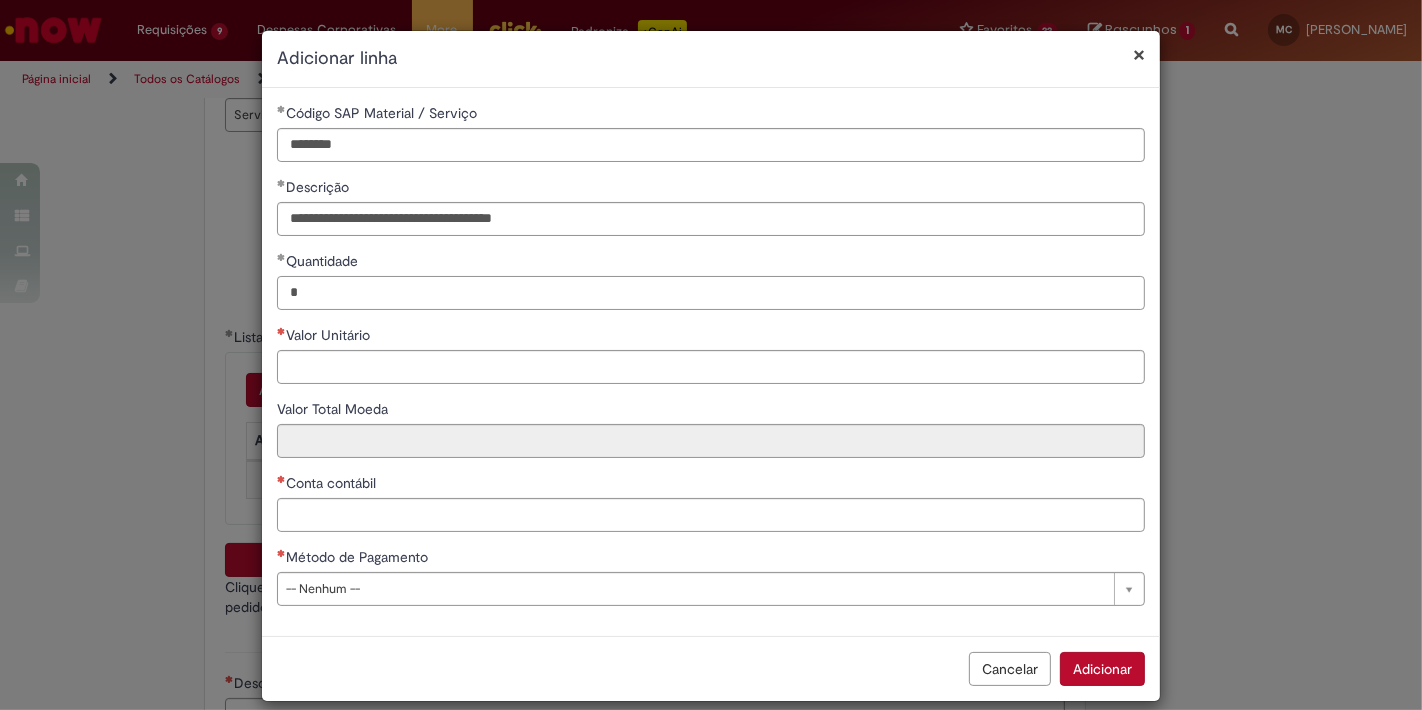 type on "*" 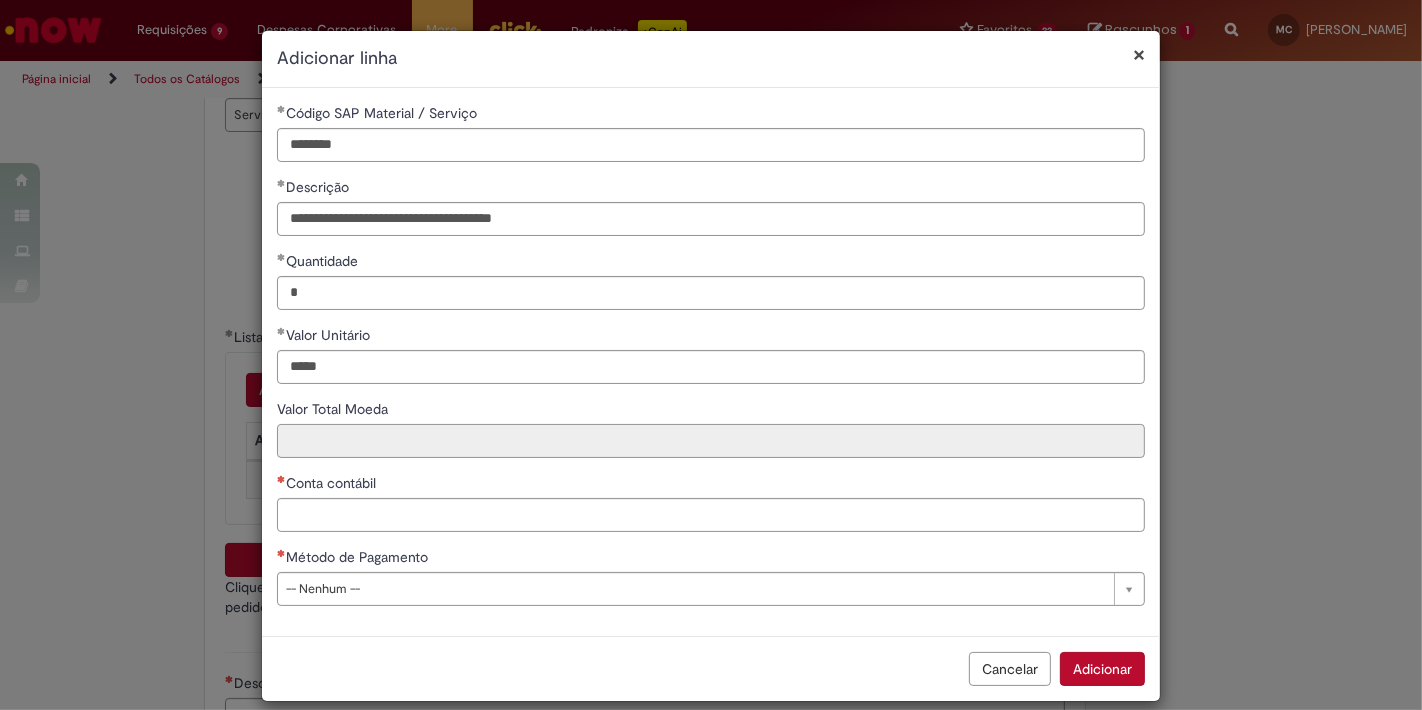 type on "*********" 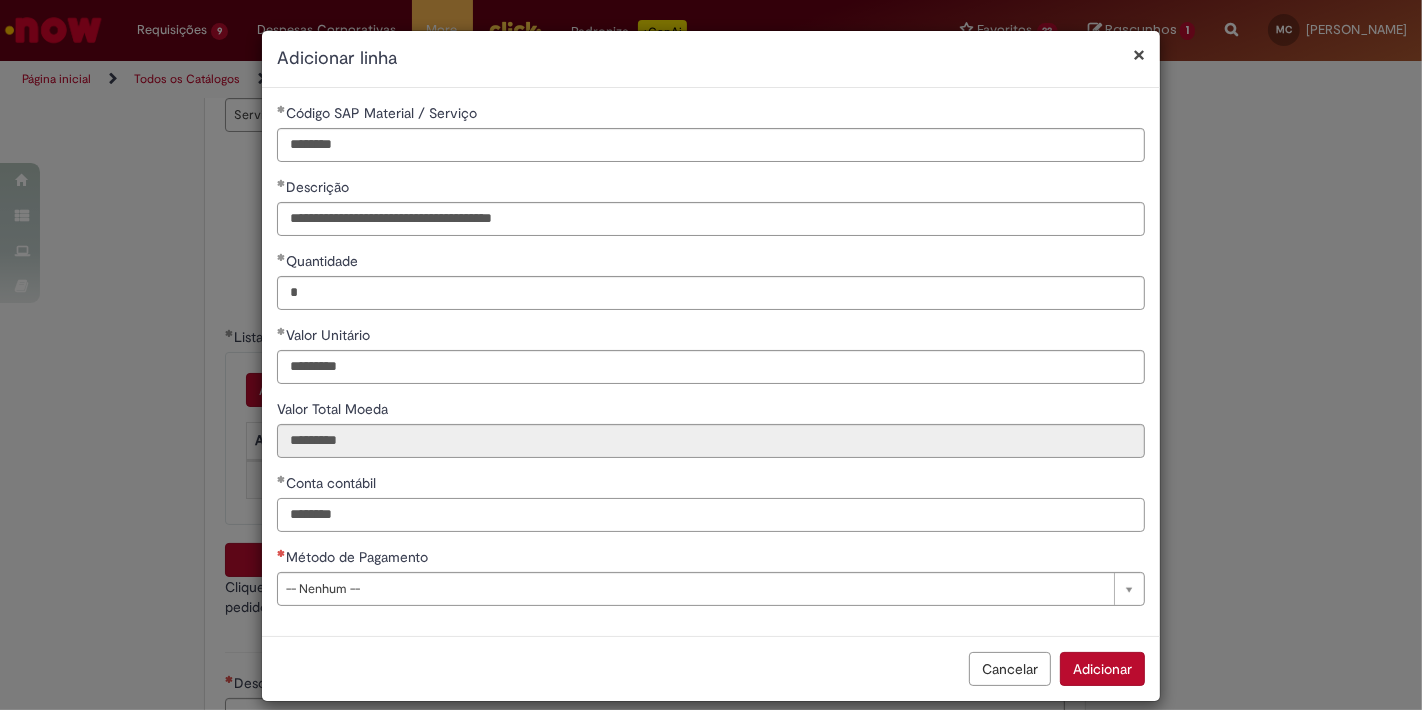 type on "********" 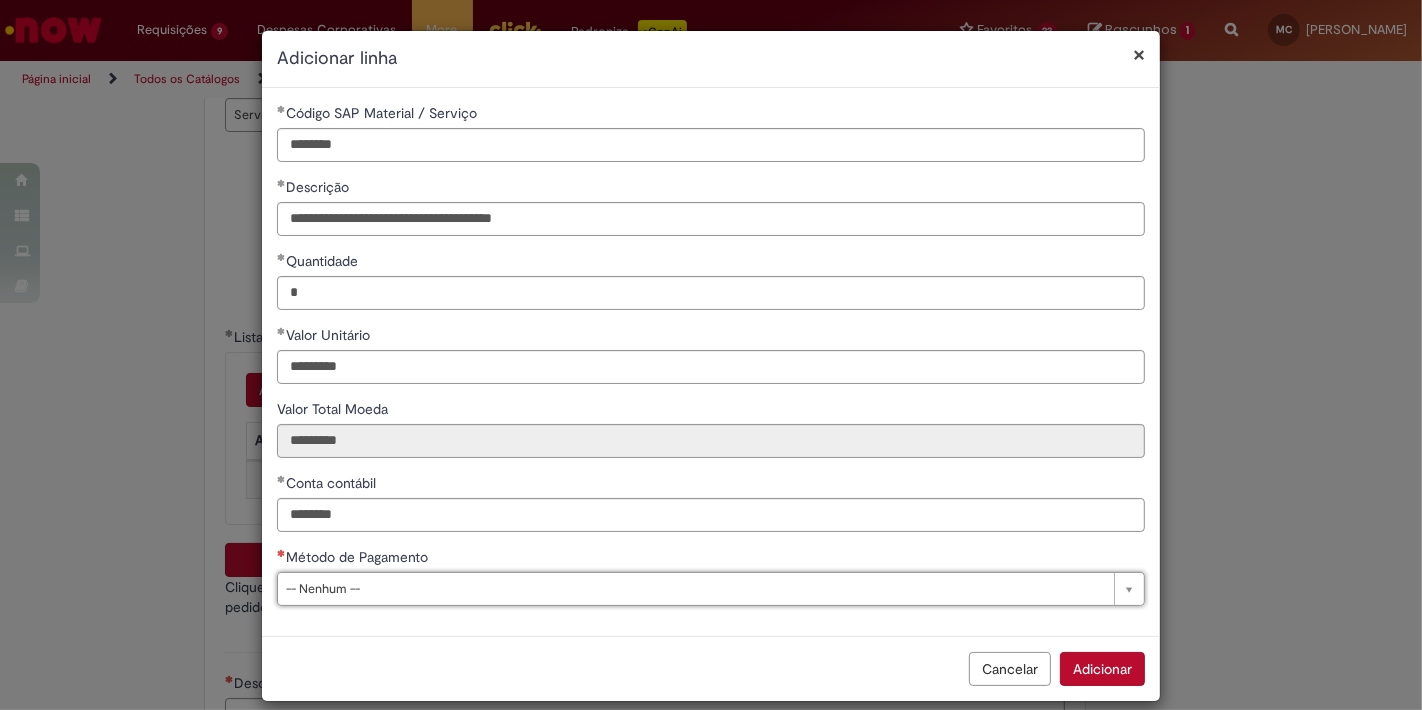 type on "*" 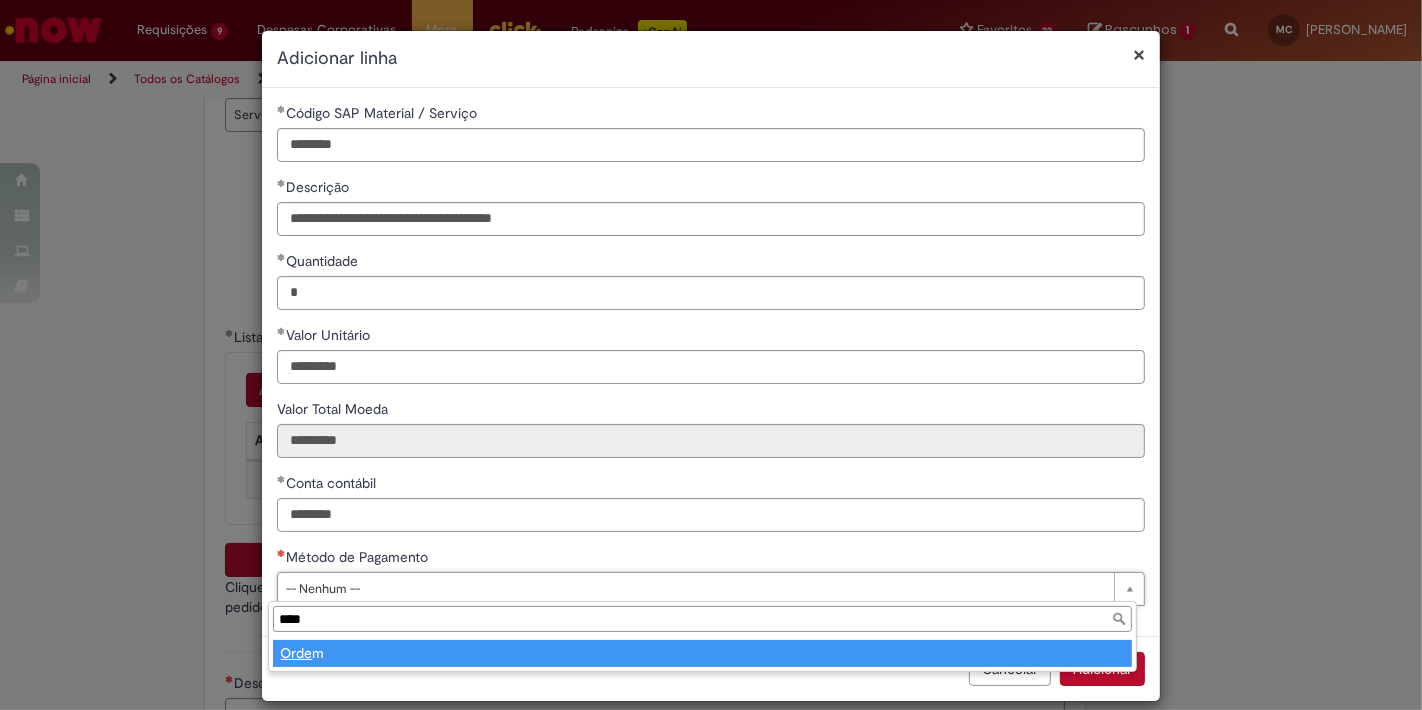 type on "*****" 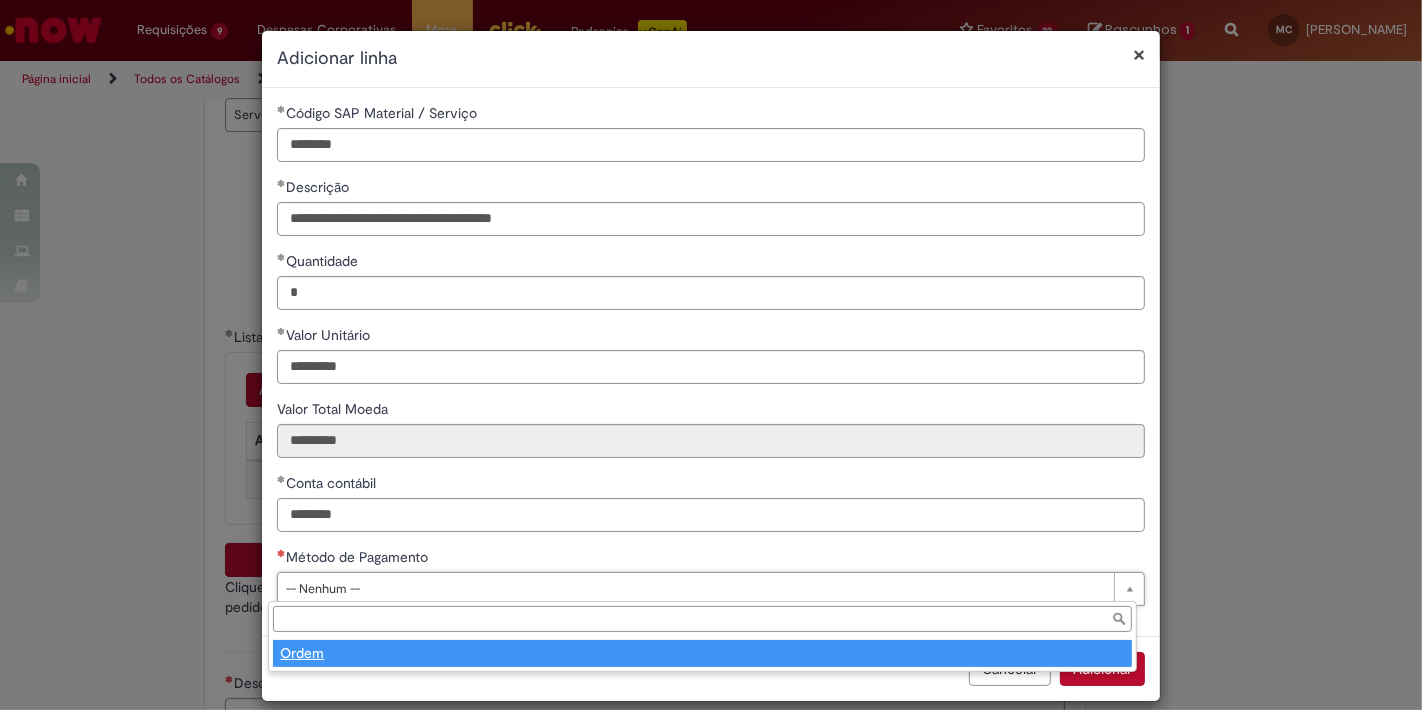 type on "*****" 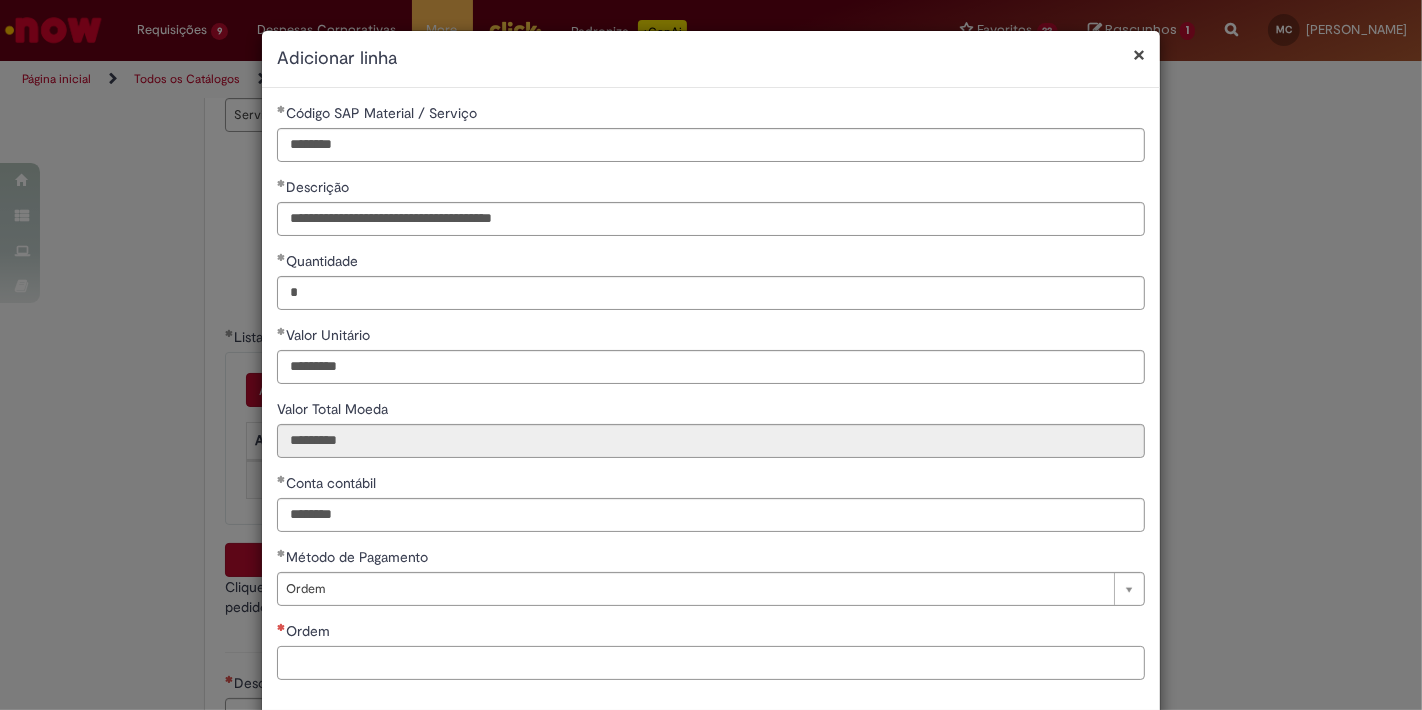paste on "**********" 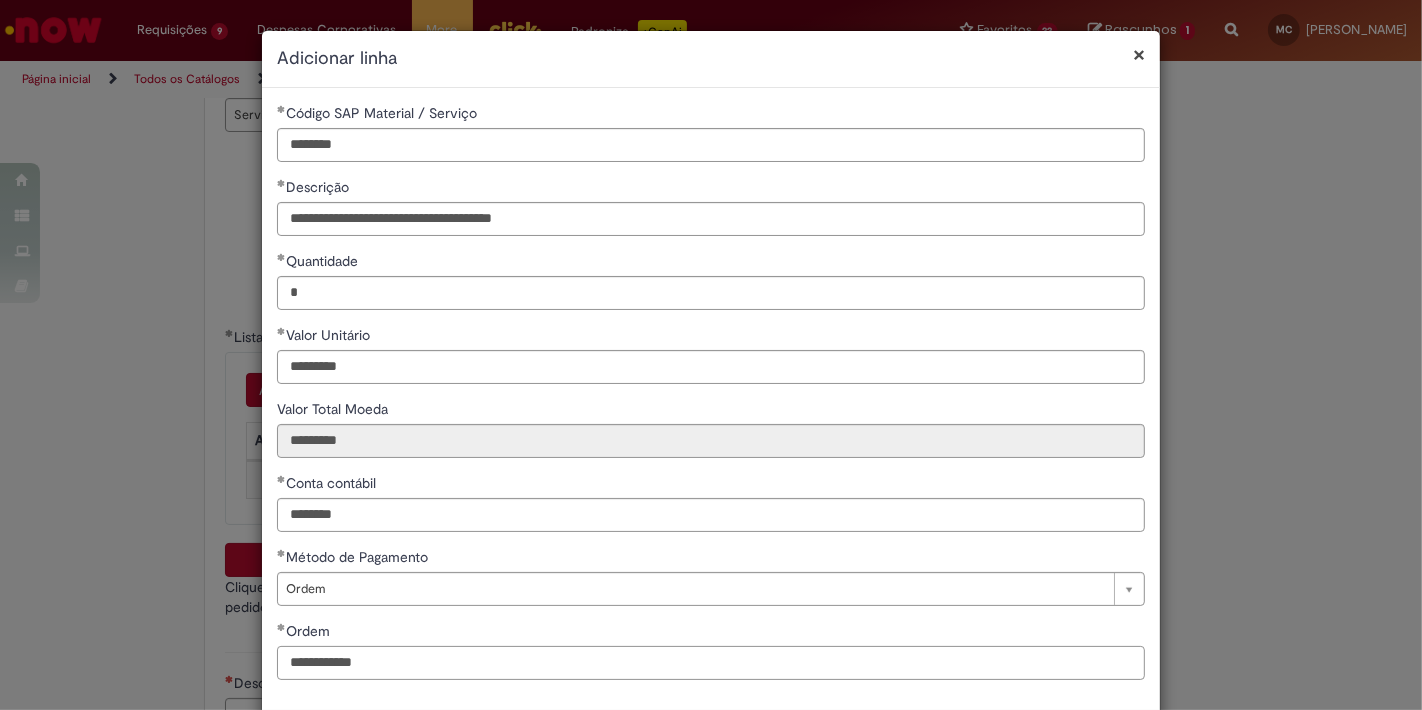scroll, scrollTop: 92, scrollLeft: 0, axis: vertical 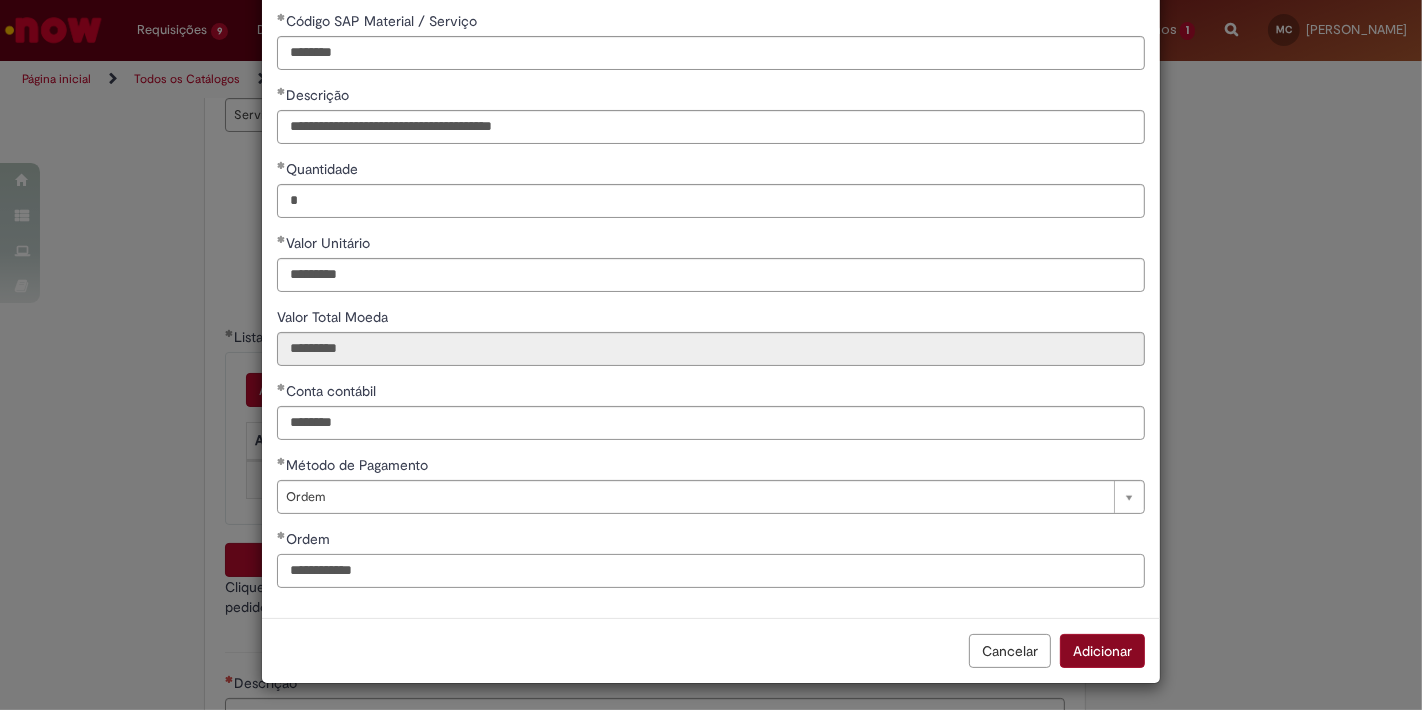 type on "**********" 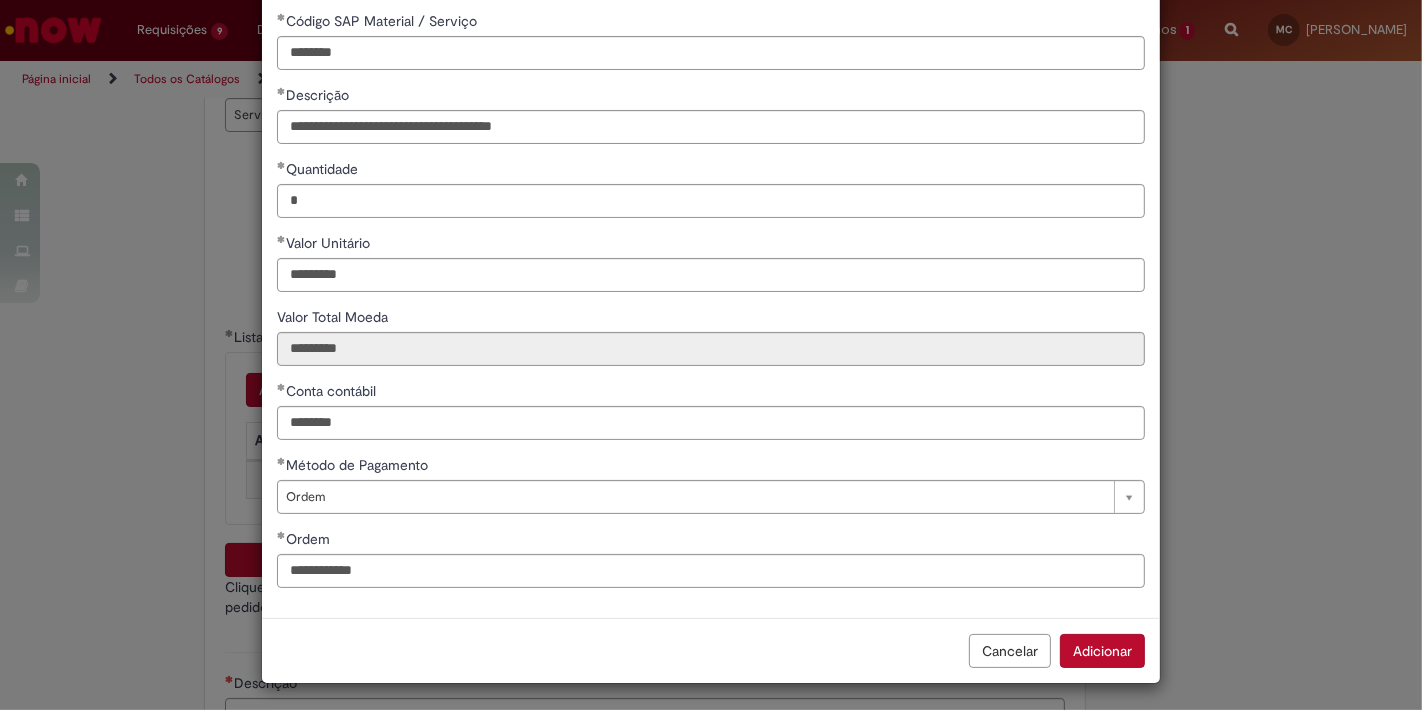 click on "Adicionar" at bounding box center (1102, 651) 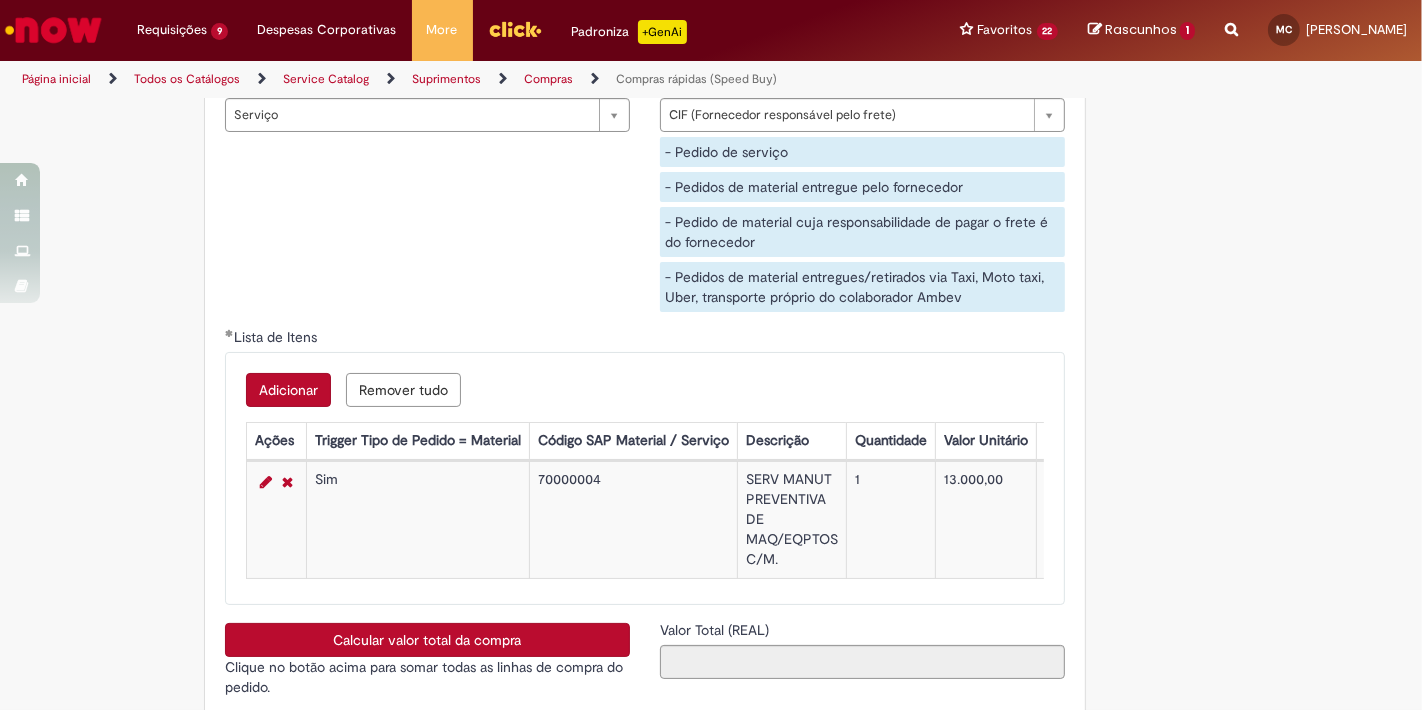 click on "Calcular valor total da compra" at bounding box center [427, 640] 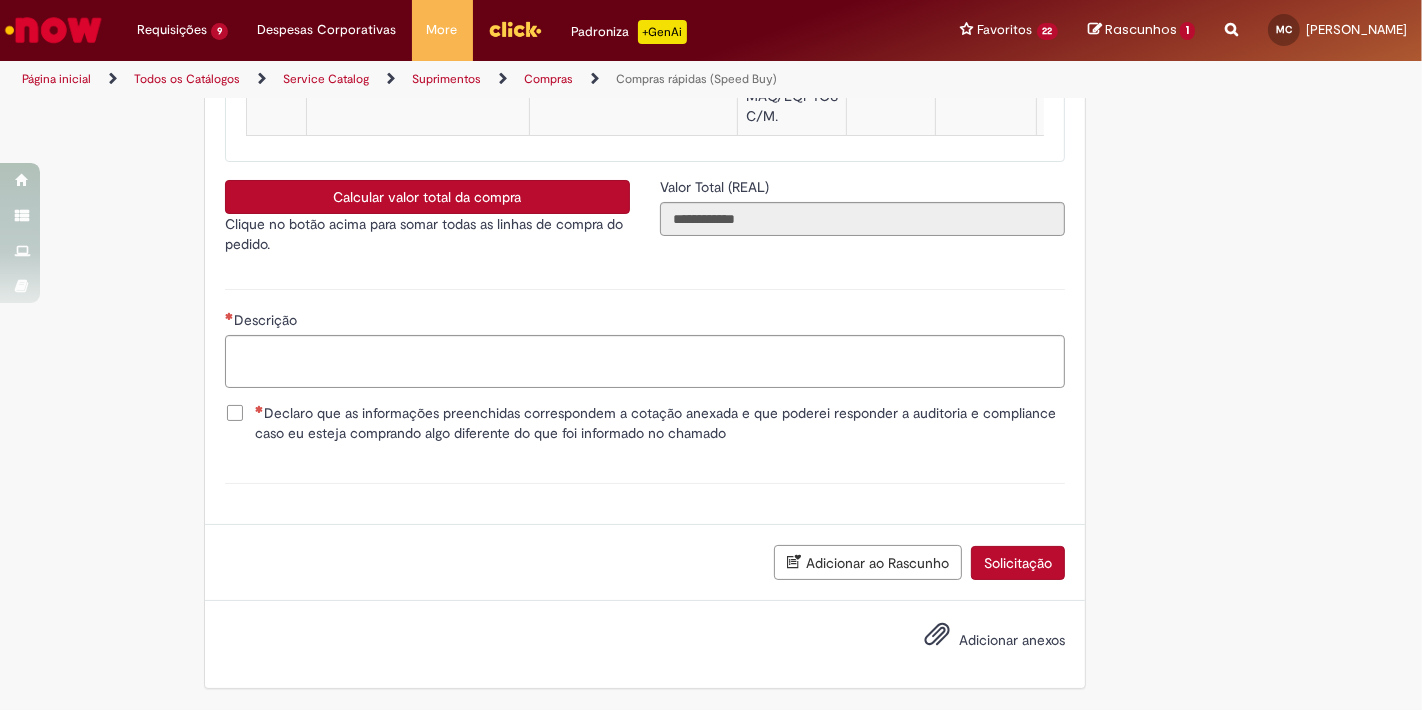 scroll, scrollTop: 3636, scrollLeft: 0, axis: vertical 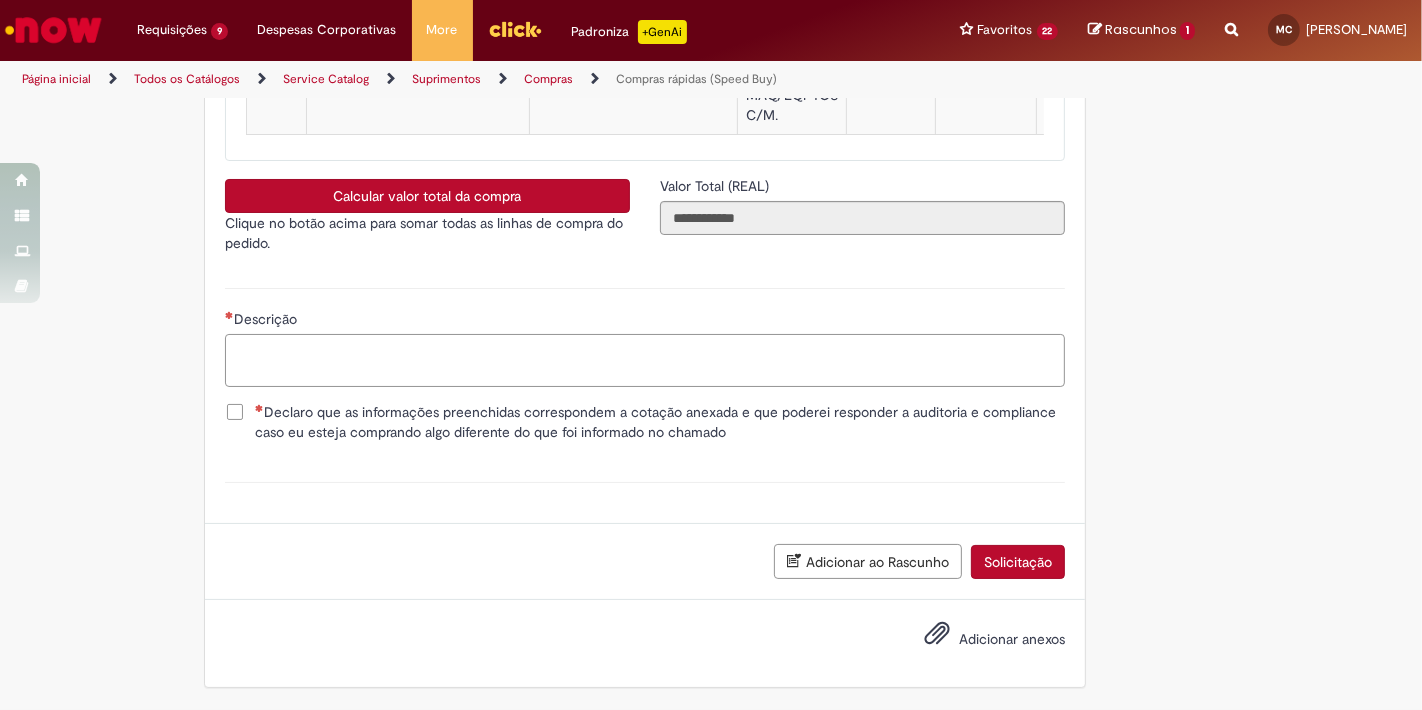 click on "Descrição" at bounding box center (645, 360) 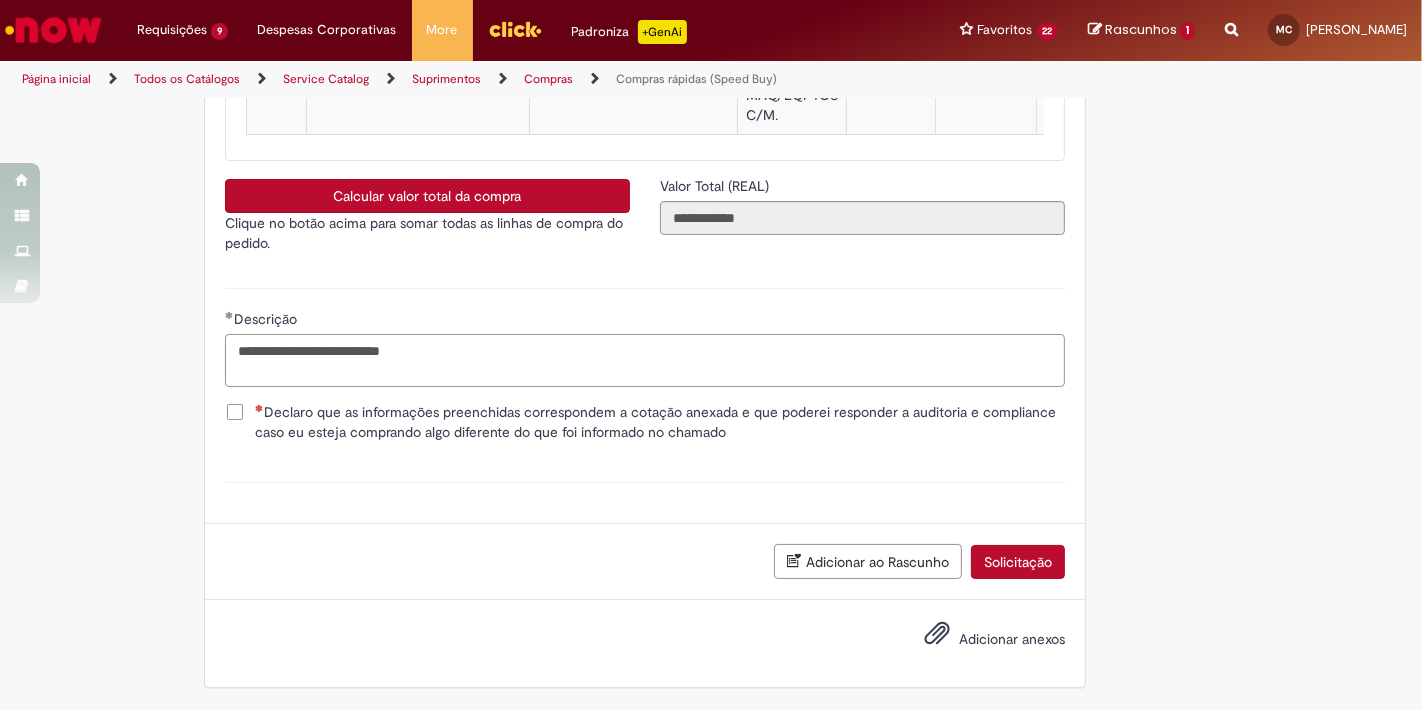 type on "**********" 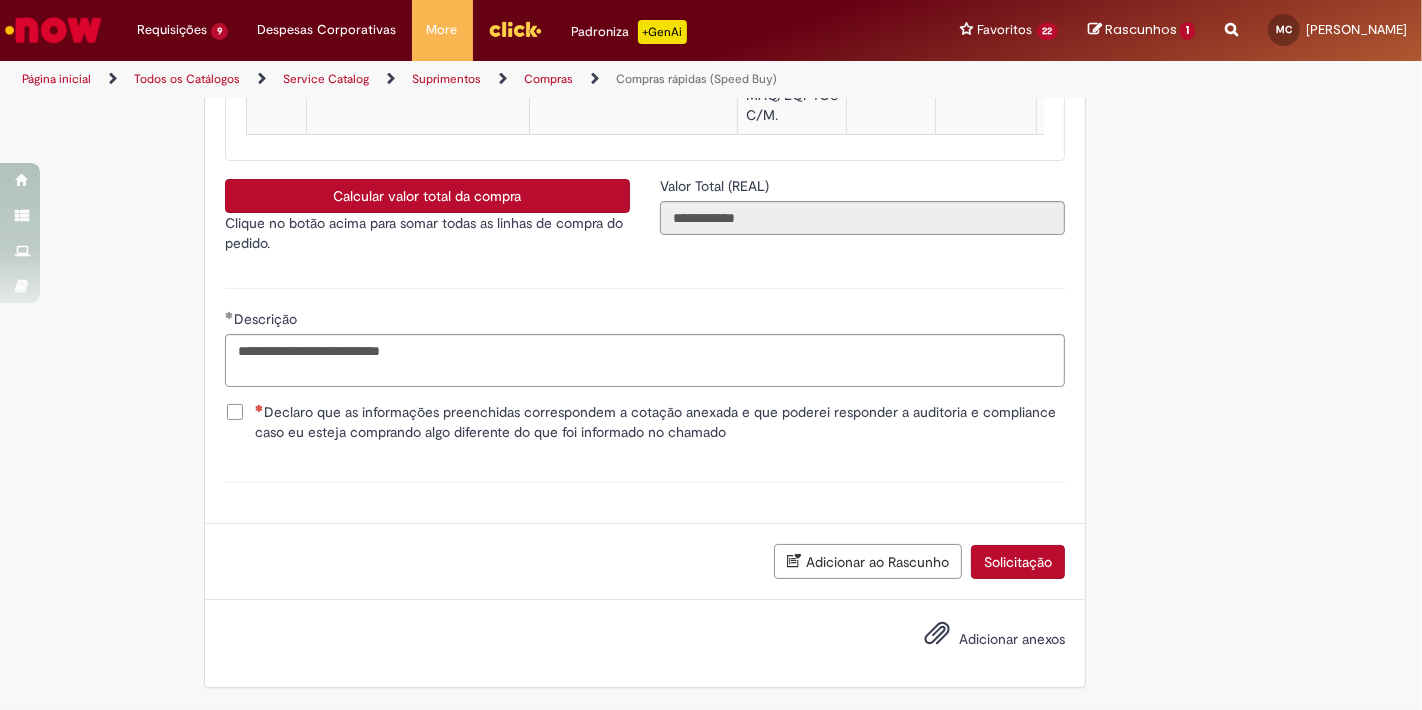 click on "Declaro que as informações preenchidas correspondem a cotação anexada e que poderei responder a auditoria e compliance caso eu esteja comprando algo diferente do que foi informado no chamado" at bounding box center [660, 422] 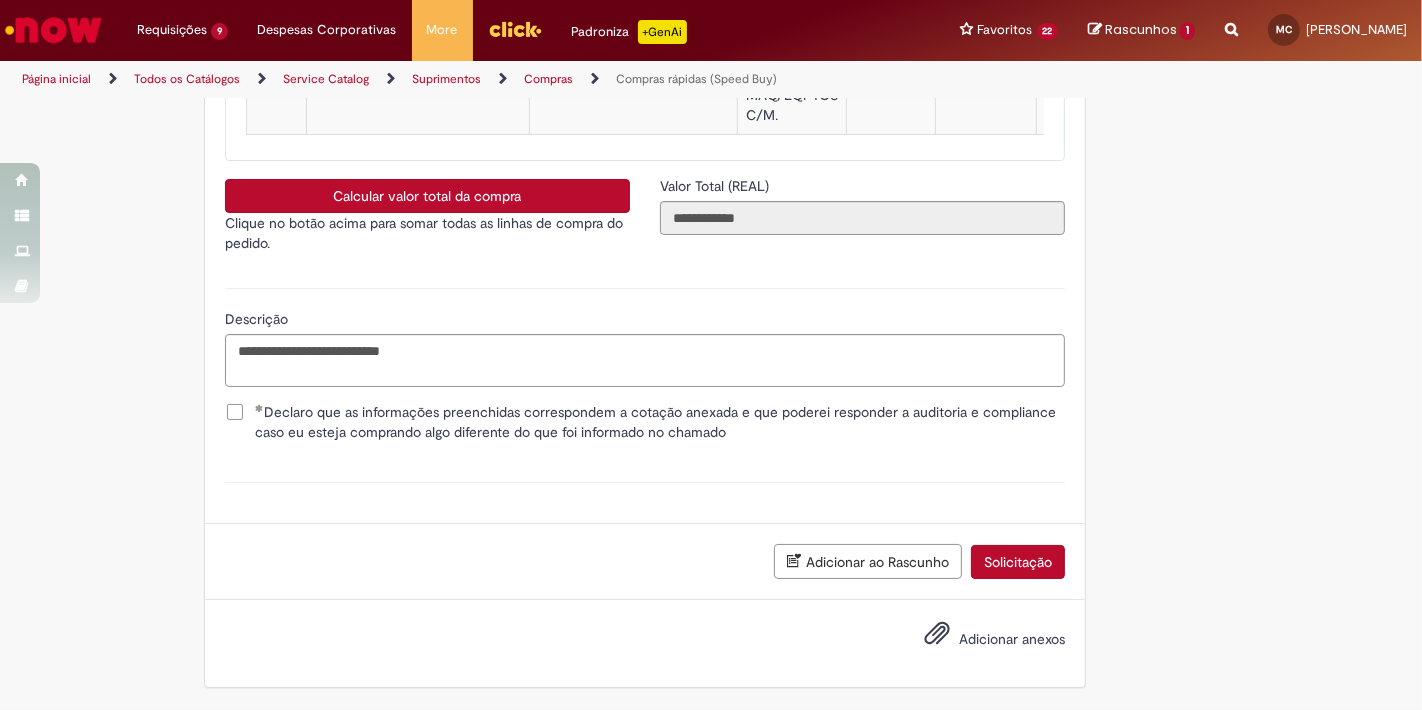 click on "Adicionar anexos" at bounding box center [1012, 640] 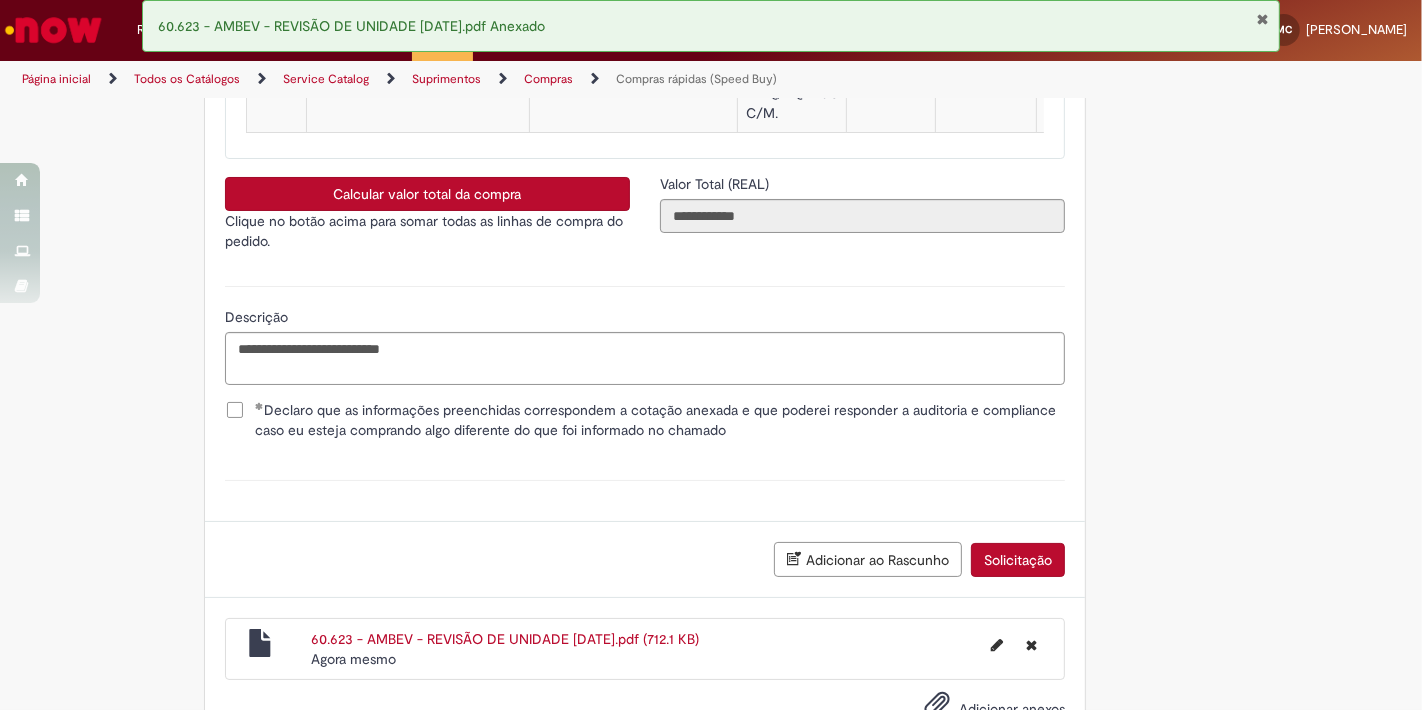 click on "Solicitação" at bounding box center [1018, 560] 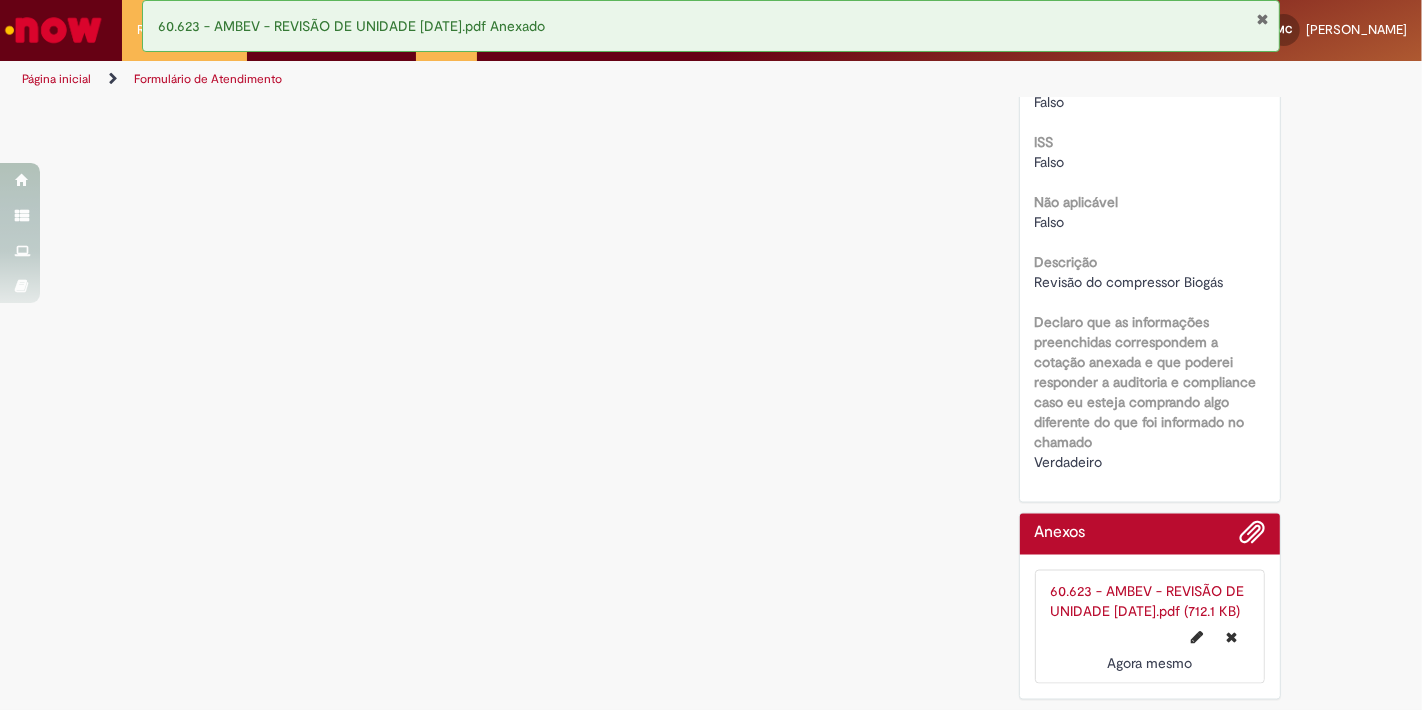scroll, scrollTop: 0, scrollLeft: 0, axis: both 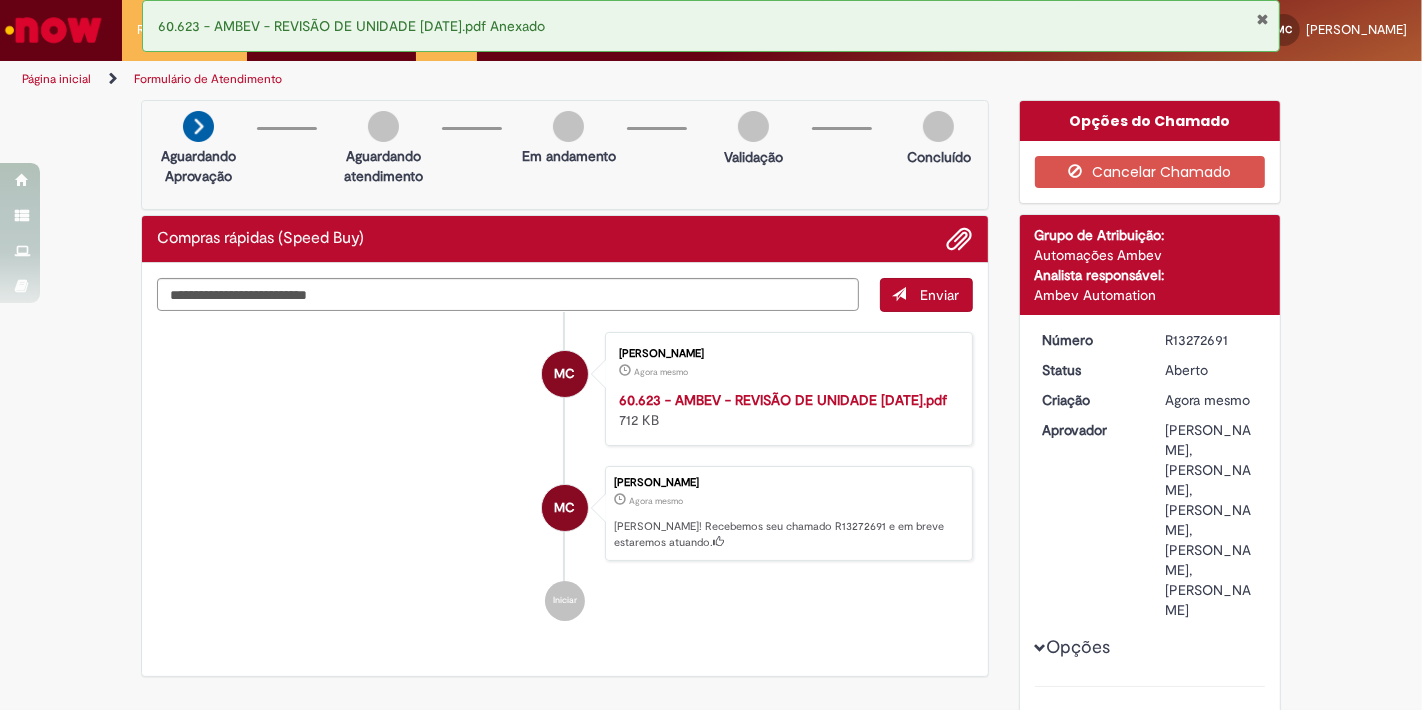 click on "R13272691" at bounding box center [1211, 340] 